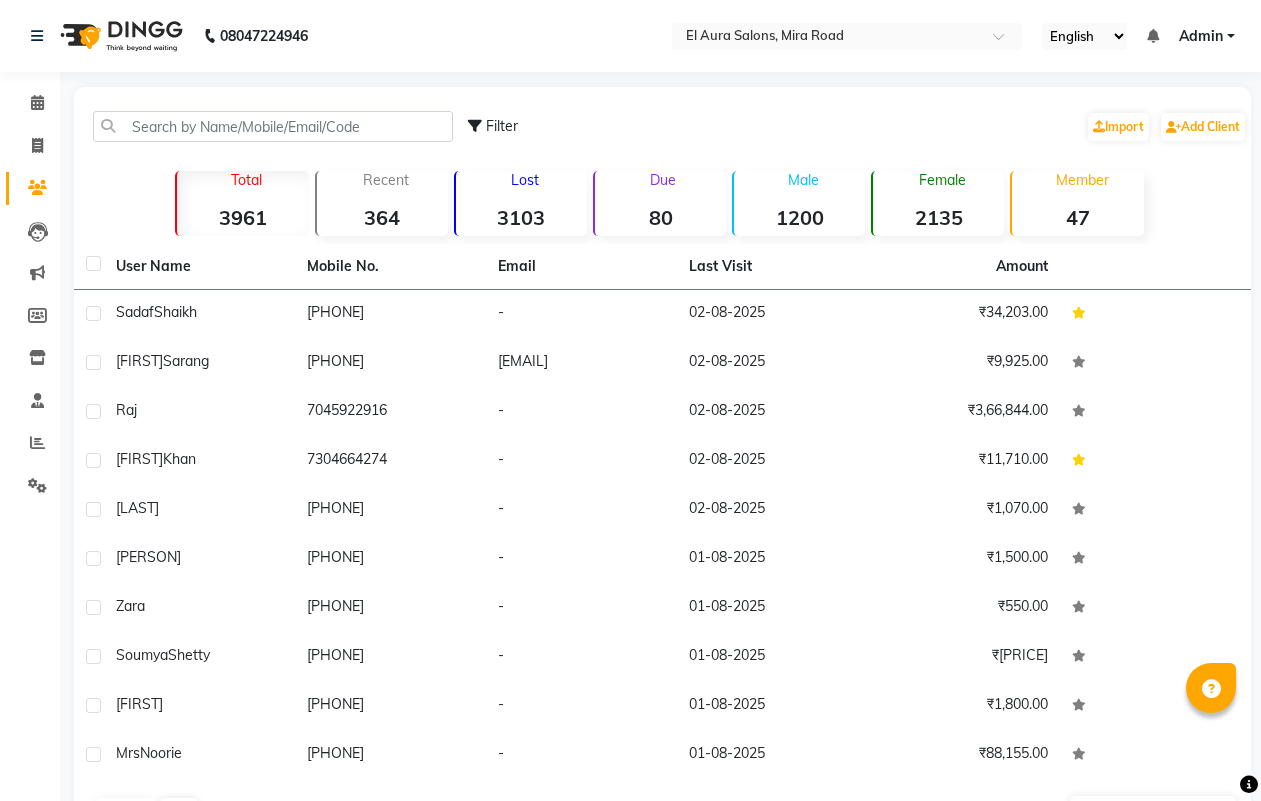 click 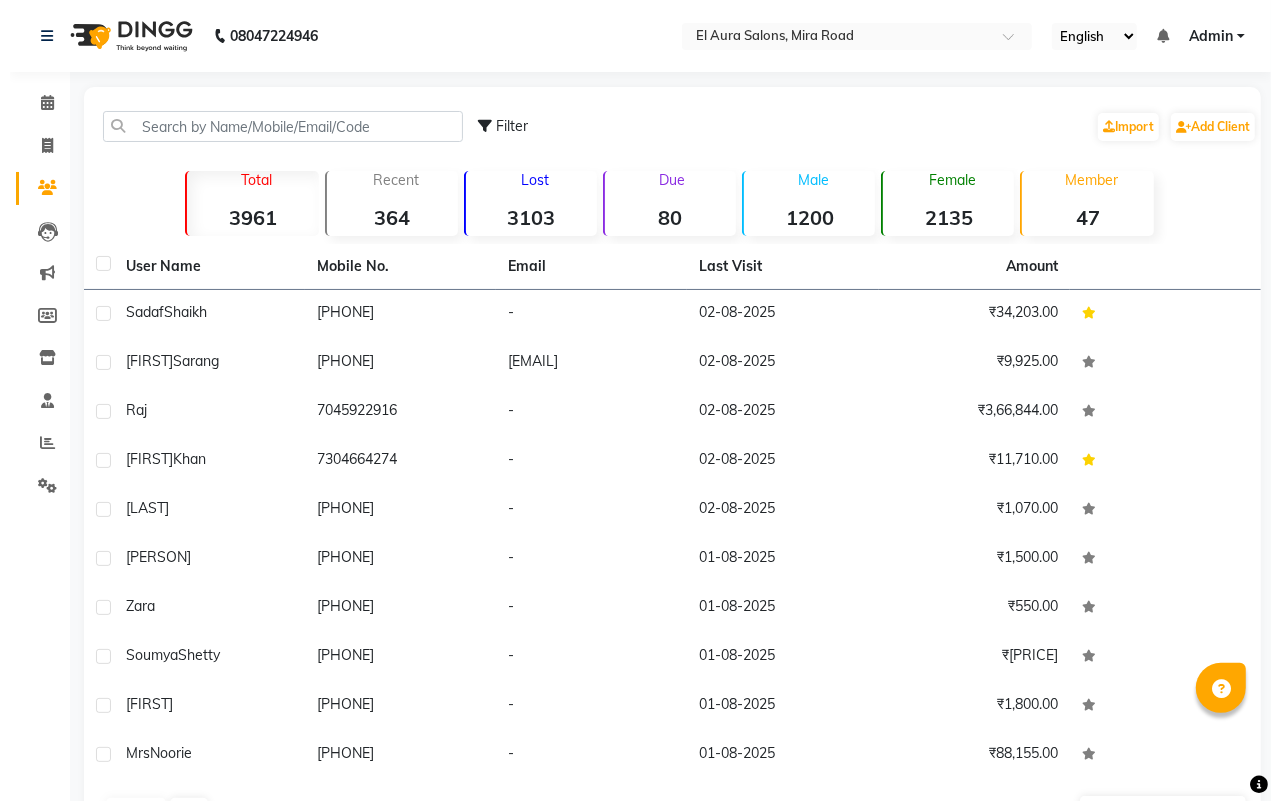 scroll, scrollTop: 0, scrollLeft: 0, axis: both 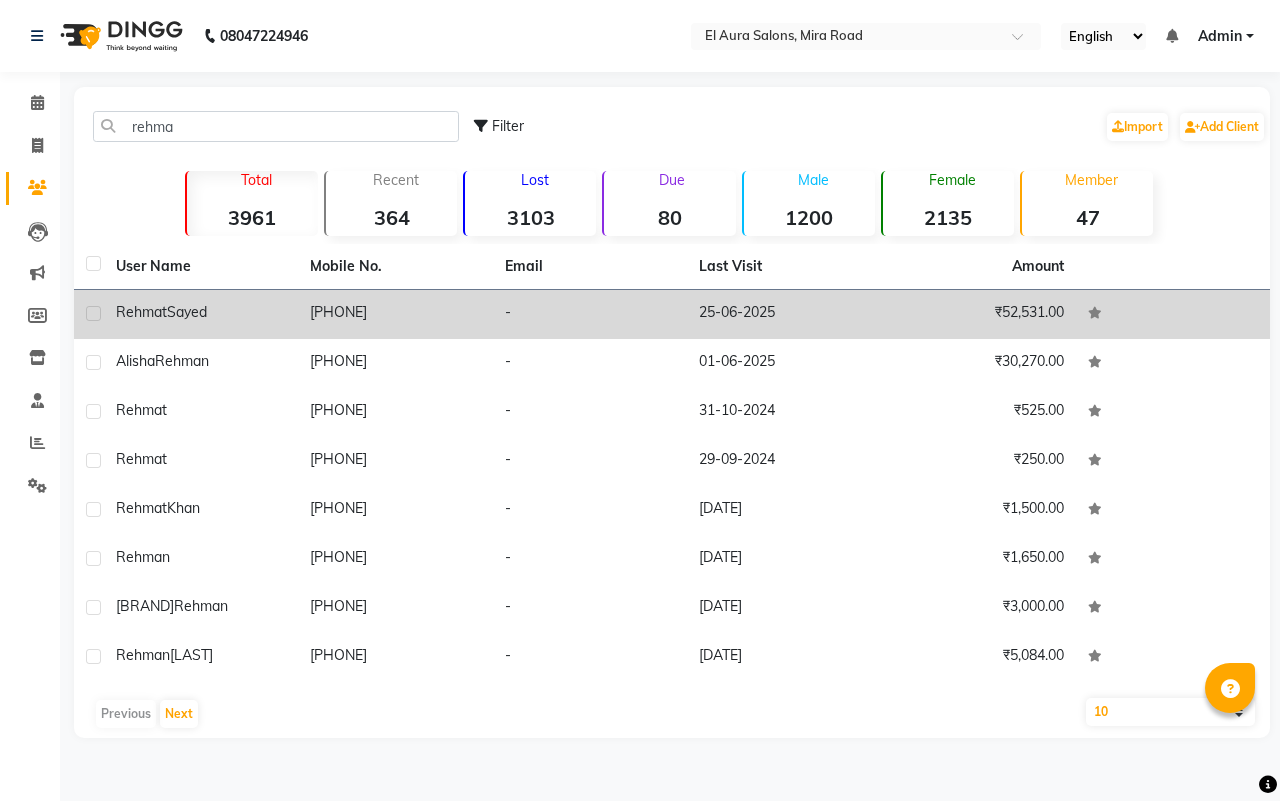 type on "rehma" 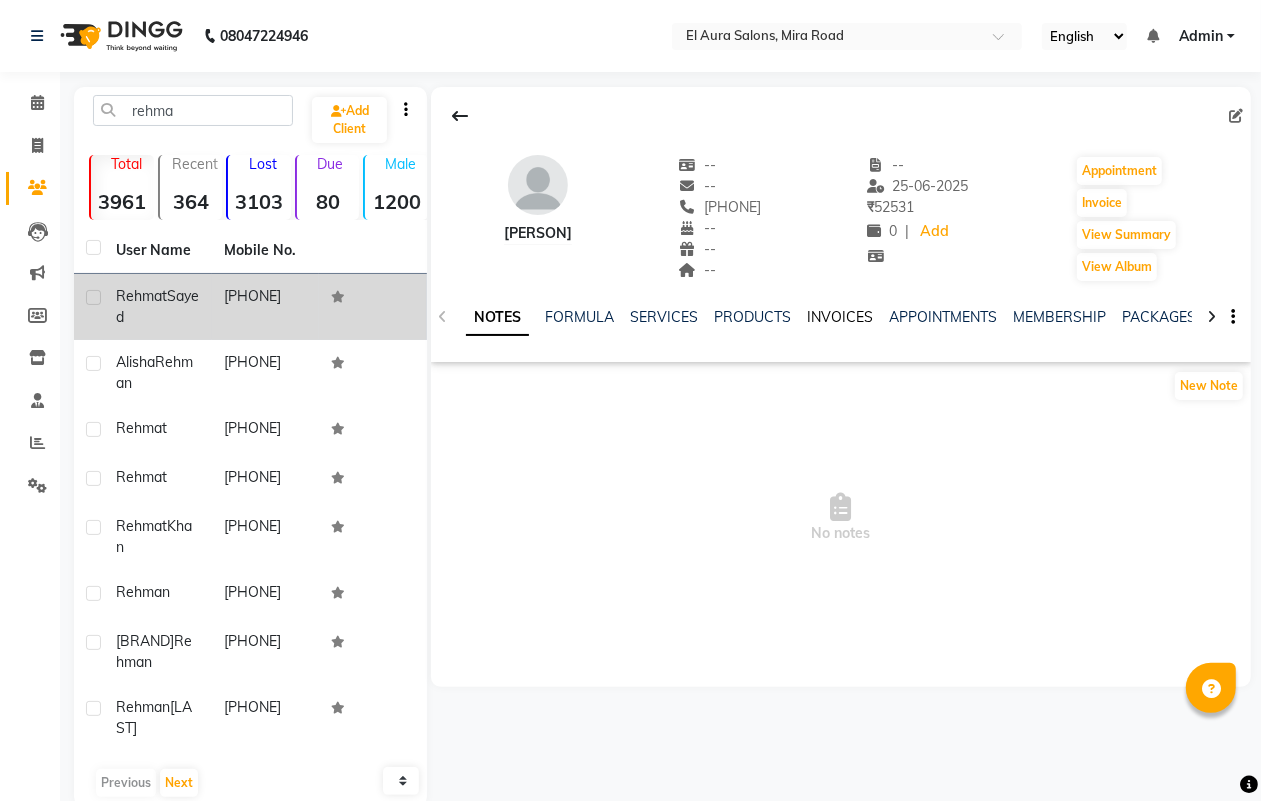 click on "INVOICES" 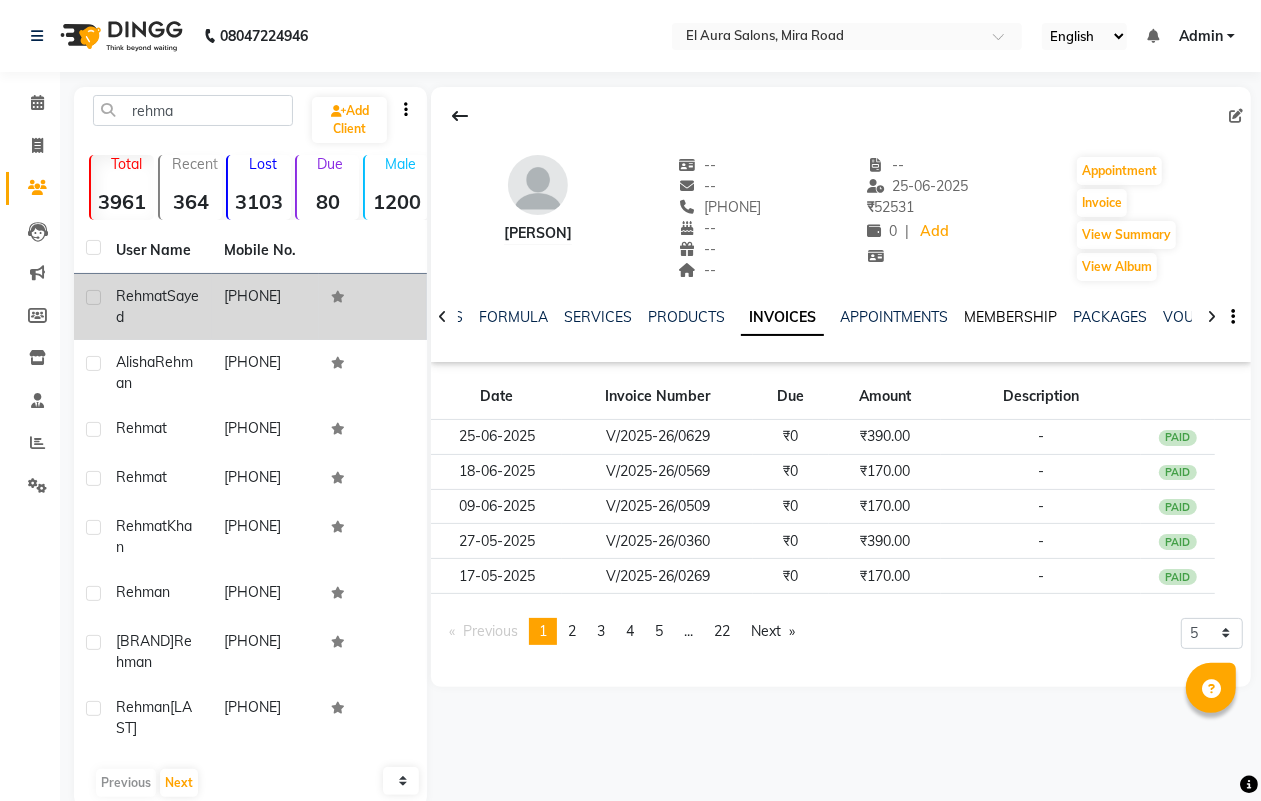 click on "MEMBERSHIP" 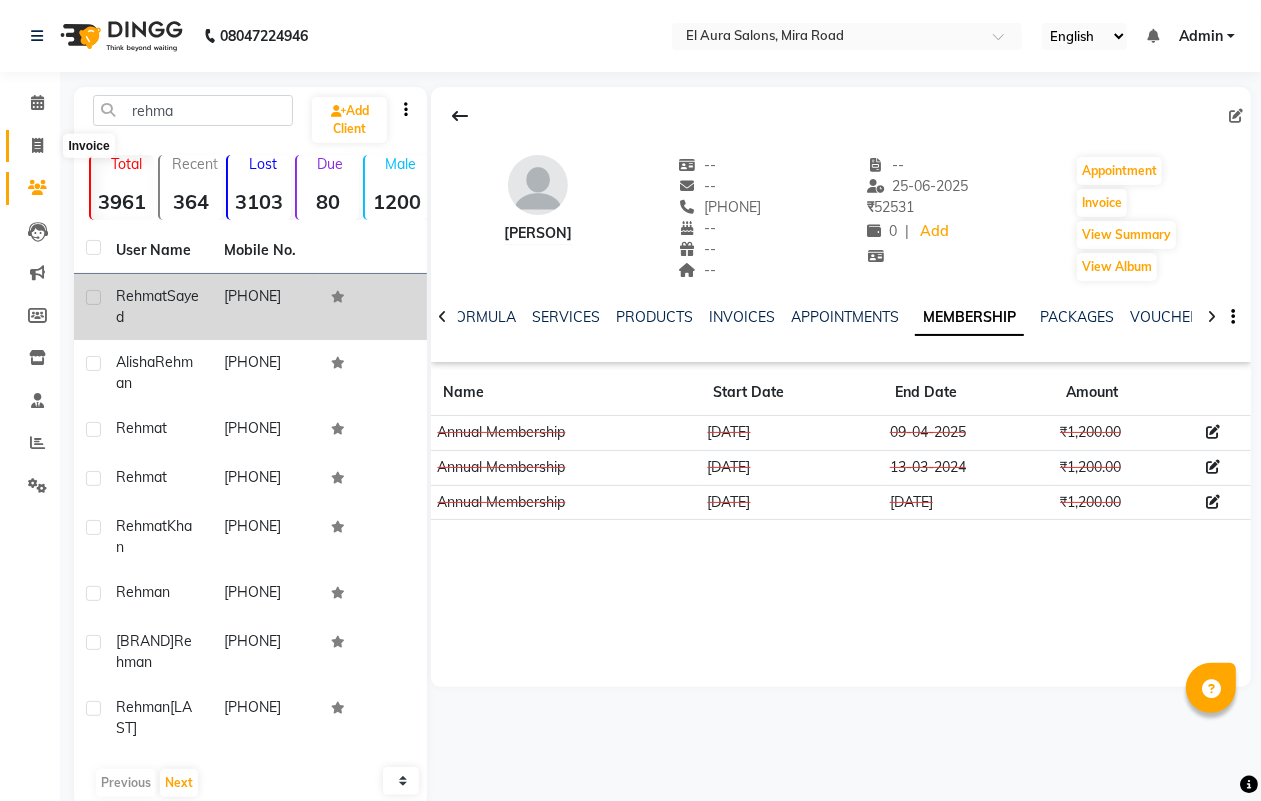 click 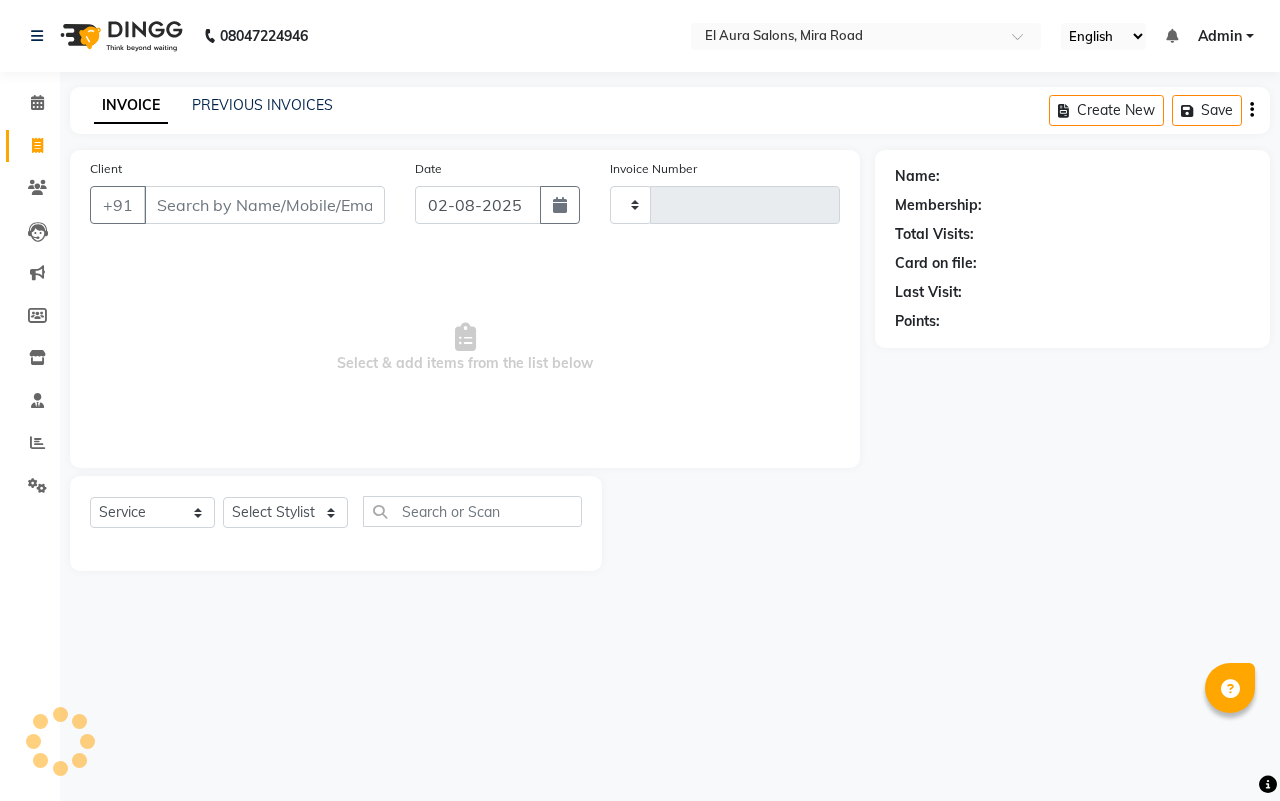 type on "0706" 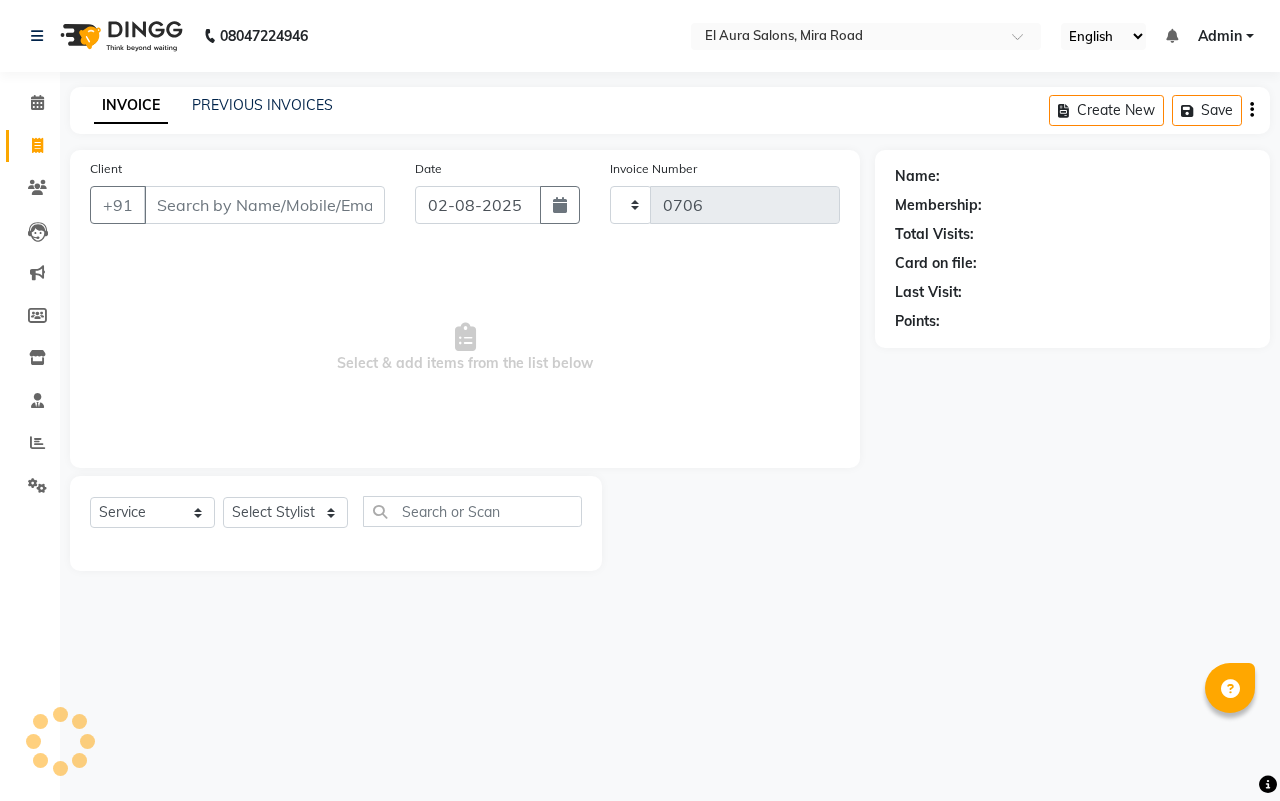 select on "94" 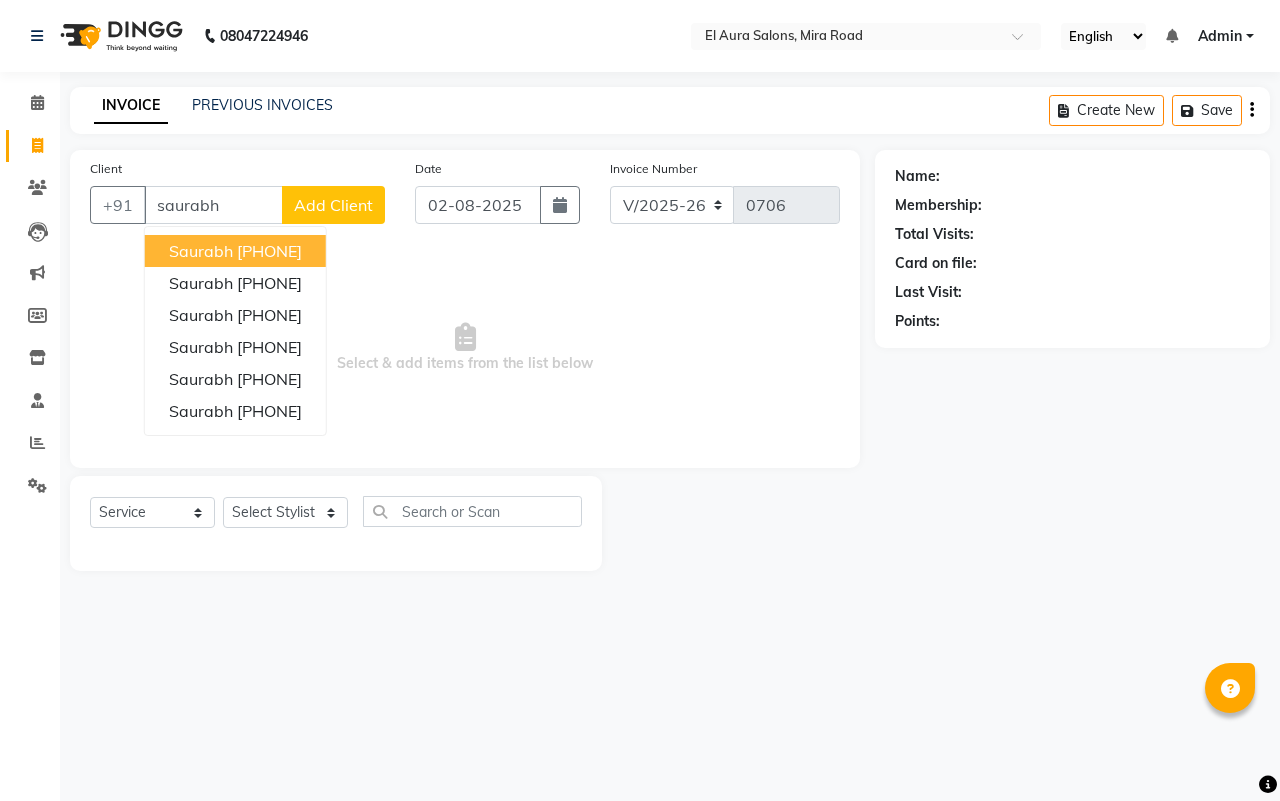 click on "[PHONE]" at bounding box center [269, 251] 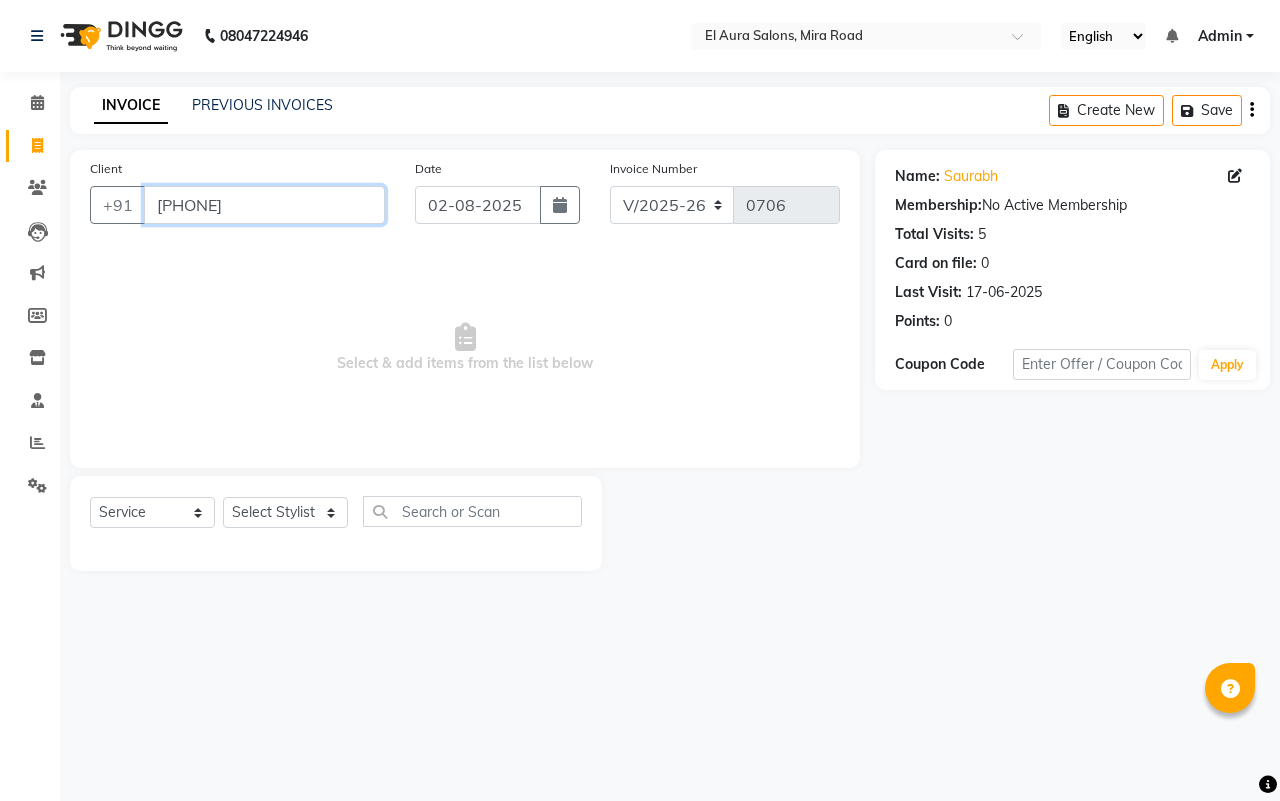 click on "[PHONE]" at bounding box center [264, 205] 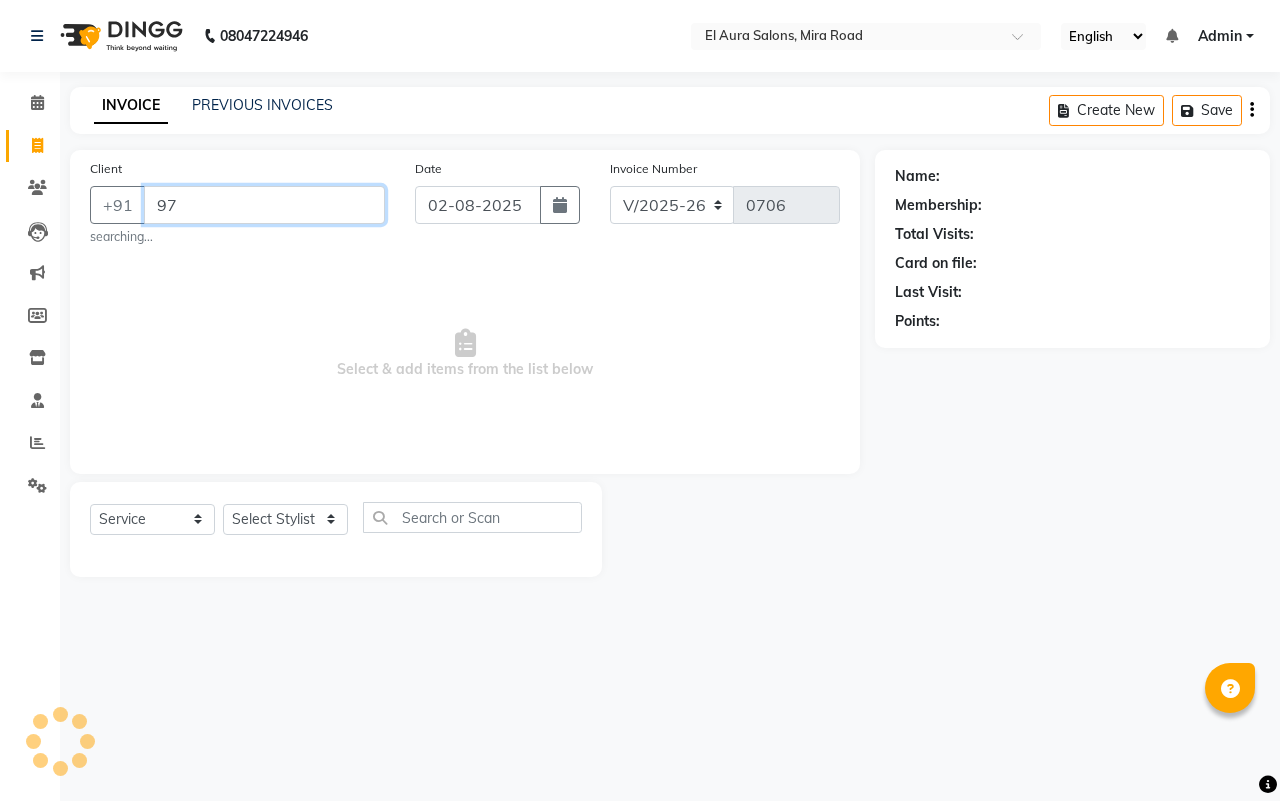 type on "9" 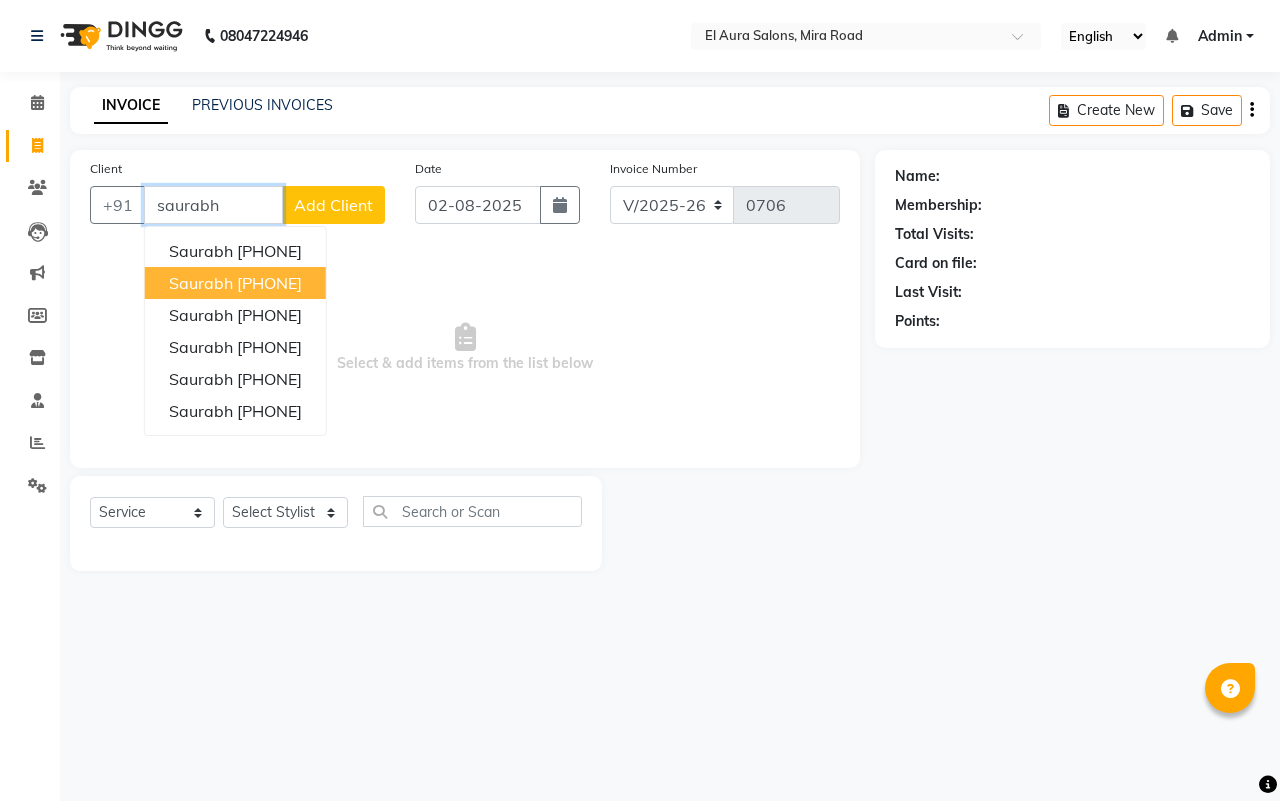 type on "saurabh" 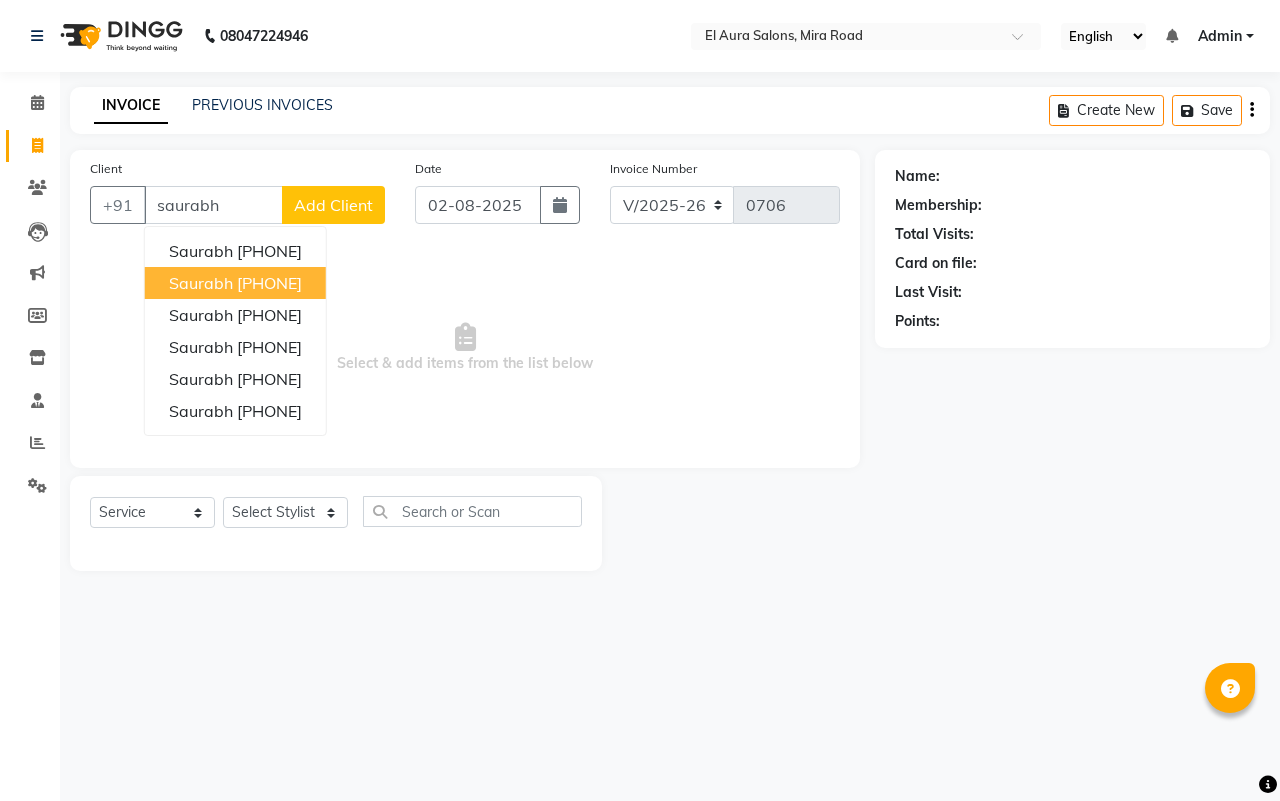 click on "Add Client" 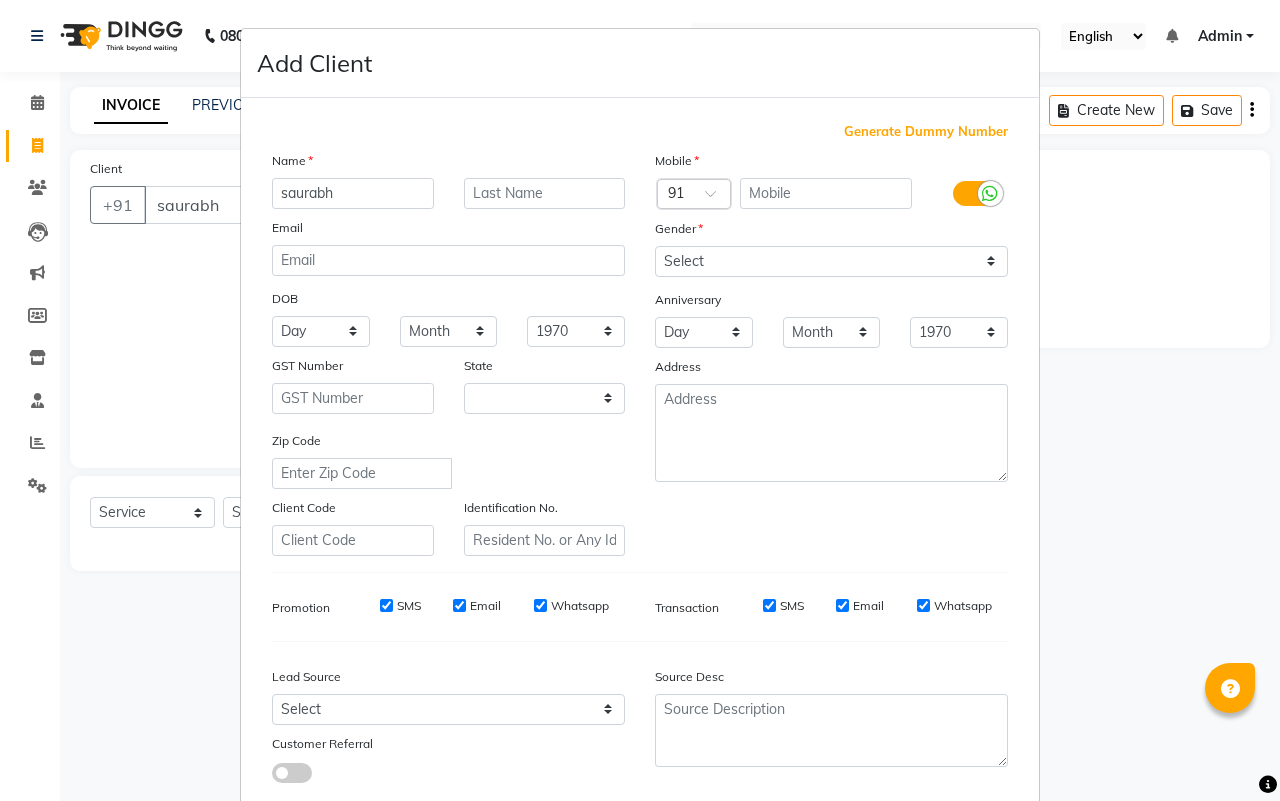 select on "22" 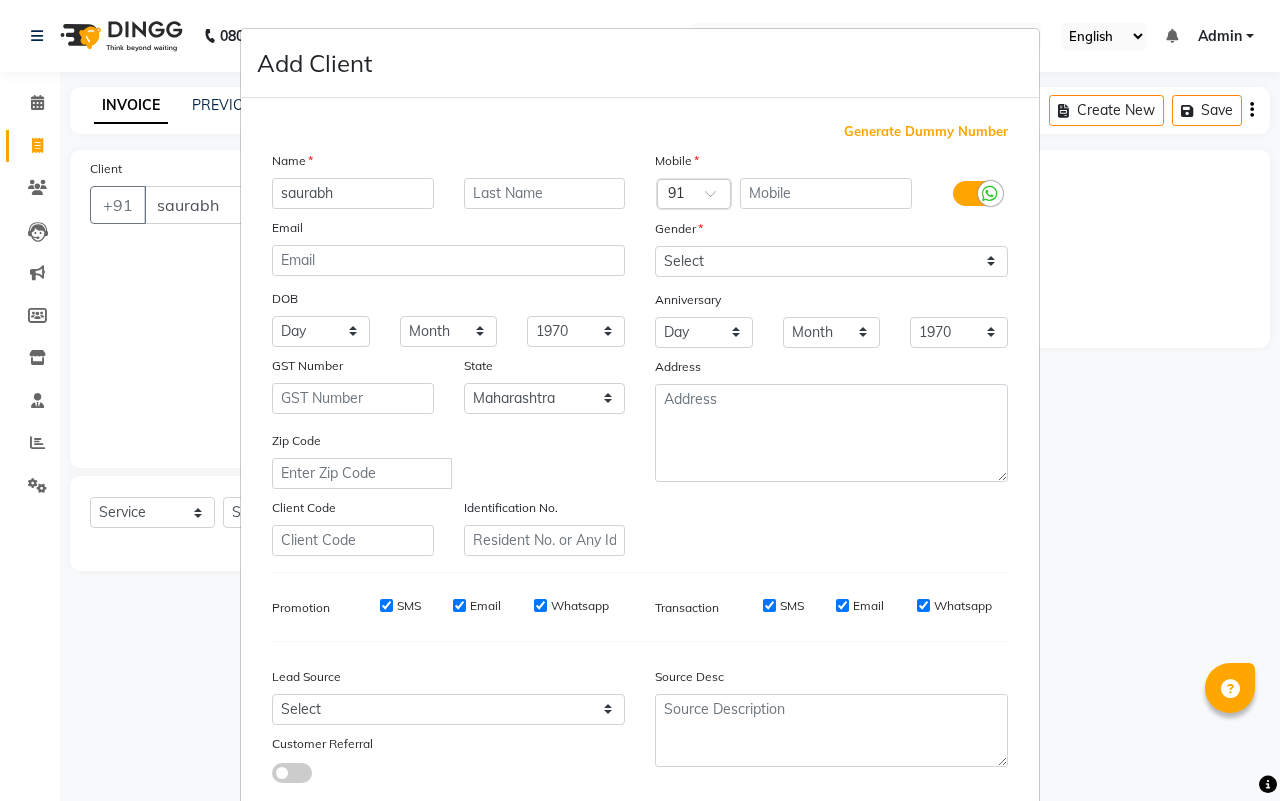 click on "Generate Dummy Number" at bounding box center (926, 132) 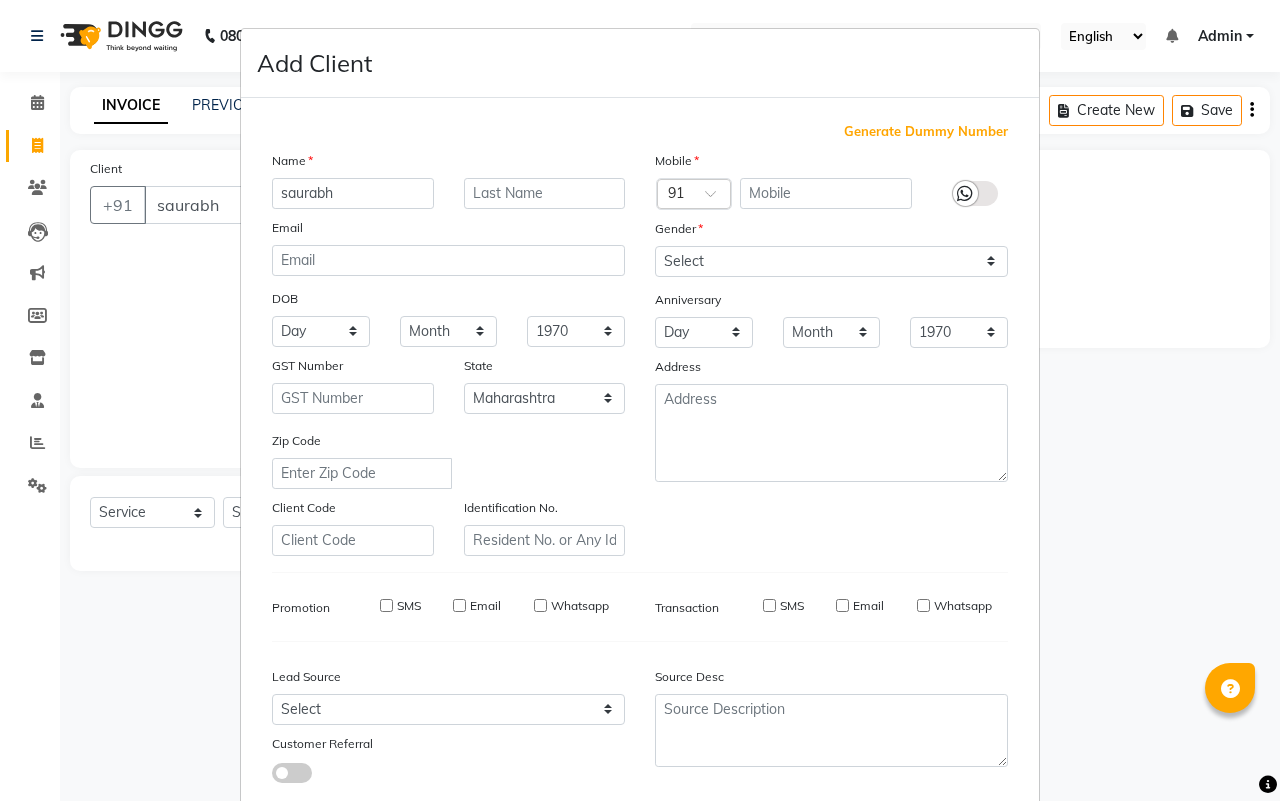 type on "[PHONE]" 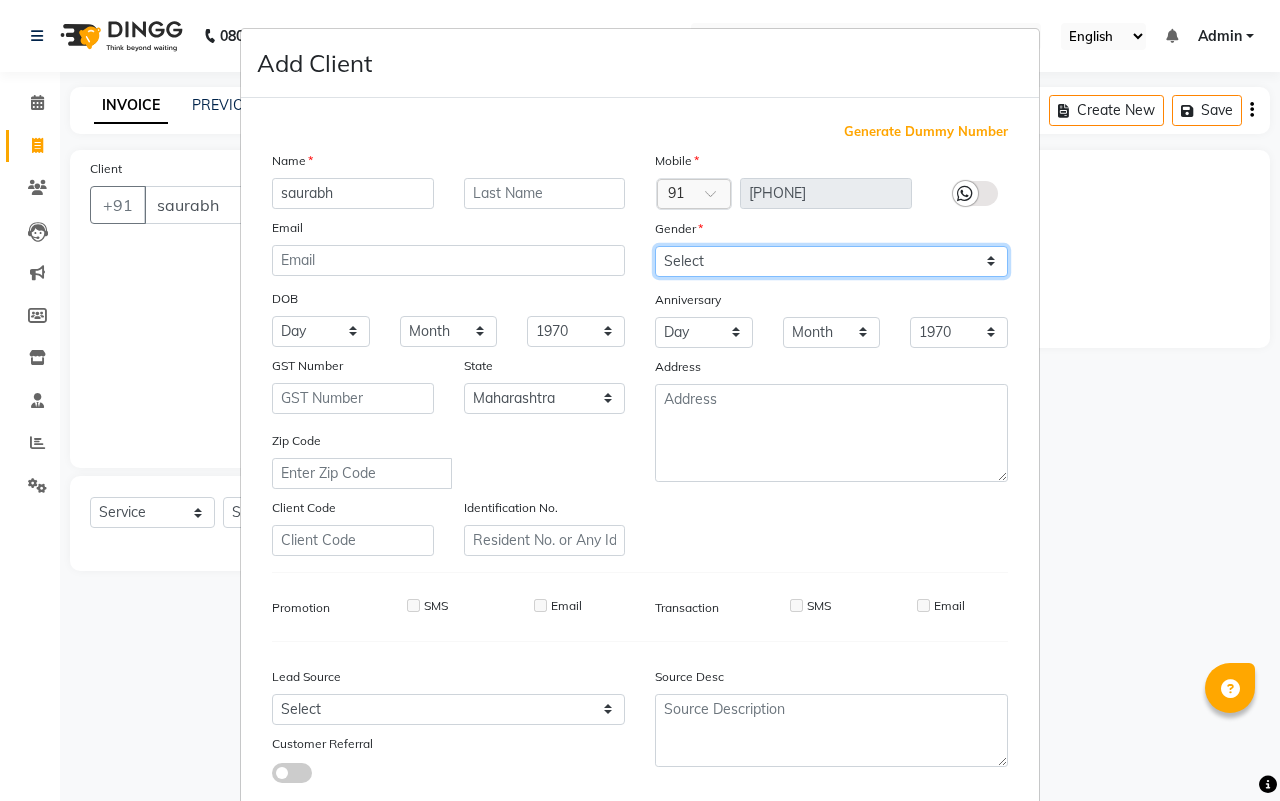 click on "Select Male Female Other Prefer Not To Say" at bounding box center (831, 261) 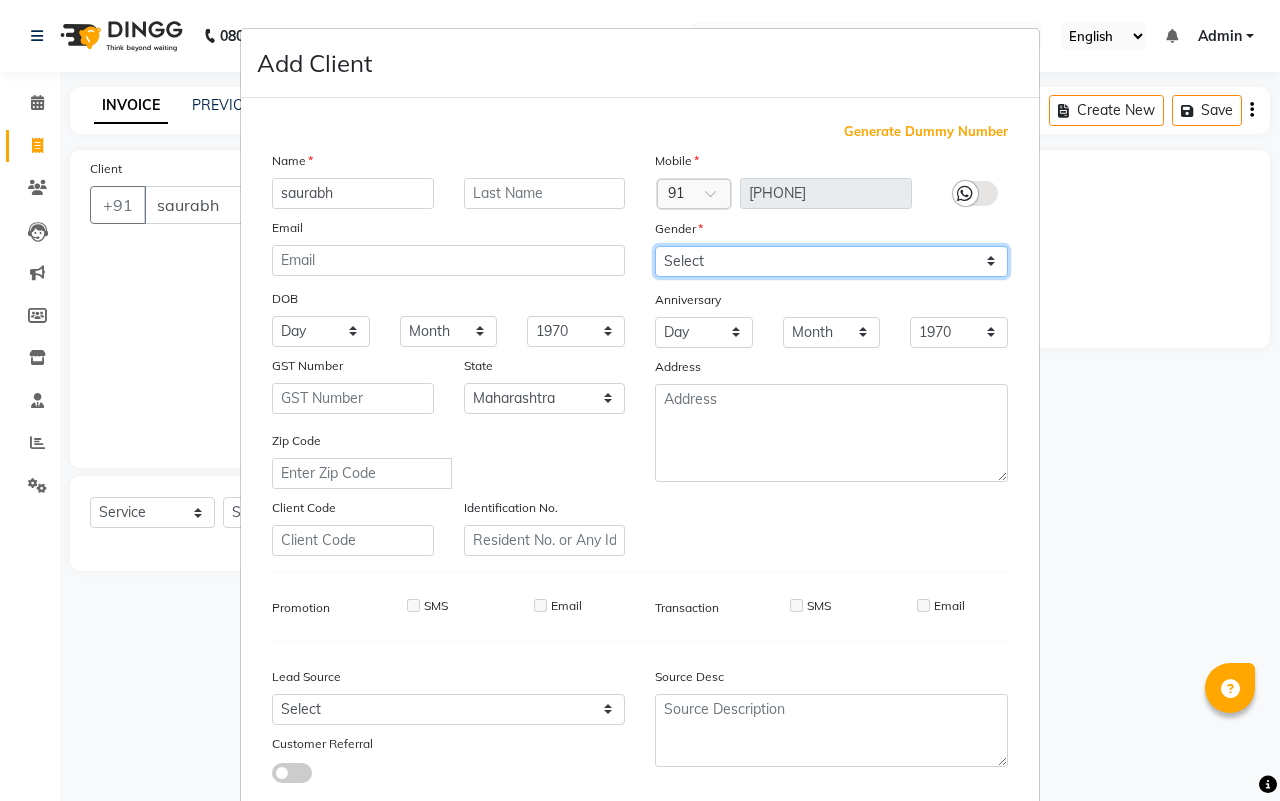 select on "male" 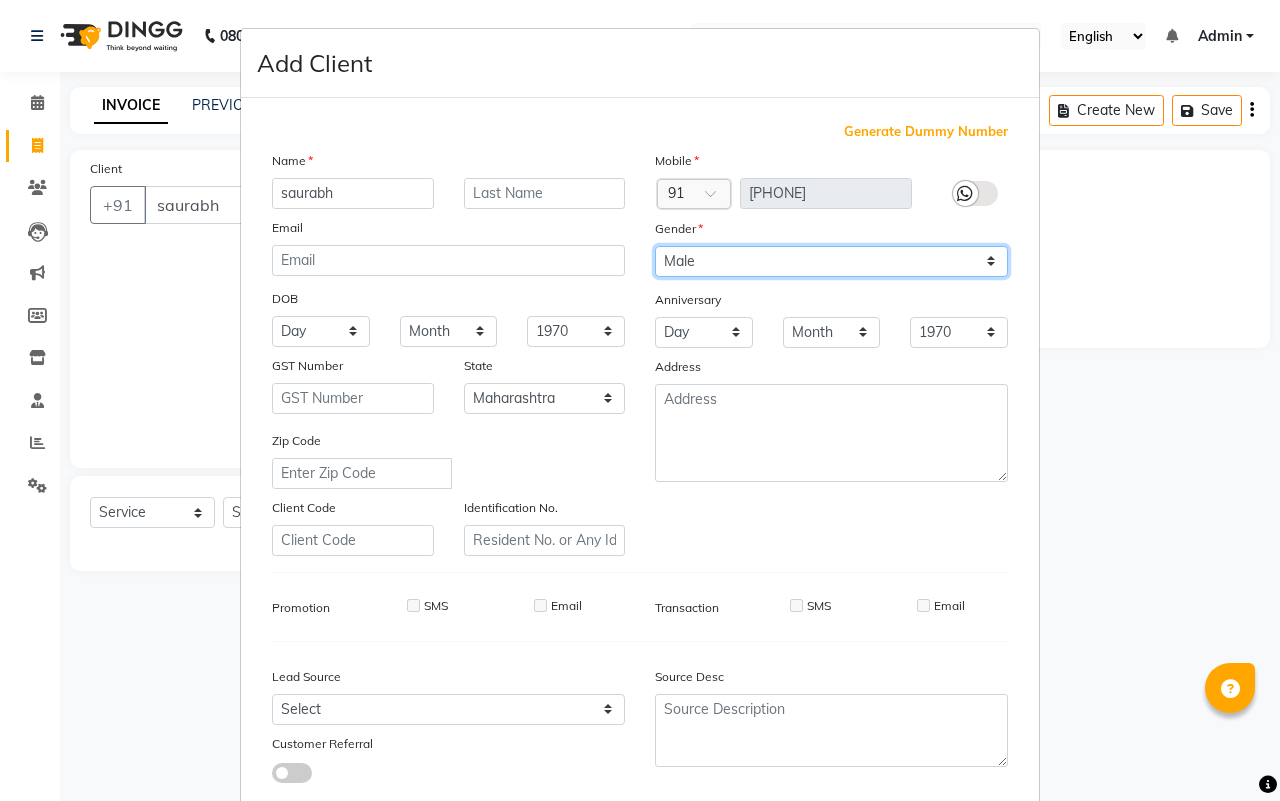 click on "Select Male Female Other Prefer Not To Say" at bounding box center [831, 261] 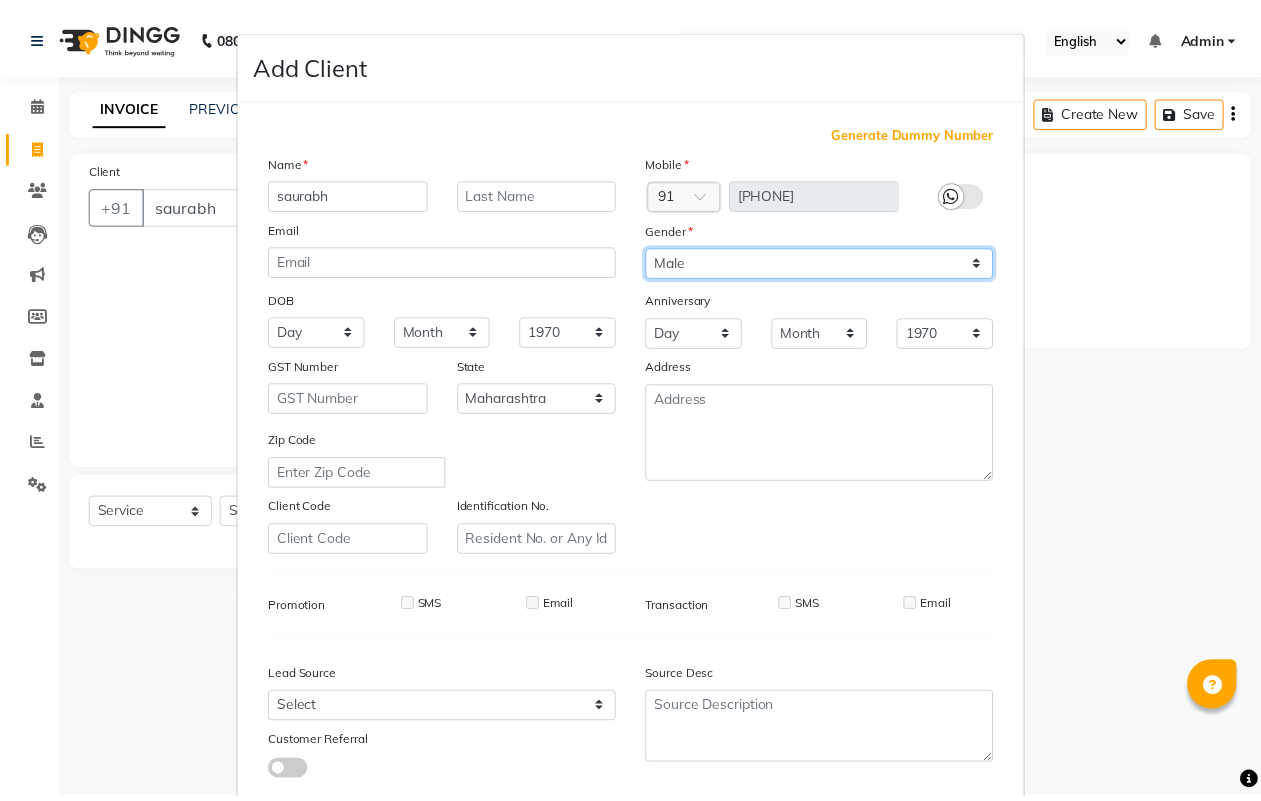 scroll, scrollTop: 115, scrollLeft: 0, axis: vertical 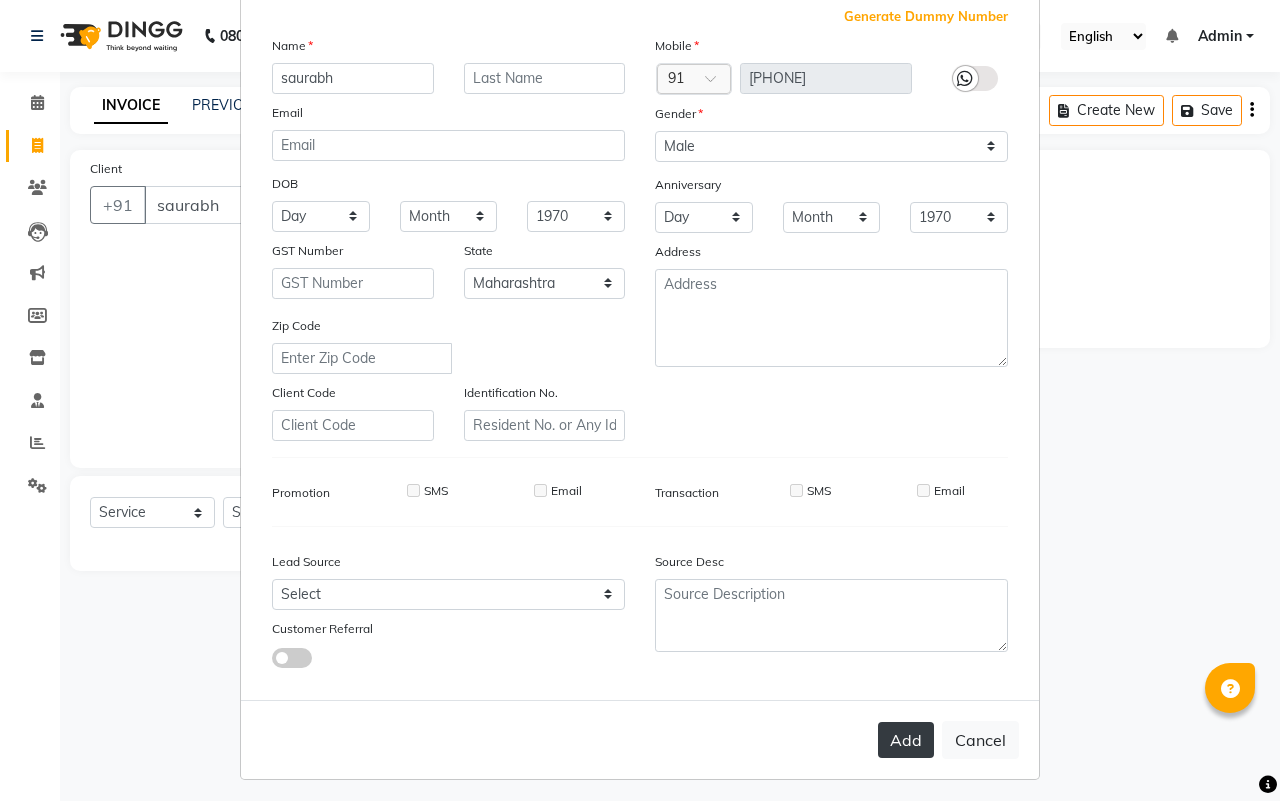 click on "Add" at bounding box center (906, 740) 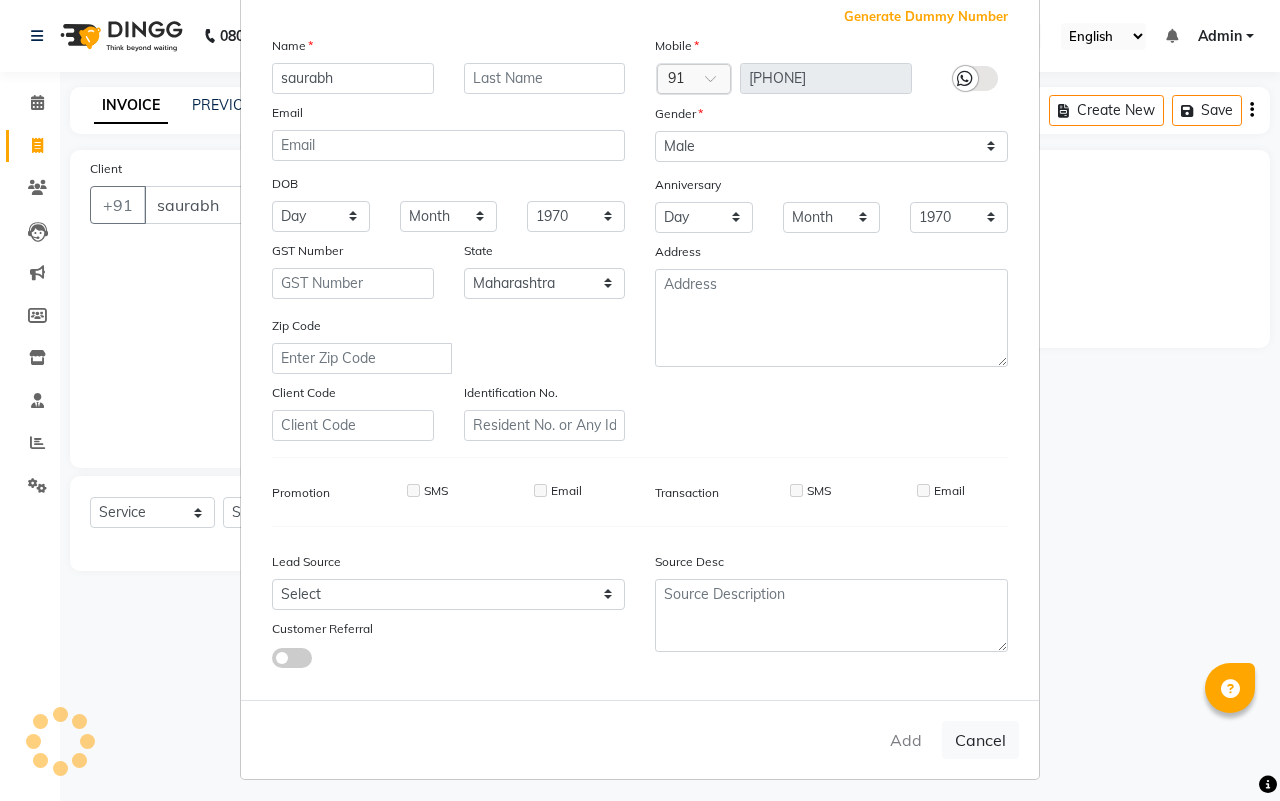 type on "[PHONE]" 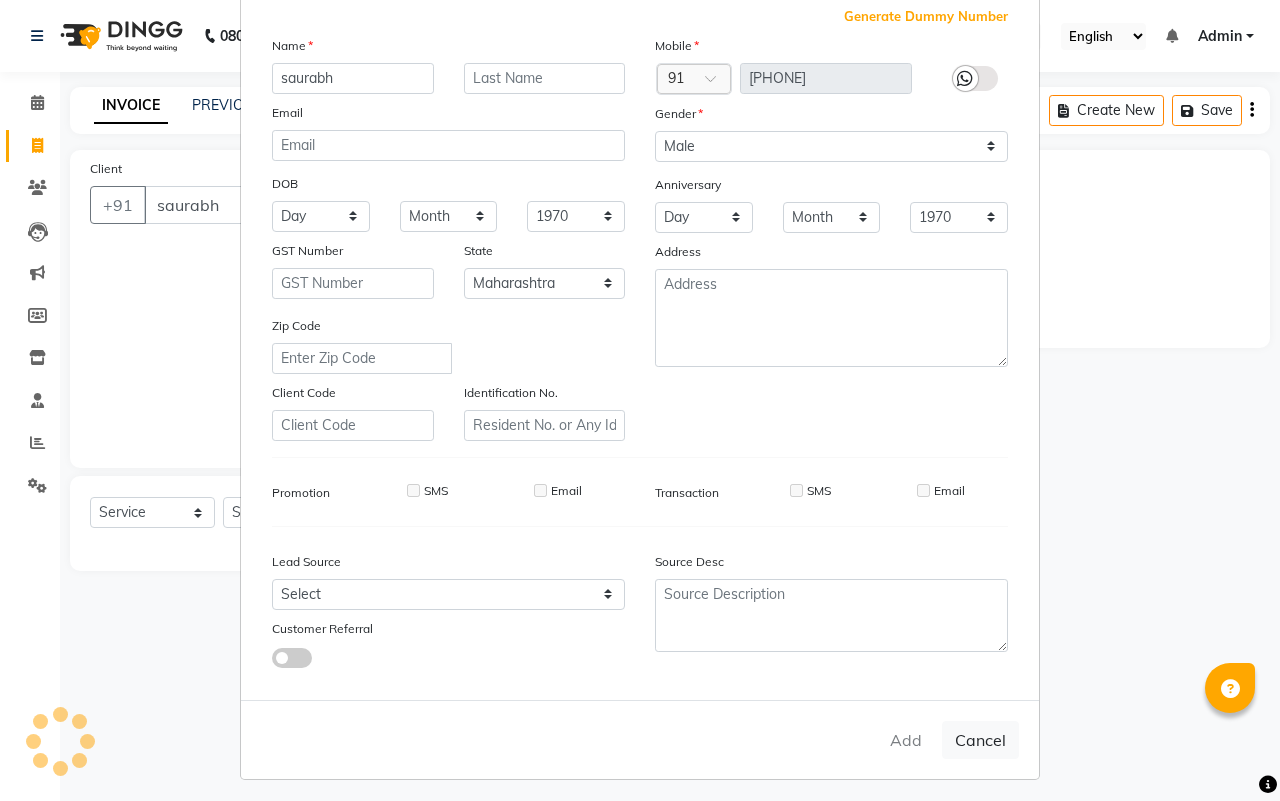 type 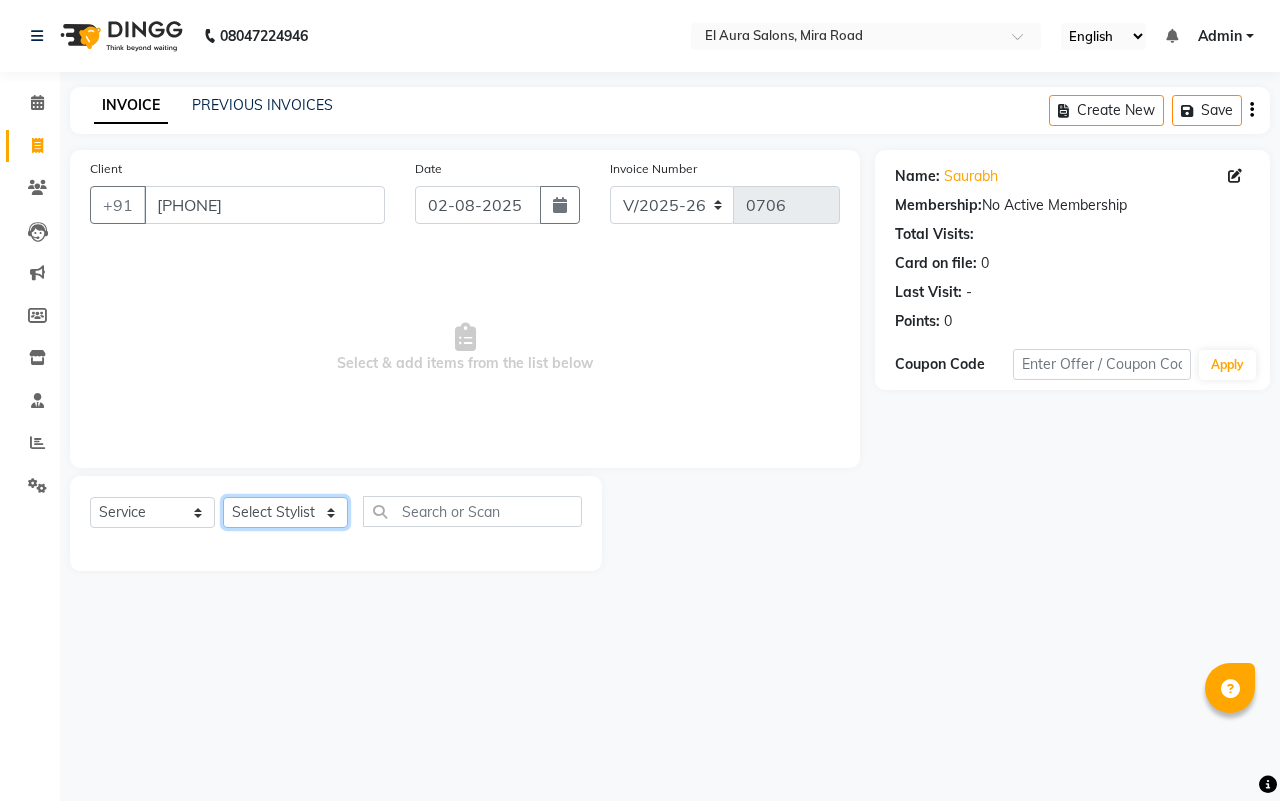 click on "Select Stylist [FIRST] [FIRST] [LAST] [FIRST] [LAST] [FIRST] [LAST] [FIRST] [FIRST] [FIRST] [LAST] [FIRST] [FIRST] [FIRST] [LAST] [FIRST] [FIRST] [FIRST] [LAST] [FIRST]" 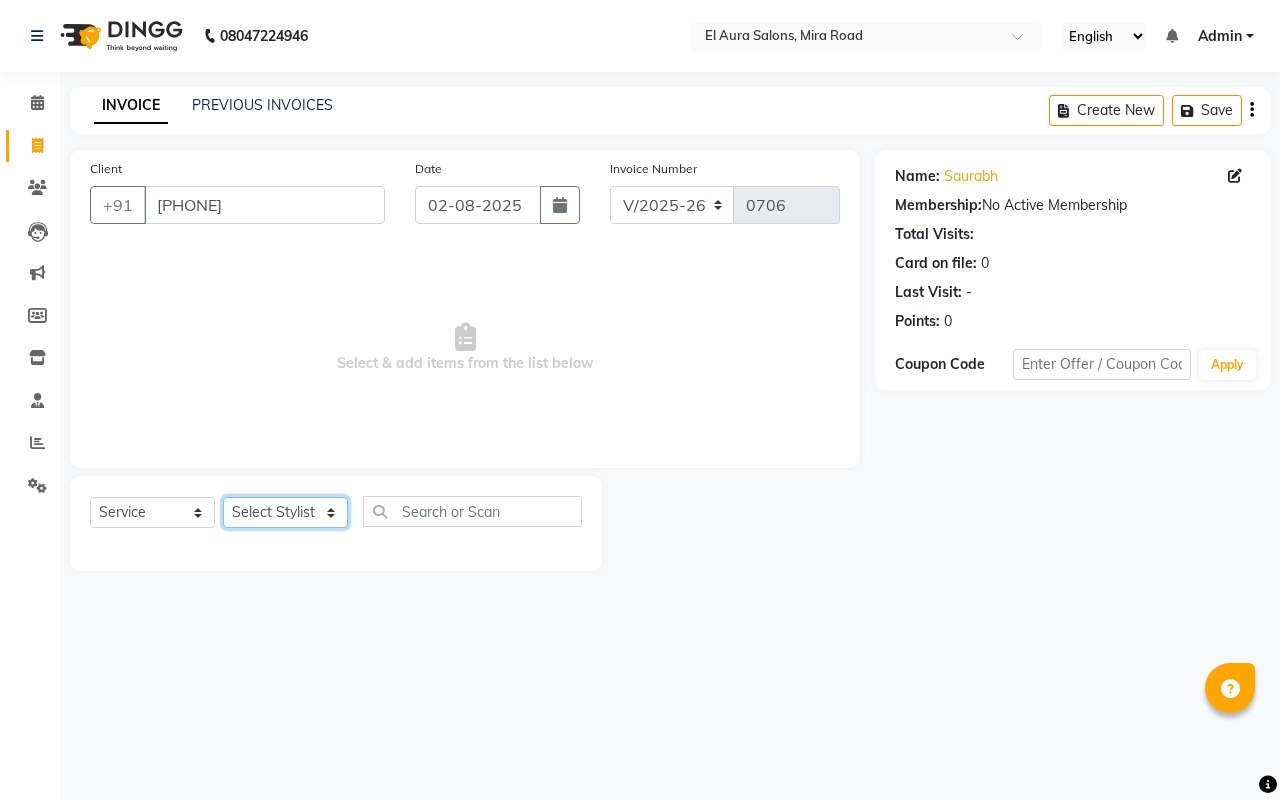 select on "11648" 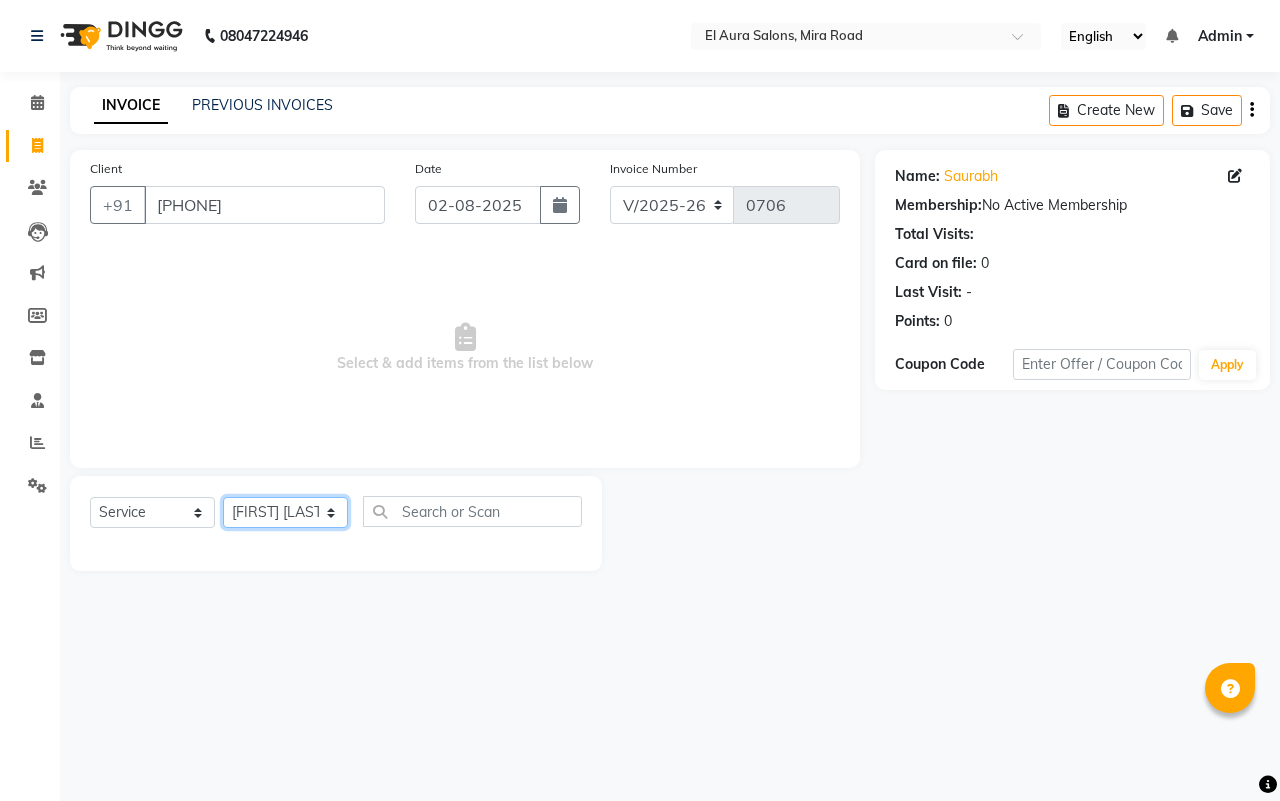click on "Select Stylist [FIRST] [FIRST] [LAST] [FIRST] [LAST] [FIRST] [LAST] [FIRST] [FIRST] [FIRST] [LAST] [FIRST] [FIRST] [FIRST] [LAST] [FIRST] [FIRST] [FIRST] [LAST] [FIRST]" 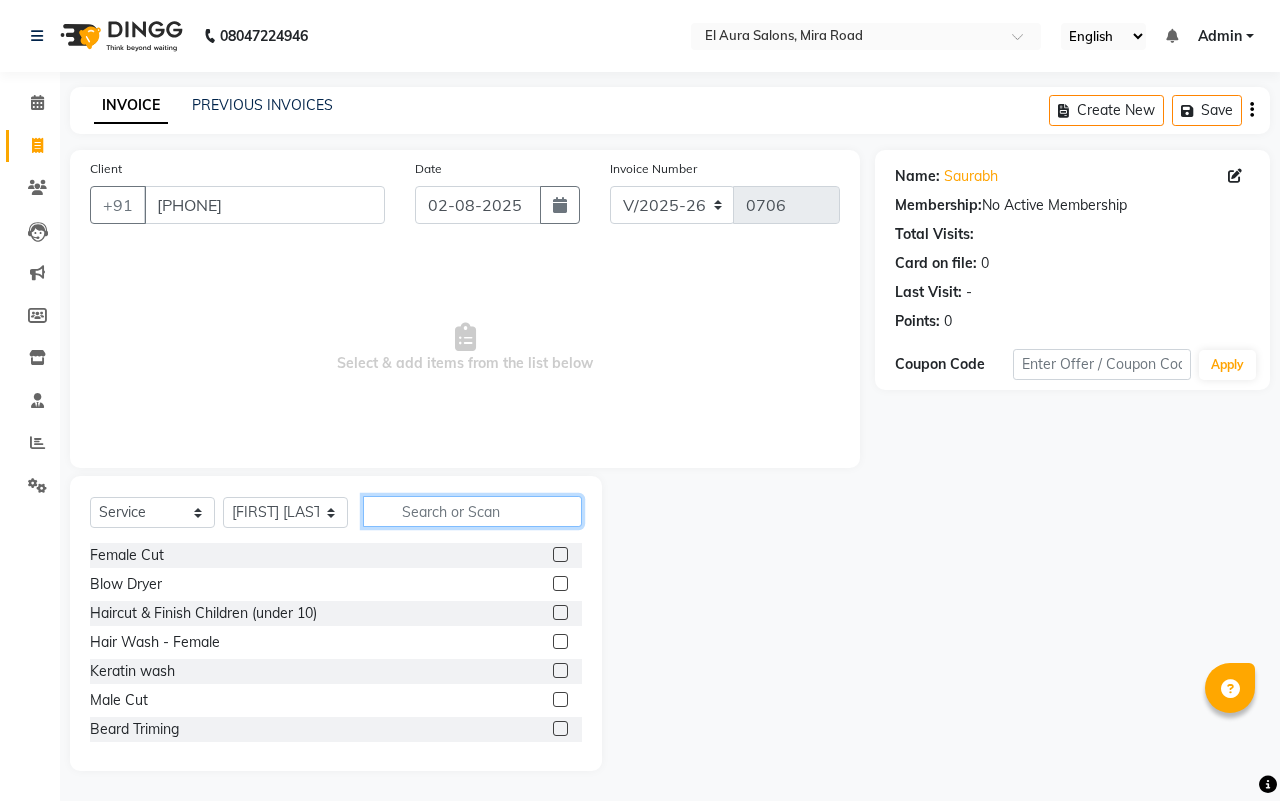 click 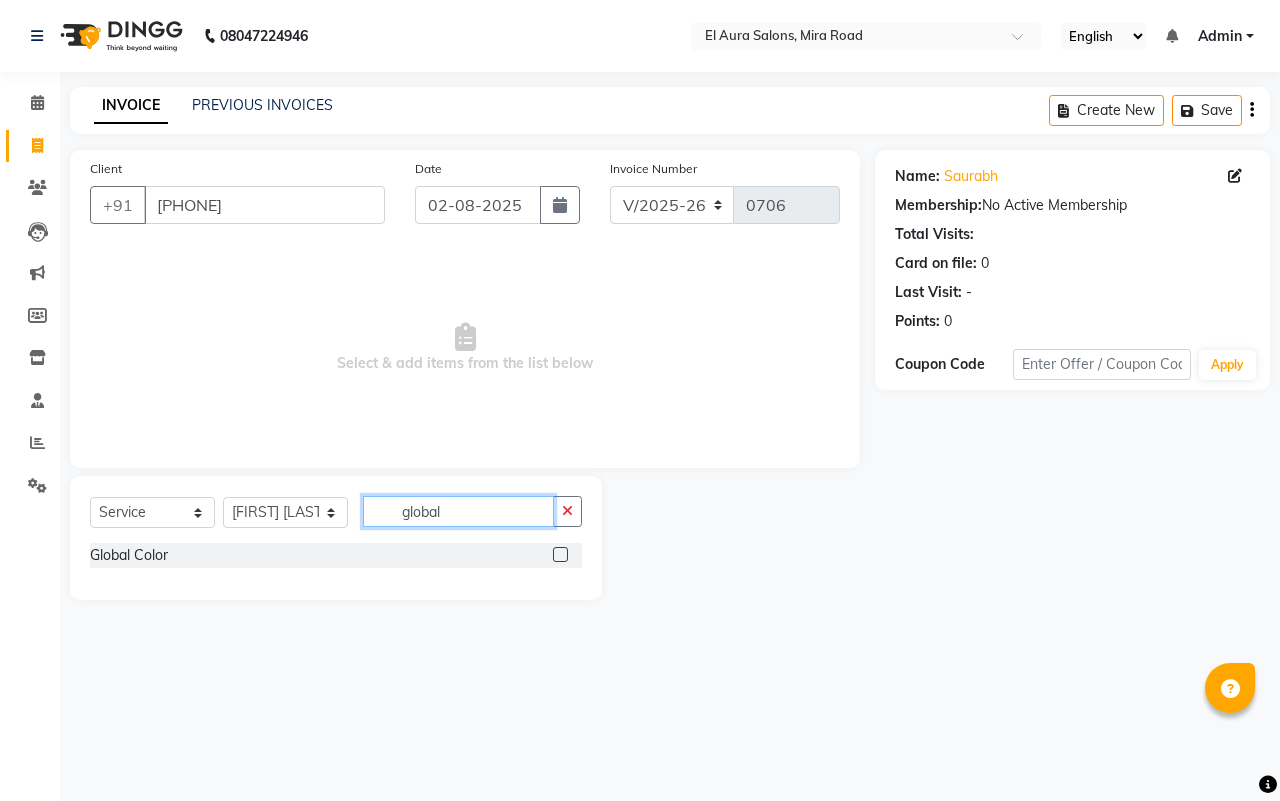 type on "global" 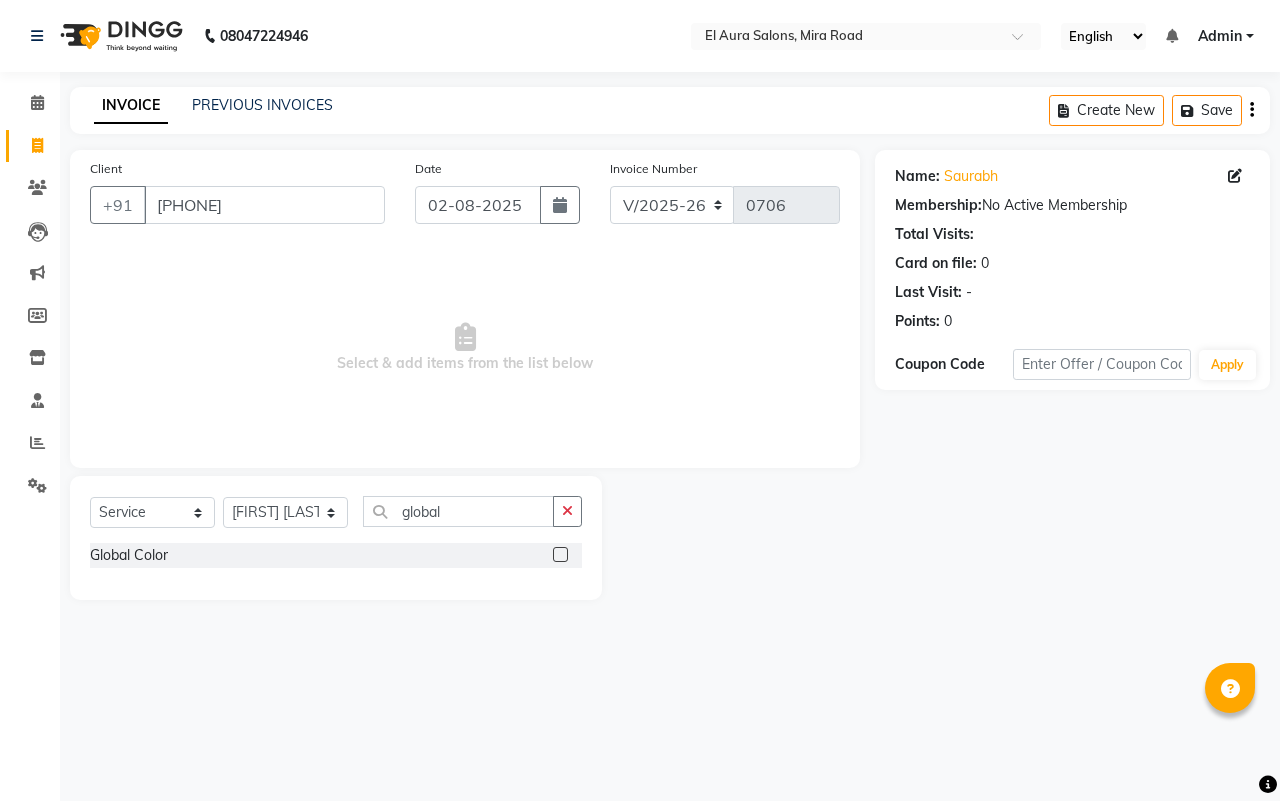click on "Global Color" 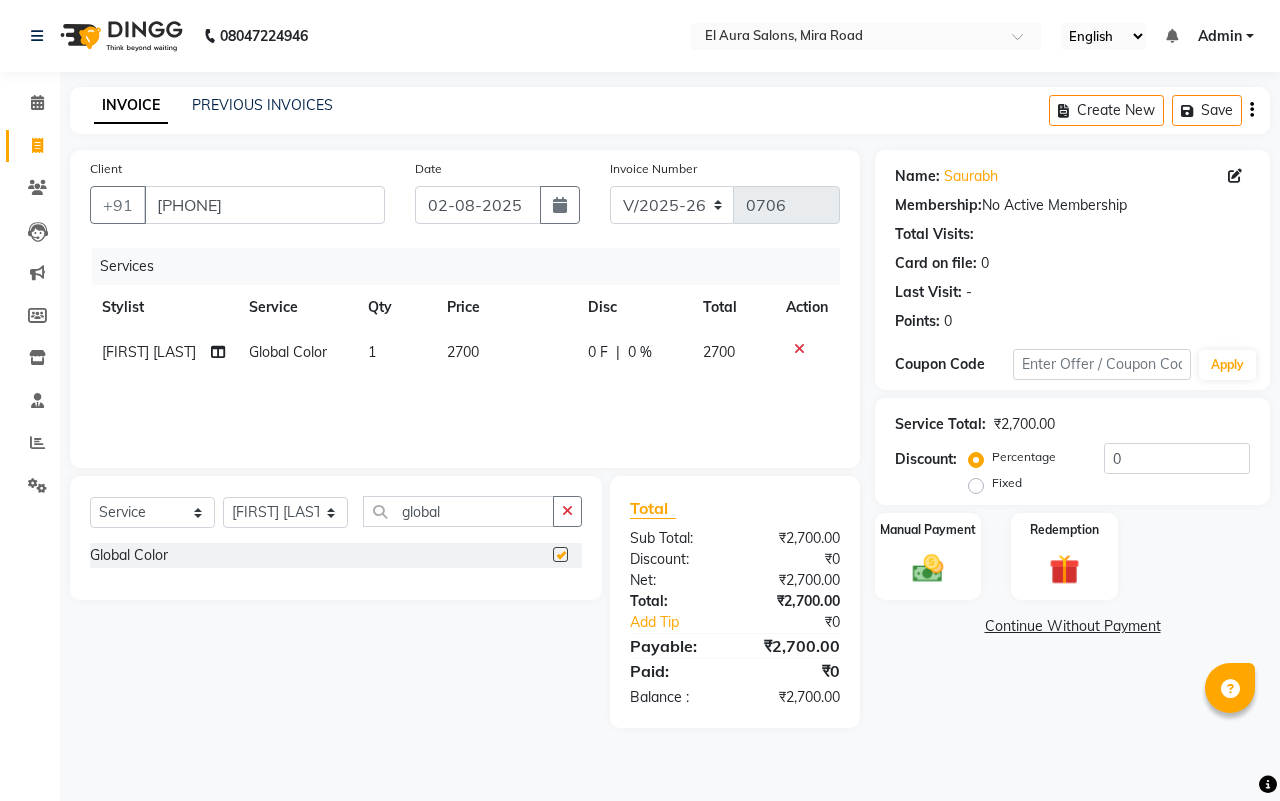 checkbox on "false" 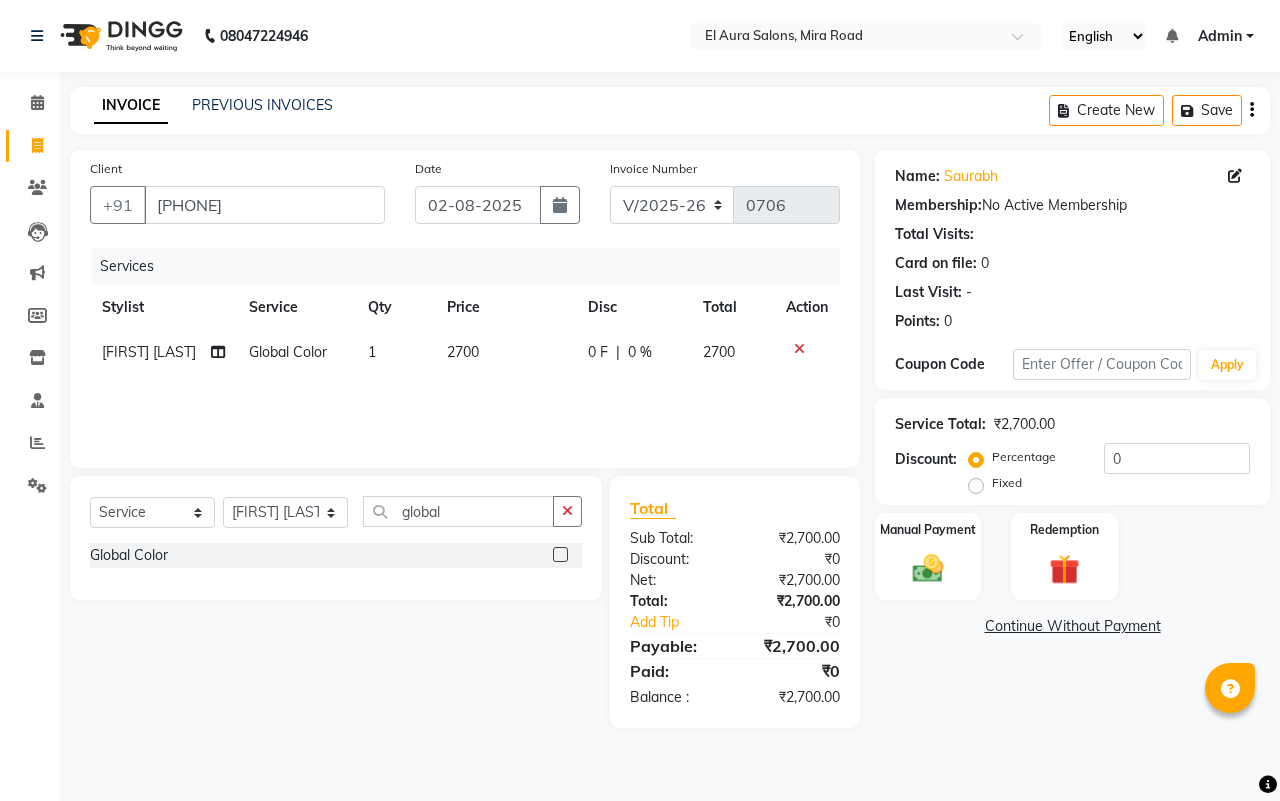 click on "2700" 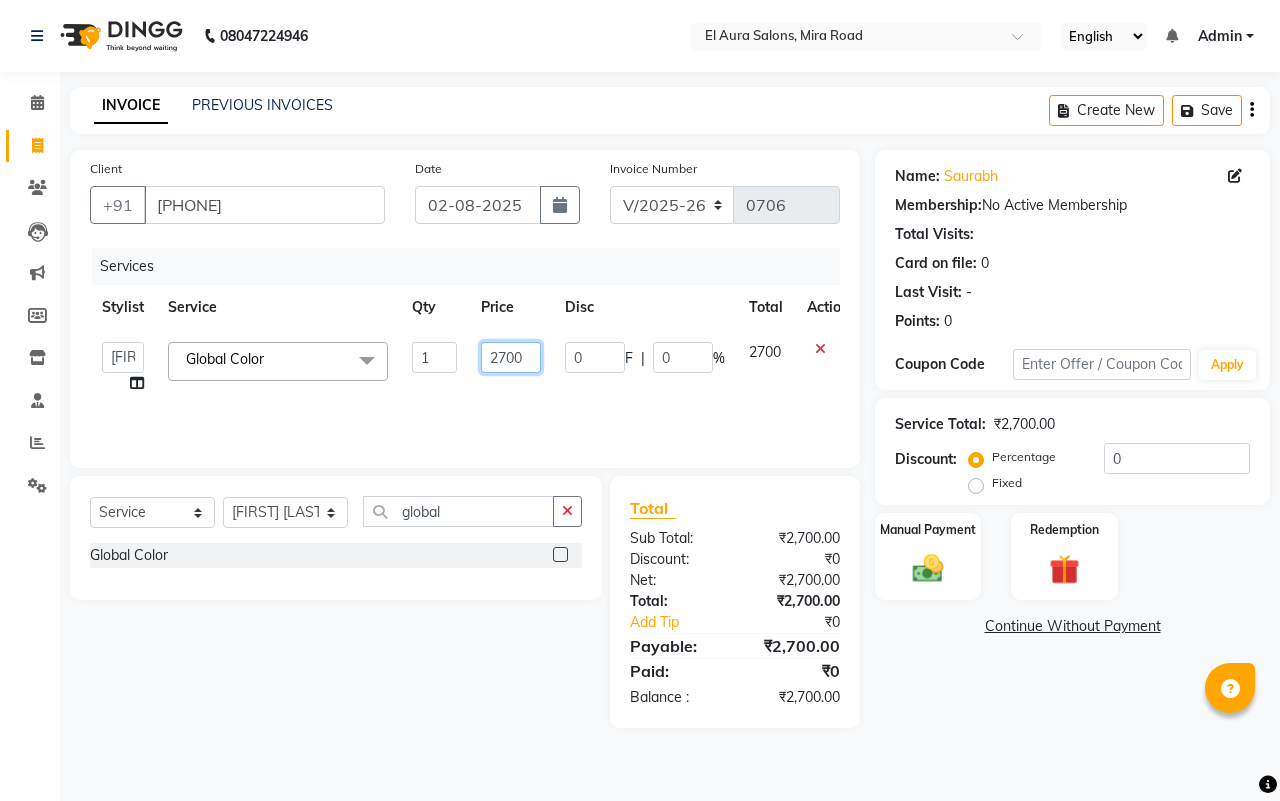 drag, startPoint x: 526, startPoint y: 345, endPoint x: 427, endPoint y: 358, distance: 99.849884 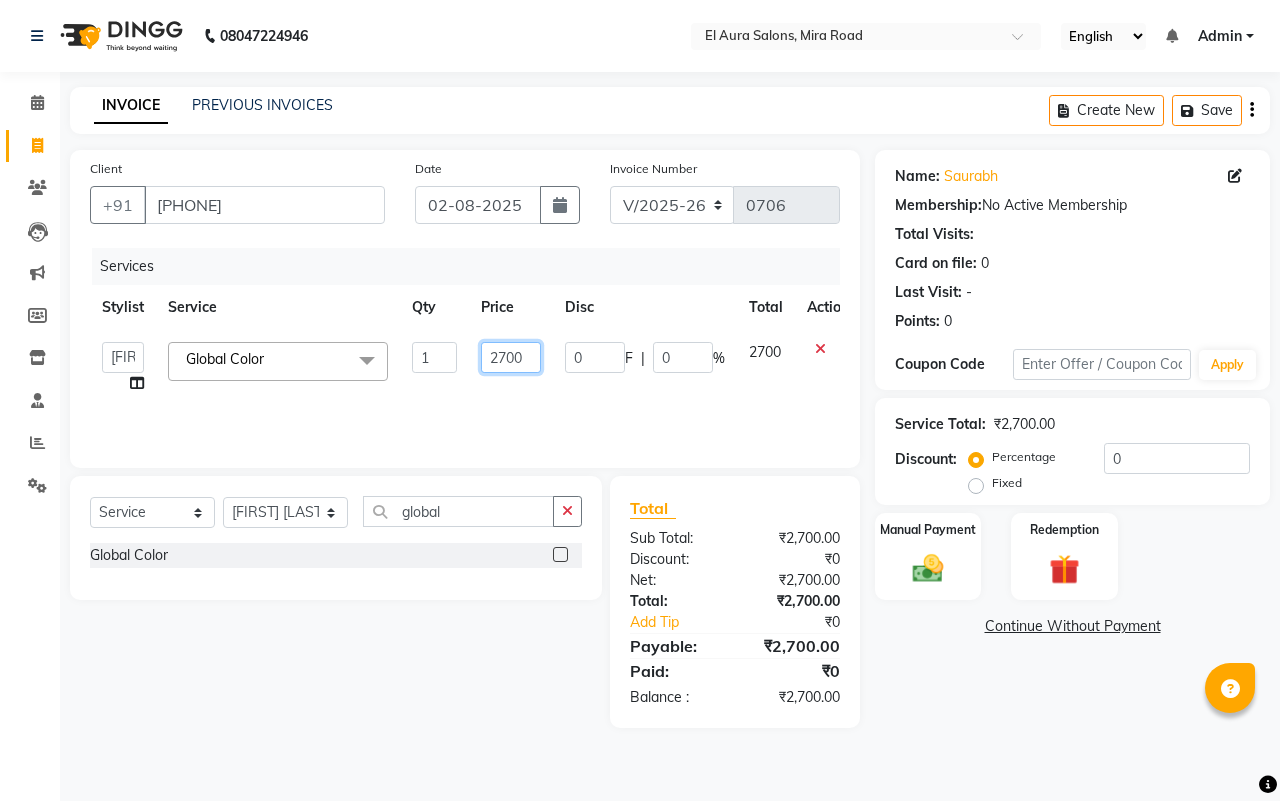 click on "[FIRST]   [FIRST] [LAST]   [FIRST] [LAST]   [FIRST] [LAST]   [FIRST]   [FIRST]   [FIRST] [LAST]   [FIRST]   [FIRST] [LAST]   [FIRST]   [FIRST]   [FIRST] [LAST]   [FIRST] [LAST]   [FIRST]   [FIRST]   [FIRST] [LAST]   [FIRST]  Global Color  x Female Cut Blow Dryer Haircut & Finish Children (under 10) Hair Wash - Female Keratin wash Male Cut Beard Triming Shaving Childdren Cut Styling Shave Hair Wash - Male Hair Setting - Male Head Massage Hair Setting - Female Female Hair Trimming Male Package Smoothening Keratin KeraSmooth WellaPlex Tanino Biotin Nanoplastia Botox Root Touch up - Female Root Touch up - Male Beard Color Global Color Highlights Highlights - Loreal Single Streak Creative Color Color Change Highlights Half Head Pre-Lightning Balayage Hair Spa - Female Keratin Spa - Female Ampule - Female Hair Spa - Male Treatment/ Ritual - Male Ampule - Male Full Arms (C ) Full Arms (D) Full Legs(C ) Full Legs  (D) Underarms(C ) Underarms(D ) Front Body / Back Body(C ) Front Body / back Body (D )" 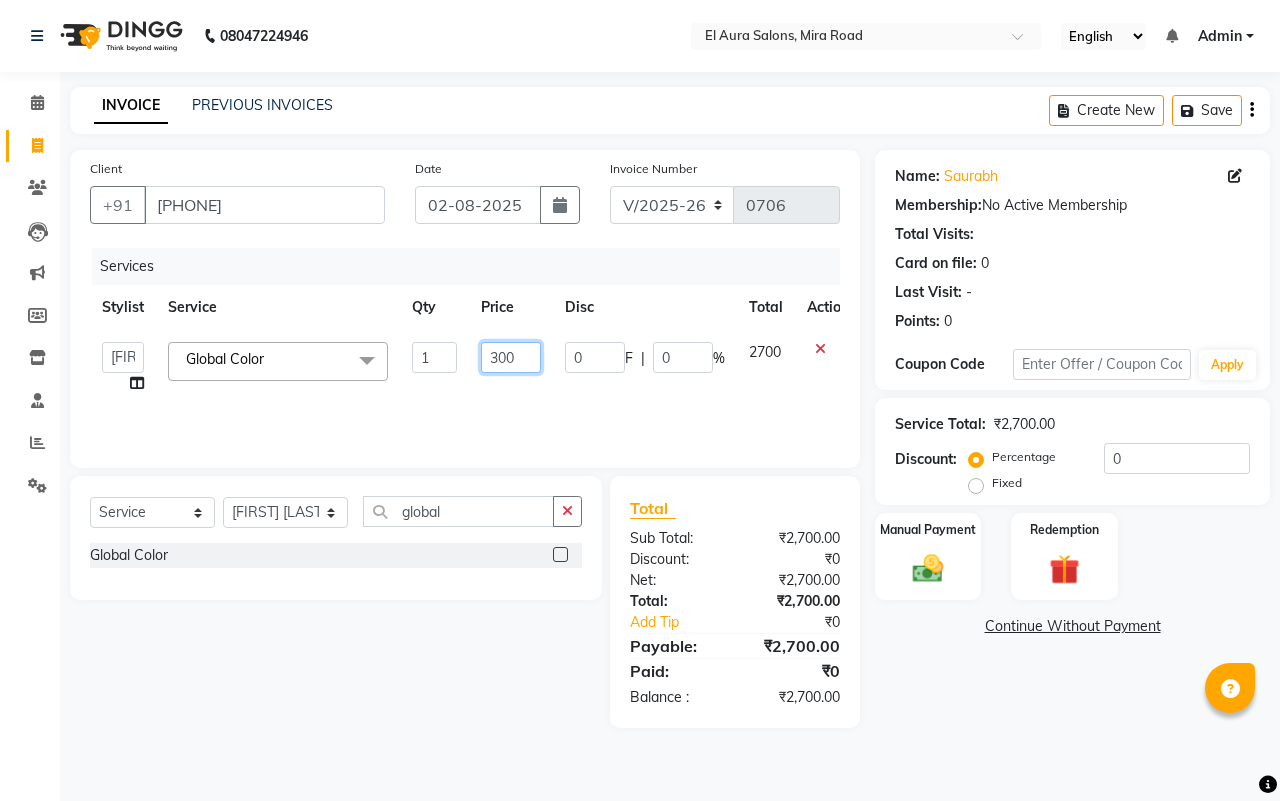type on "3000" 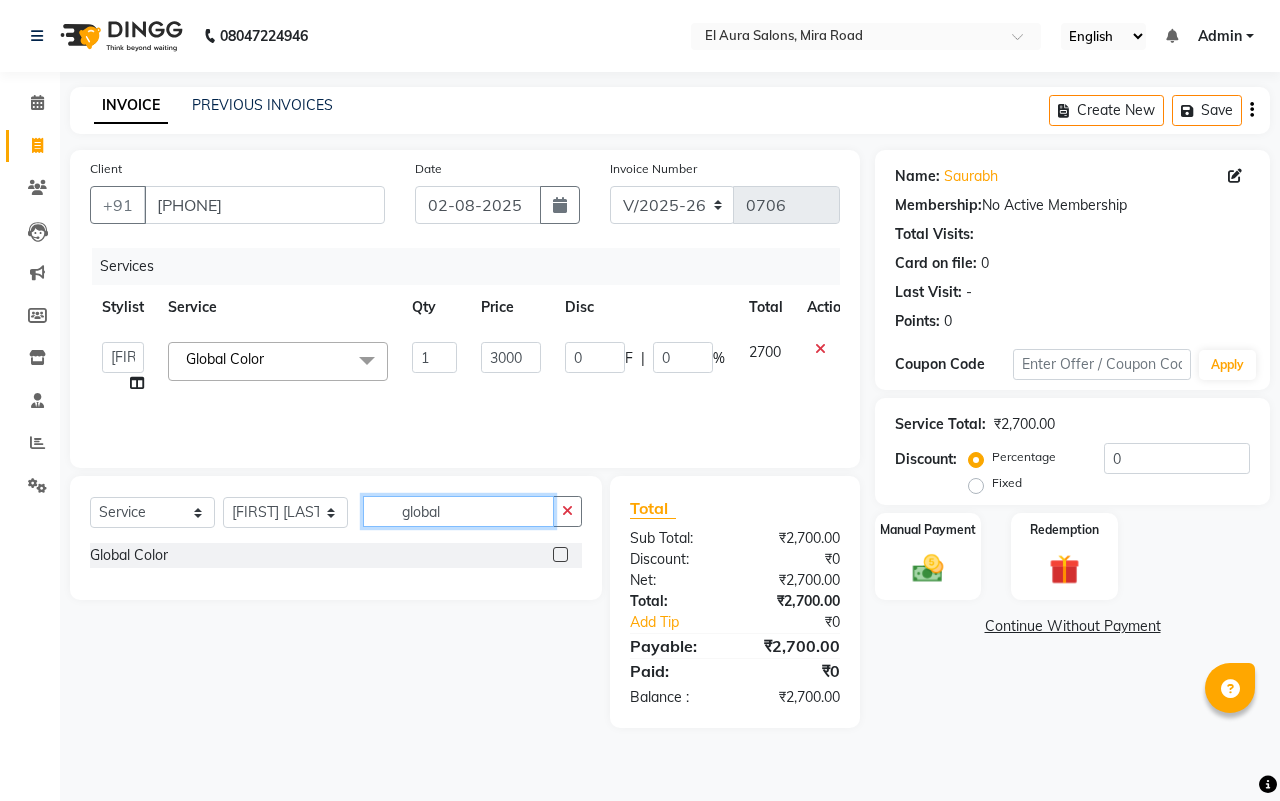 click on "global" 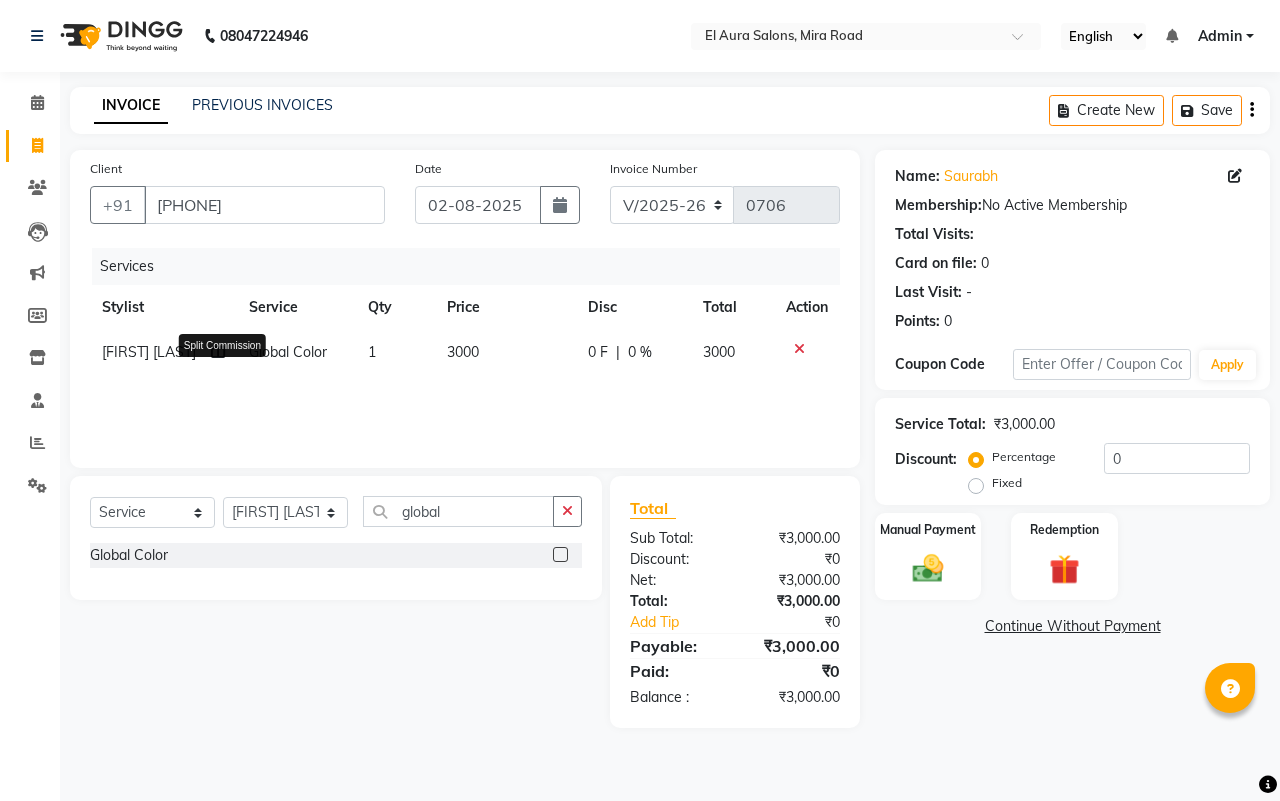 click 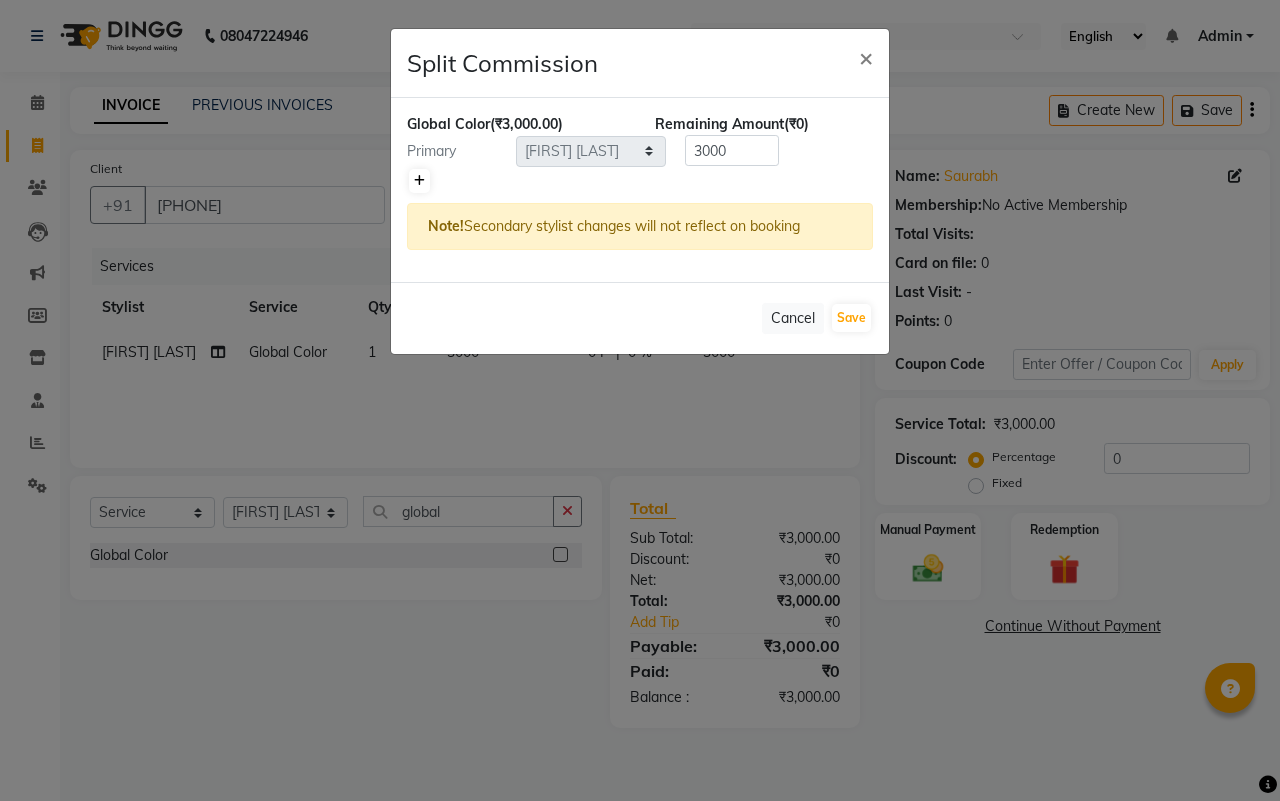 click 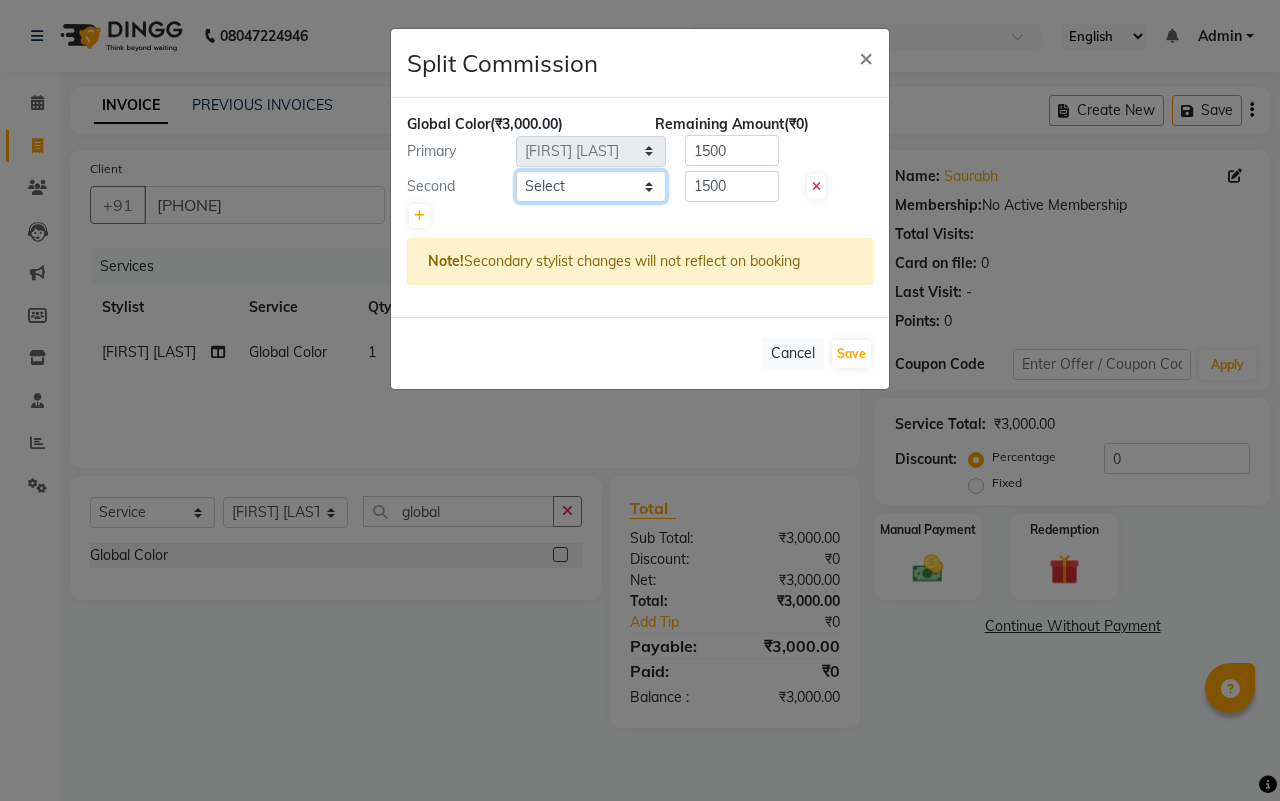 click on "Select  [FIRST]   [FIRST] [LAST]   [FIRST] [LAST]   [FIRST] [LAST]   [FIRST]   [FIRST]   [FIRST] [LAST]   [FIRST]   [FIRST] [LAST]   [FIRST]   [FIRST]   [FIRST] [LAST]   [FIRST] [LAST]   [FIRST]   [FIRST]   [FIRST] [LAST]   [FIRST]" 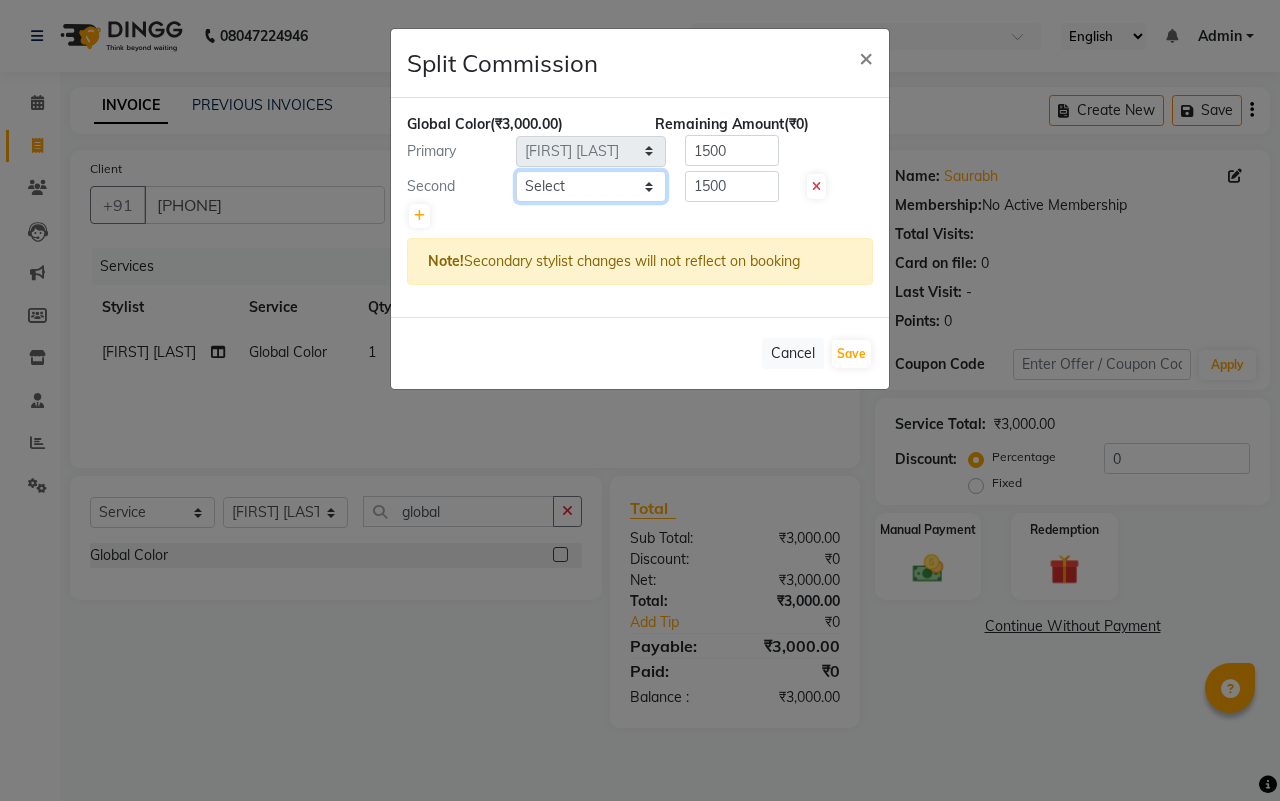 select on "8398" 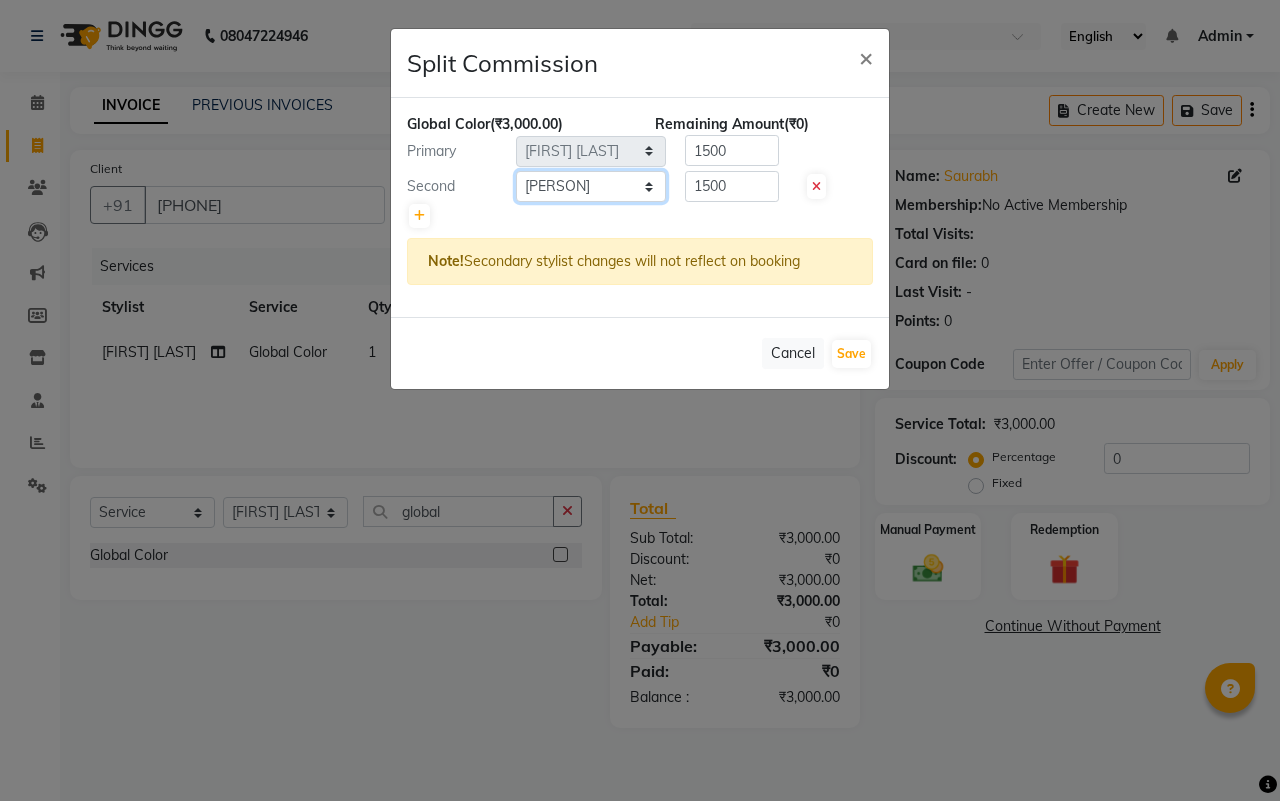 click on "Select  [FIRST]   [FIRST] [LAST]   [FIRST] [LAST]   [FIRST] [LAST]   [FIRST]   [FIRST]   [FIRST] [LAST]   [FIRST]   [FIRST] [LAST]   [FIRST]   [FIRST]   [FIRST] [LAST]   [FIRST] [LAST]   [FIRST]   [FIRST]   [FIRST] [LAST]   [FIRST]" 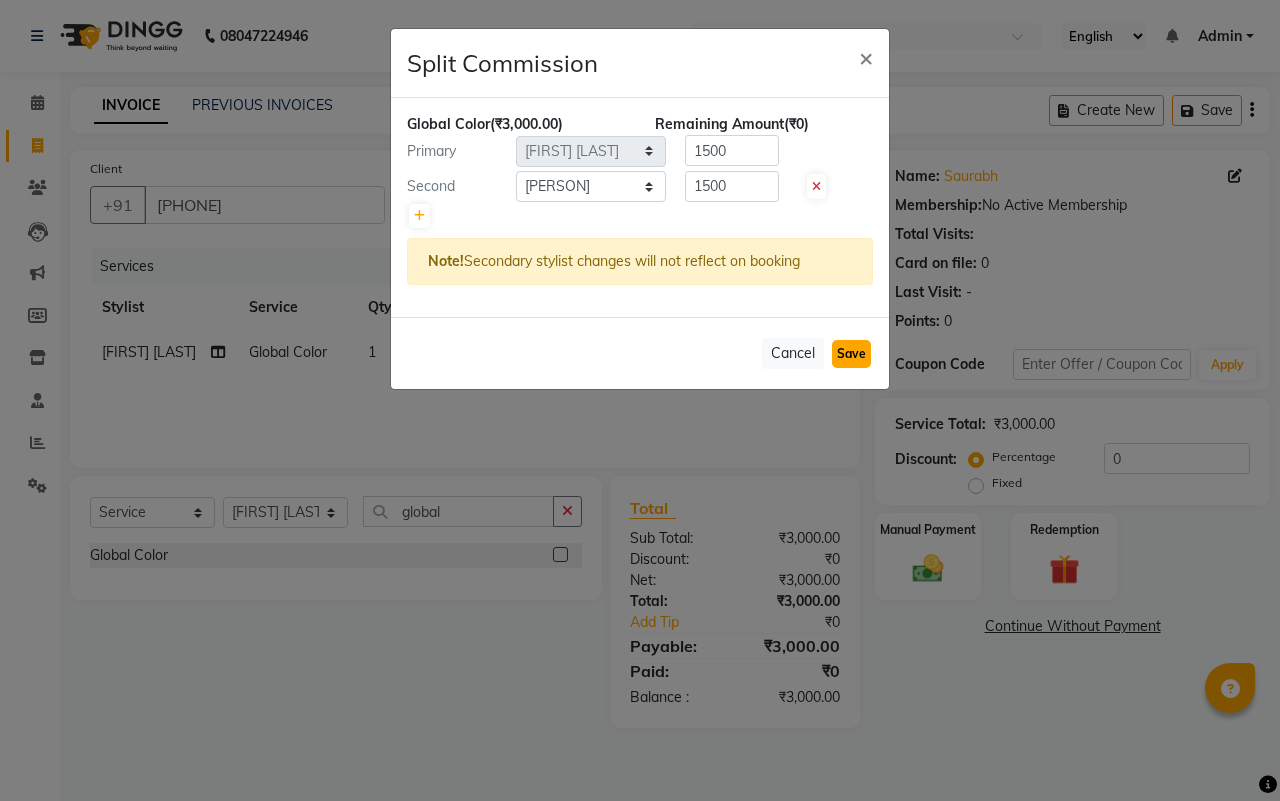 click on "Save" 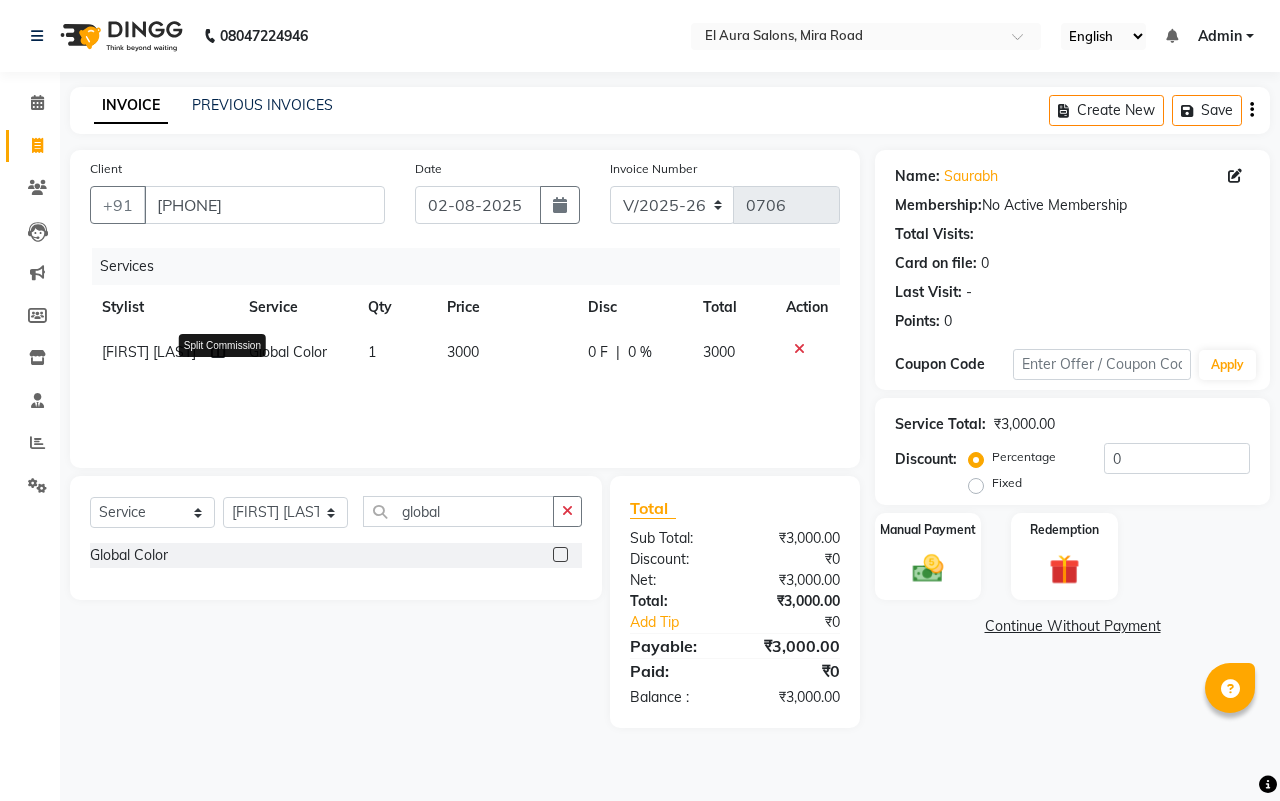 click 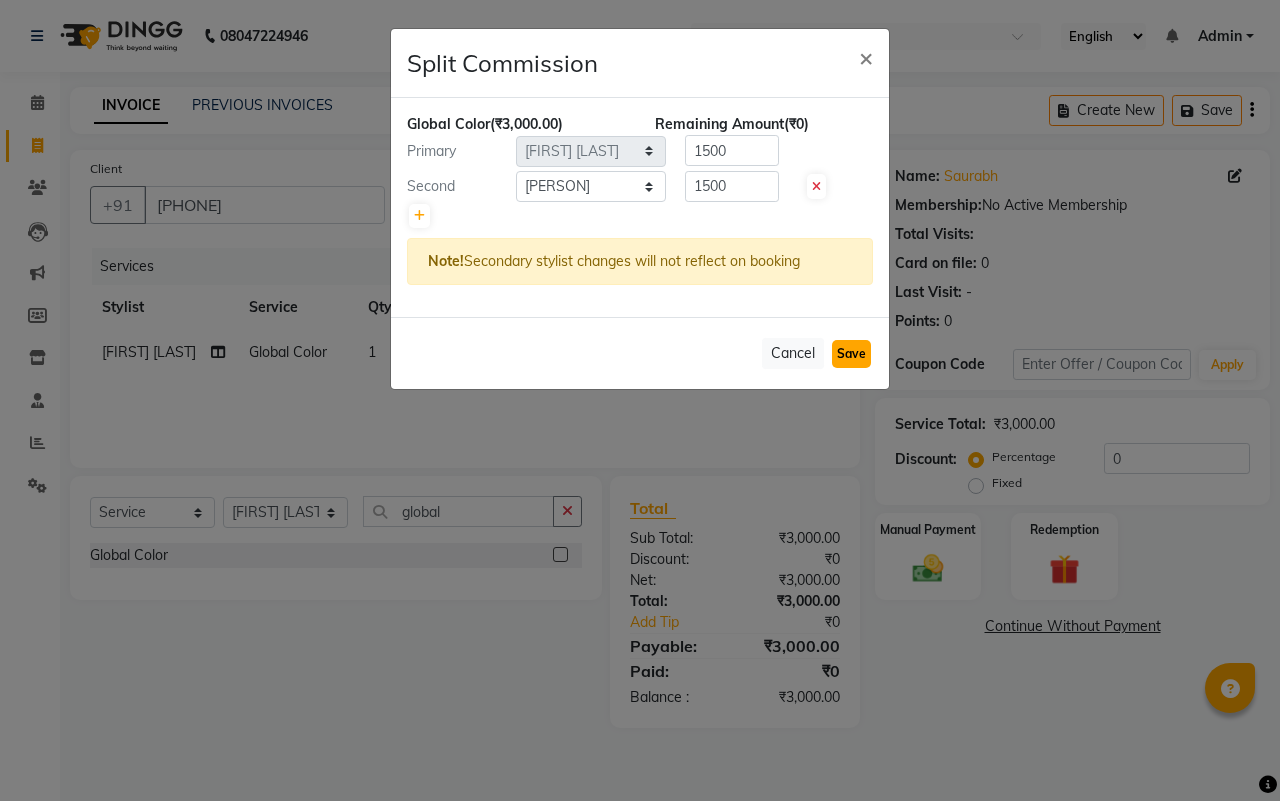 click on "Save" 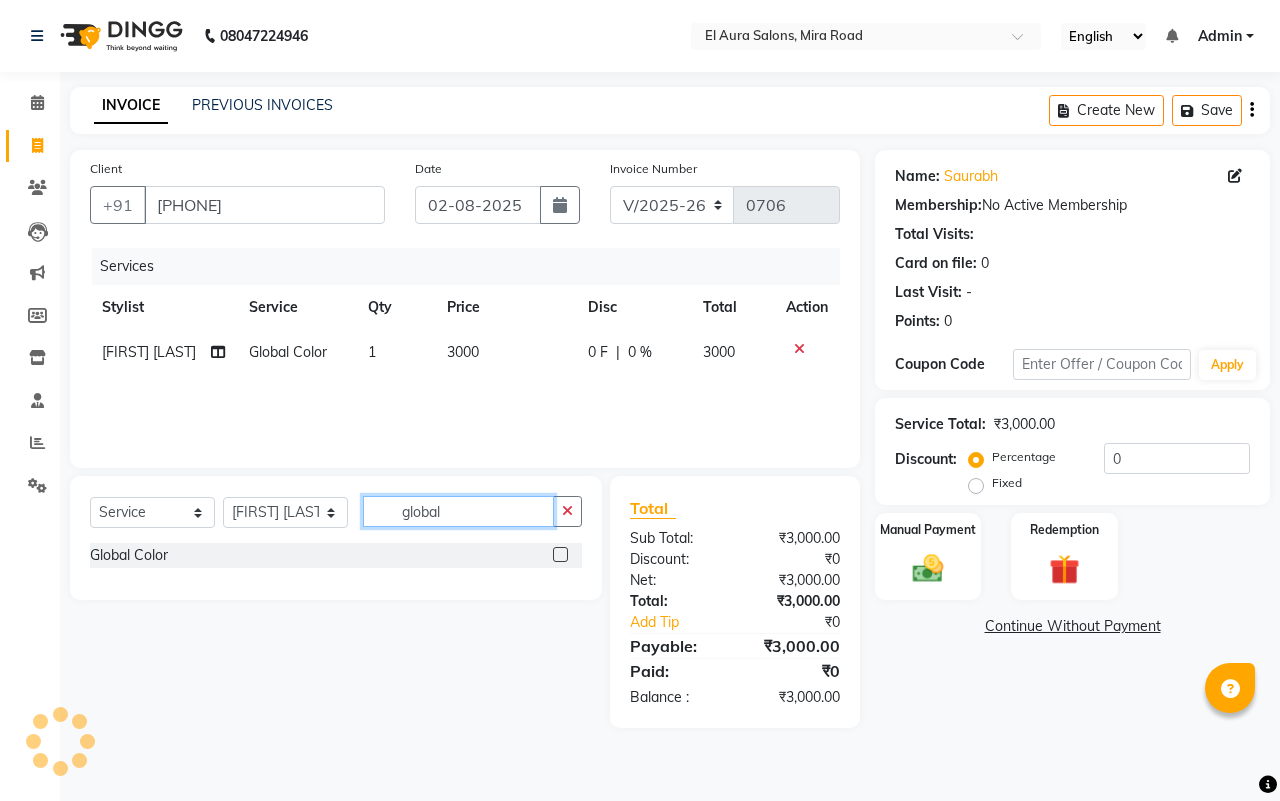 click on "global" 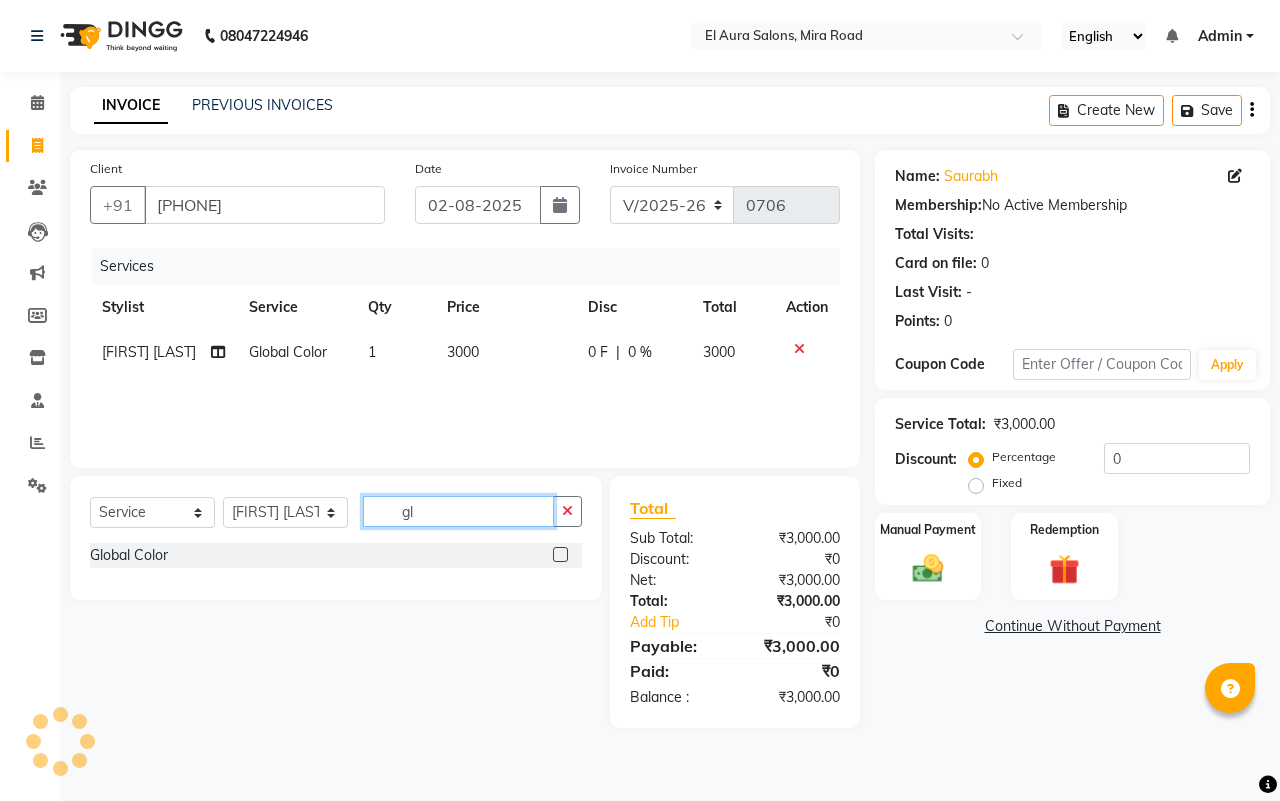 type on "g" 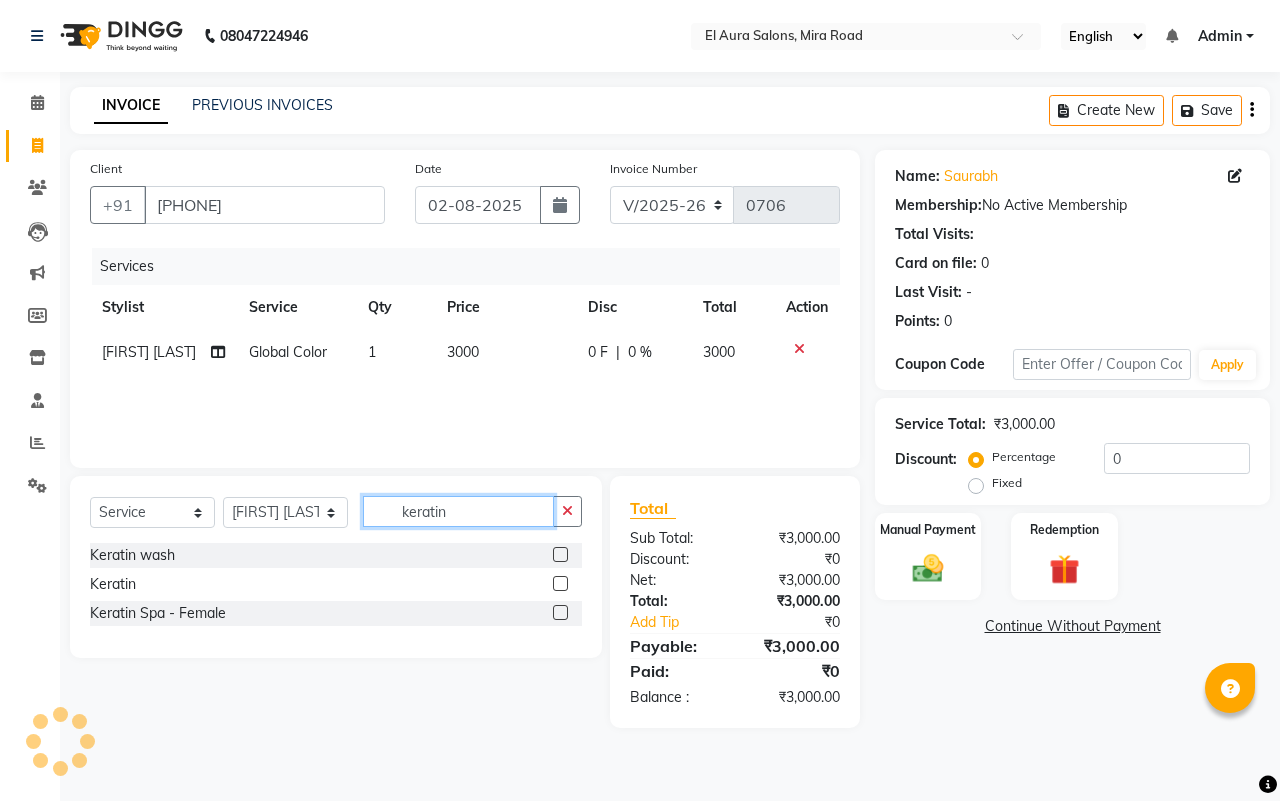 type on "keratin" 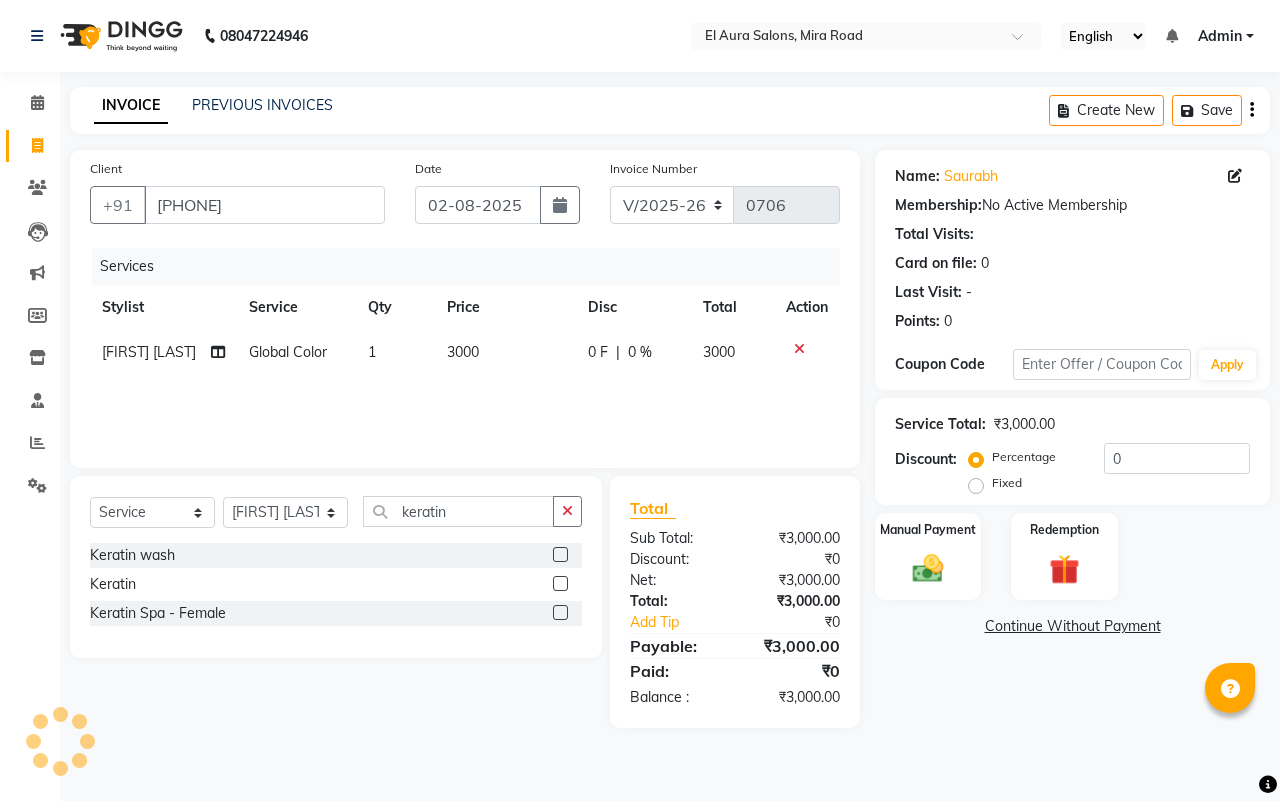 click 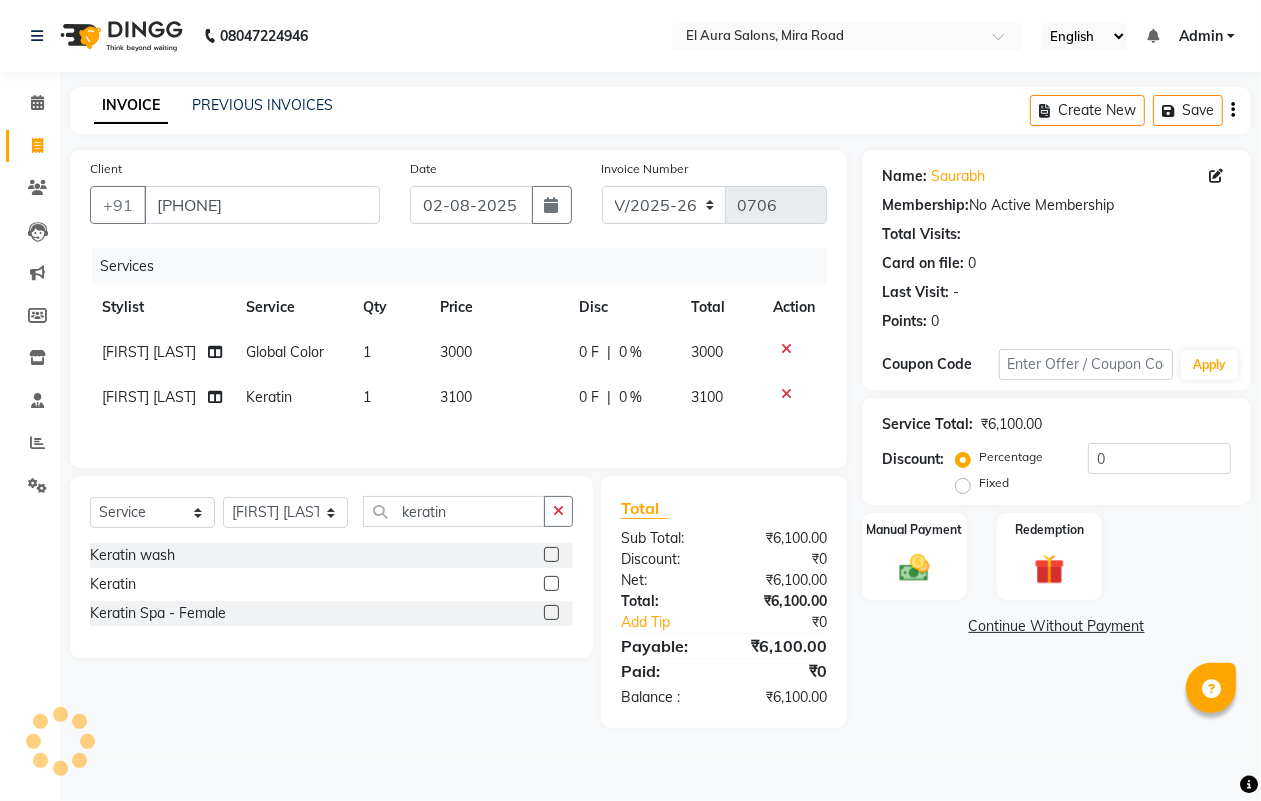 checkbox on "false" 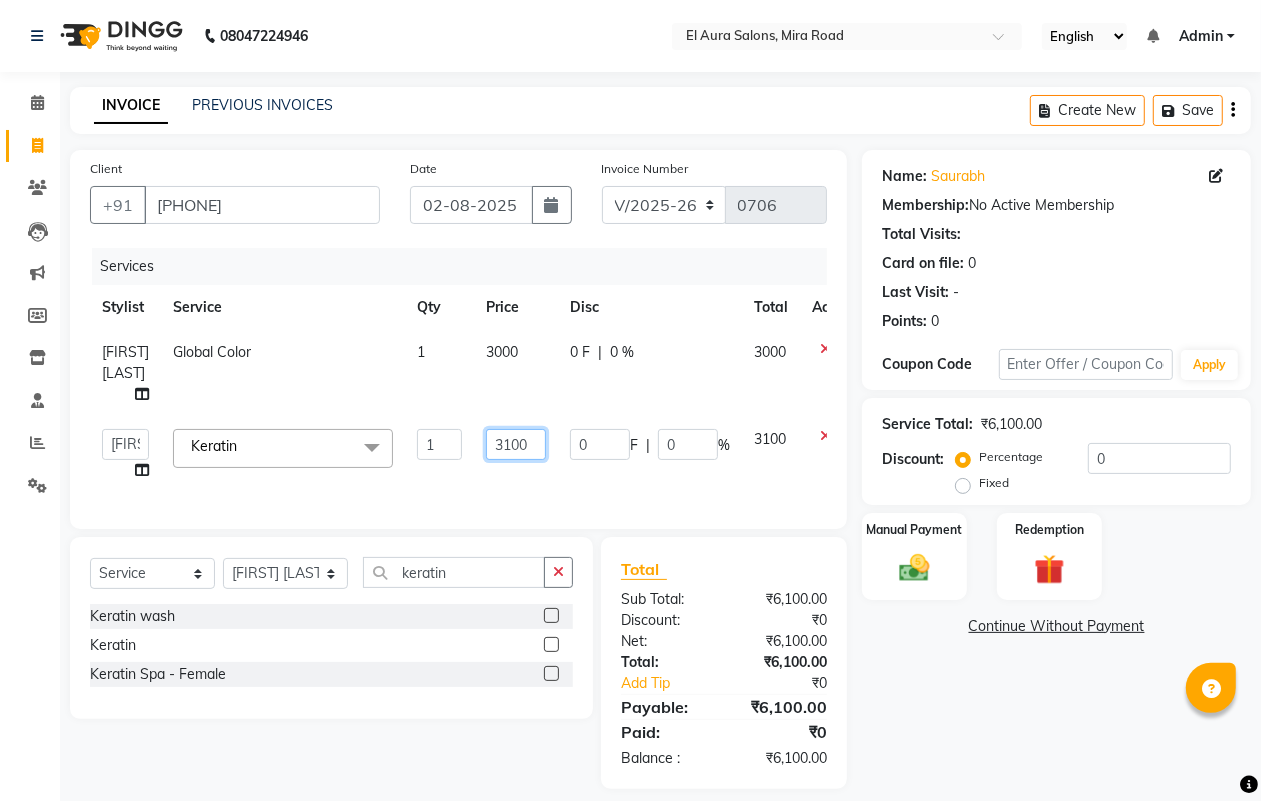 drag, startPoint x: 547, startPoint y: 442, endPoint x: 365, endPoint y: 435, distance: 182.13457 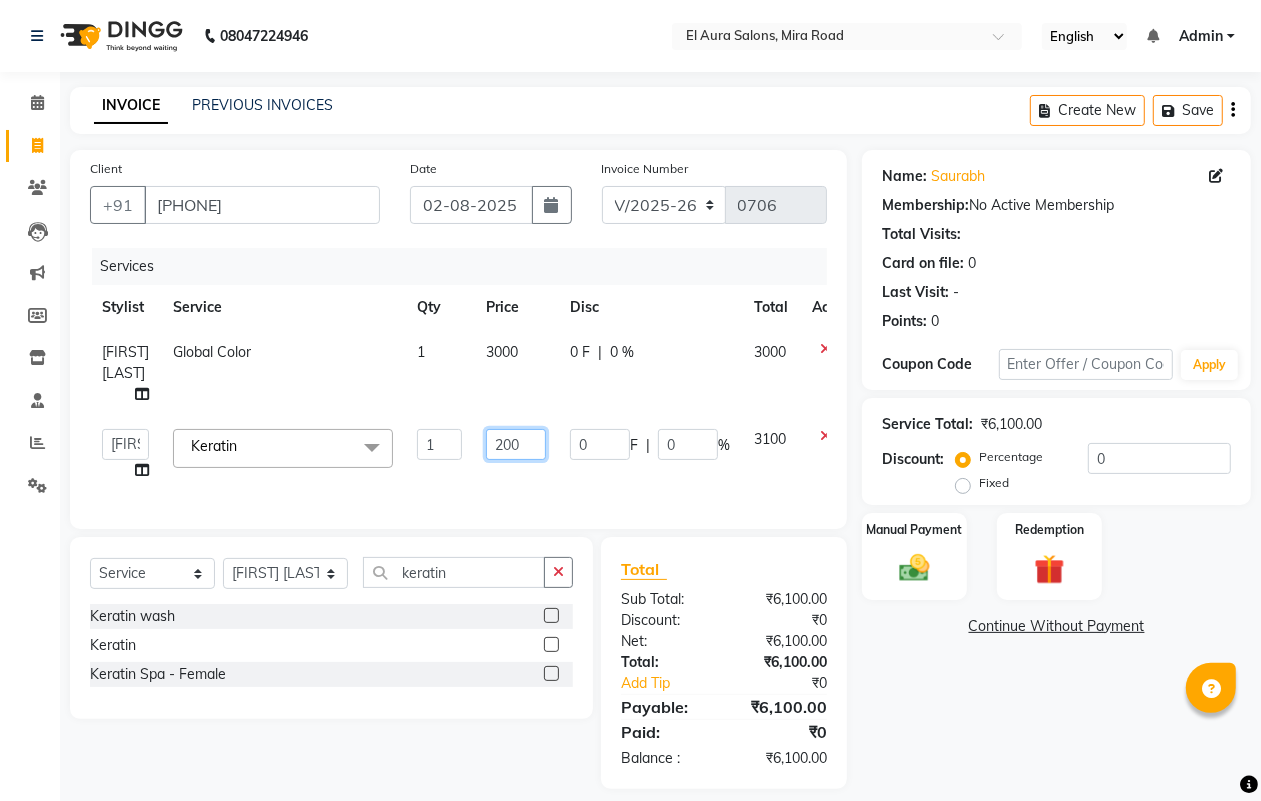 type on "2000" 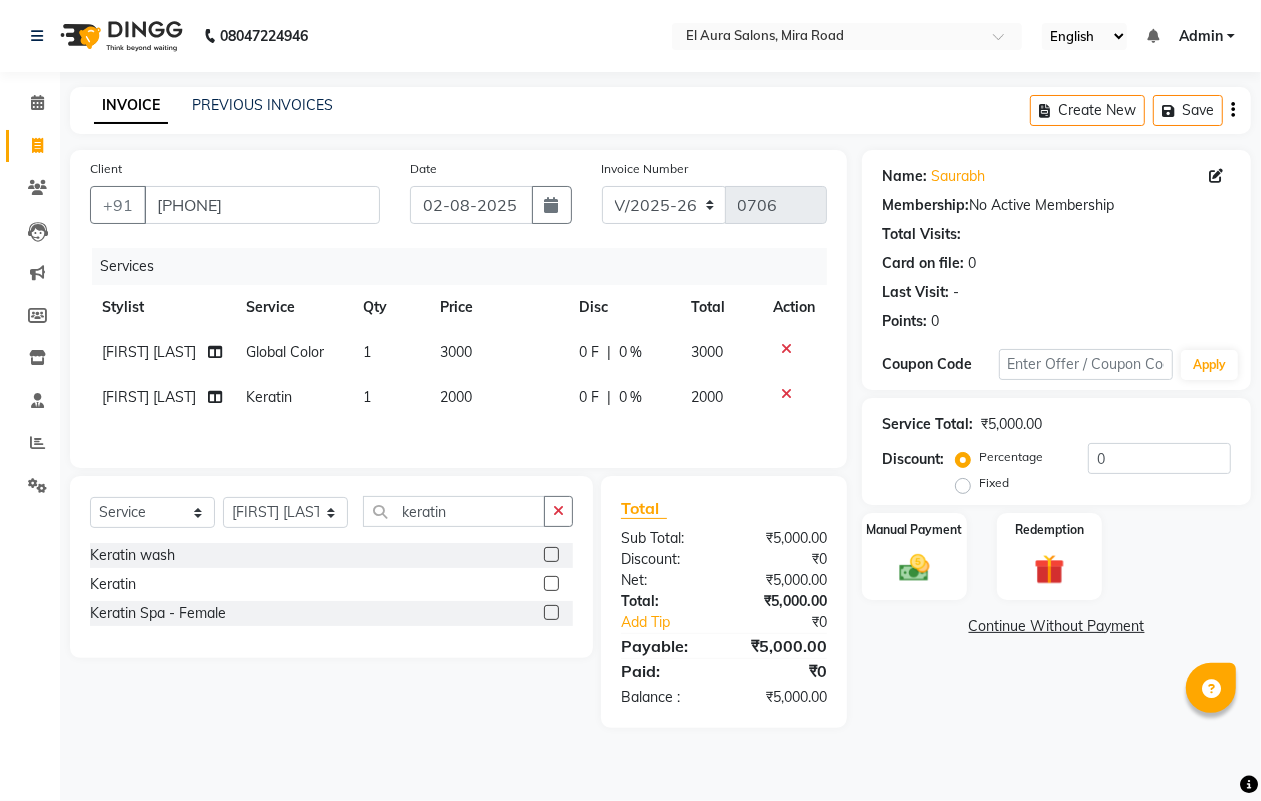 click on "Services Stylist Service Qty Price Disc Total Action Sandhya Pawan Sonar Global Color 1 3000 0 F | 0 % 3000 Sandhya Pawan Sonar Keratin 1 2000 0 F | 0 % 2000" 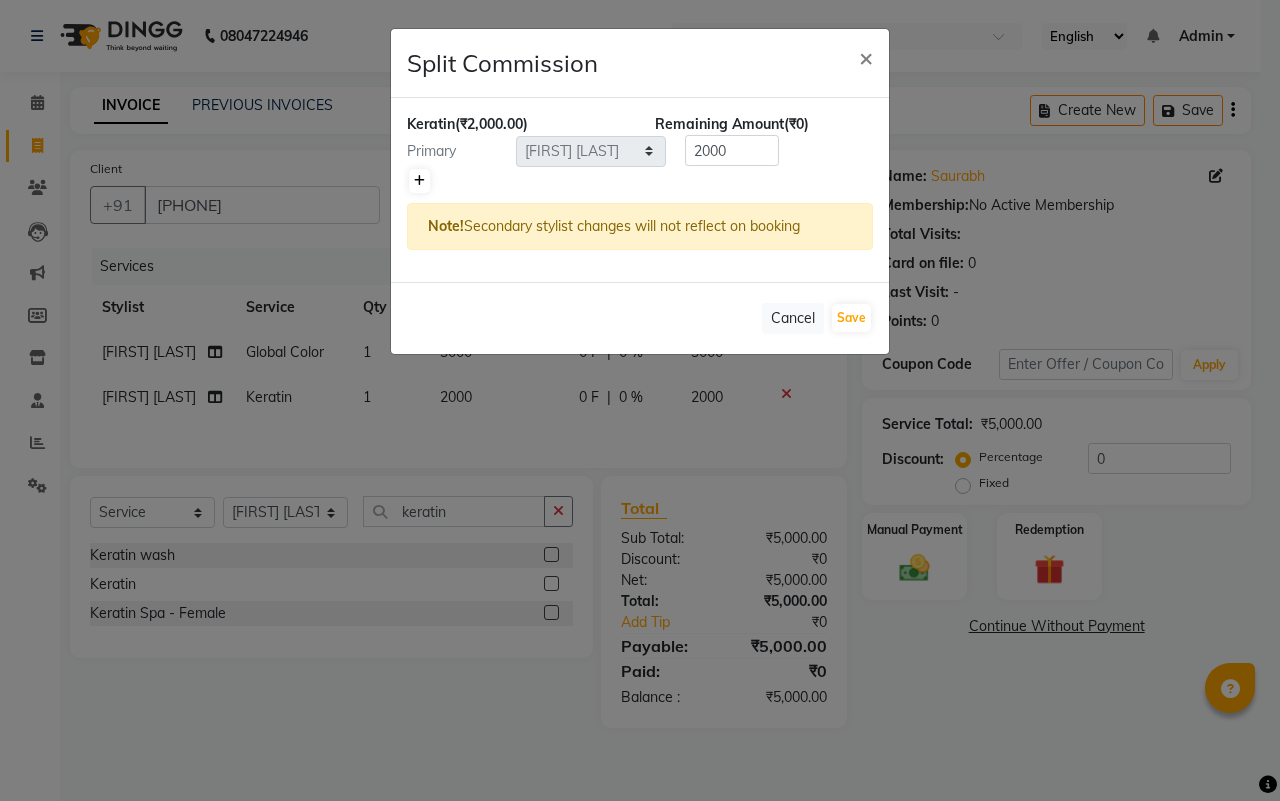 click 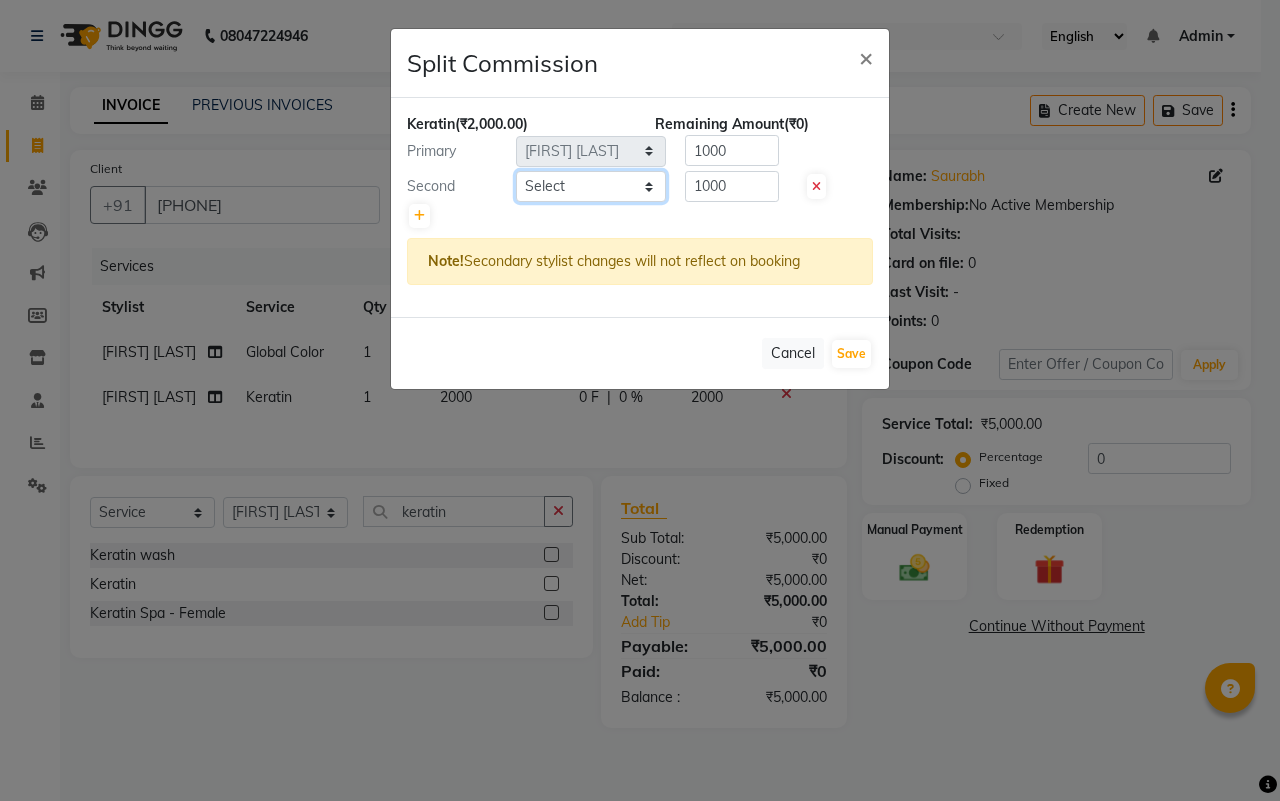 click on "Select  [FIRST]   [FIRST] [LAST]   [FIRST] [LAST]   [FIRST] [LAST]   [FIRST]   [FIRST]   [FIRST] [LAST]   [FIRST]   [FIRST] [LAST]   [FIRST]   [FIRST]   [FIRST] [LAST]   [FIRST] [LAST]   [FIRST]   [FIRST]   [FIRST] [LAST]   [FIRST]" 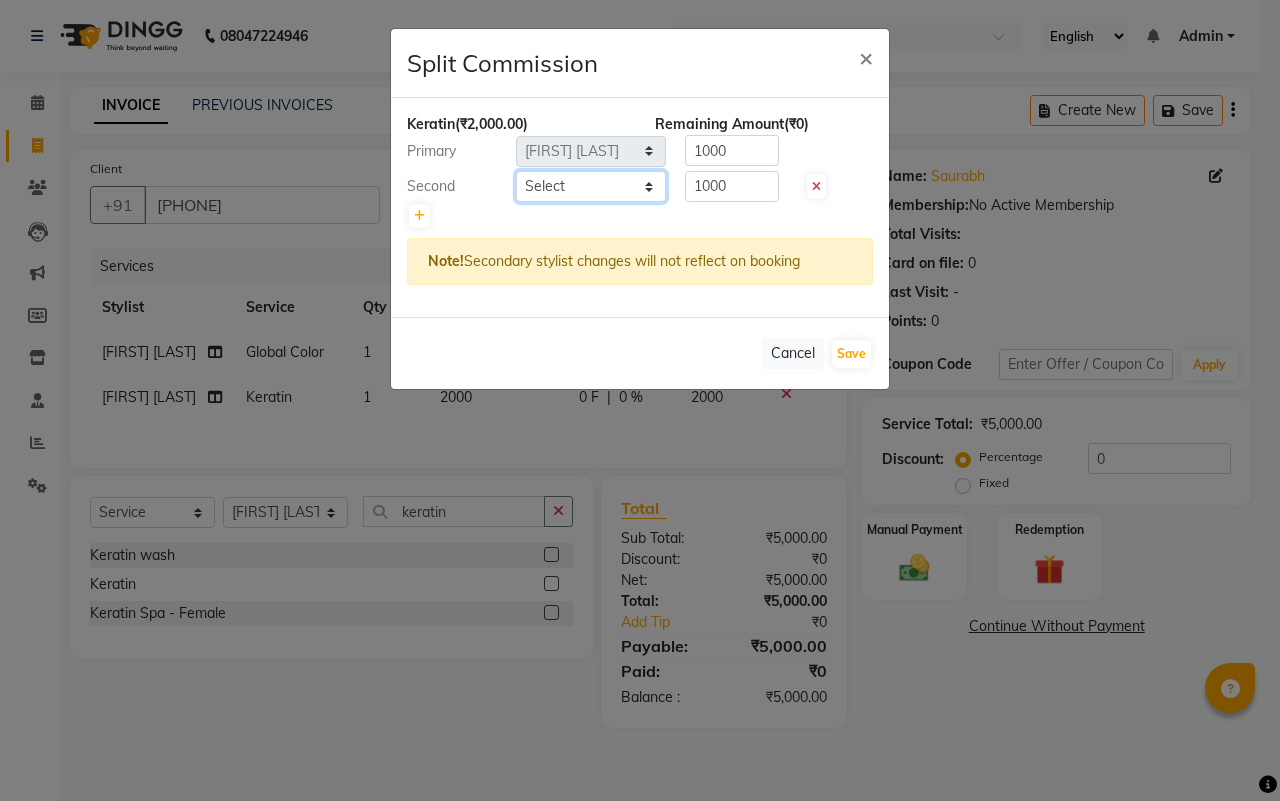 select on "85596" 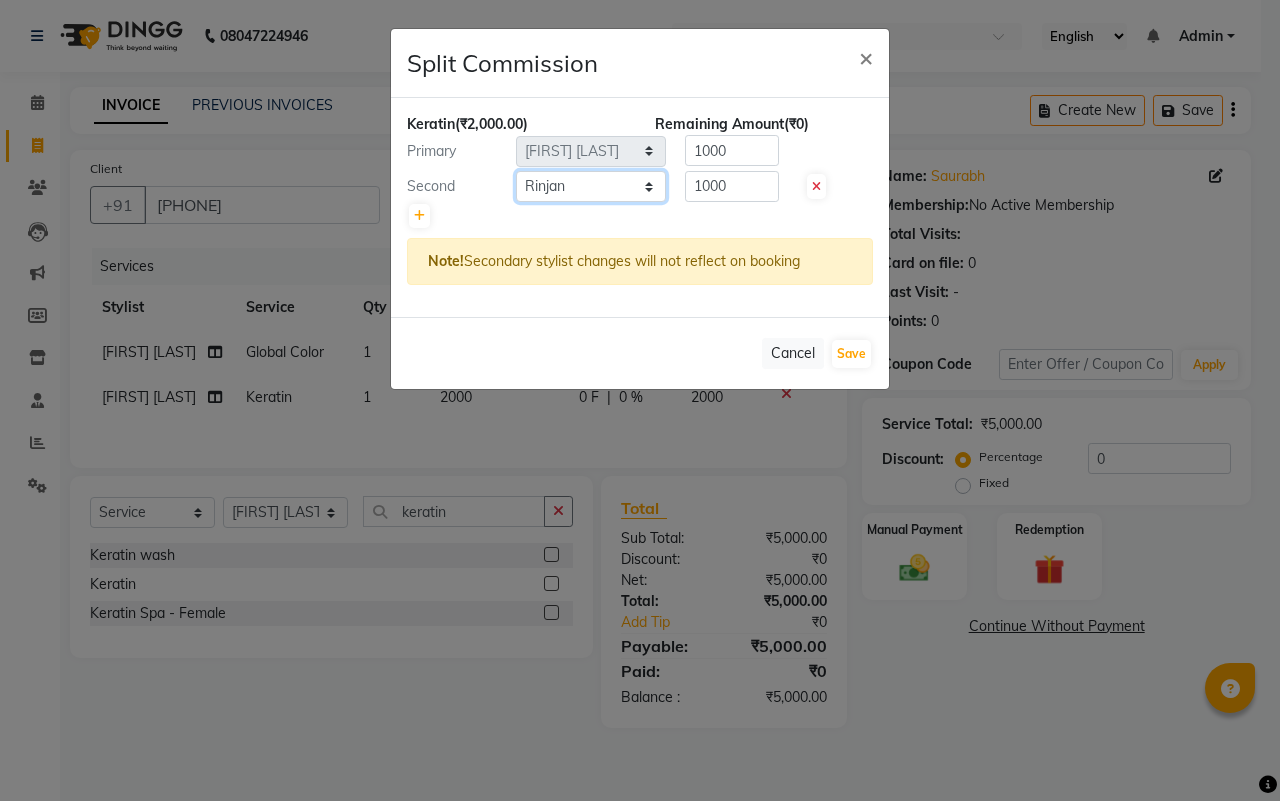 click on "Select  [FIRST]   [FIRST] [LAST]   [FIRST] [LAST]   [FIRST] [LAST]   [FIRST]   [FIRST]   [FIRST] [LAST]   [FIRST]   [FIRST] [LAST]   [FIRST]   [FIRST]   [FIRST] [LAST]   [FIRST] [LAST]   [FIRST]   [FIRST]   [FIRST] [LAST]   [FIRST]" 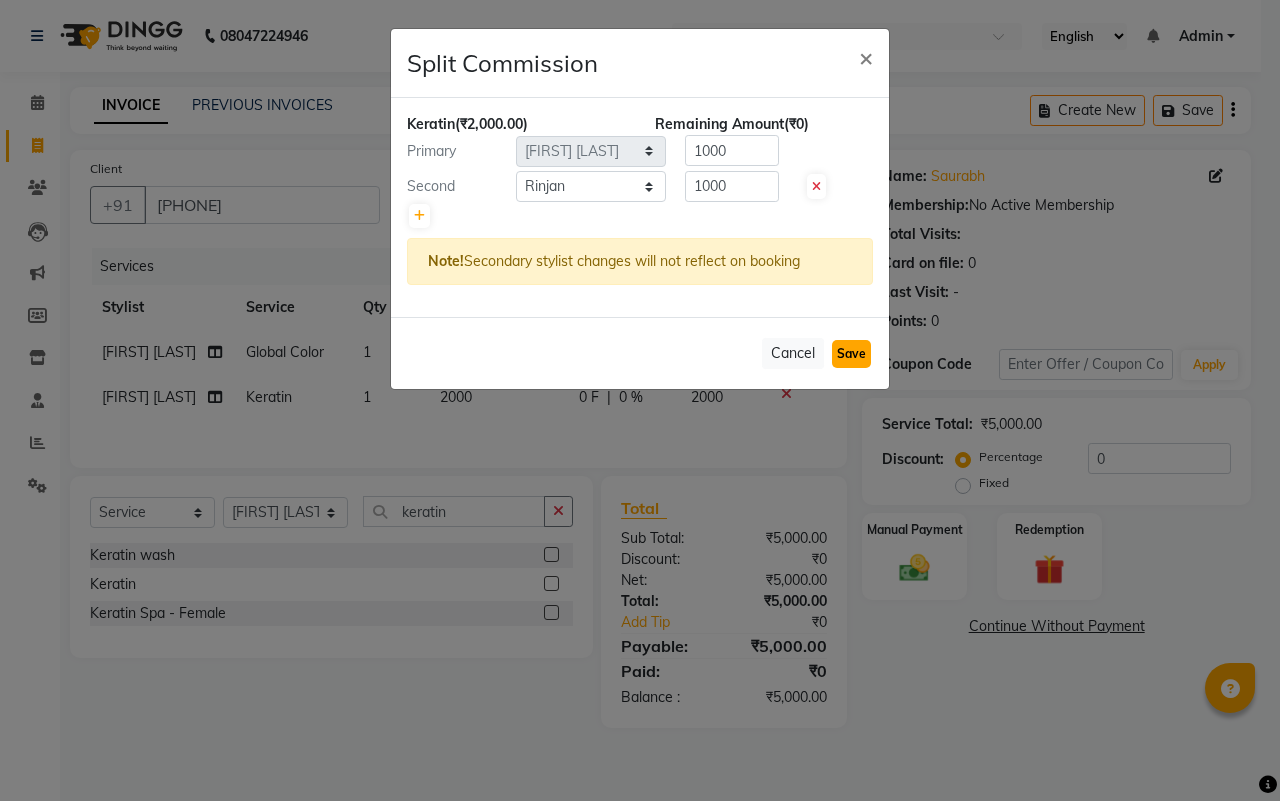 click on "Save" 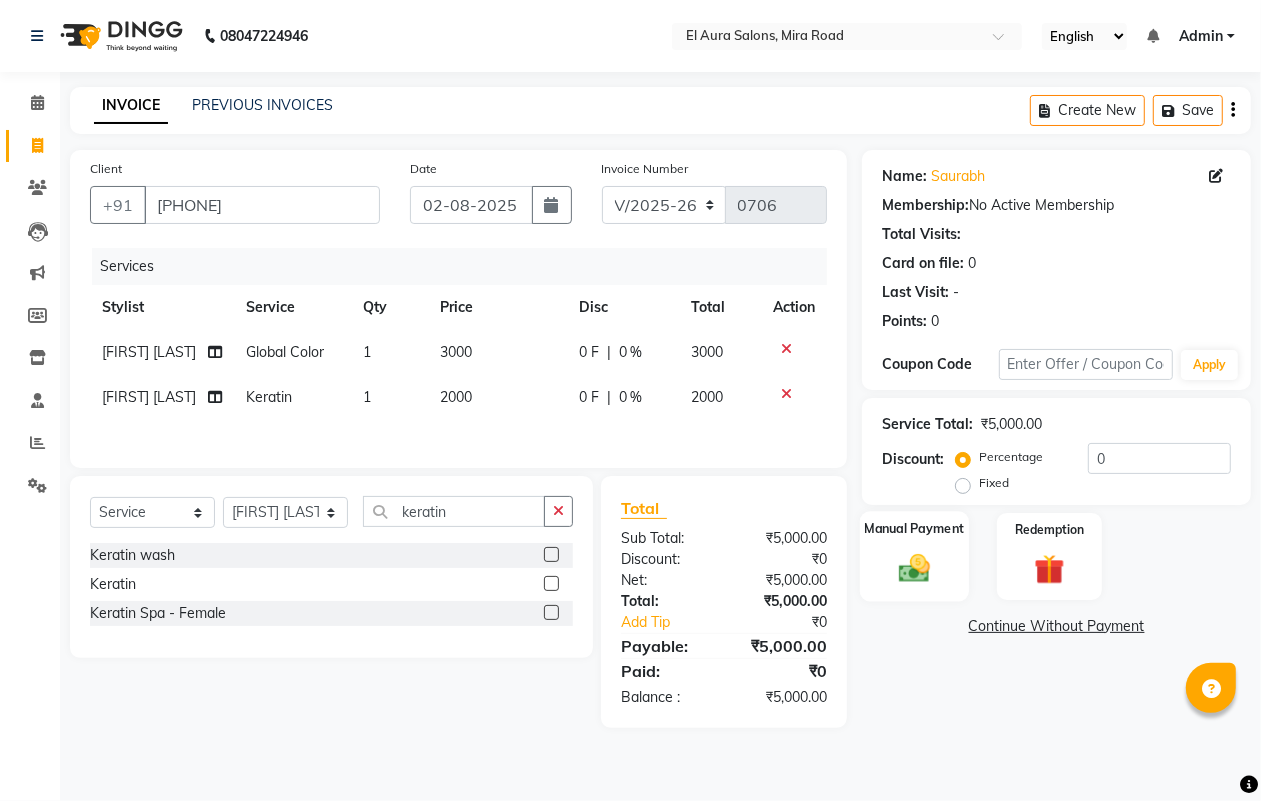click 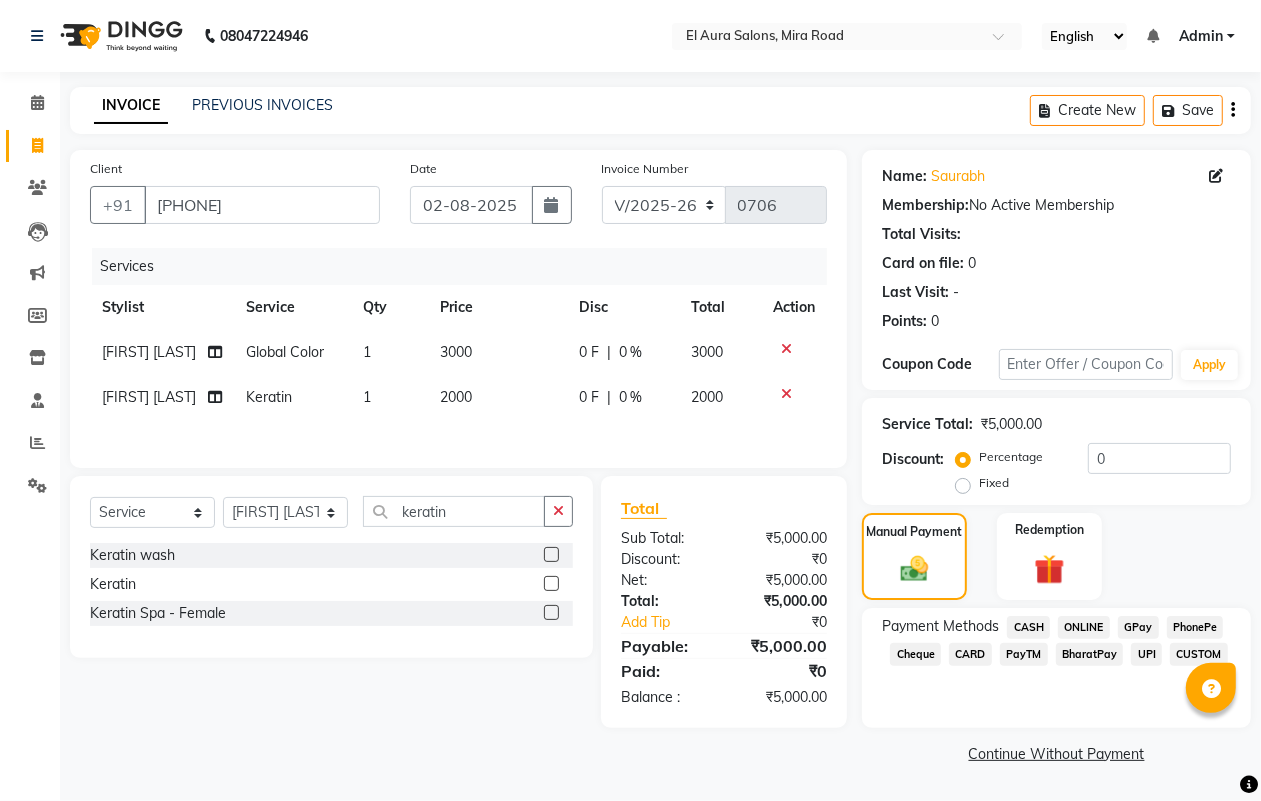 click on "GPay" 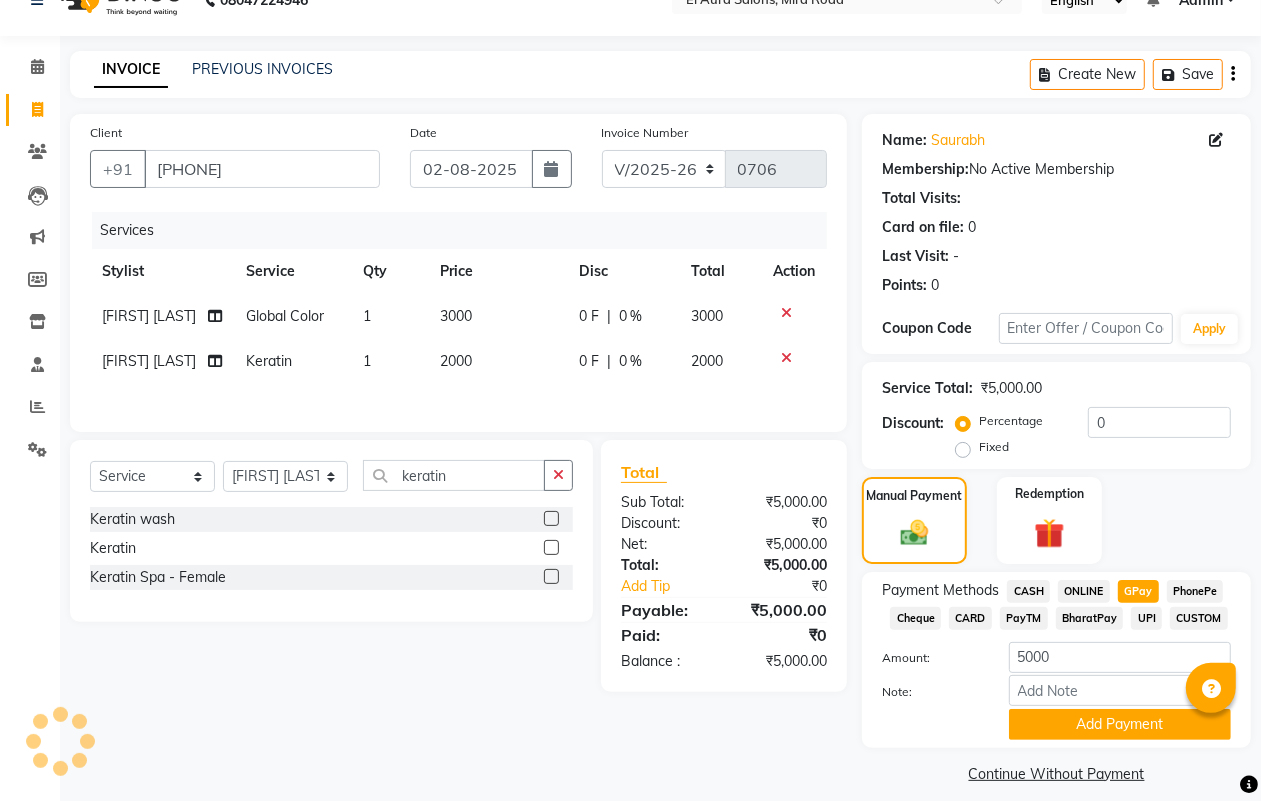scroll, scrollTop: 52, scrollLeft: 0, axis: vertical 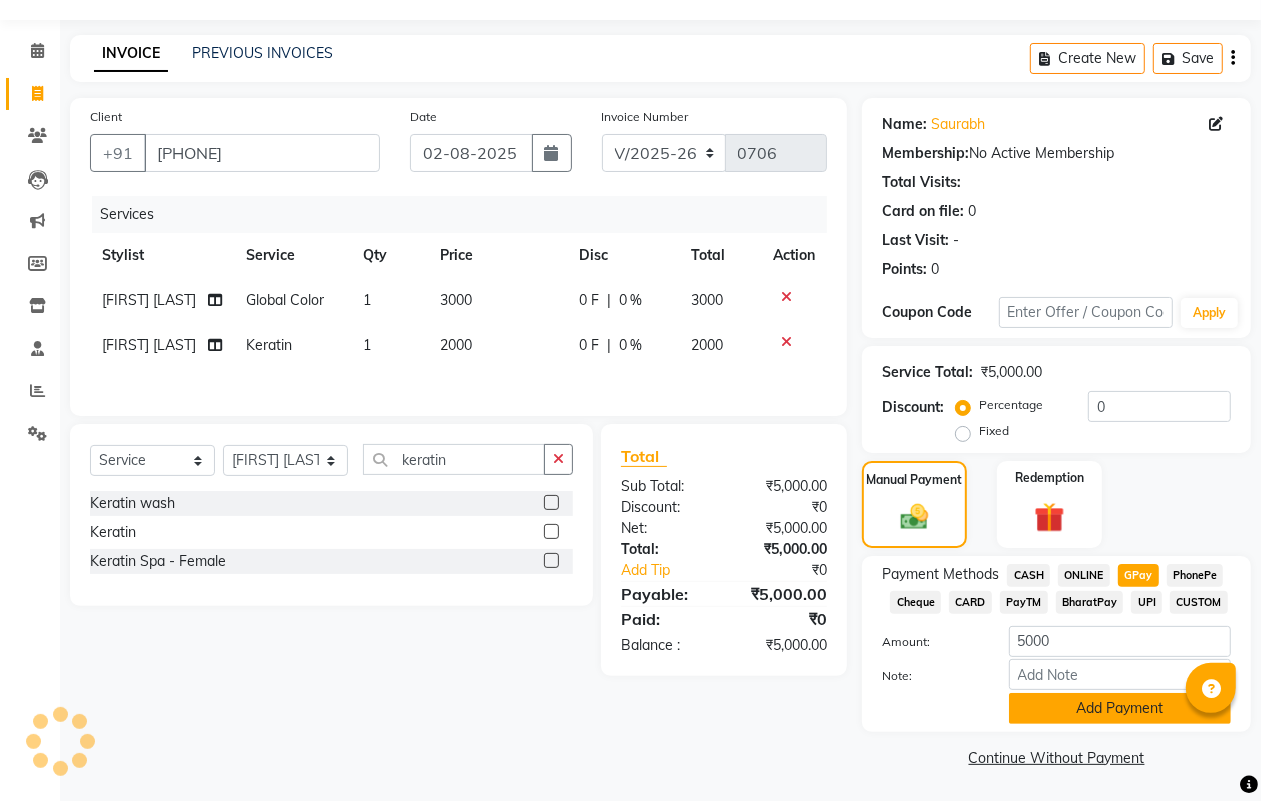 click on "Add Payment" 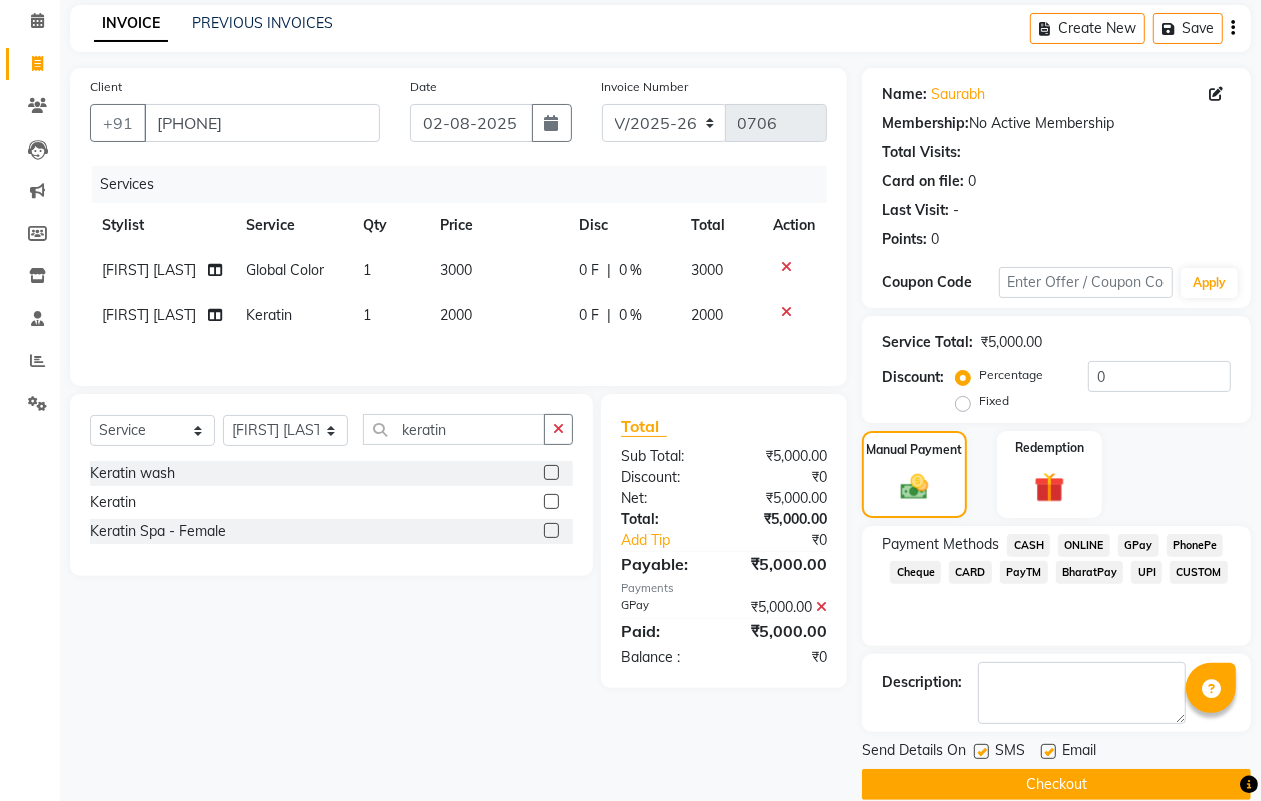 scroll, scrollTop: 111, scrollLeft: 0, axis: vertical 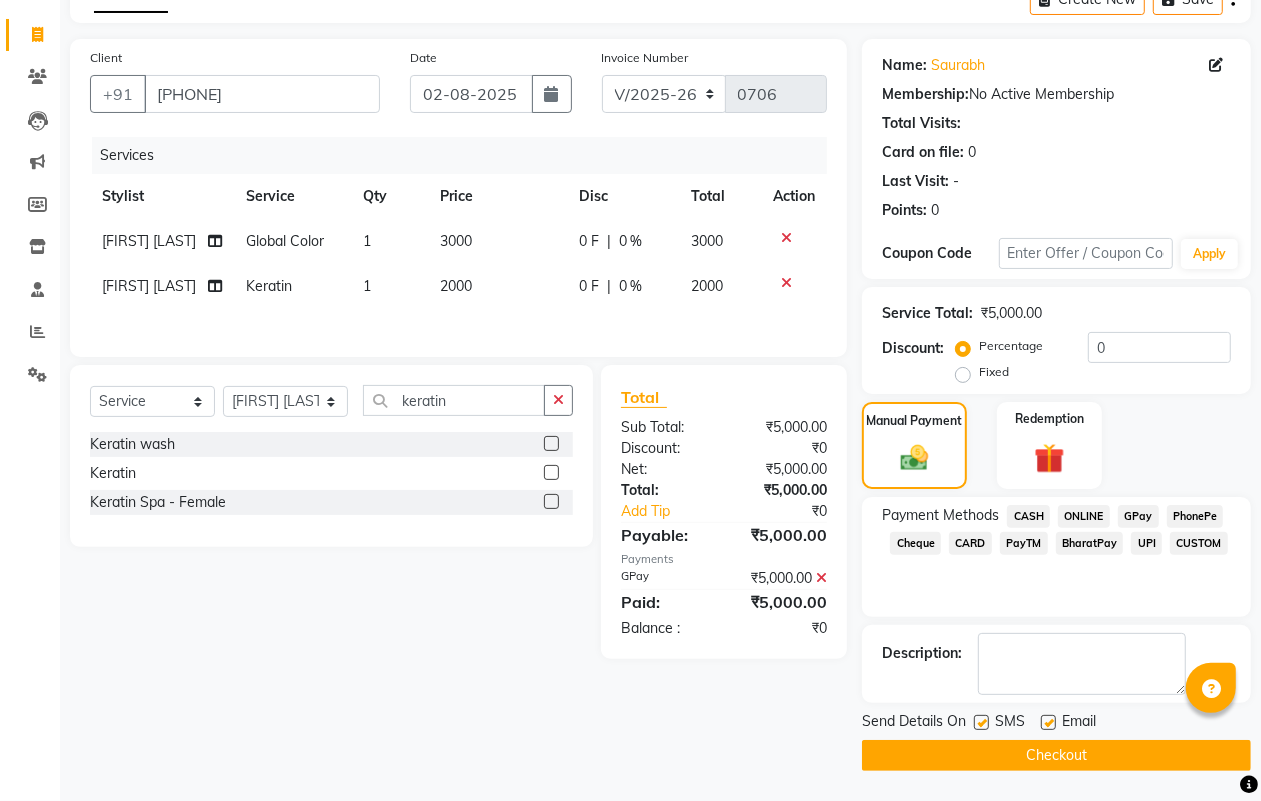 click 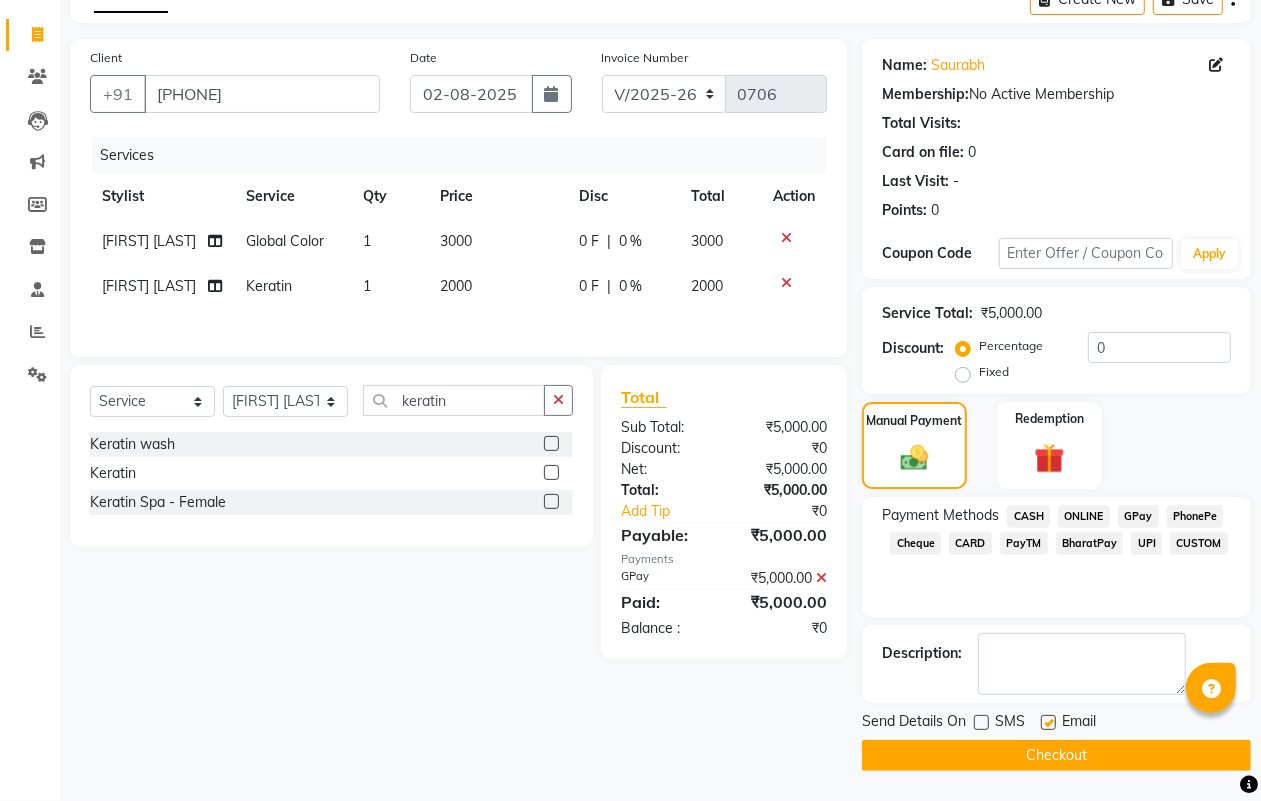 click on "Checkout" 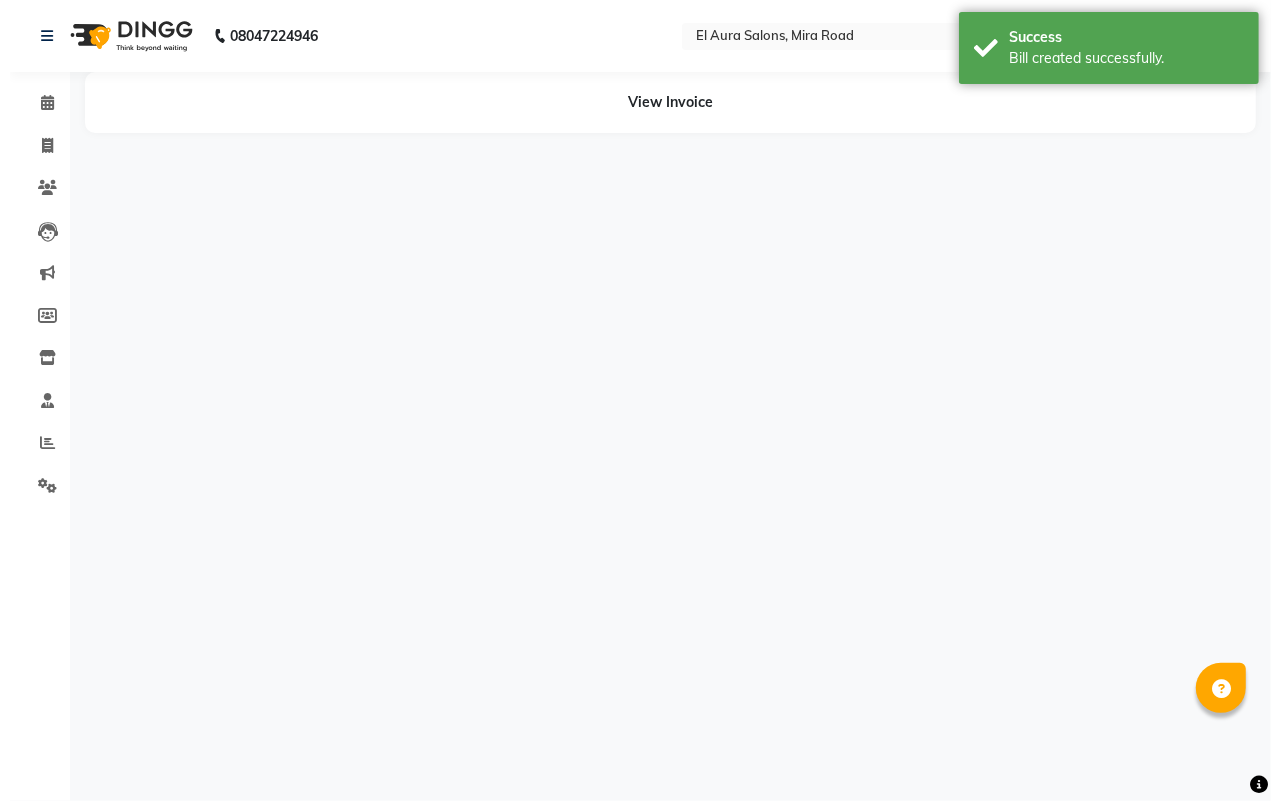 scroll, scrollTop: 0, scrollLeft: 0, axis: both 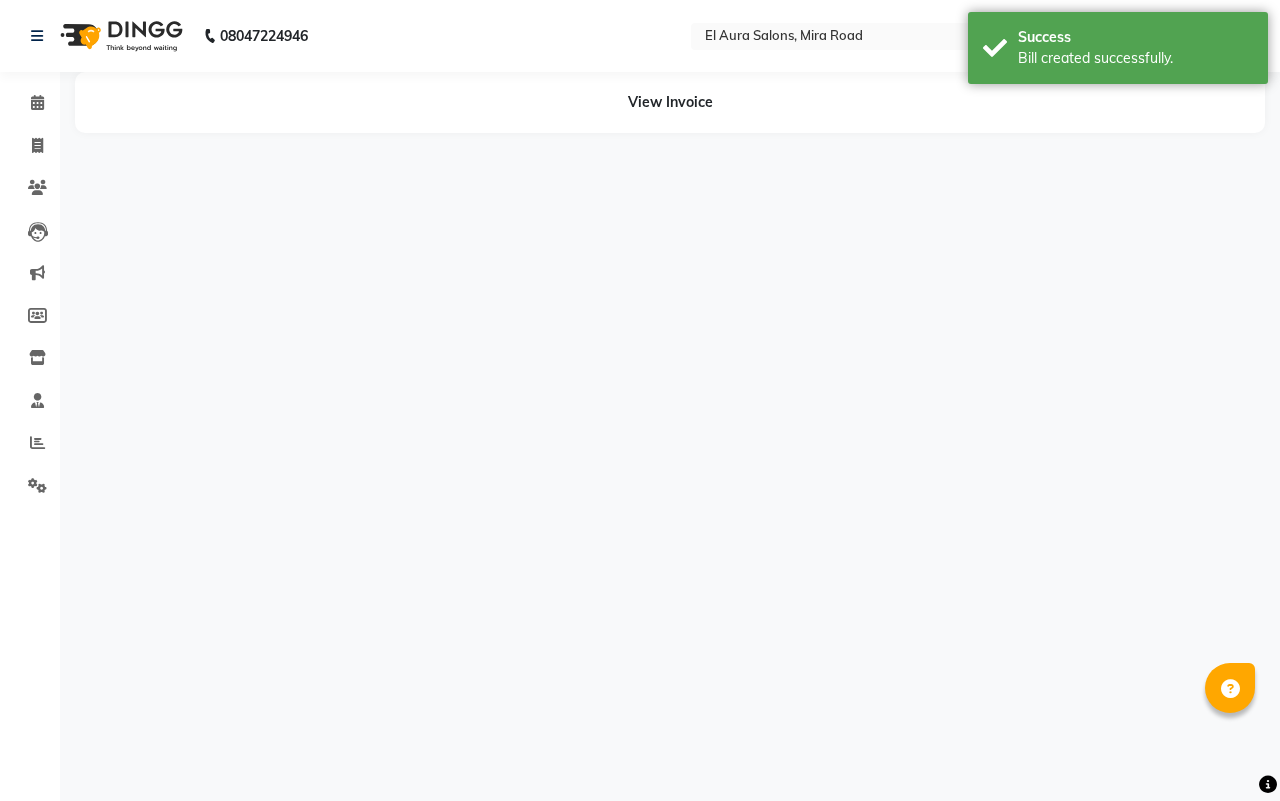 select on "11648" 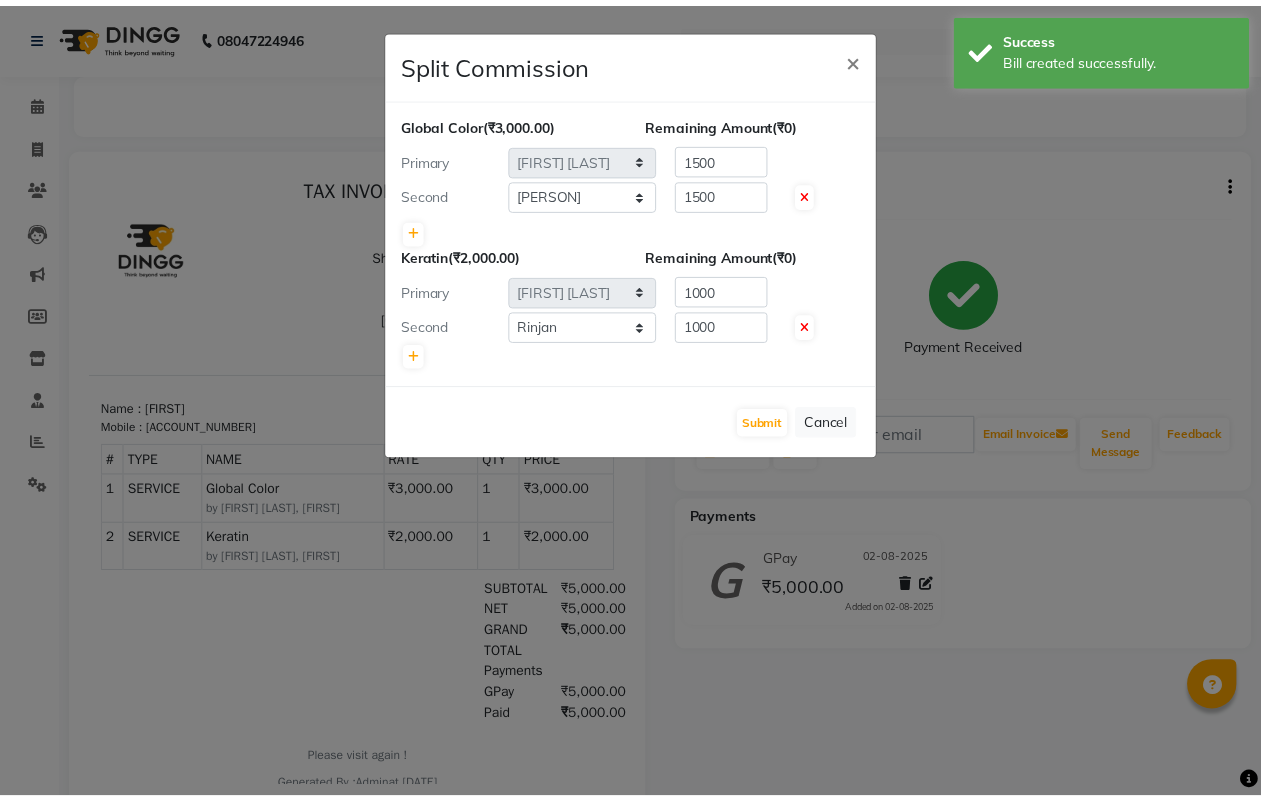 scroll, scrollTop: 0, scrollLeft: 0, axis: both 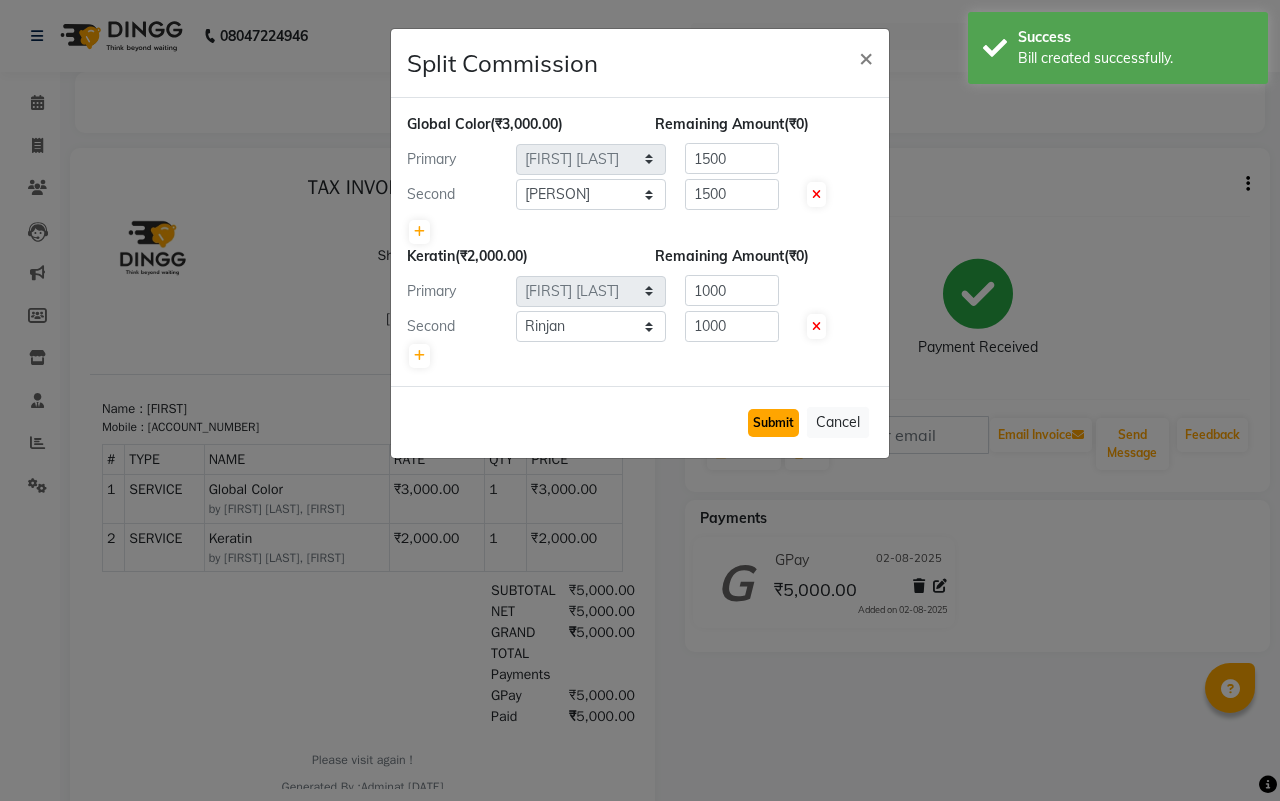 click on "Submit" 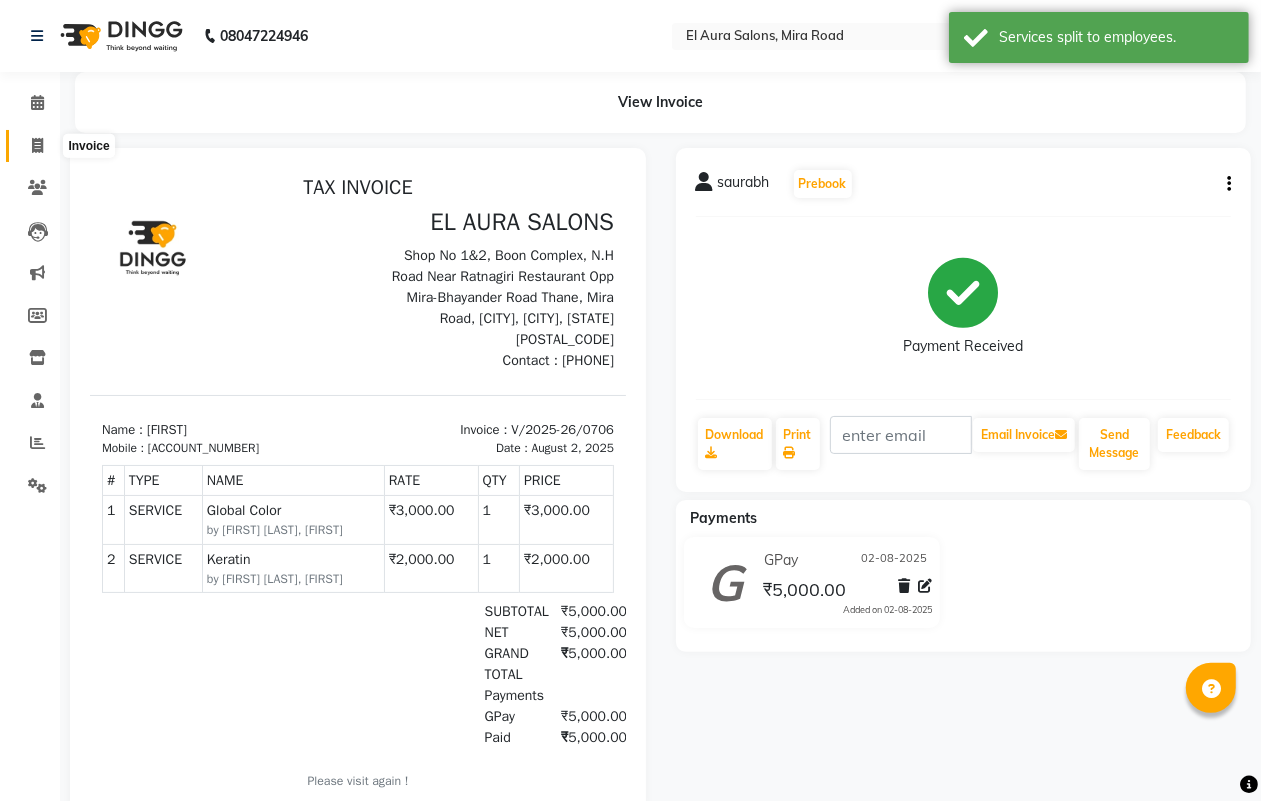 click 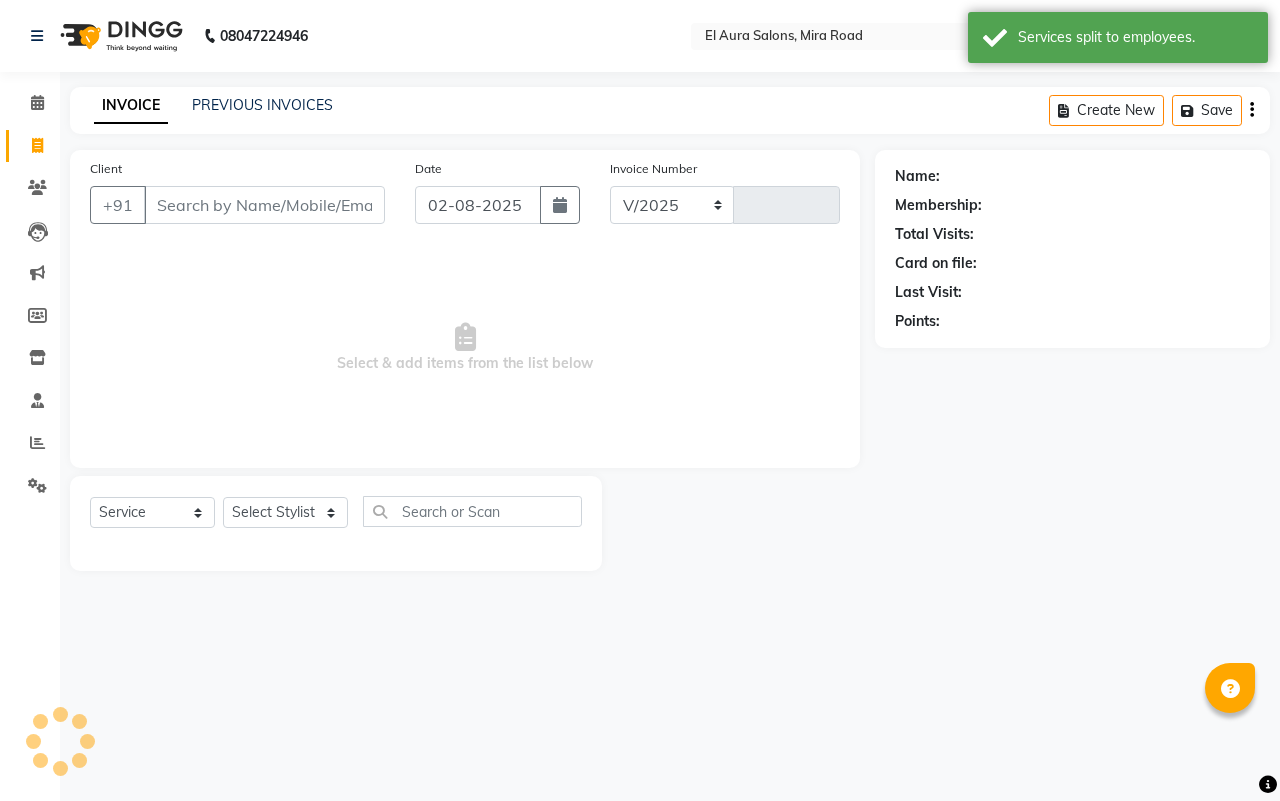 select on "94" 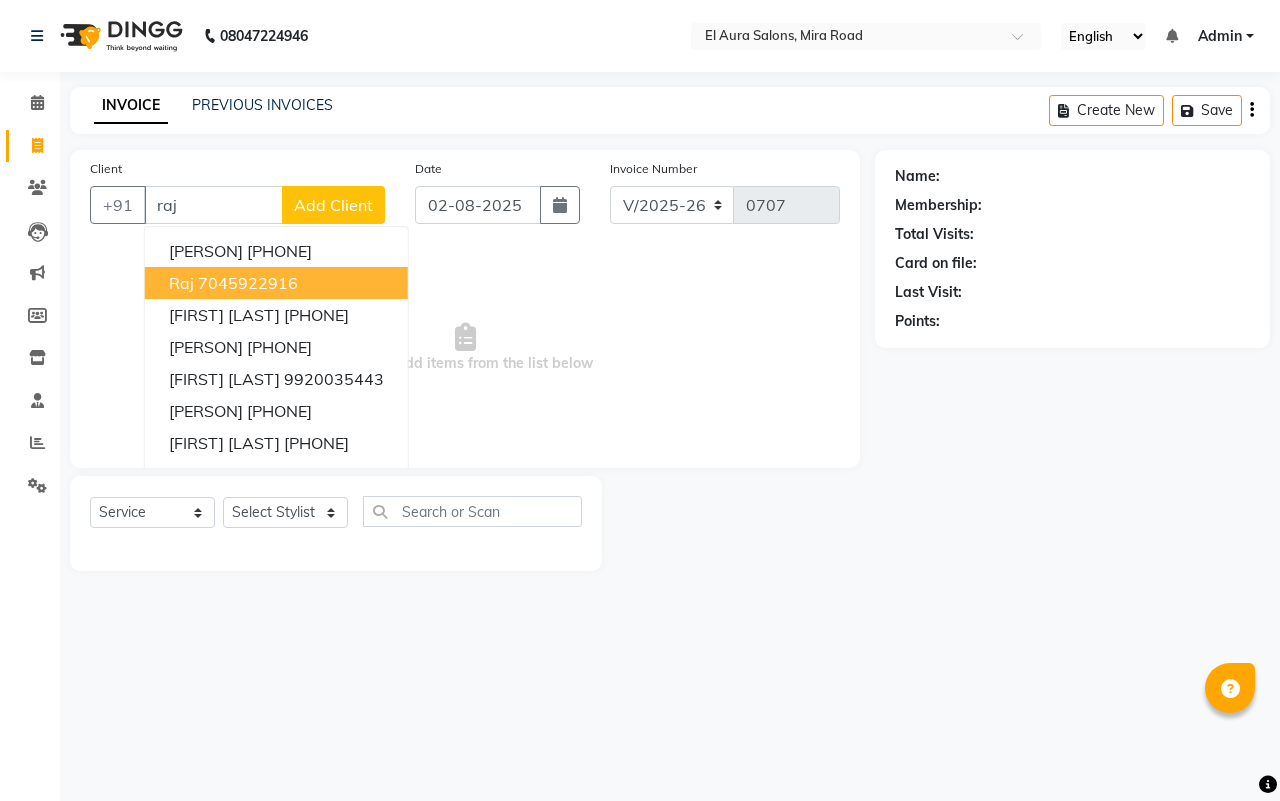 click on "[PERSON]  [PHONE]" at bounding box center (276, 283) 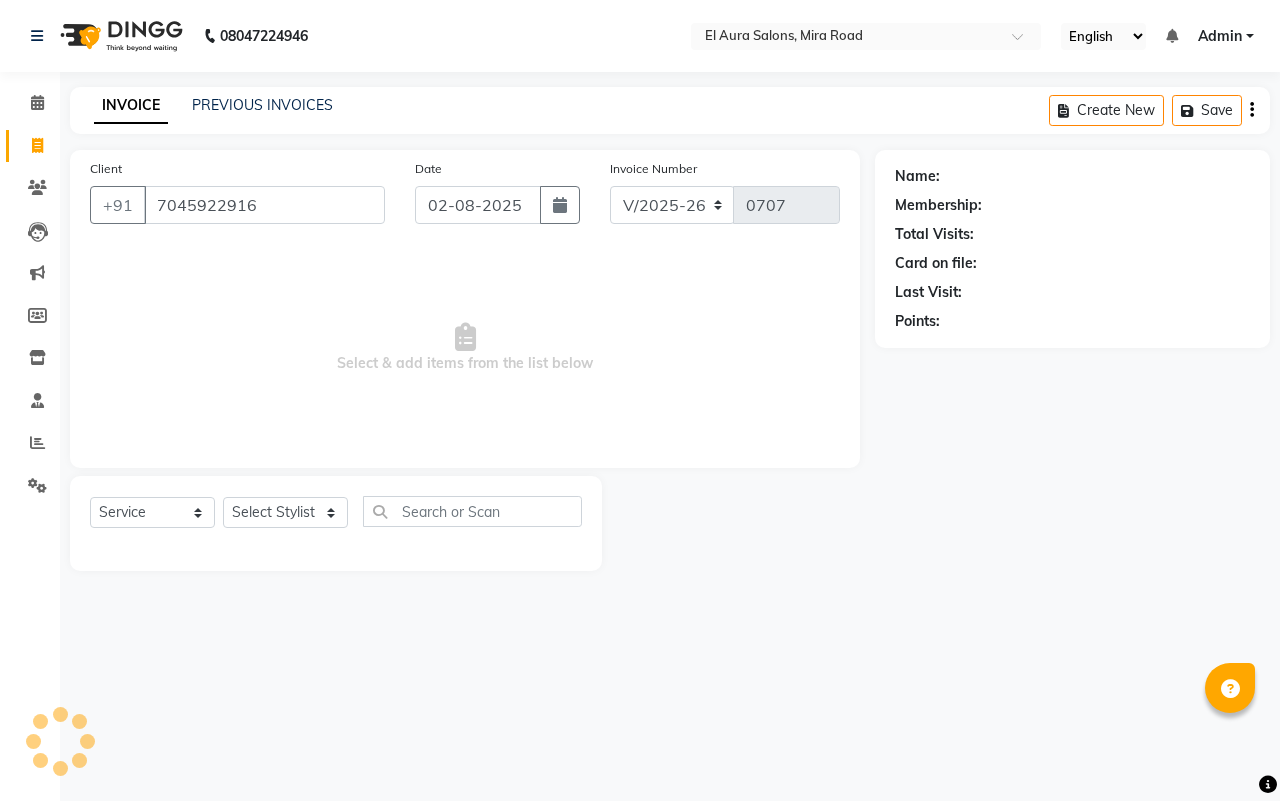type on "7045922916" 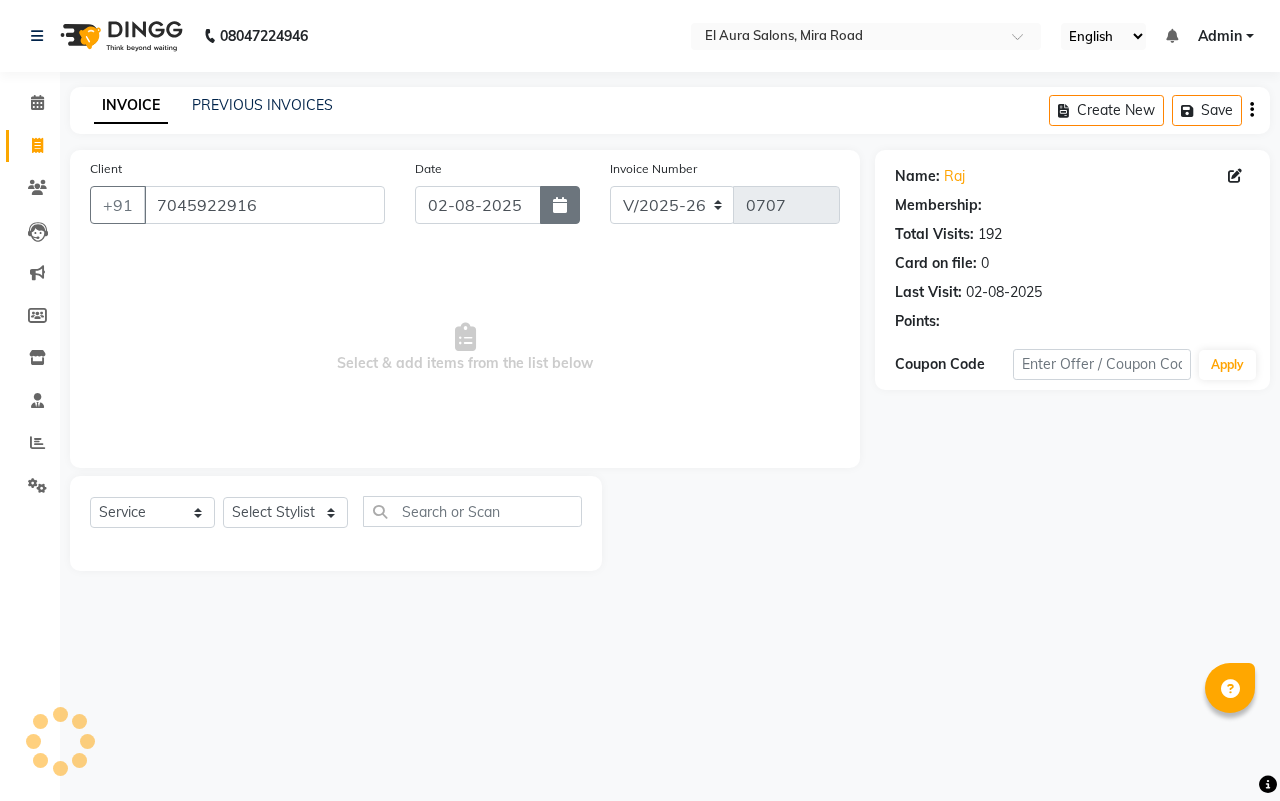 click 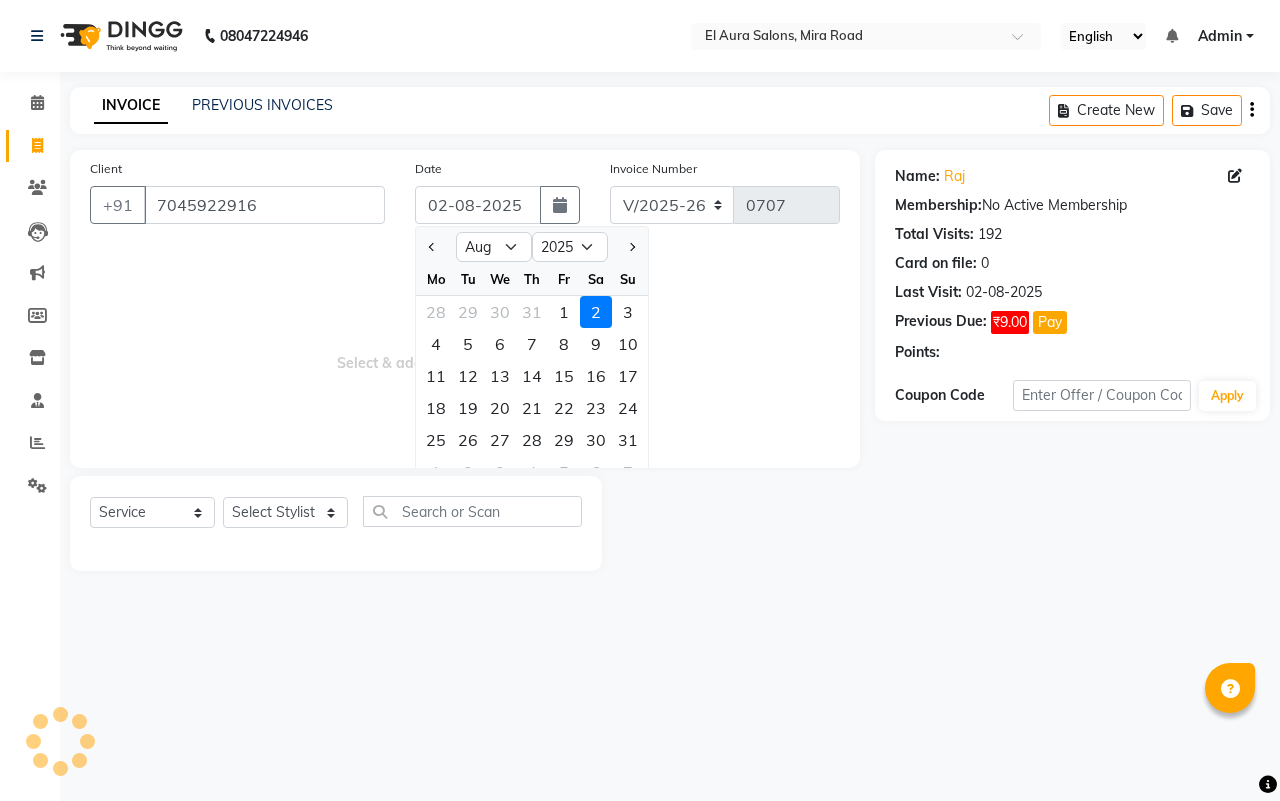 drag, startPoint x: 593, startPoint y: 316, endPoint x: 277, endPoint y: 565, distance: 402.31454 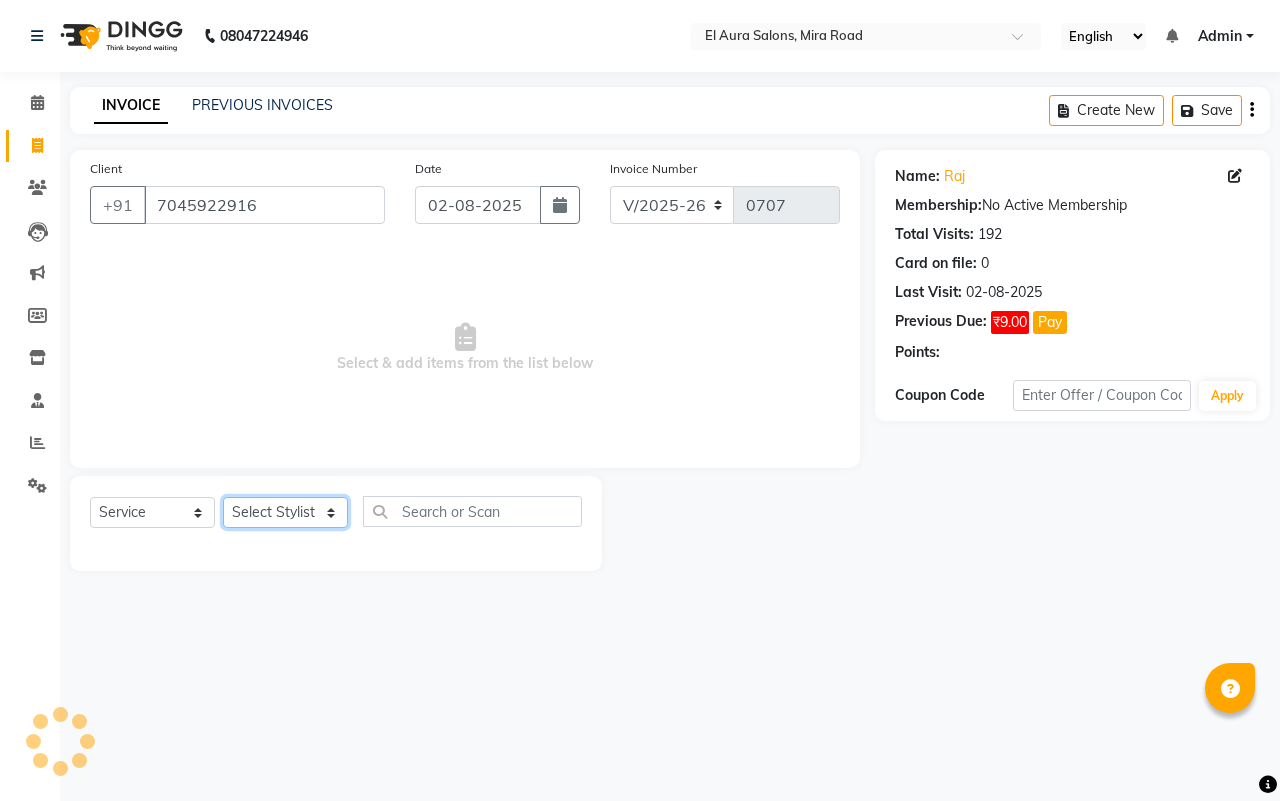 click on "Select Stylist [FIRST] [FIRST] [LAST] [FIRST] [LAST] [FIRST] [LAST] [FIRST] [FIRST] [FIRST] [LAST] [FIRST] [FIRST] [FIRST] [LAST] [FIRST] [FIRST] [FIRST] [LAST] [FIRST]" 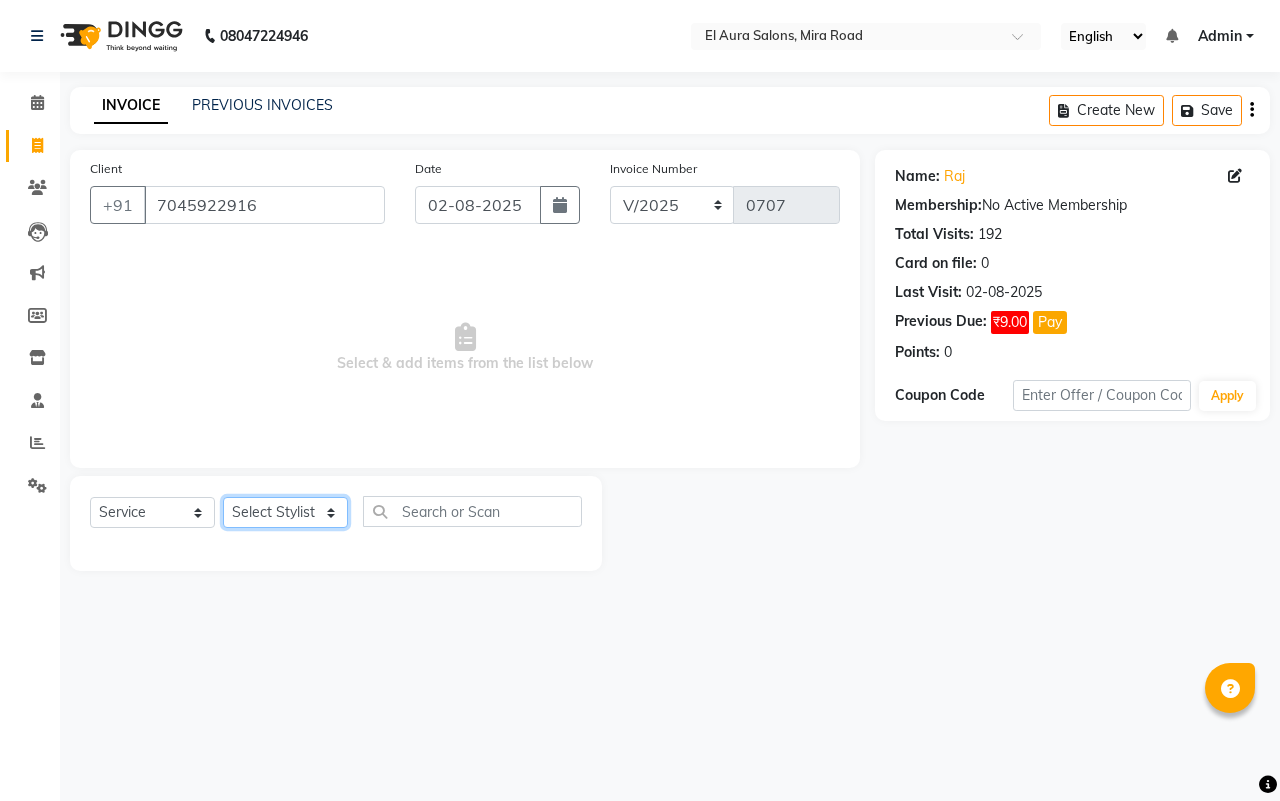 select on "[PHONE]" 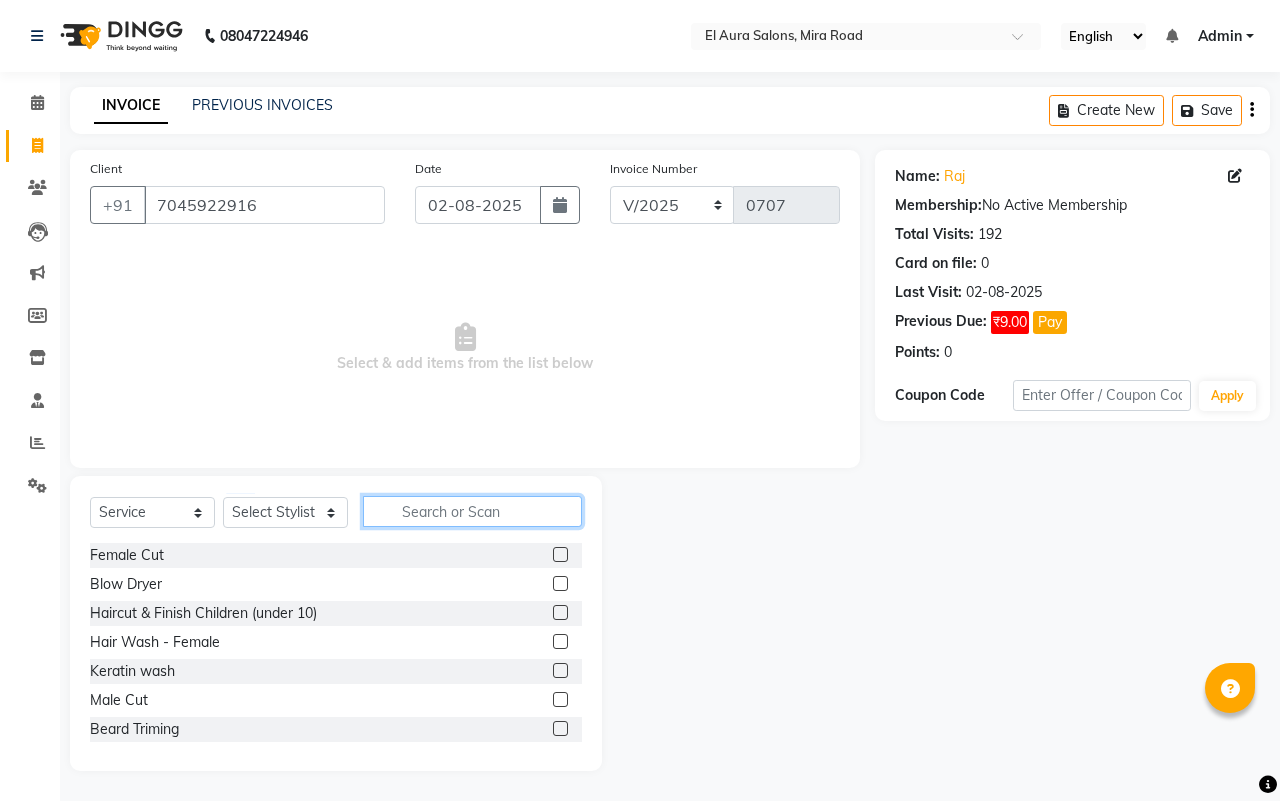 click 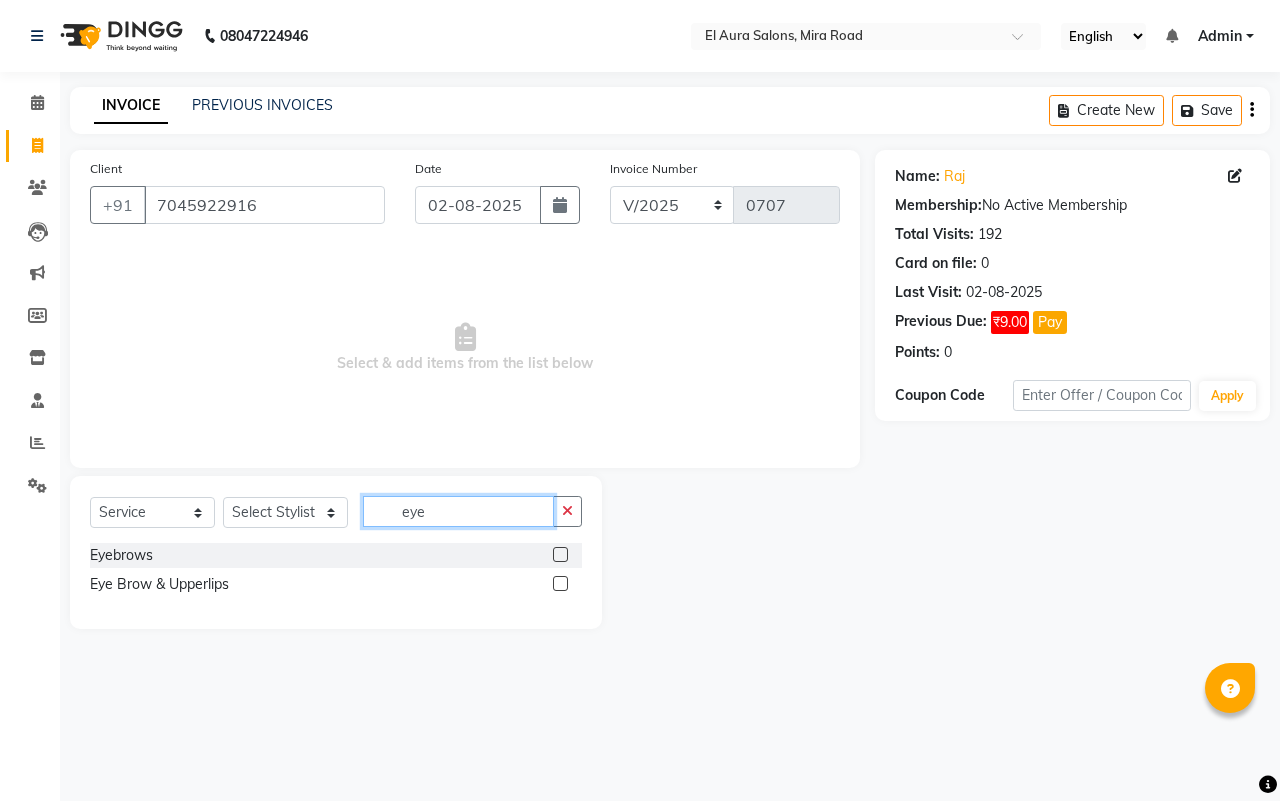 type on "eye" 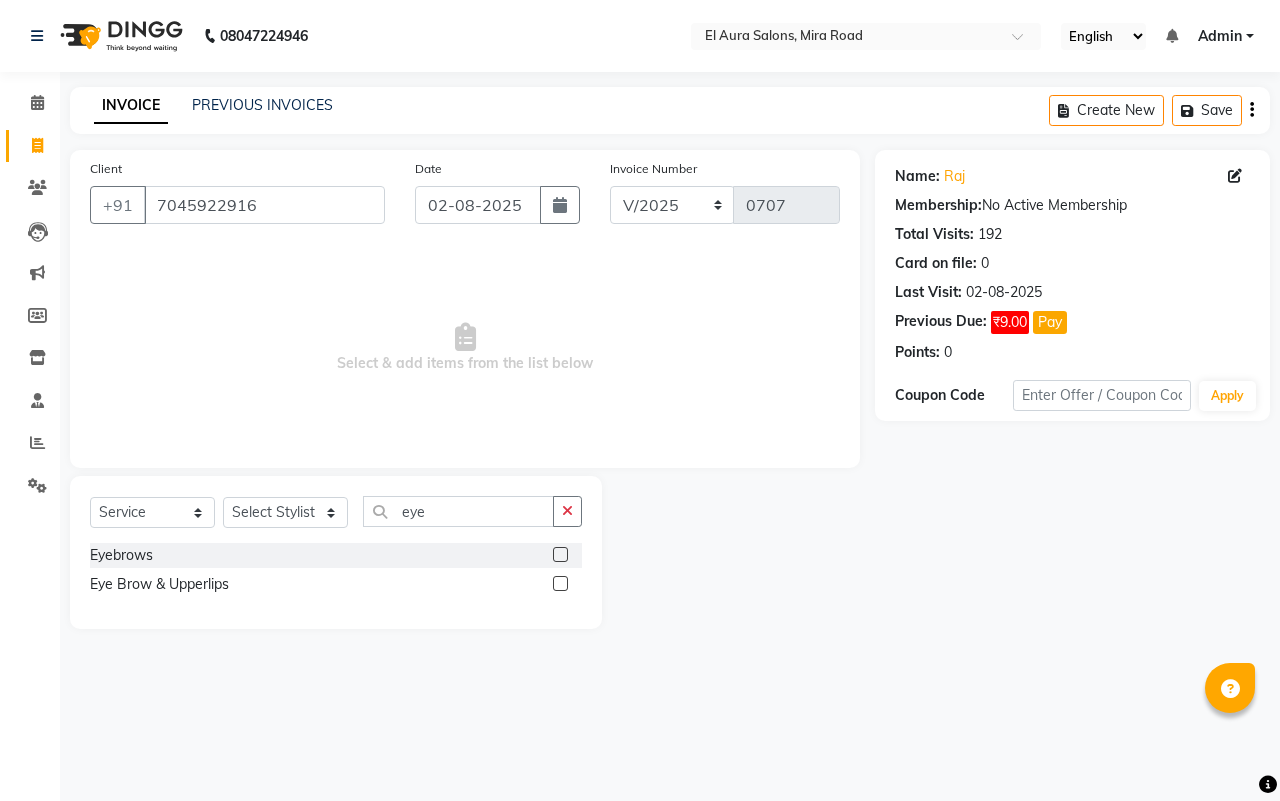 click 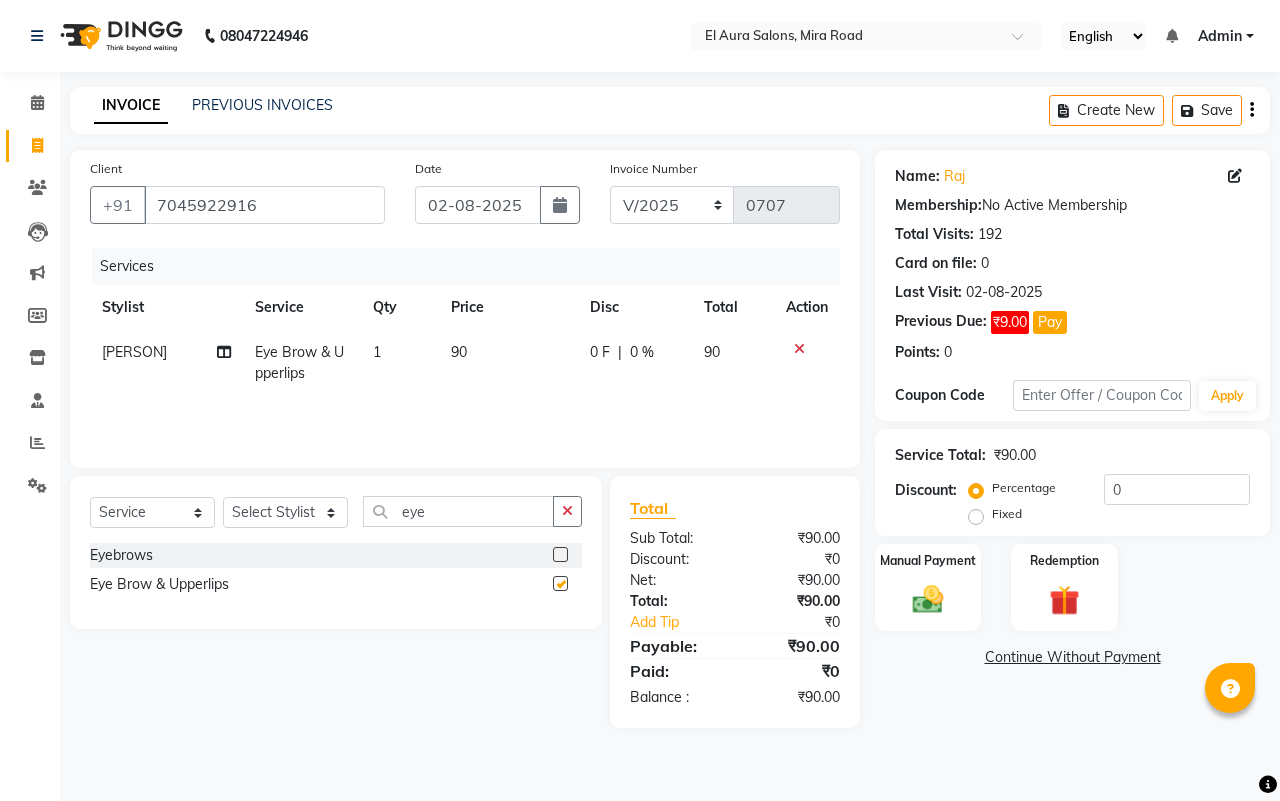 checkbox on "false" 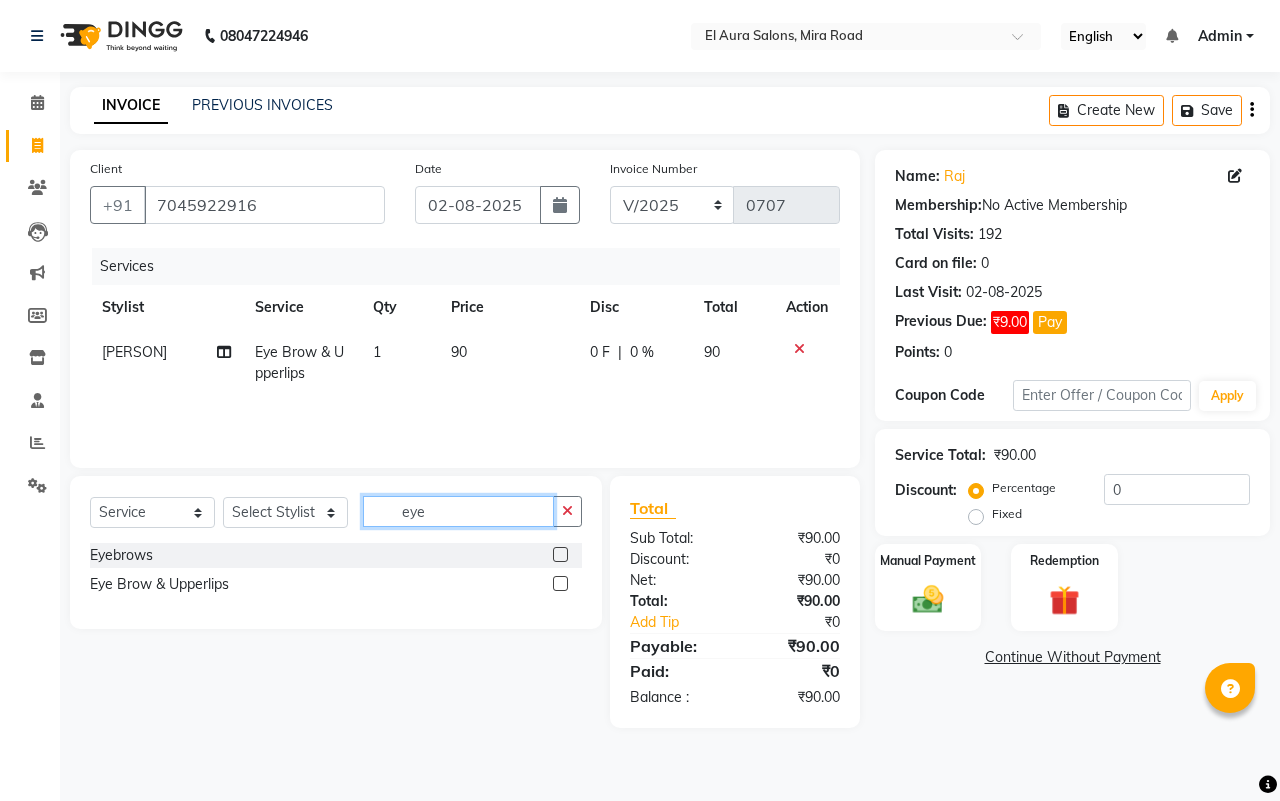 click on "eye" 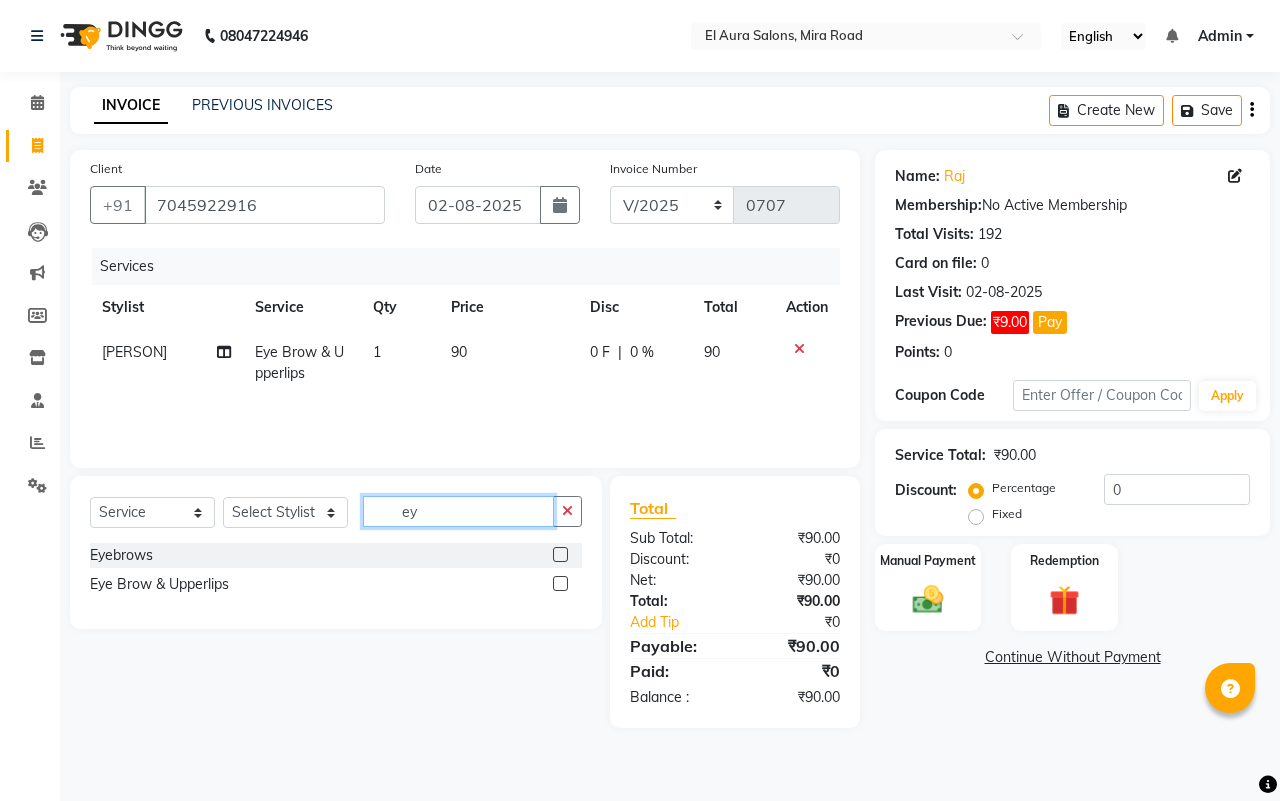type on "e" 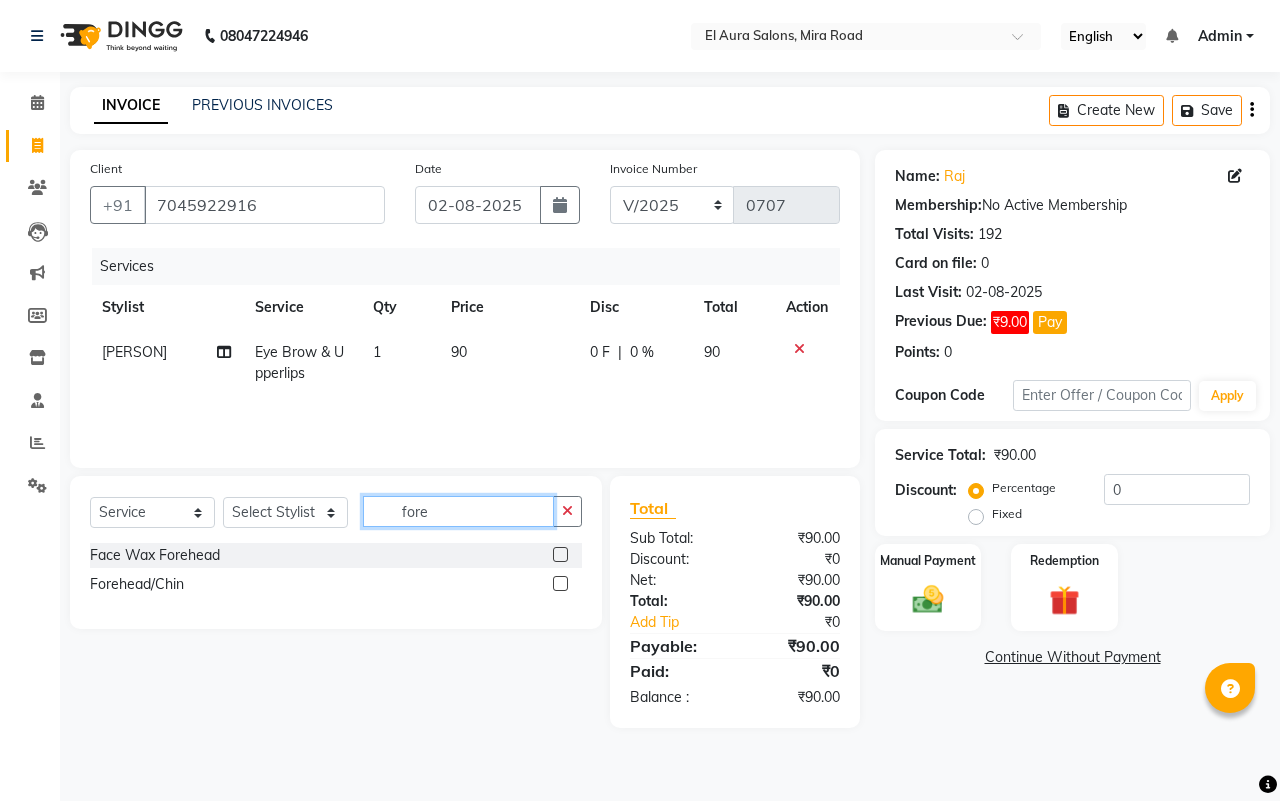 type on "fore" 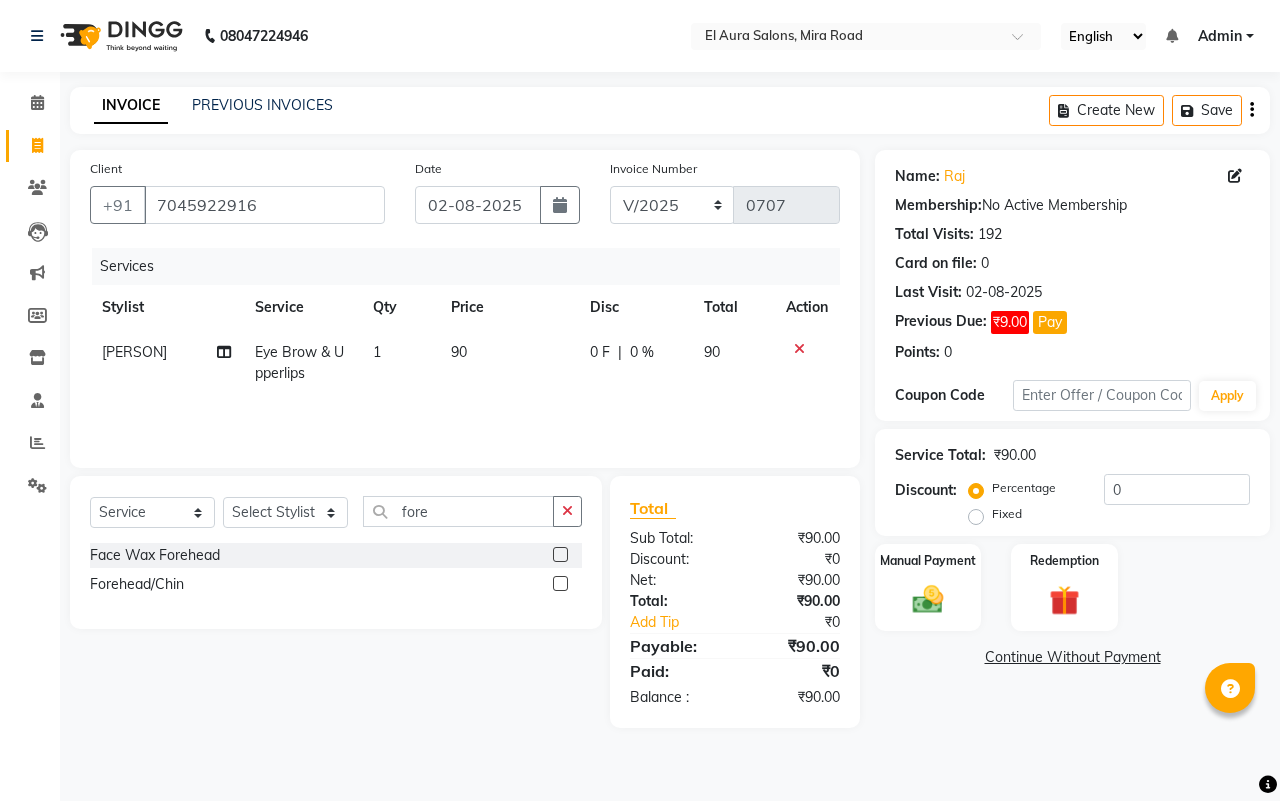 click 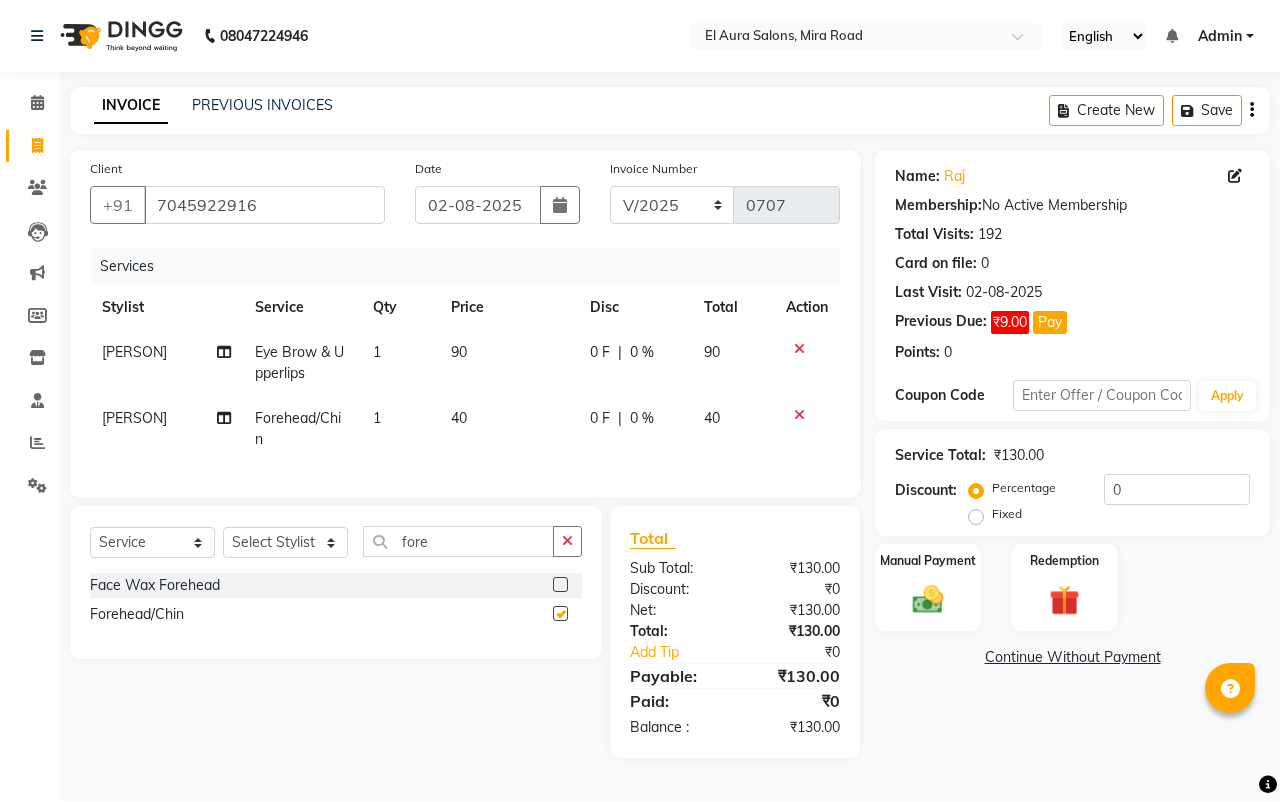 checkbox on "false" 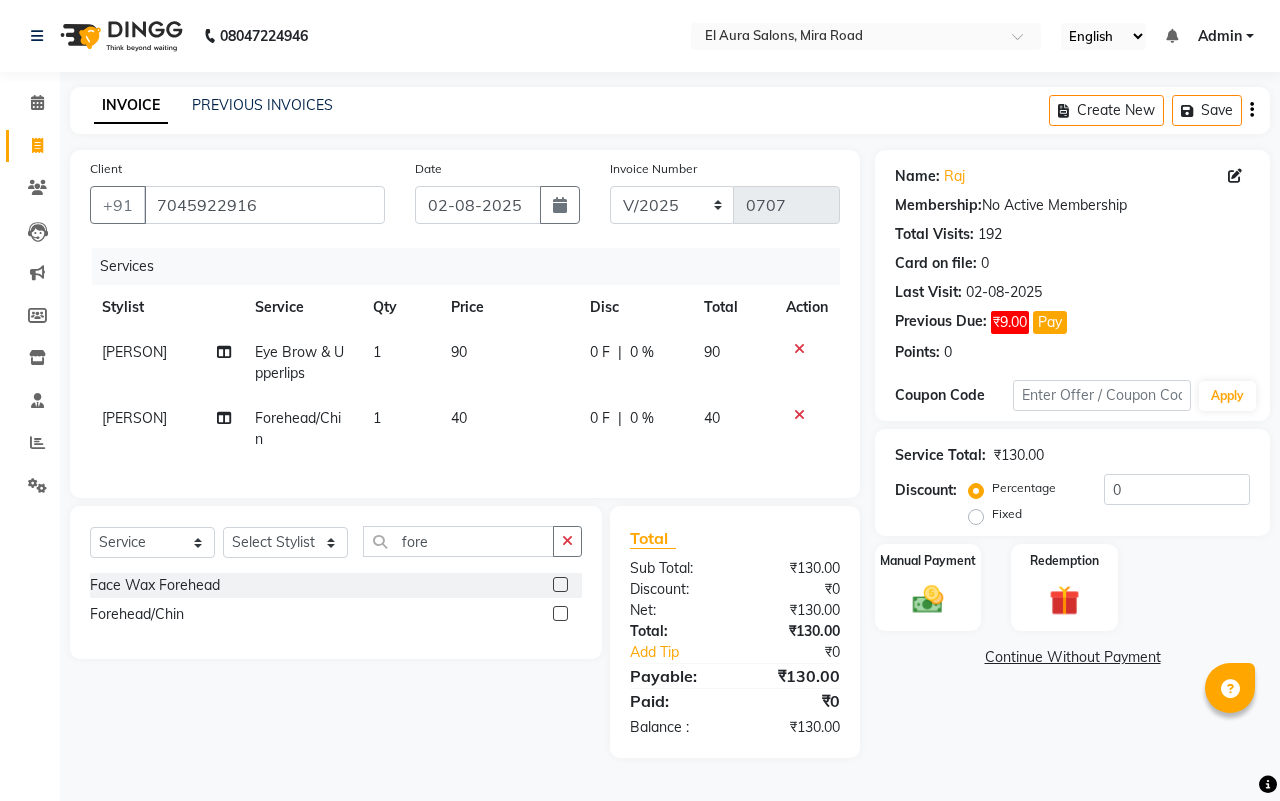 click on "90" 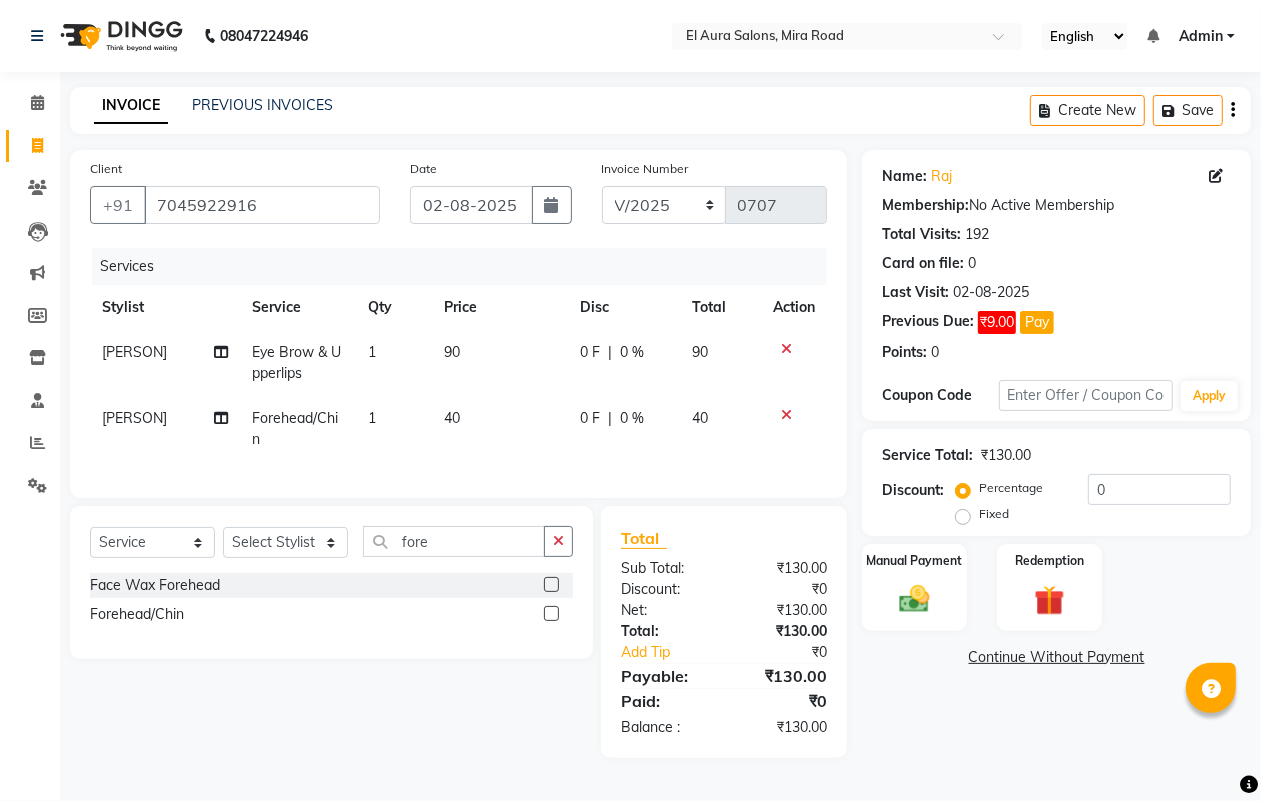select on "[PHONE]" 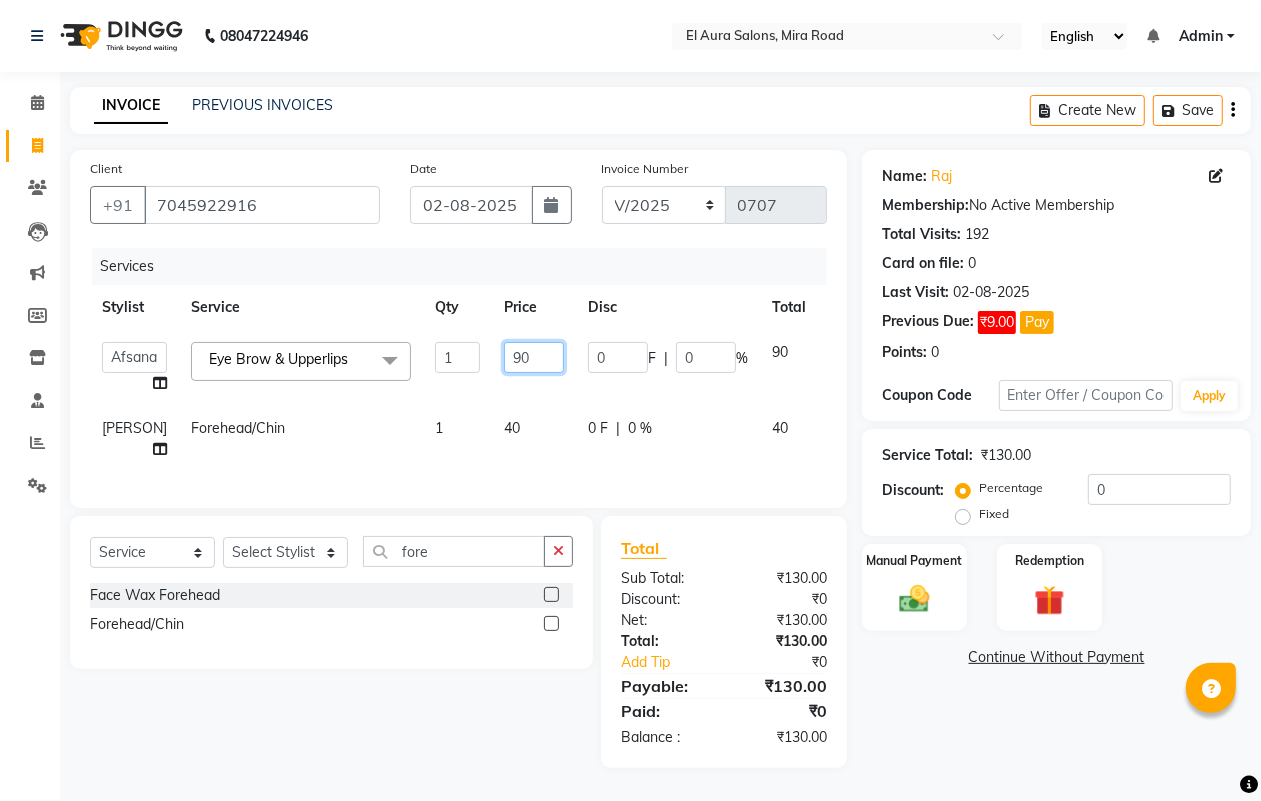drag, startPoint x: 527, startPoint y: 361, endPoint x: 392, endPoint y: 343, distance: 136.19472 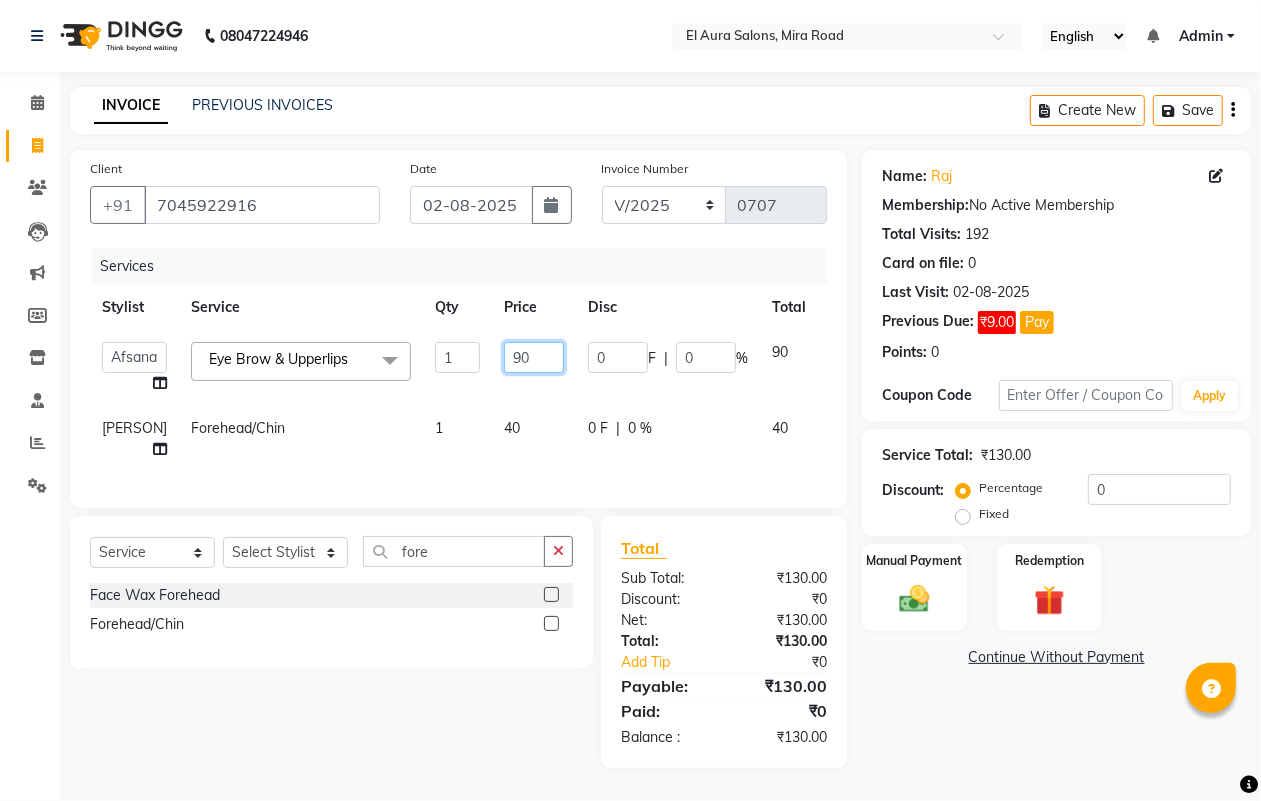 click on "Afsana Arif Ali Ekta Singh Faisal Salmani Feroz mithun Nazma Shaikh Owais Raj Lokhande Rinjan Rishi Rohit Talreja Ruchi Gaurav Singh ruksar sana Sandhya Pawan Sonar uvesh Eye Brow & Upperlips x Female Cut Blow Dryer Haircut & Finish Children (under 10) Hair Wash - Female Keratin wash Male Cut Beard Triming Shaving Childdren Cut Styling Shave Hair Wash - Male Hair Setting - Male Head Massage Hair Setting - Female Female Hair Trimming Male Package Smoothening Keratin KeraSmooth WellaPlex Tanino Biotin Nanoplastia Botox Root Touch up - Female Root Touch up - Male Beard Color Global Color Highlights Highlights - Loreal Single Streak Creative Color Color Change Highlights Half Head Pre-Lightning Balayage Hair Spa - Female Keratin Spa - Female Ampule - Female Hair Spa - Male Treatment/ Ritual - Male Ampule - Male Full Arms (C ) Full Arms (D) Full Legs(C ) Full Legs (D) Underarms(C ) Underarms(D ) Front Body / Back Body(C ) Front Body / back Body (D ) Bikini(C ) Bikini(D ) Arms 1" 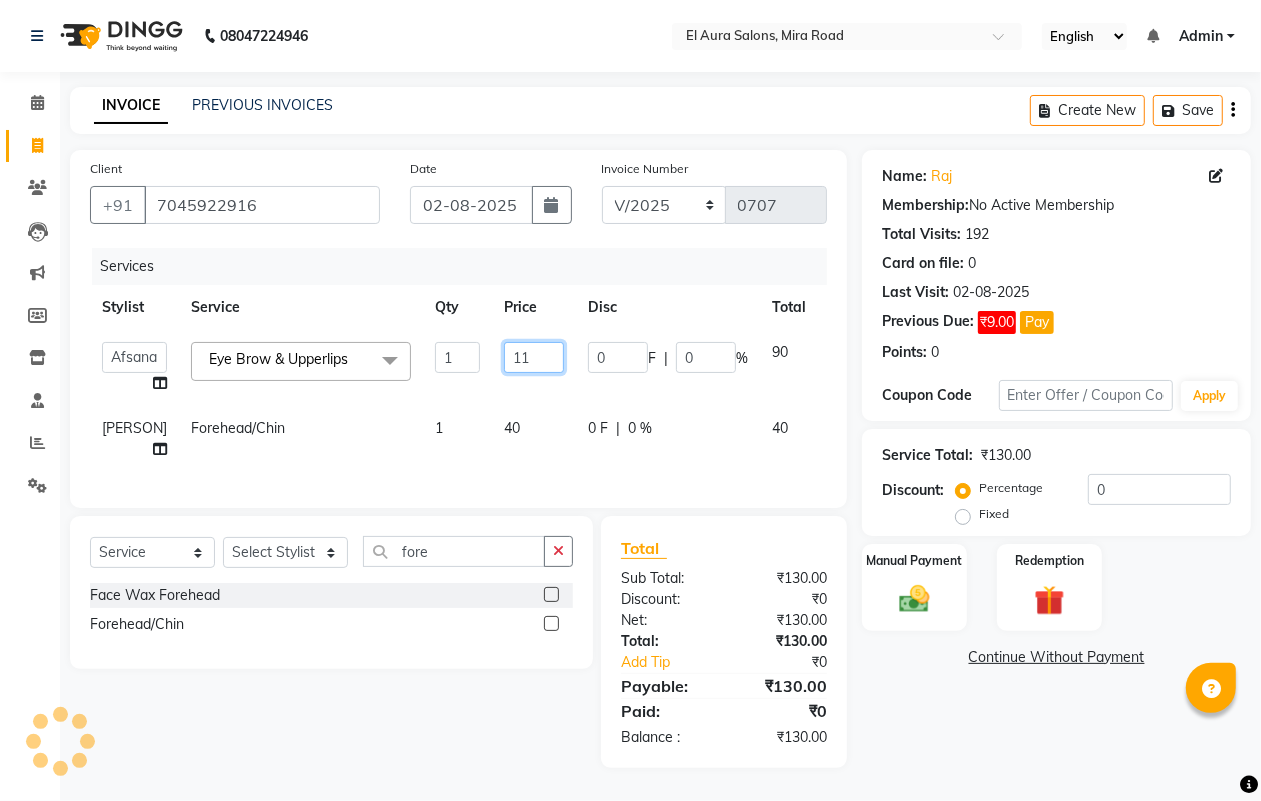 type on "110" 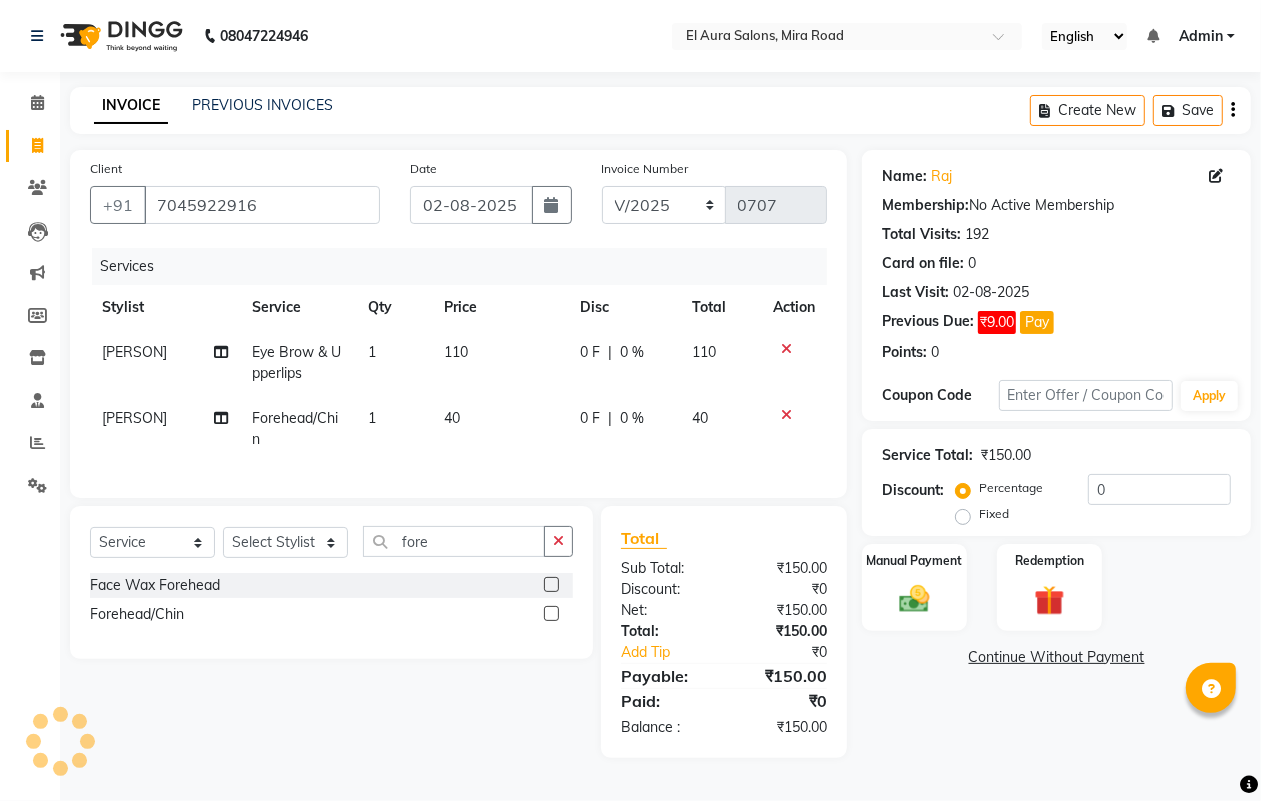click on "40" 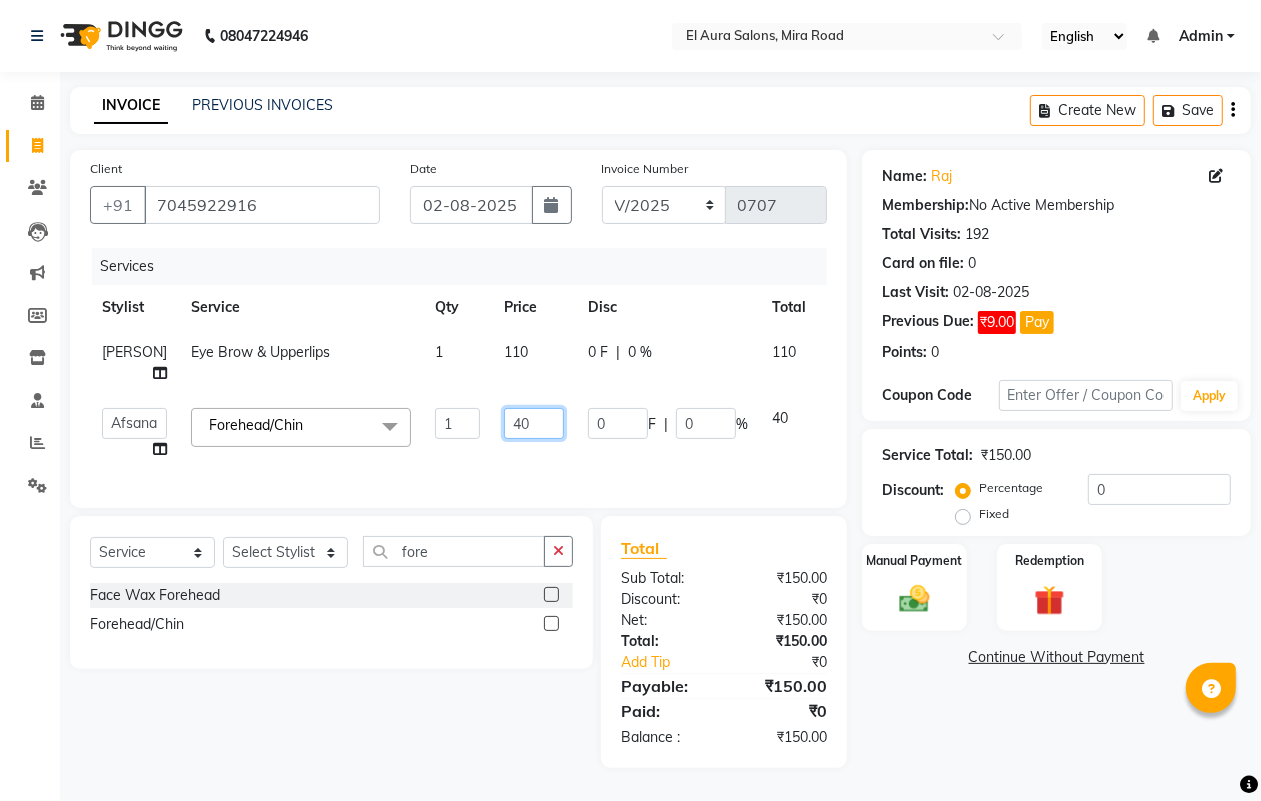 drag, startPoint x: 507, startPoint y: 436, endPoint x: 331, endPoint y: 437, distance: 176.00284 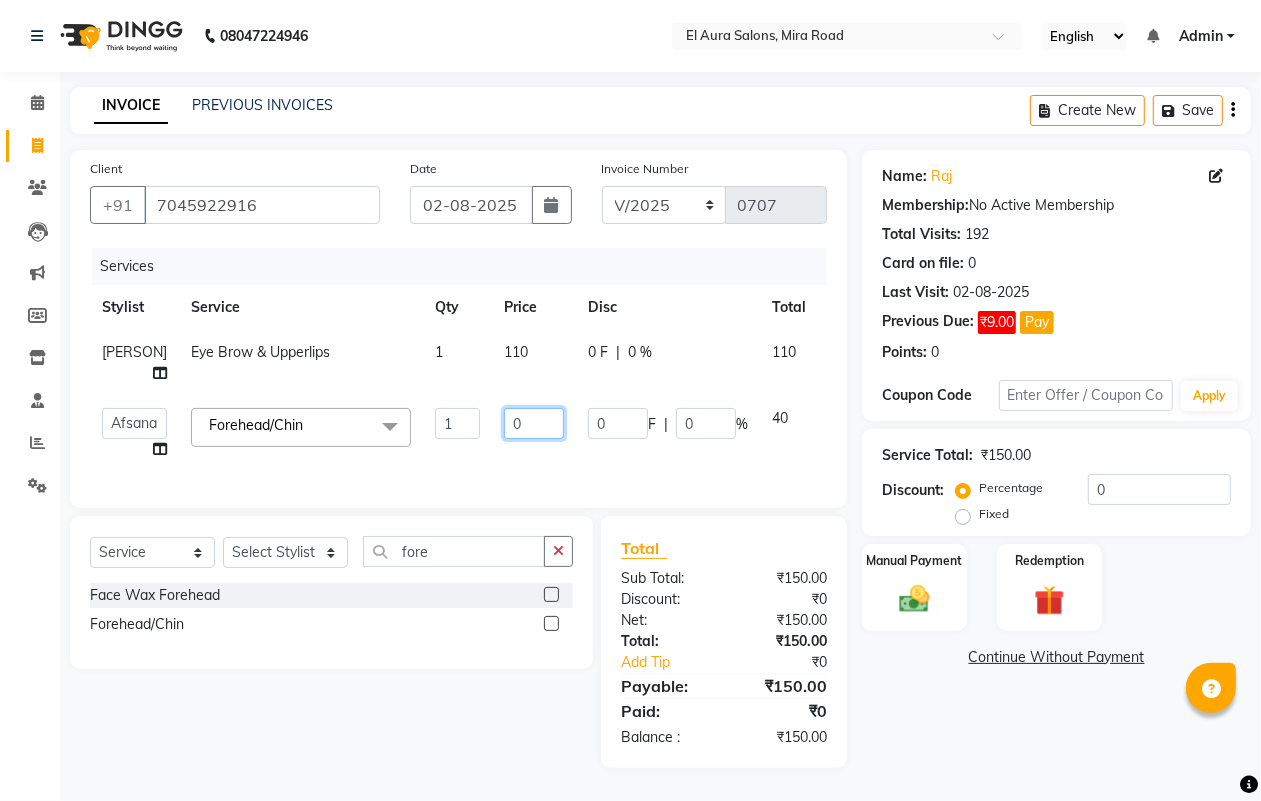 type on "50" 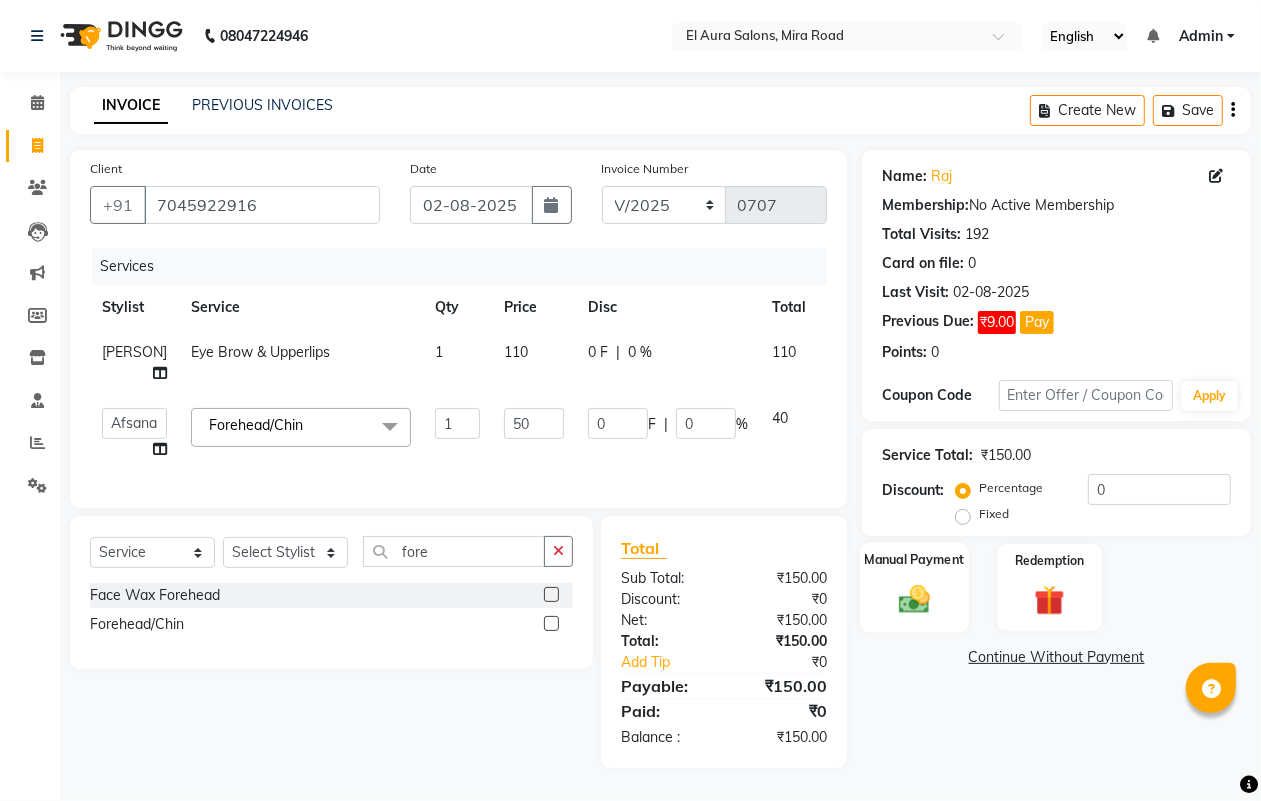 click 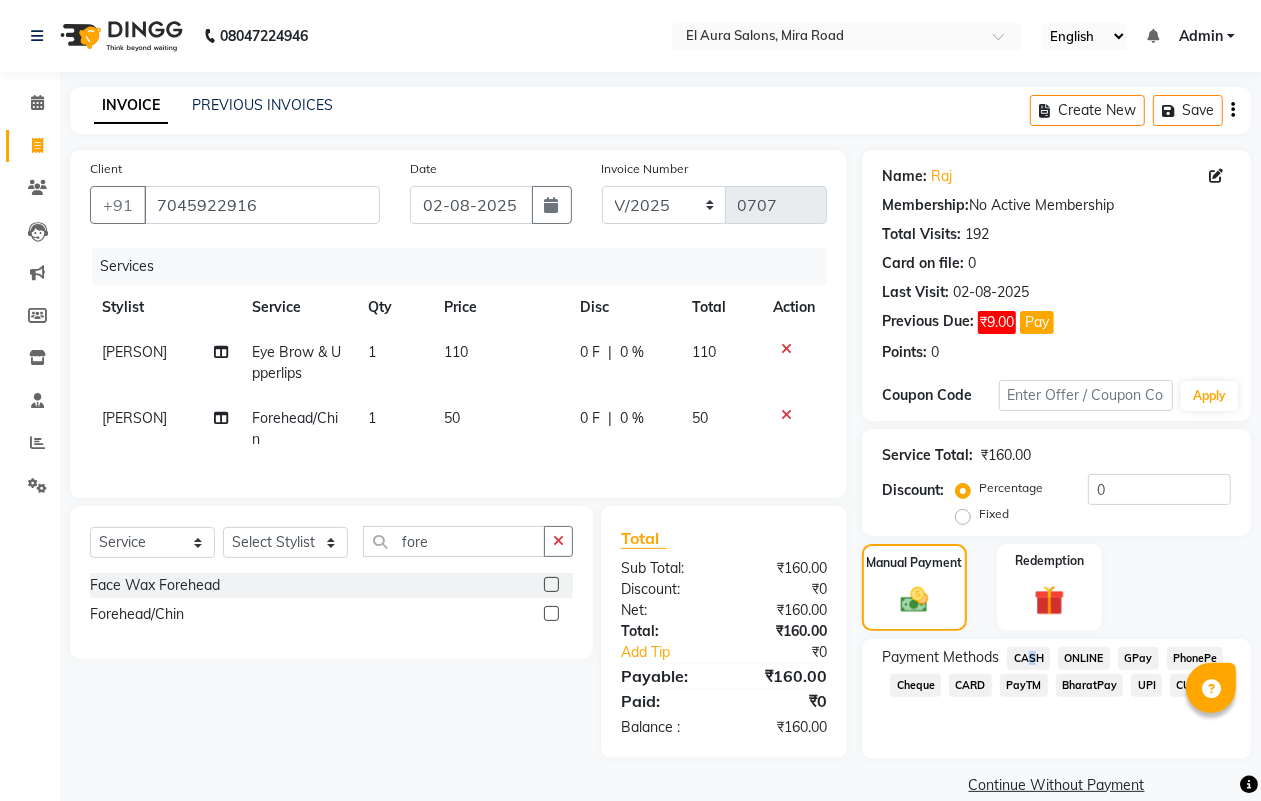 click on "CASH" 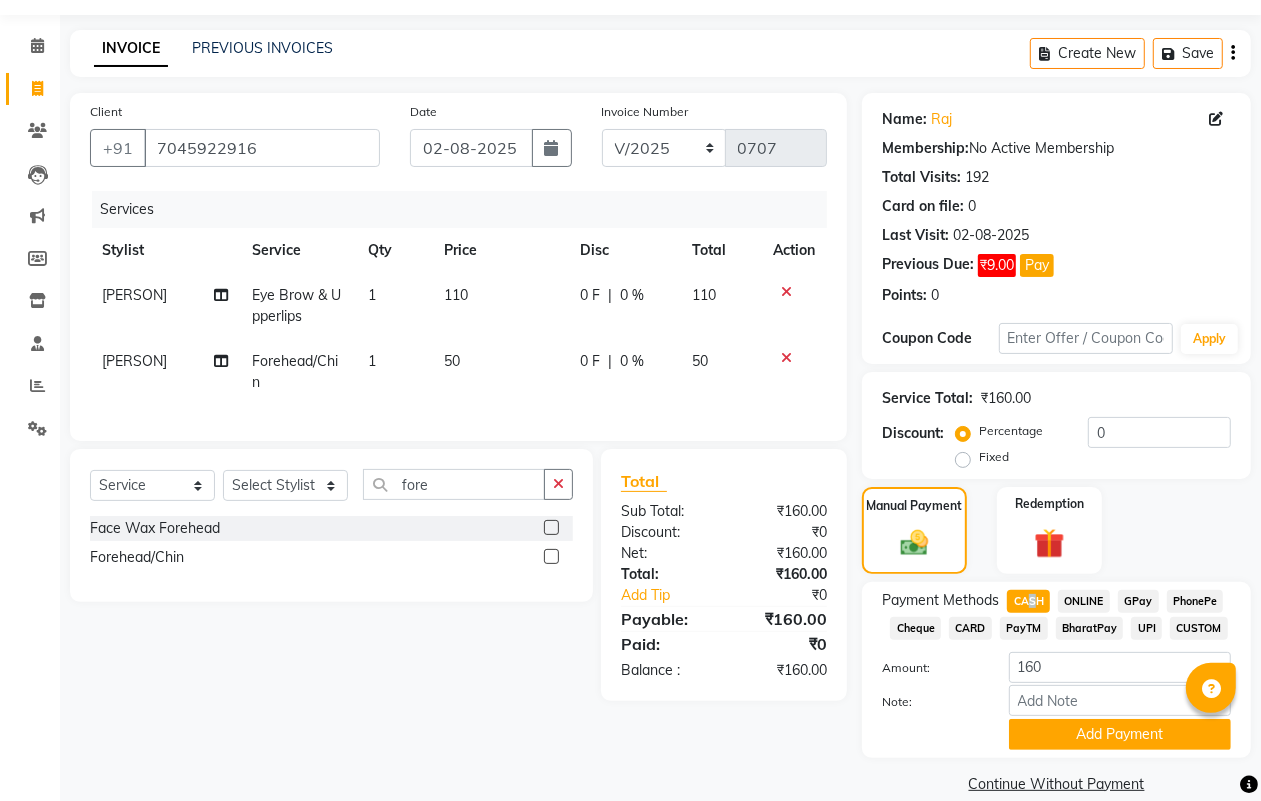 scroll, scrollTop: 83, scrollLeft: 0, axis: vertical 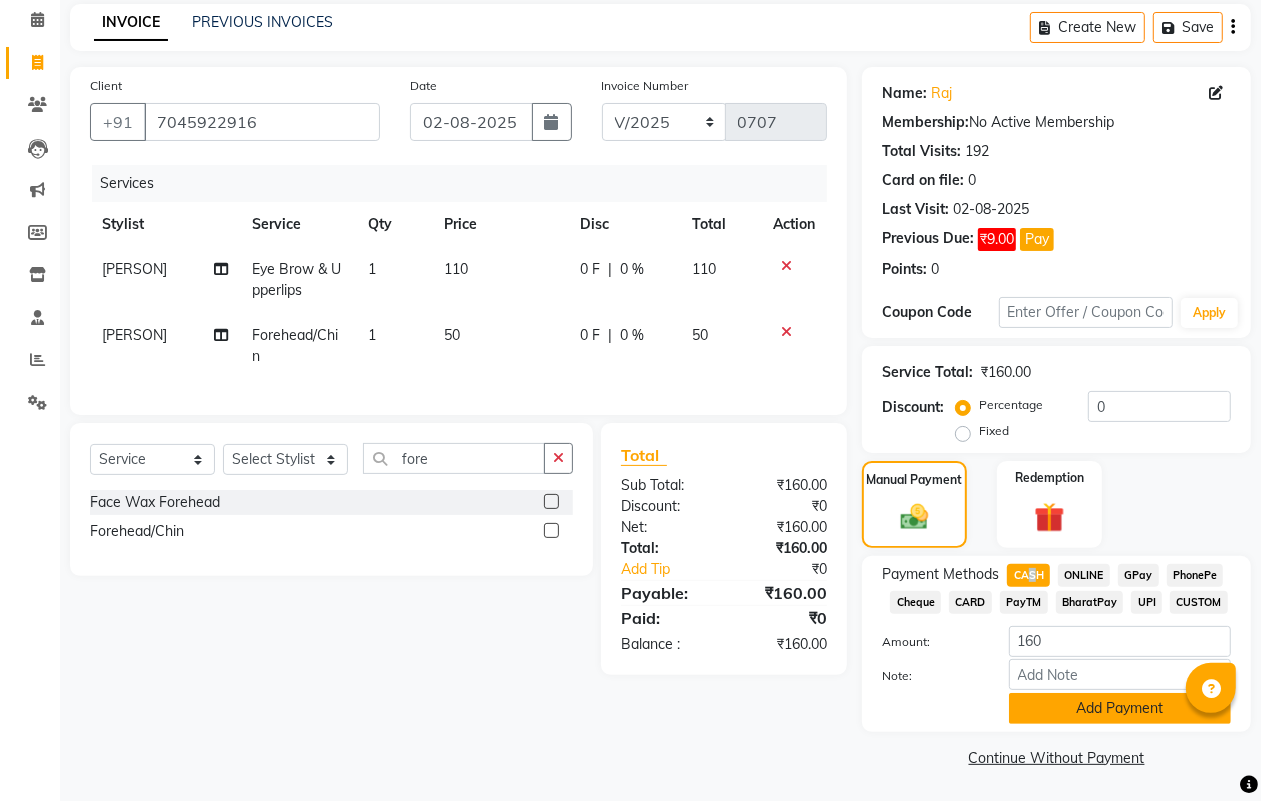 click on "Add Payment" 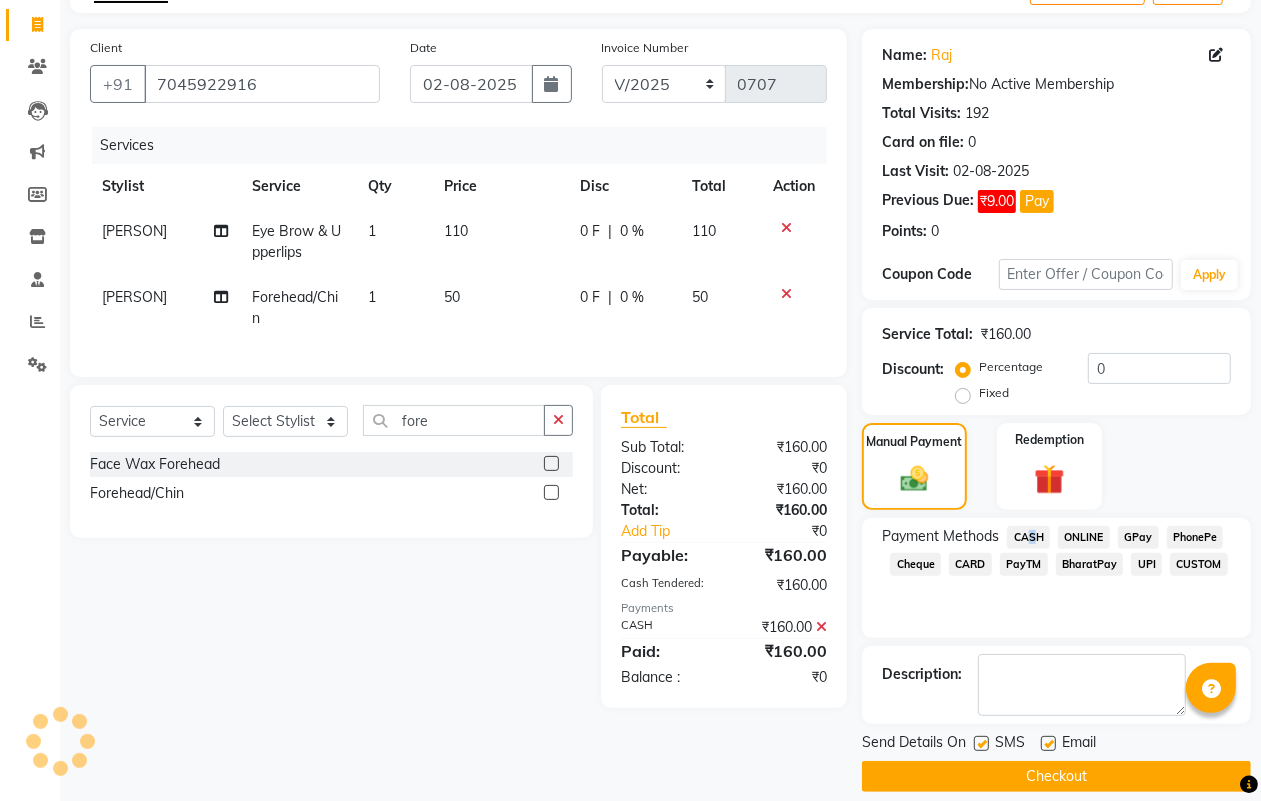 scroll, scrollTop: 142, scrollLeft: 0, axis: vertical 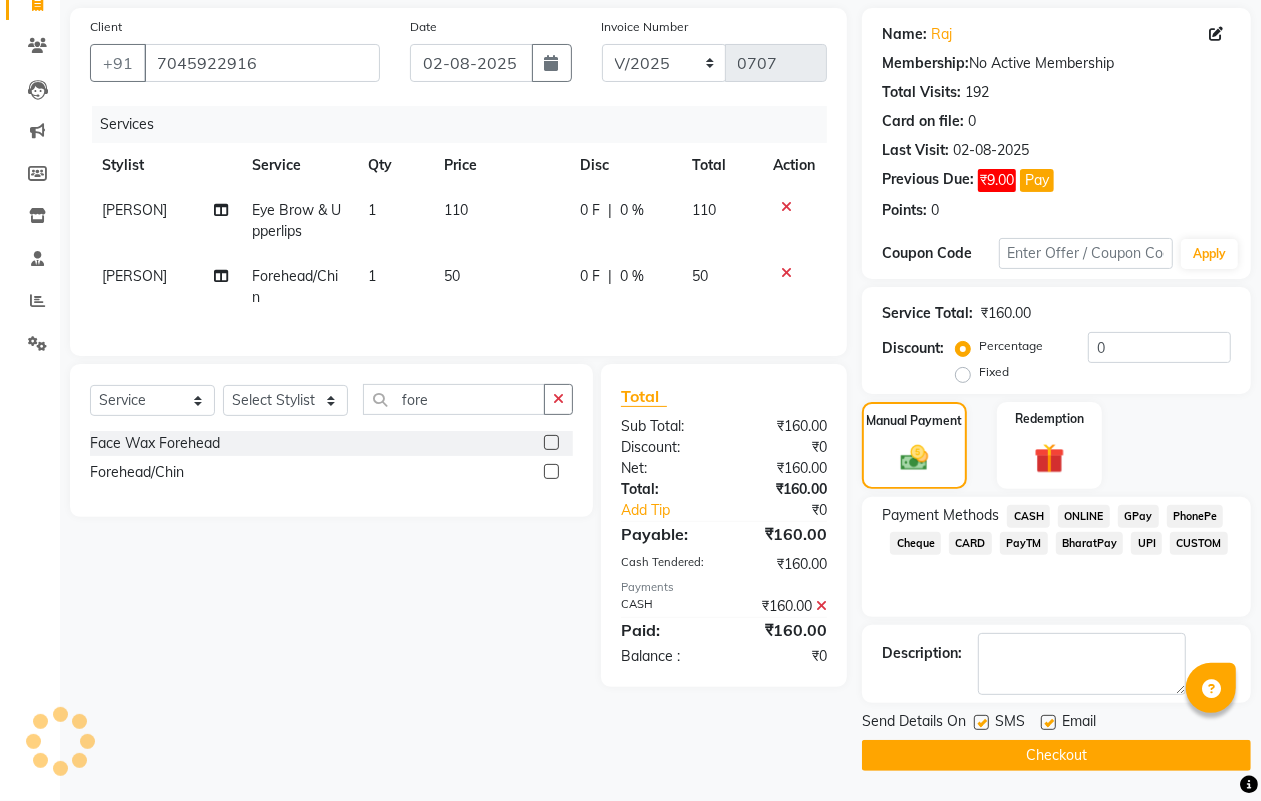 click 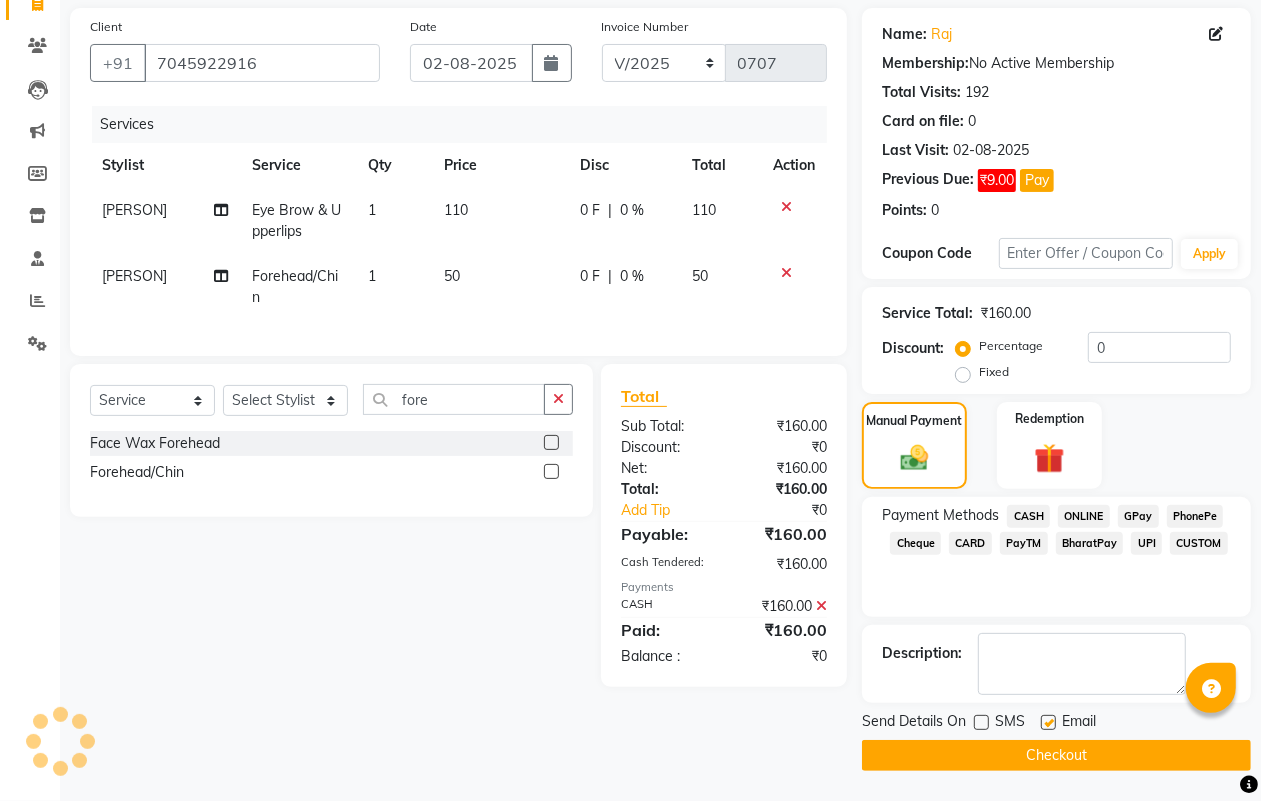 click on "Checkout" 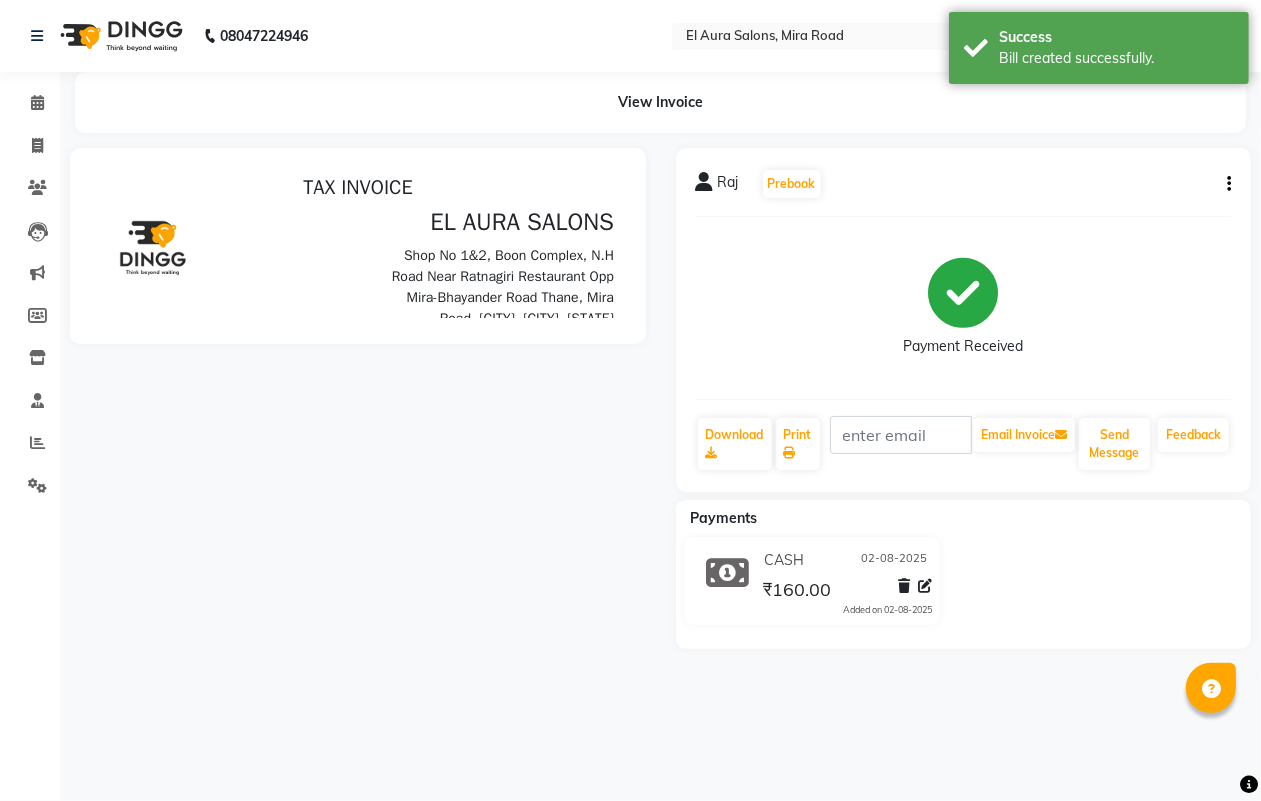 scroll, scrollTop: 0, scrollLeft: 0, axis: both 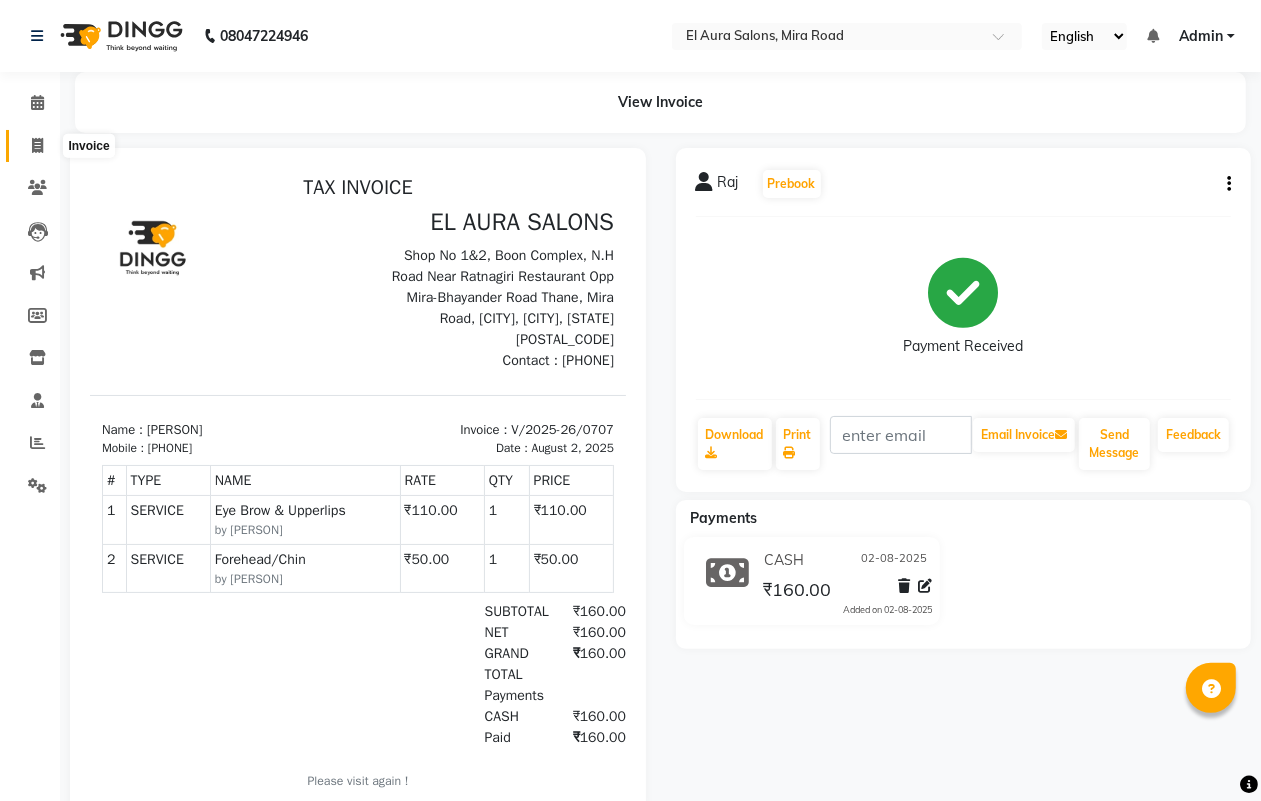 click 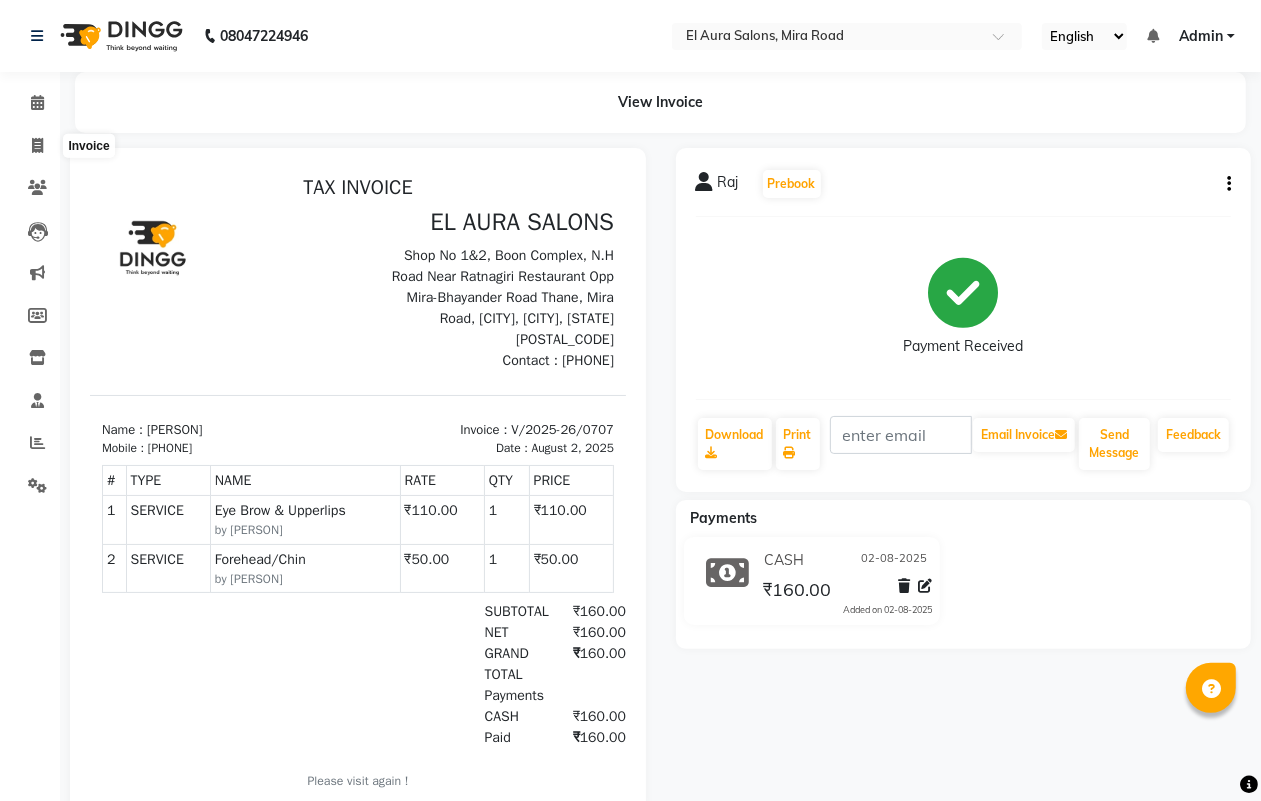 select on "service" 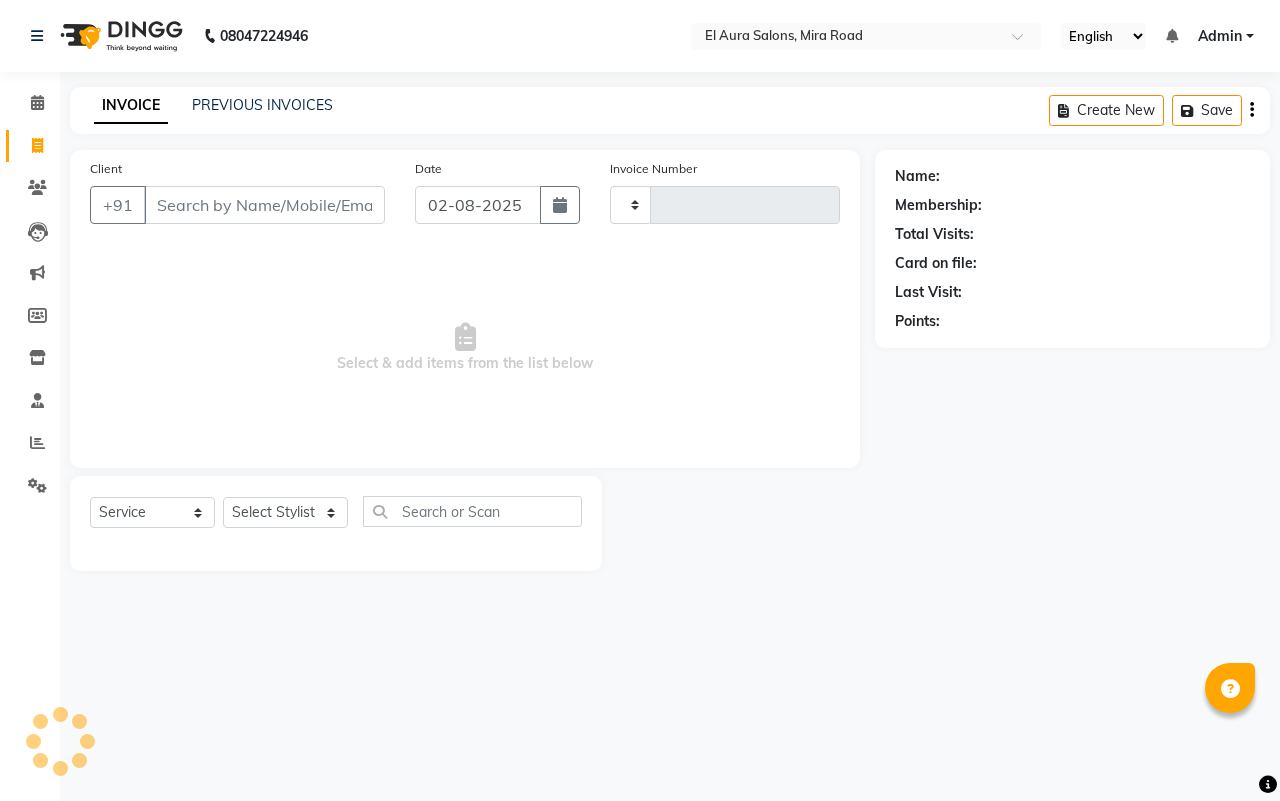 type on "0708" 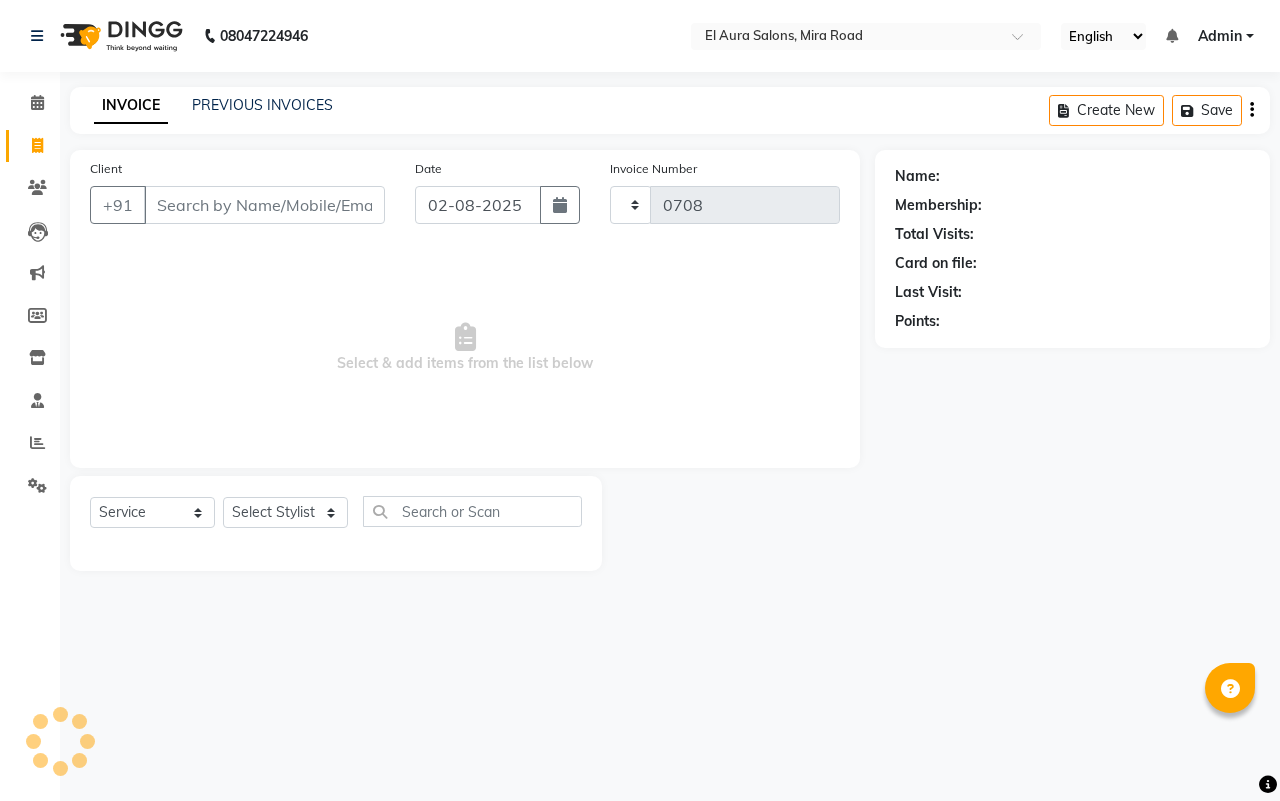 select on "94" 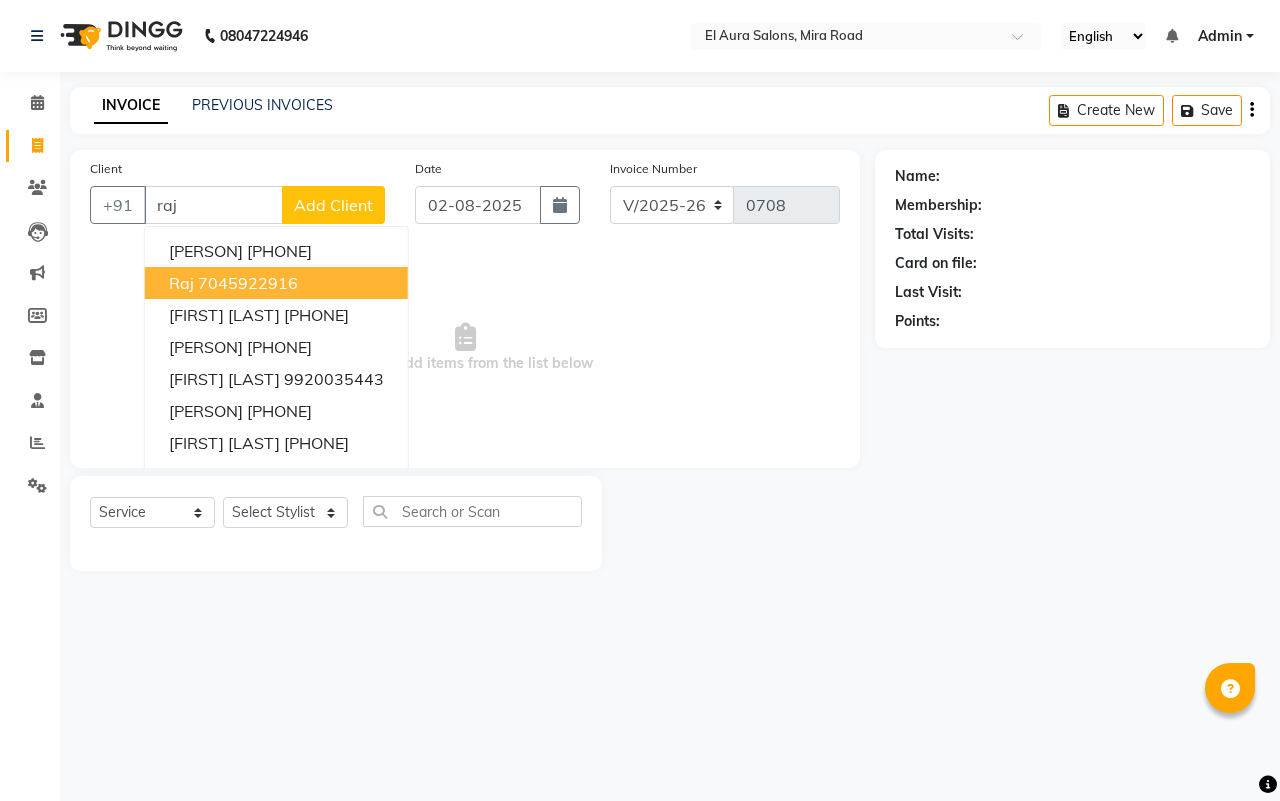 click on "[PERSON]  [PHONE]" at bounding box center (276, 283) 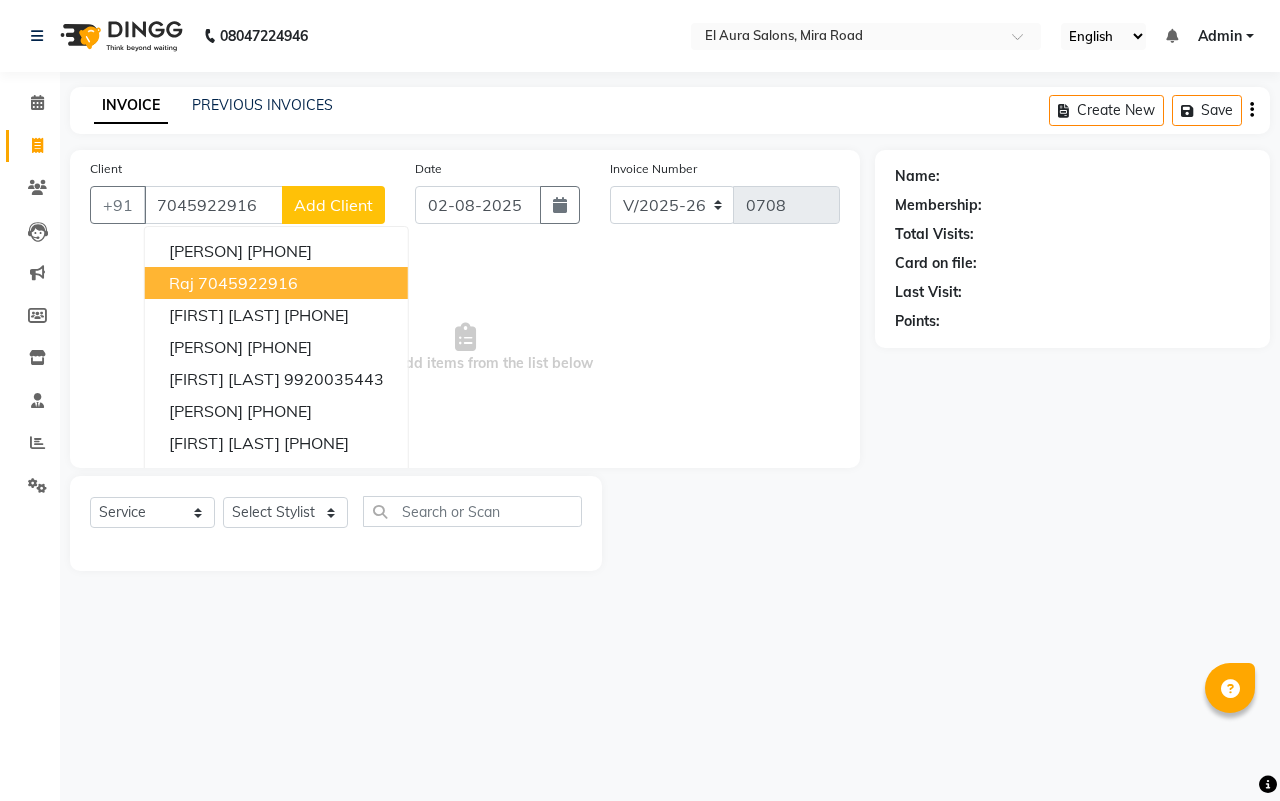 type on "7045922916" 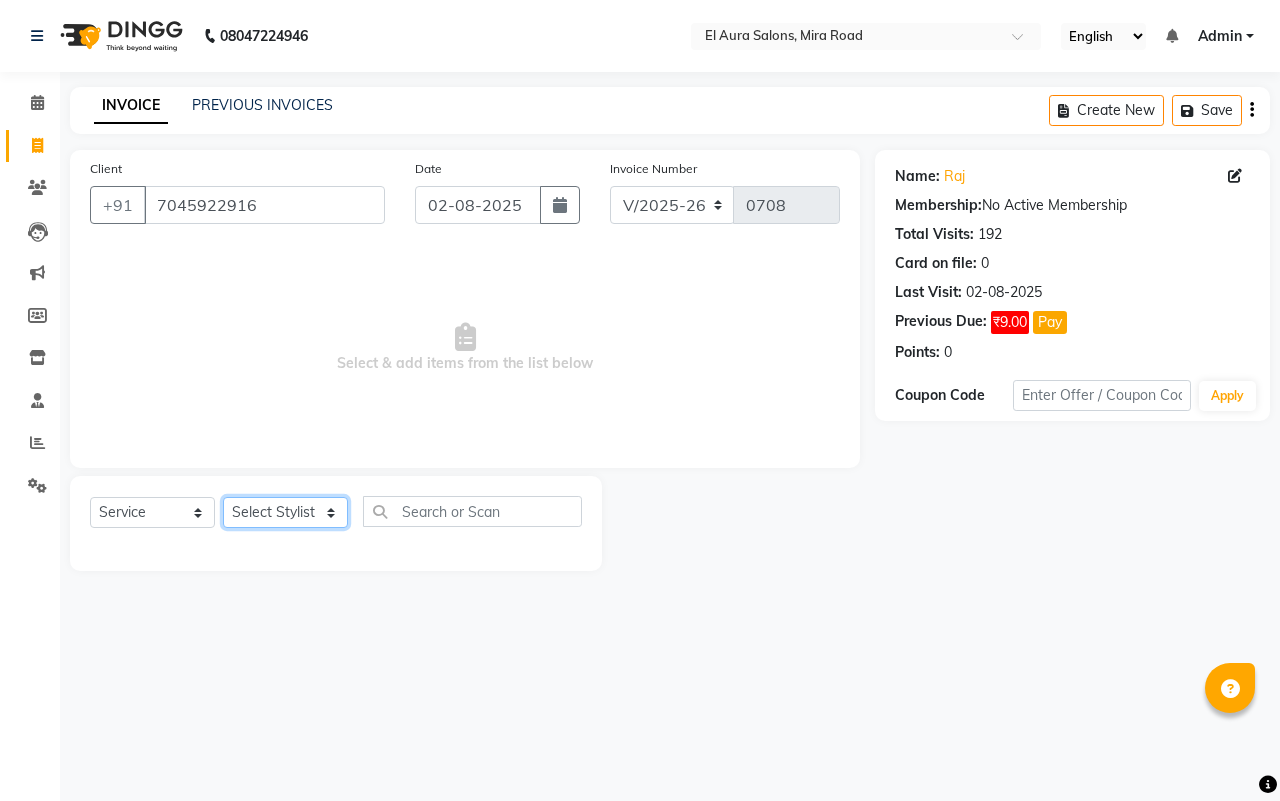 click on "Select Stylist [FIRST] [FIRST] [LAST] [FIRST] [LAST] [FIRST] [LAST] [FIRST] [FIRST] [FIRST] [LAST] [FIRST] [FIRST] [FIRST] [LAST] [FIRST] [FIRST] [FIRST] [LAST] [FIRST]" 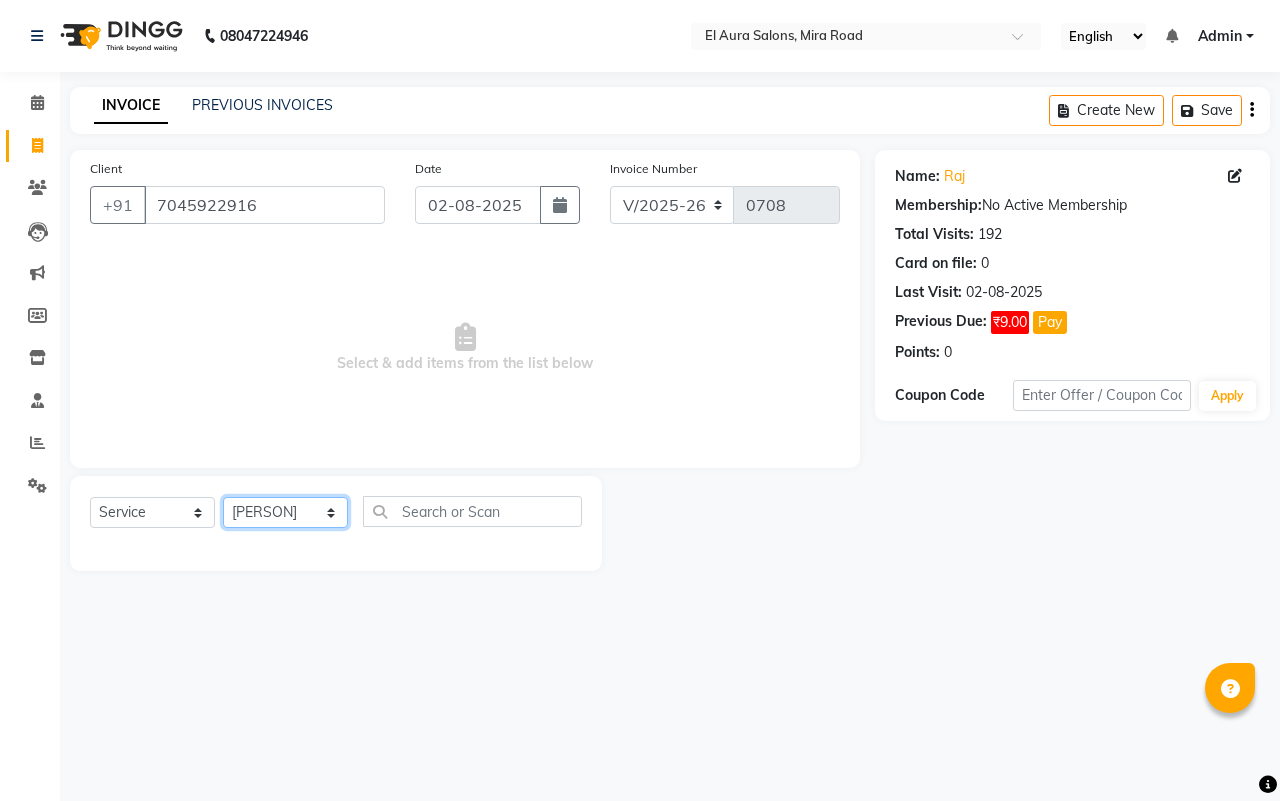 click on "Select Stylist [FIRST] [FIRST] [LAST] [FIRST] [LAST] [FIRST] [LAST] [FIRST] [FIRST] [FIRST] [LAST] [FIRST] [FIRST] [FIRST] [LAST] [FIRST] [FIRST] [FIRST] [LAST] [FIRST]" 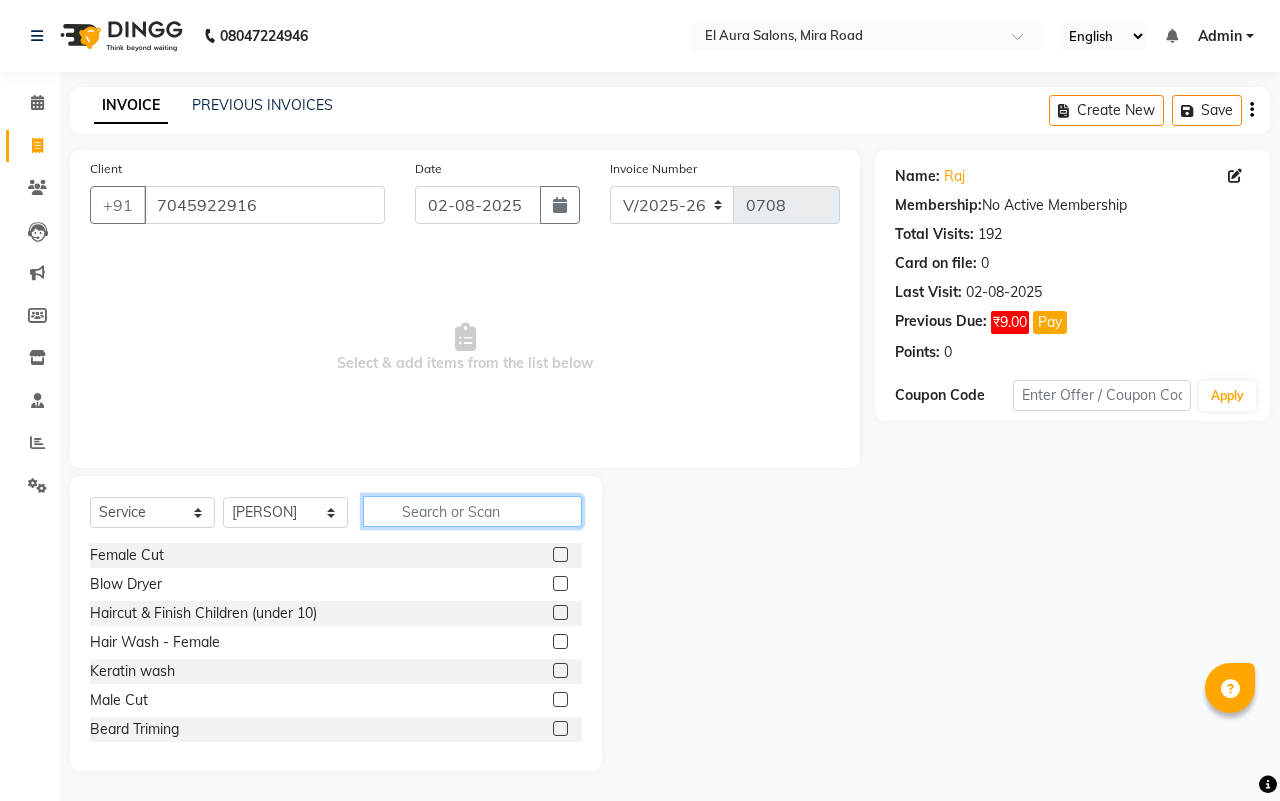 click 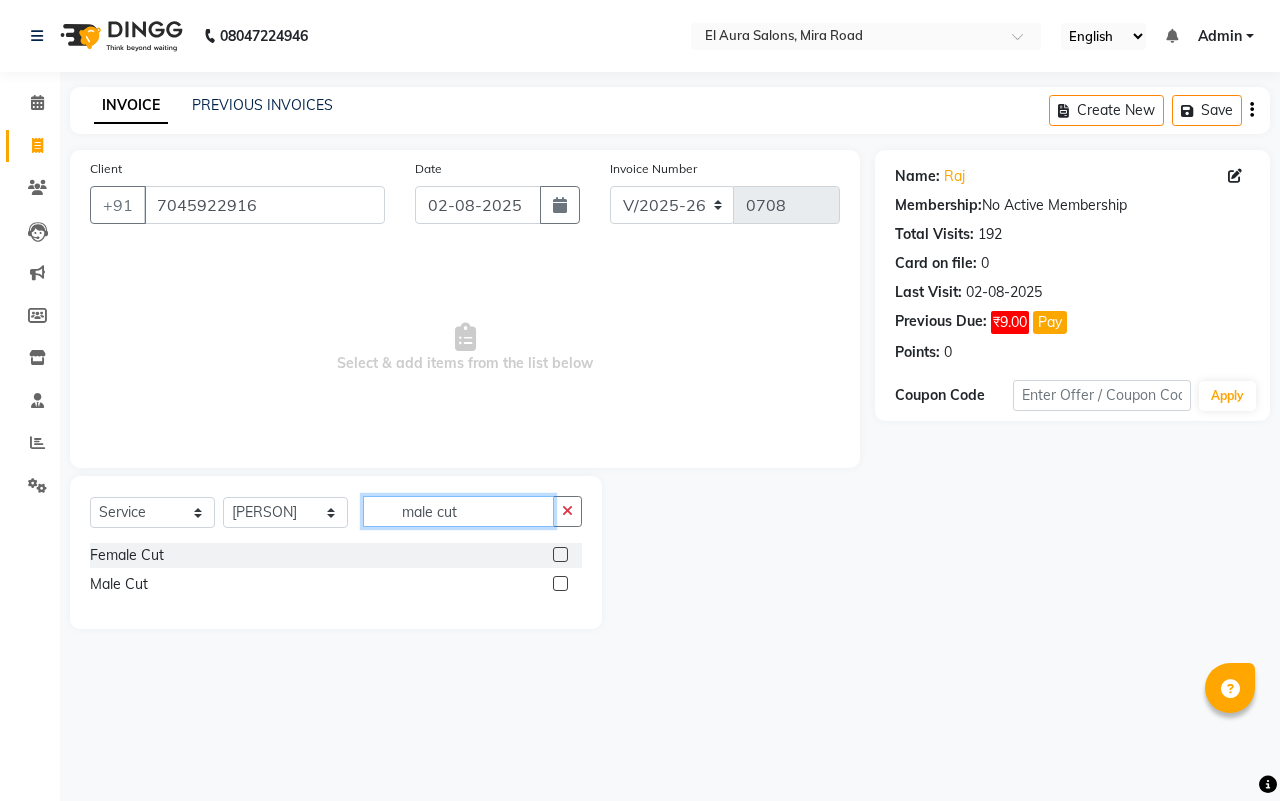 type on "male cut" 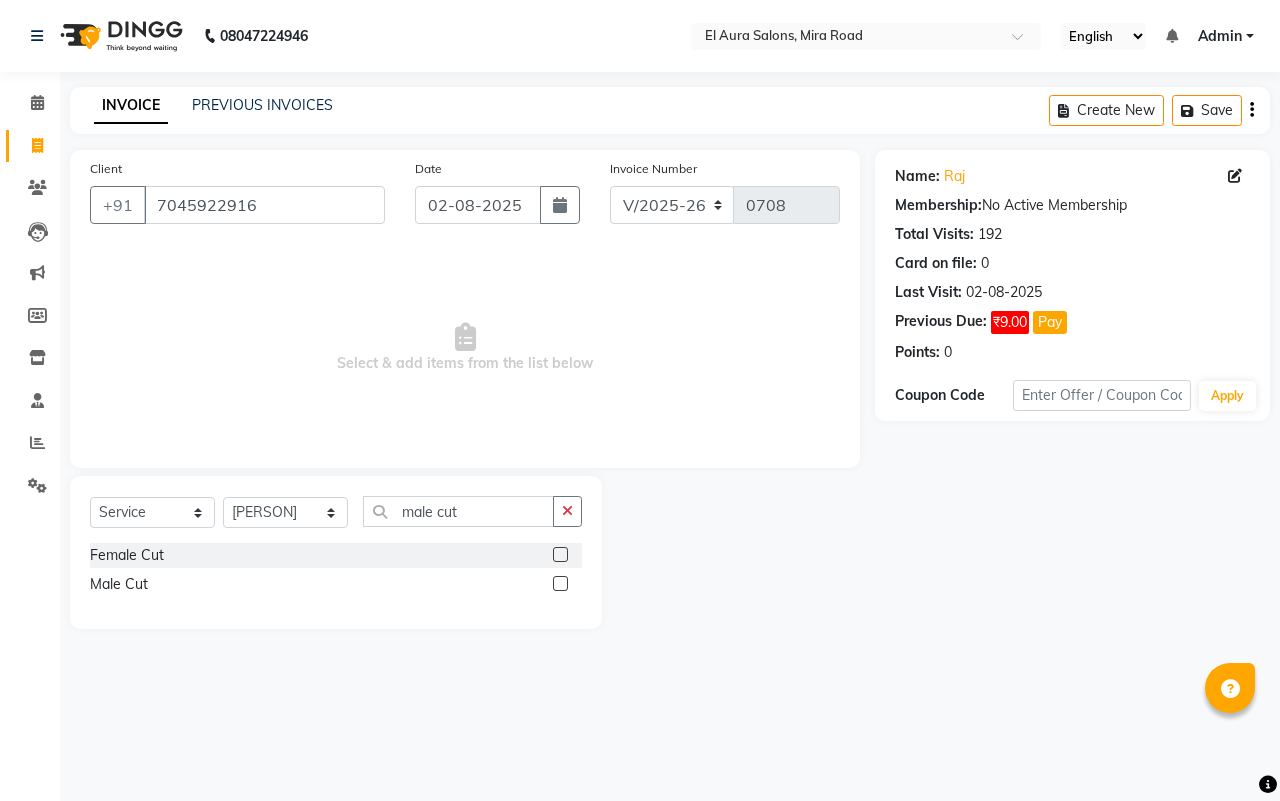 click 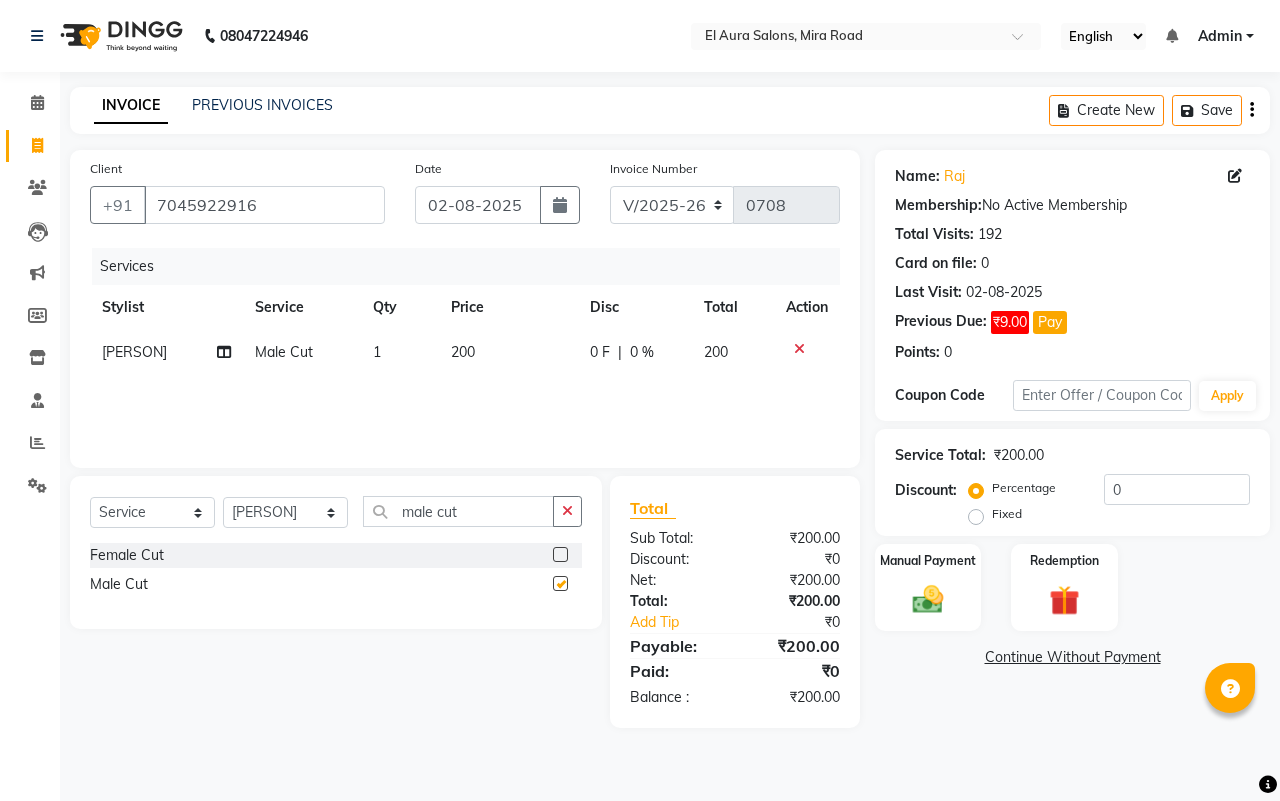 checkbox on "false" 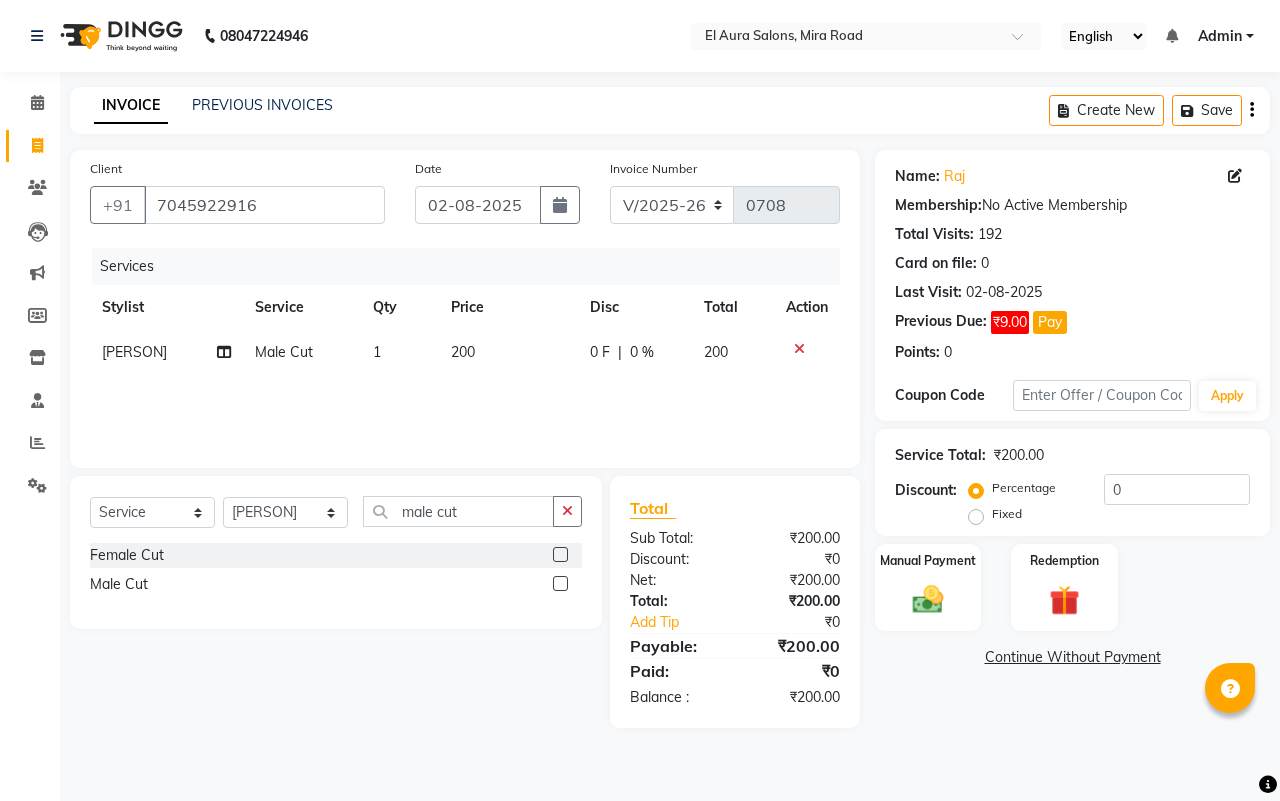 click on "Services Stylist Service Qty Price Disc Total Action [FIRST] [FIRST] Cut 1 200 0 F | 0 % 200" 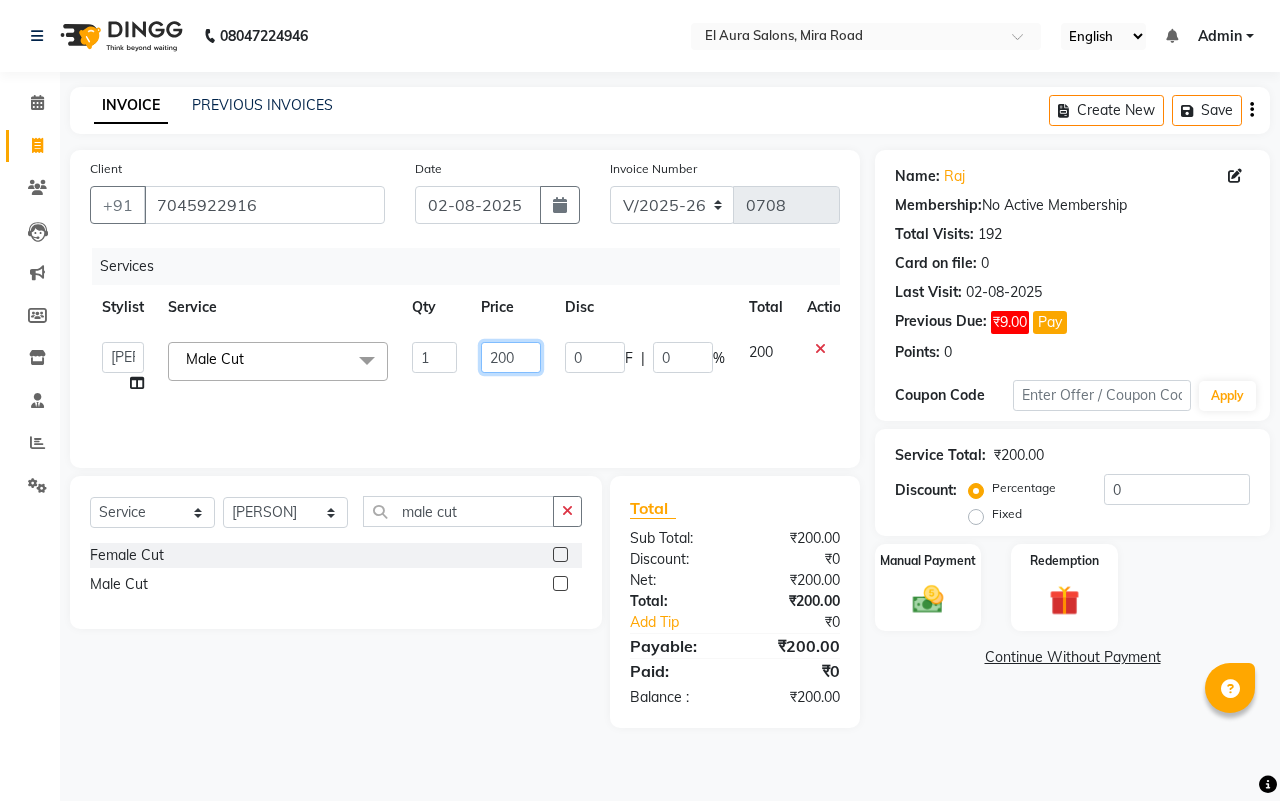 drag, startPoint x: 512, startPoint y: 353, endPoint x: 395, endPoint y: 328, distance: 119.64113 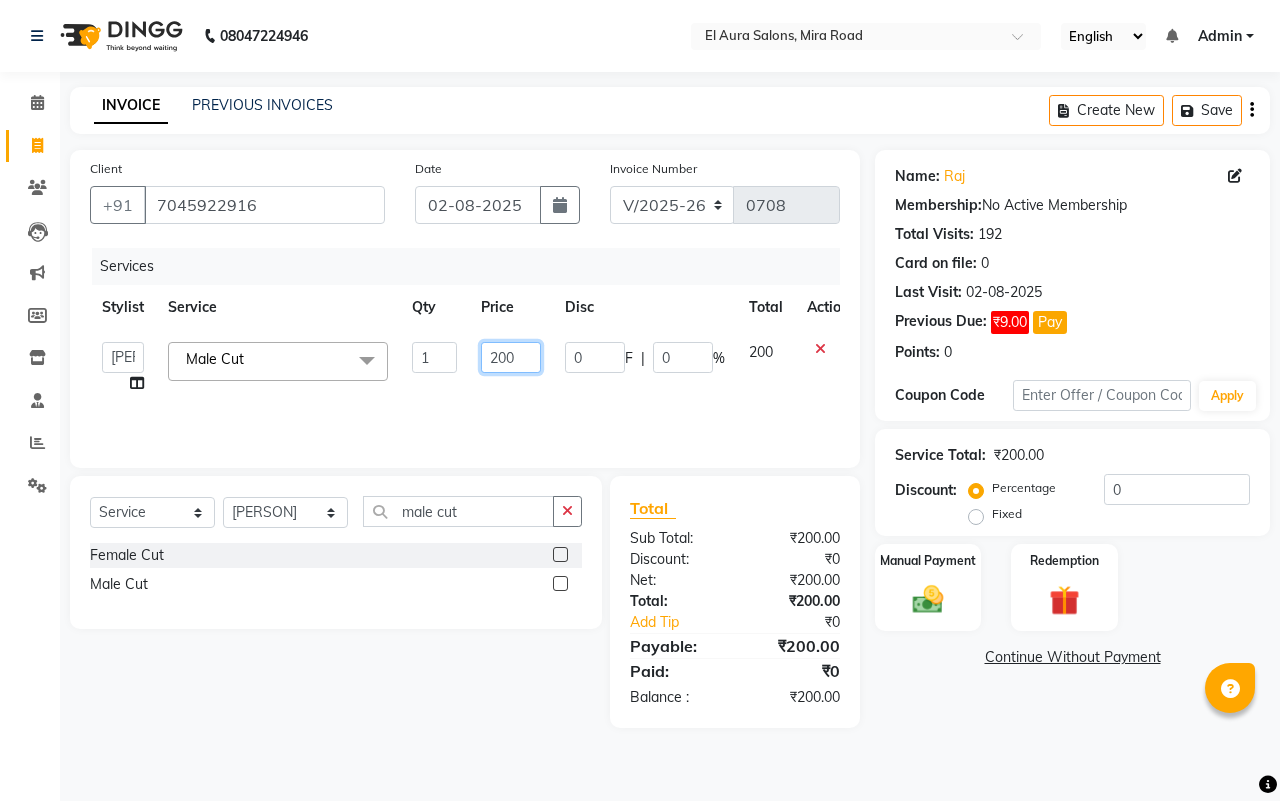 click on "[FIRST]   [LAST]   [FIRST] [LAST]   [FIRST] [LAST]   [FIRST]   [FIRST]   [LAST] [LAST]   [FIRST]   [FIRST] [LAST]   [FIRST]   [FIRST]   [FIRST] [LAST]   [FIRST] [LAST] [LAST]   [FIRST]   [FIRST]   [LAST] [FIRST] [LAST]   [FIRST]  Female Cut Blow Dryer Haircut & Finish Children (under 10) Hair Wash - Female Keratin wash Male Cut Beard Triming Shaving Childdren Cut Styling Shave Hair Wash - Male Hair Setting - Male Head Massage Hair Setting - Female Female Hair Trimming Male Package Smoothening Keratin KeraSmooth WellaPlex Tanino Biotin Nanoplastia Botox Root Touch up - Female Root Touch up - Male Beard Color Global Color Highlights Highlights - Loreal Single Streak Creative Color Color Change Highlights Half Head Pre-Lightning Balayage Hair Spa - Female Keratin Spa - Female Ampule - Female Hair Spa - Male Treatment/ Ritual - Male Ampule - Male Full Arms (C ) Full Arms (D) Full Legs(C ) Full Legs  (D) Underarms(C ) Underarms(D ) Front Body / Back Body(C ) Front Body / back Body (D ) Full Arms+Full legs+ Unerarms(C) Ear Wax" 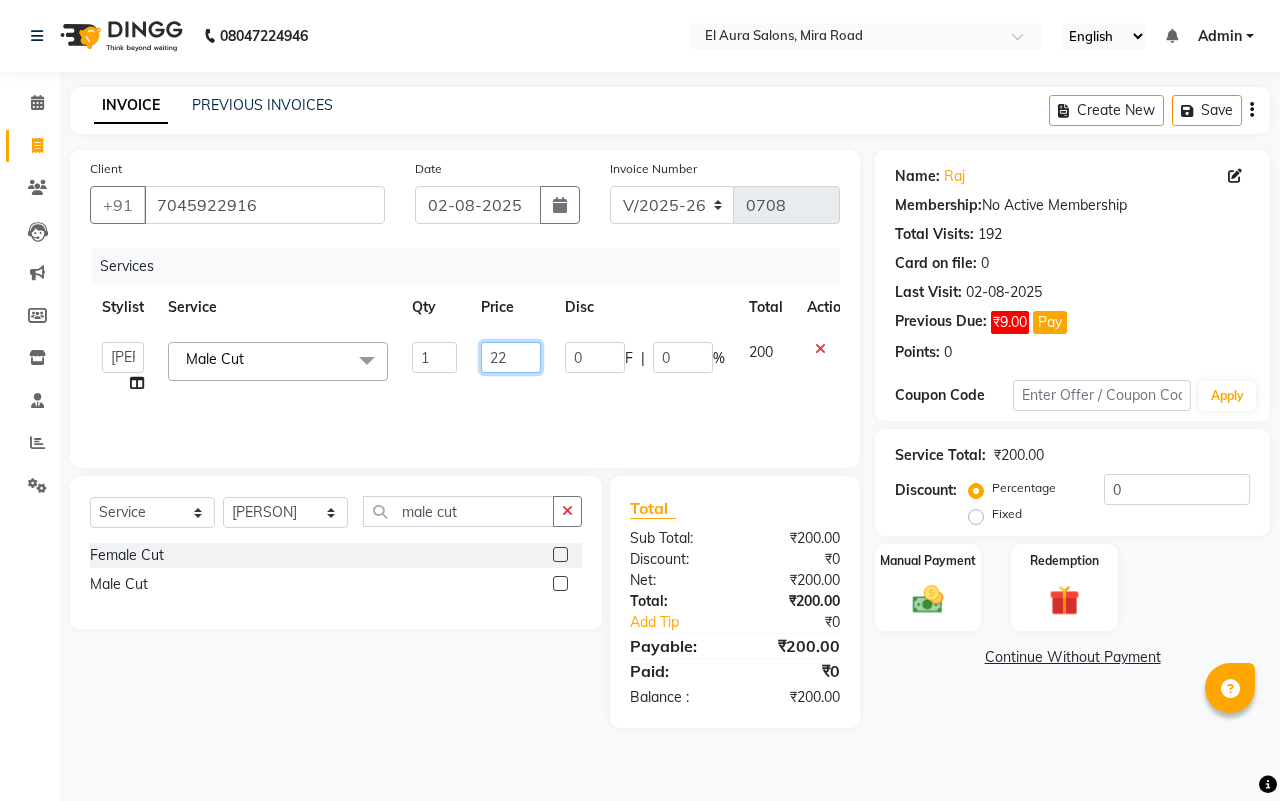 type on "220" 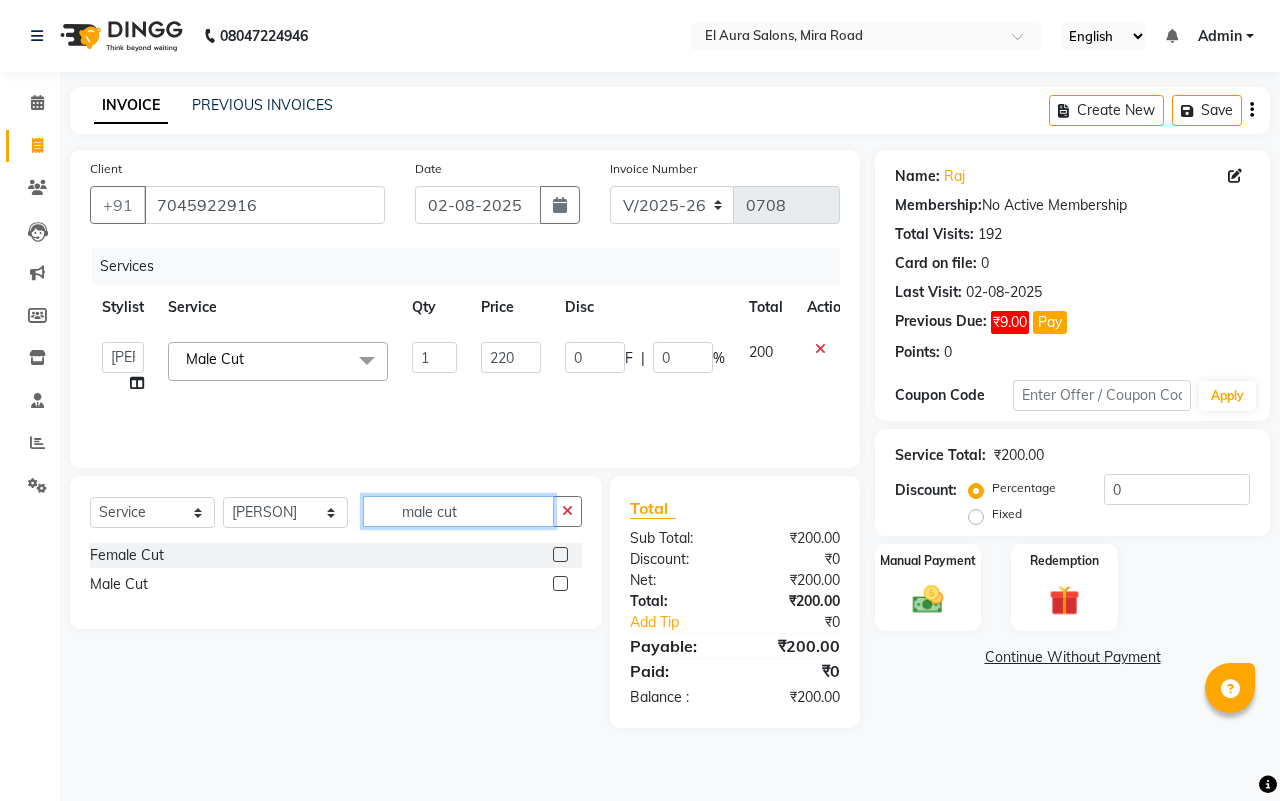 click on "male cut" 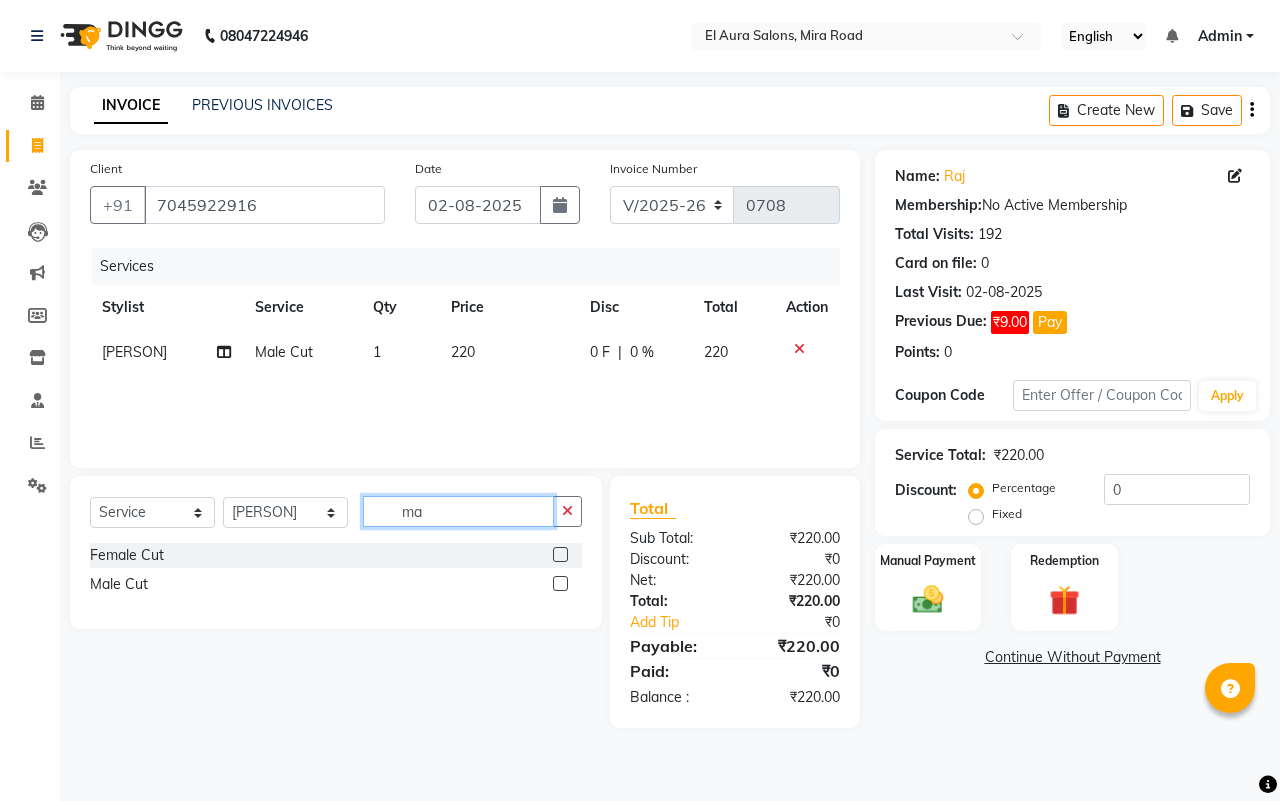 type on "m" 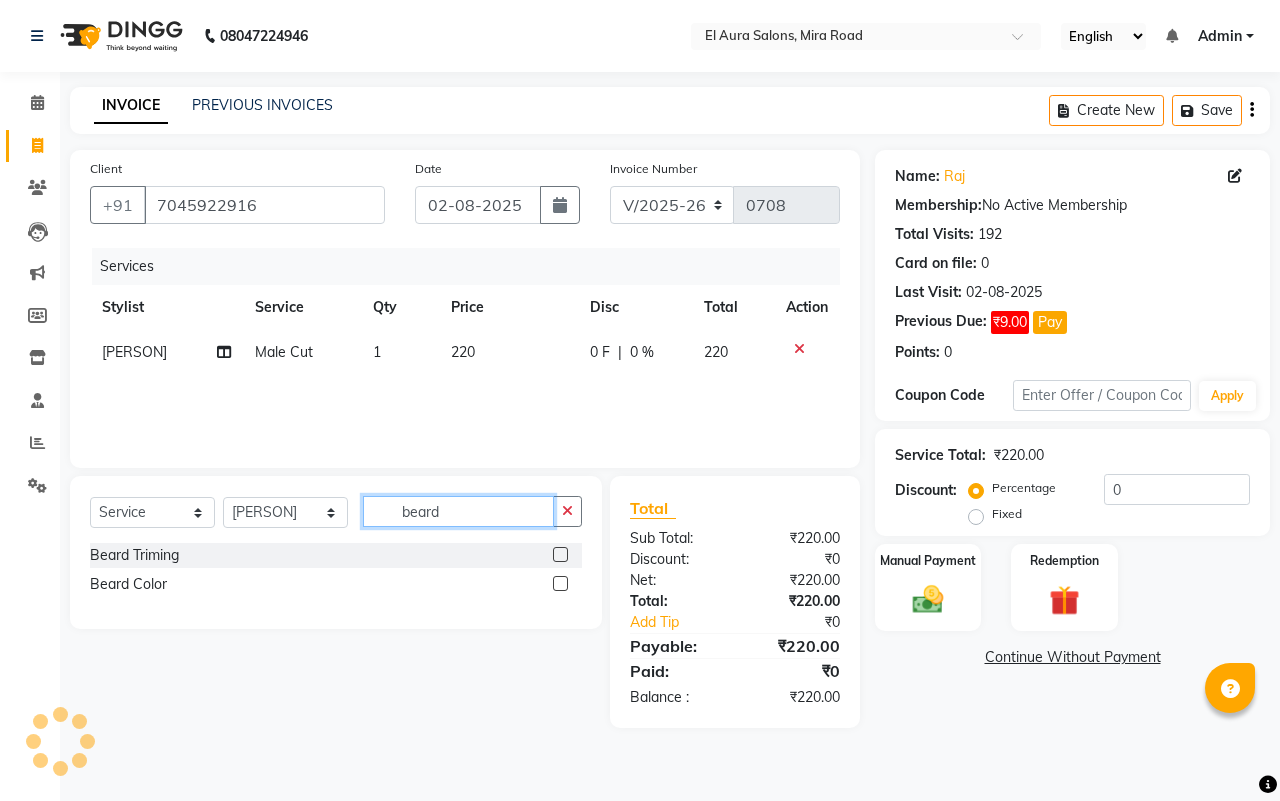type on "beard" 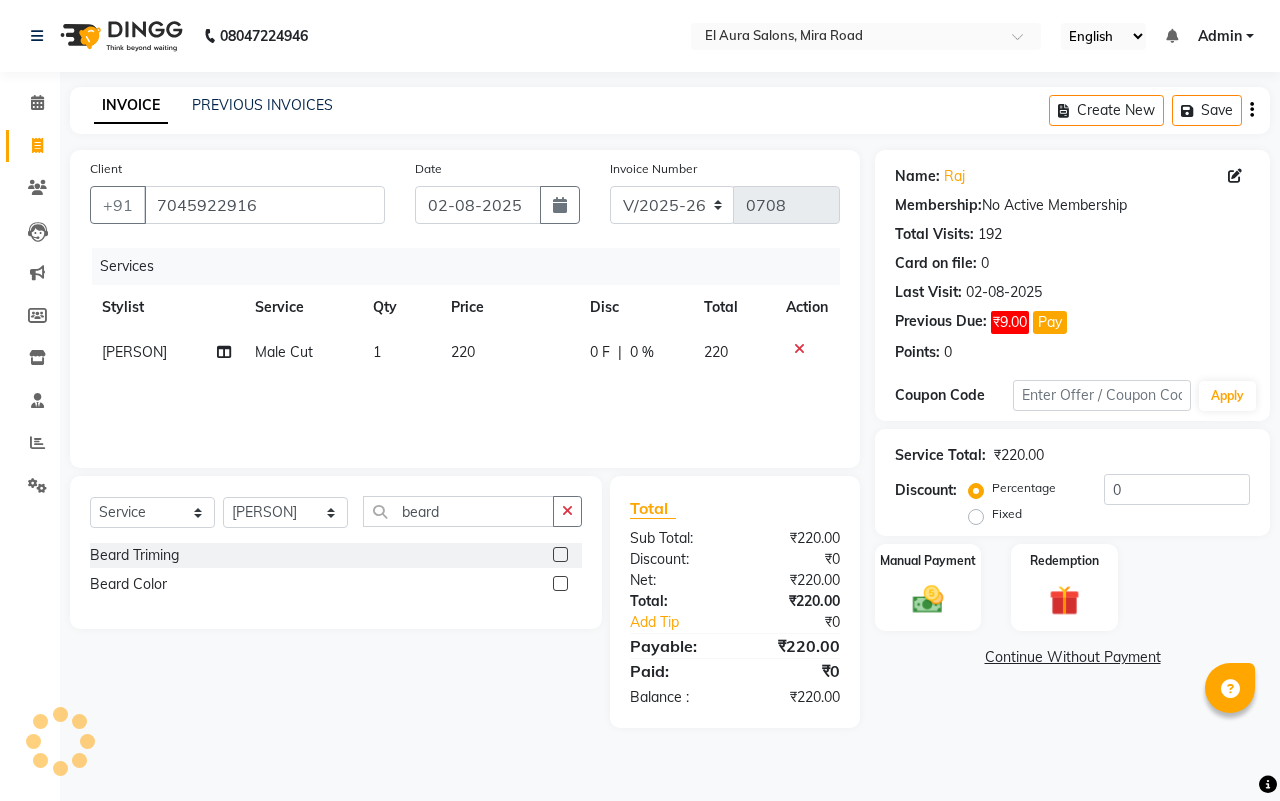 click 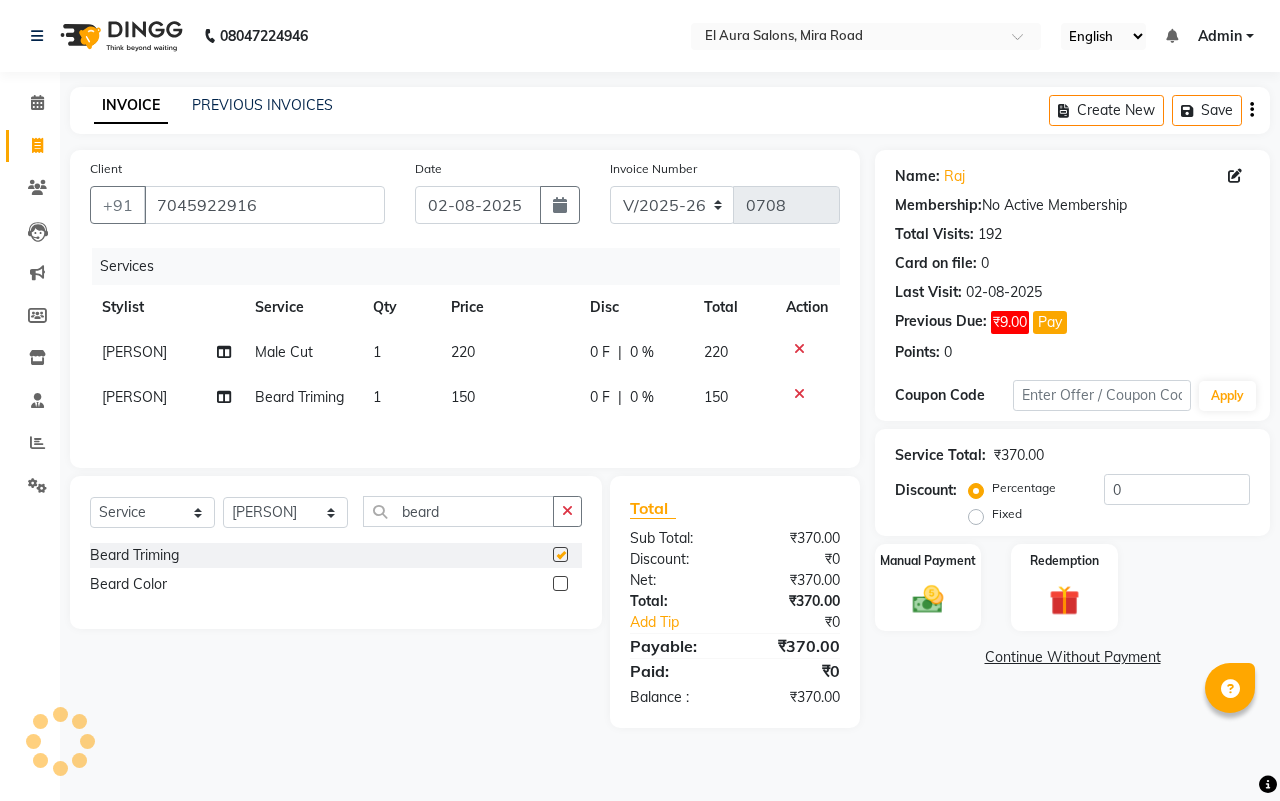 checkbox on "false" 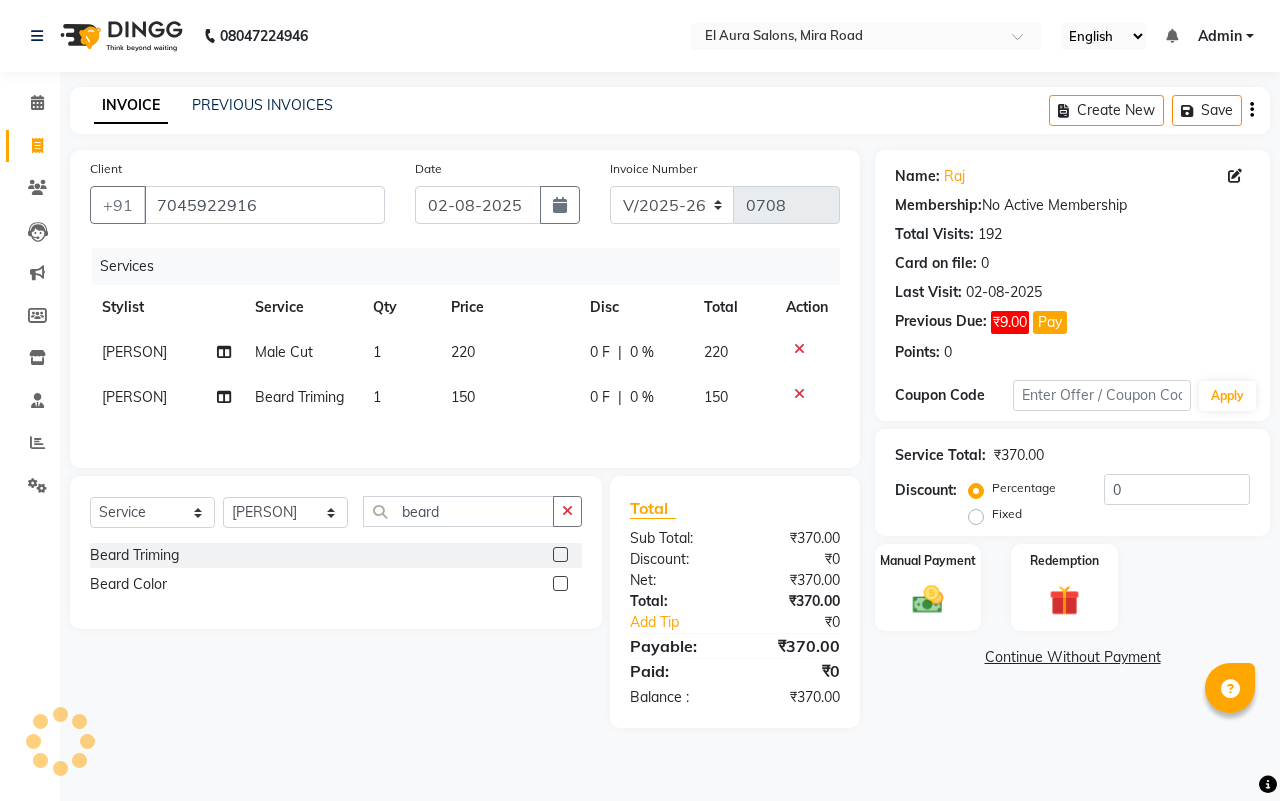 click on "150" 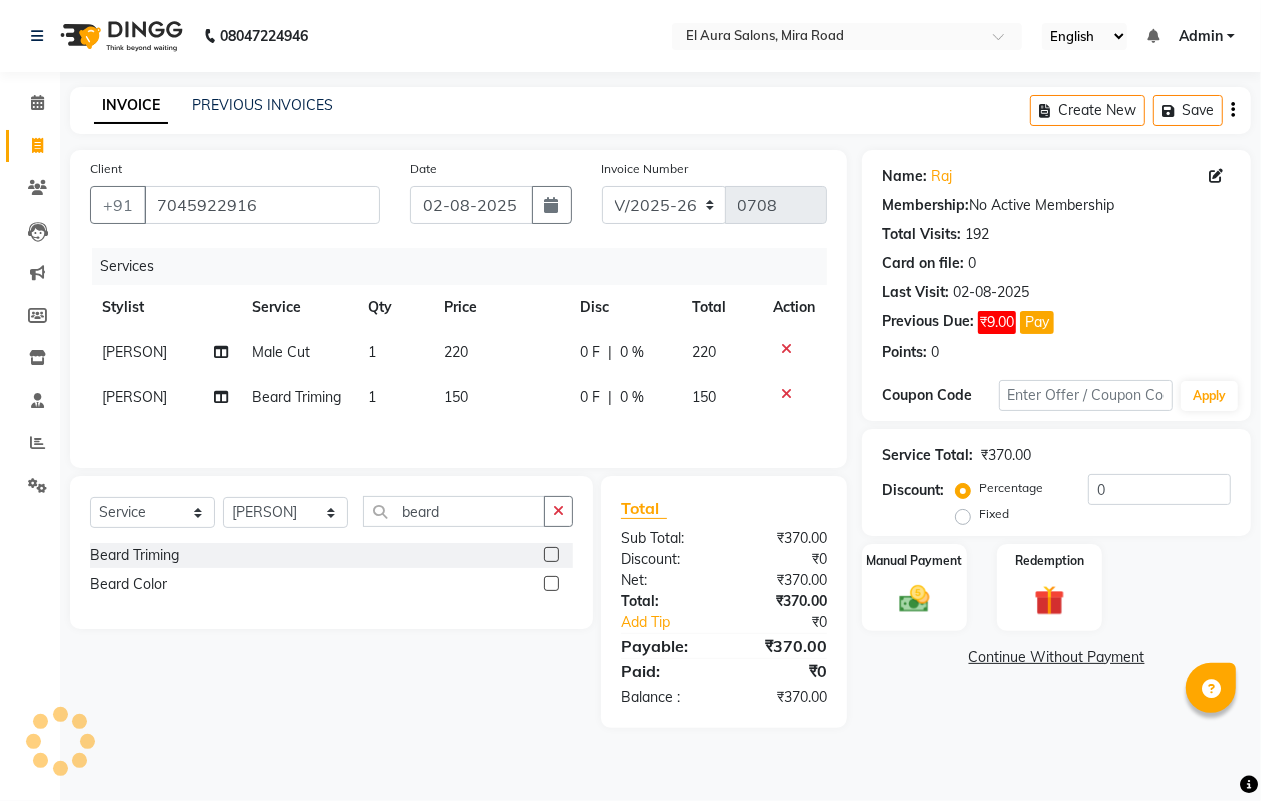 select on "8398" 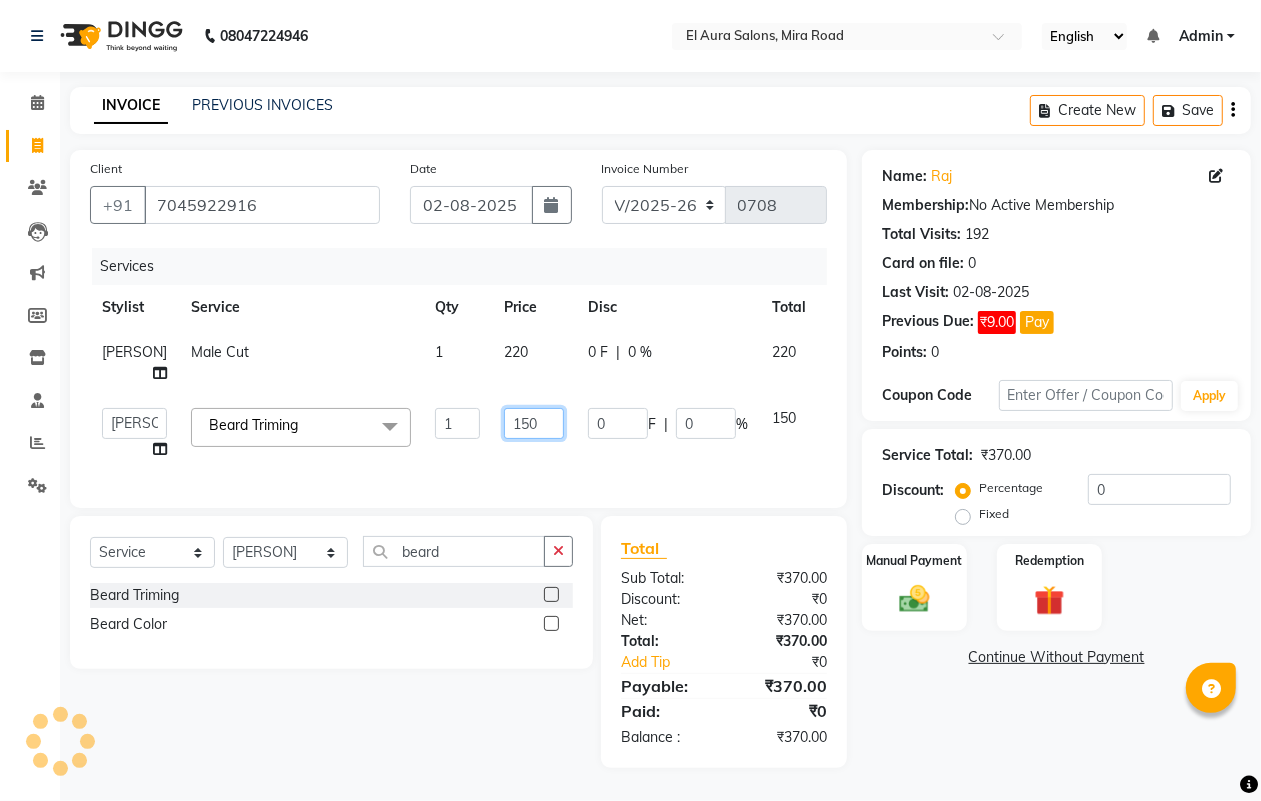 drag, startPoint x: 530, startPoint y: 410, endPoint x: 390, endPoint y: 373, distance: 144.80676 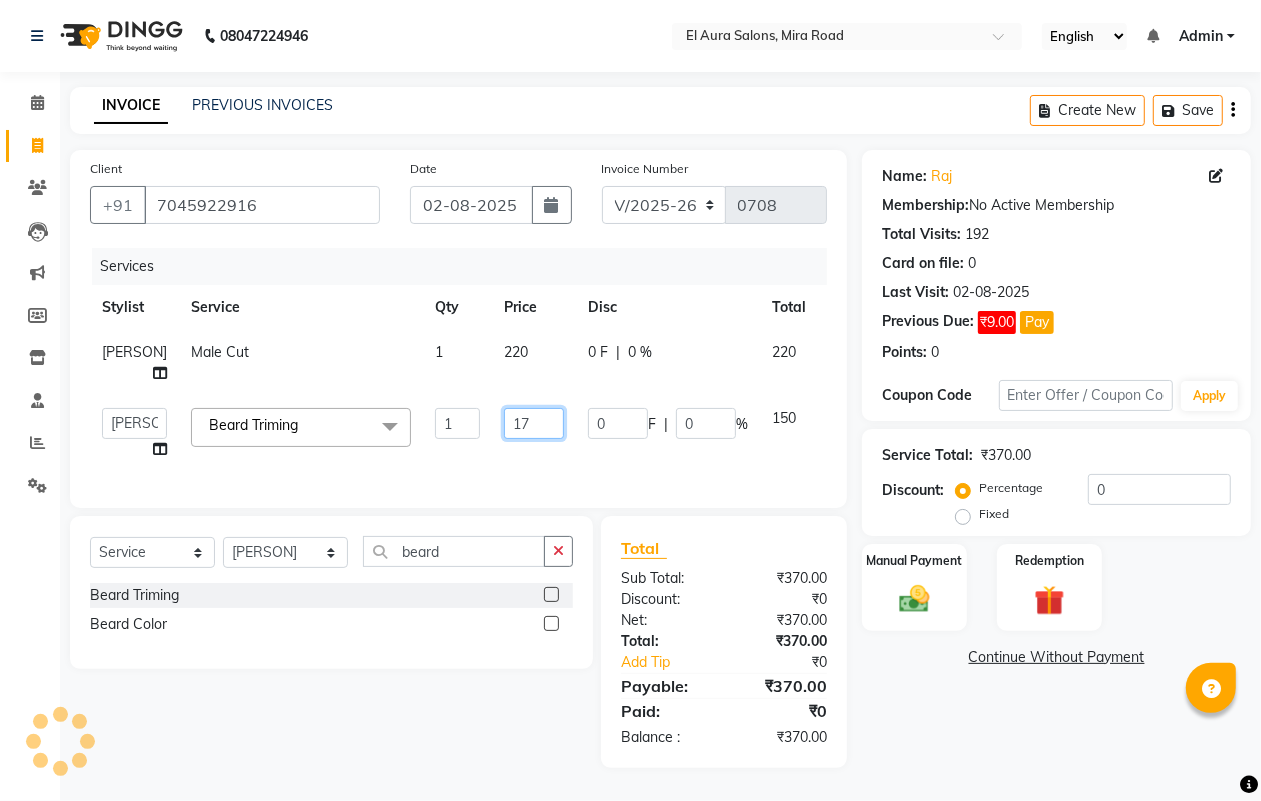 type on "170" 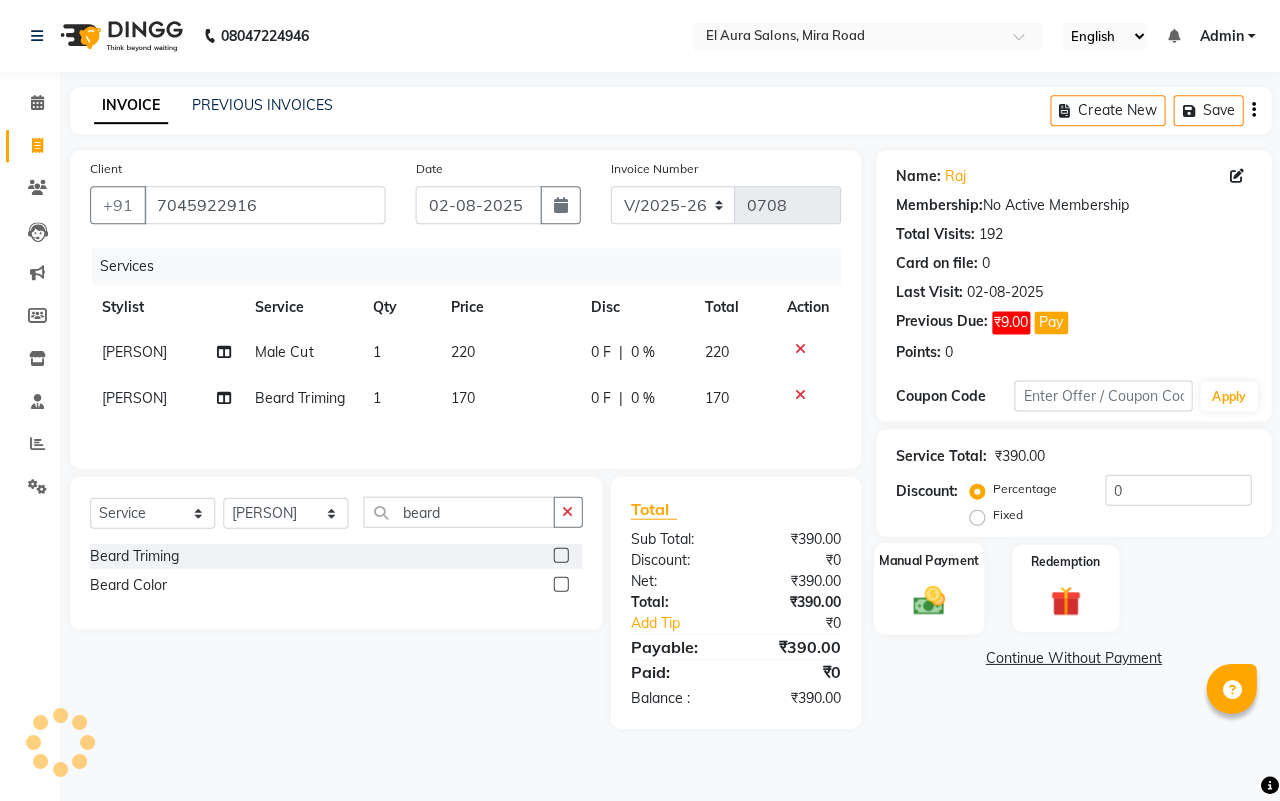 click 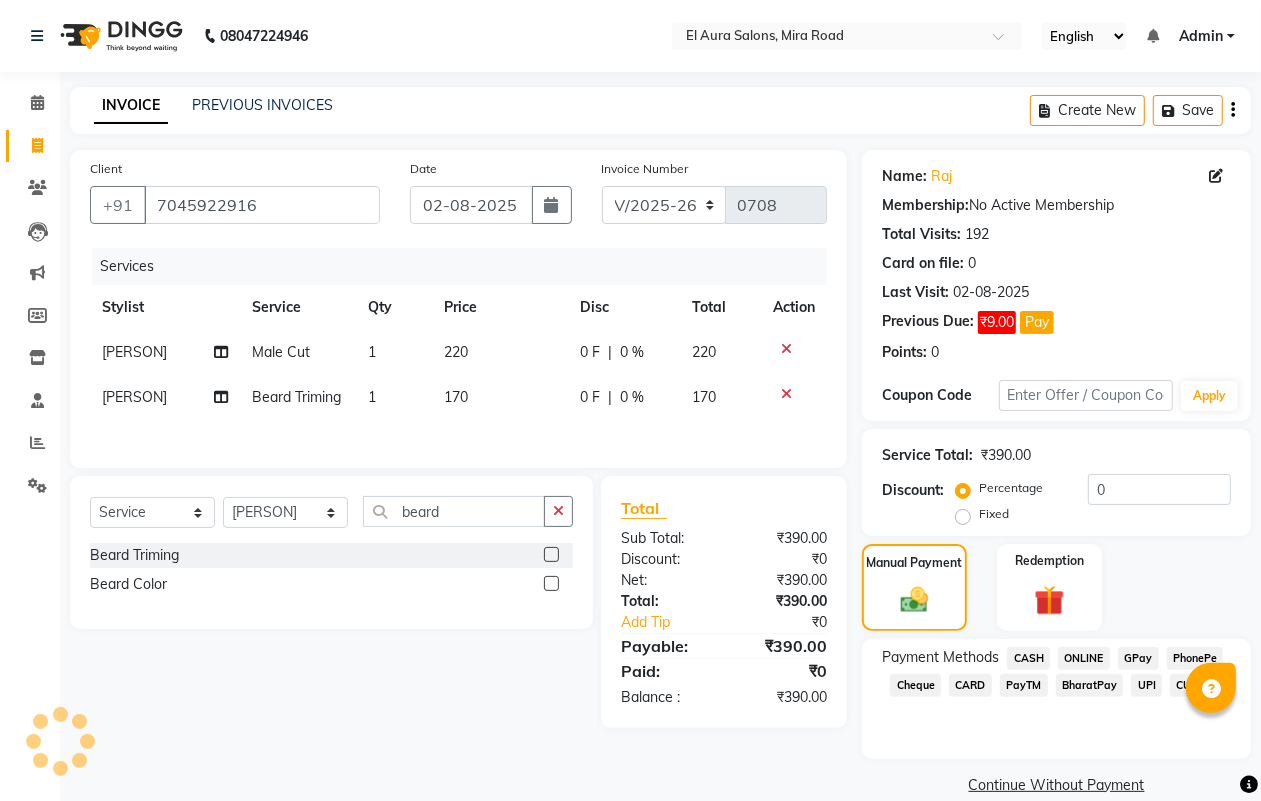click on "GPay" 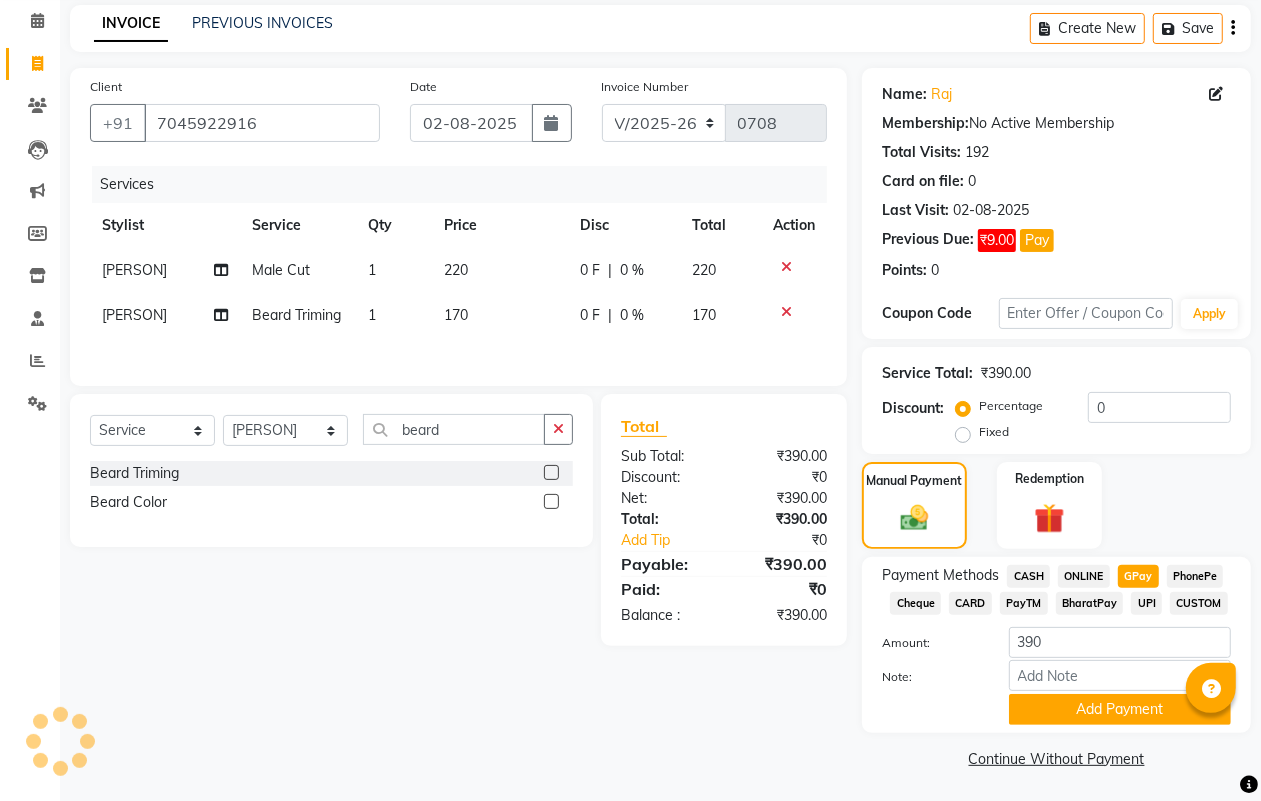 scroll, scrollTop: 83, scrollLeft: 0, axis: vertical 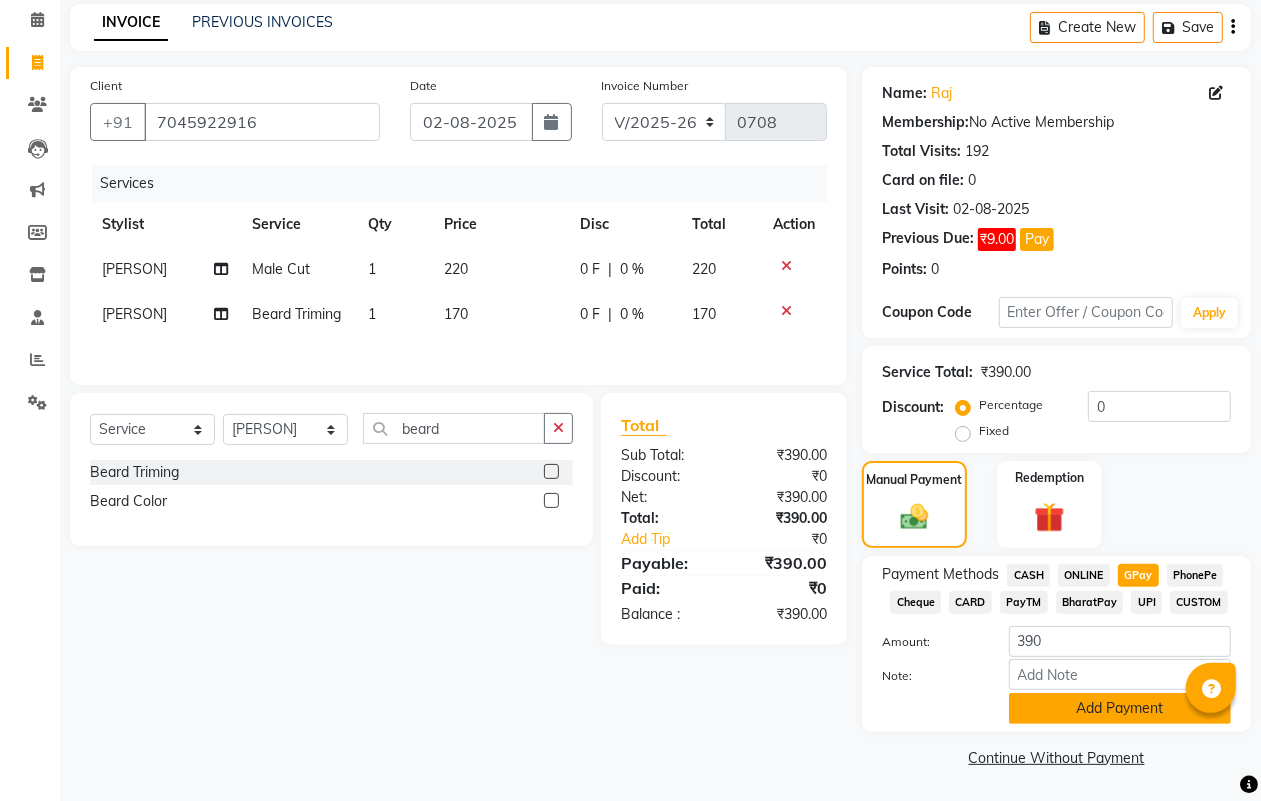 click on "Add Payment" 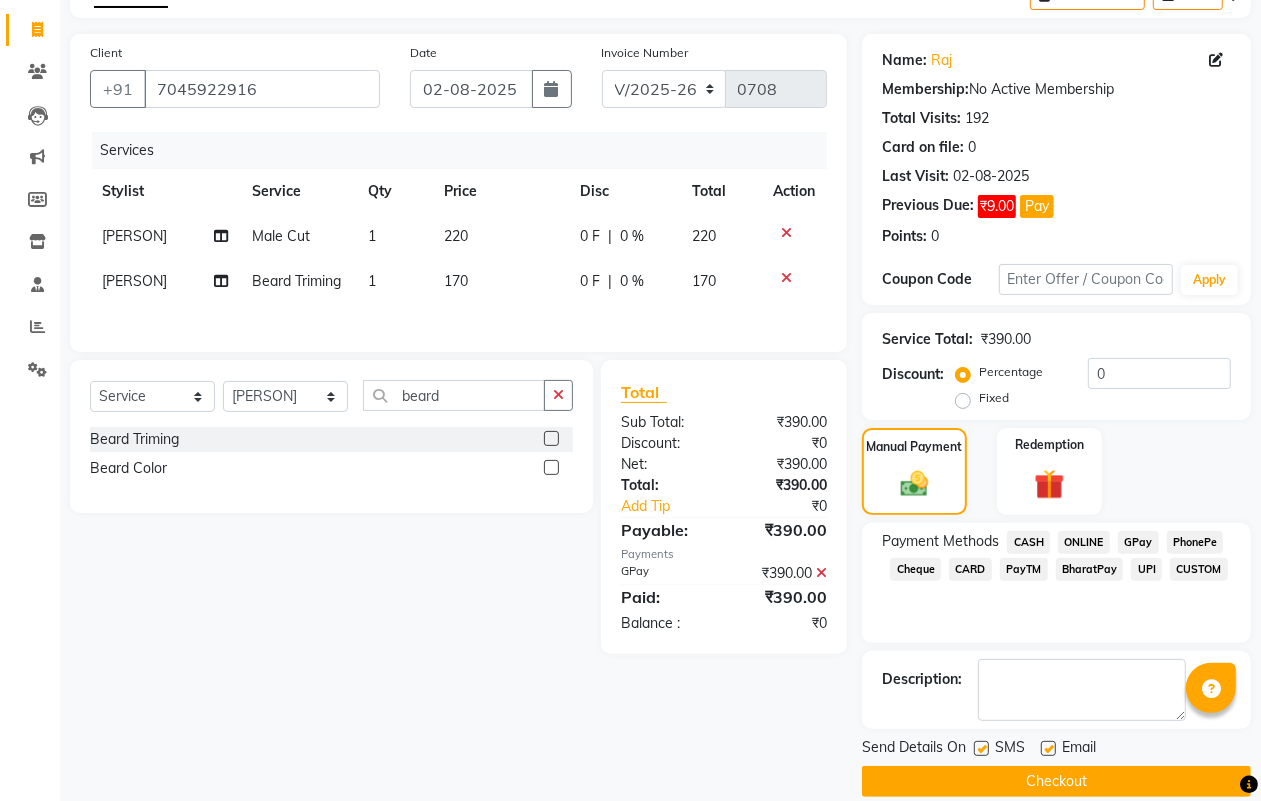 scroll, scrollTop: 142, scrollLeft: 0, axis: vertical 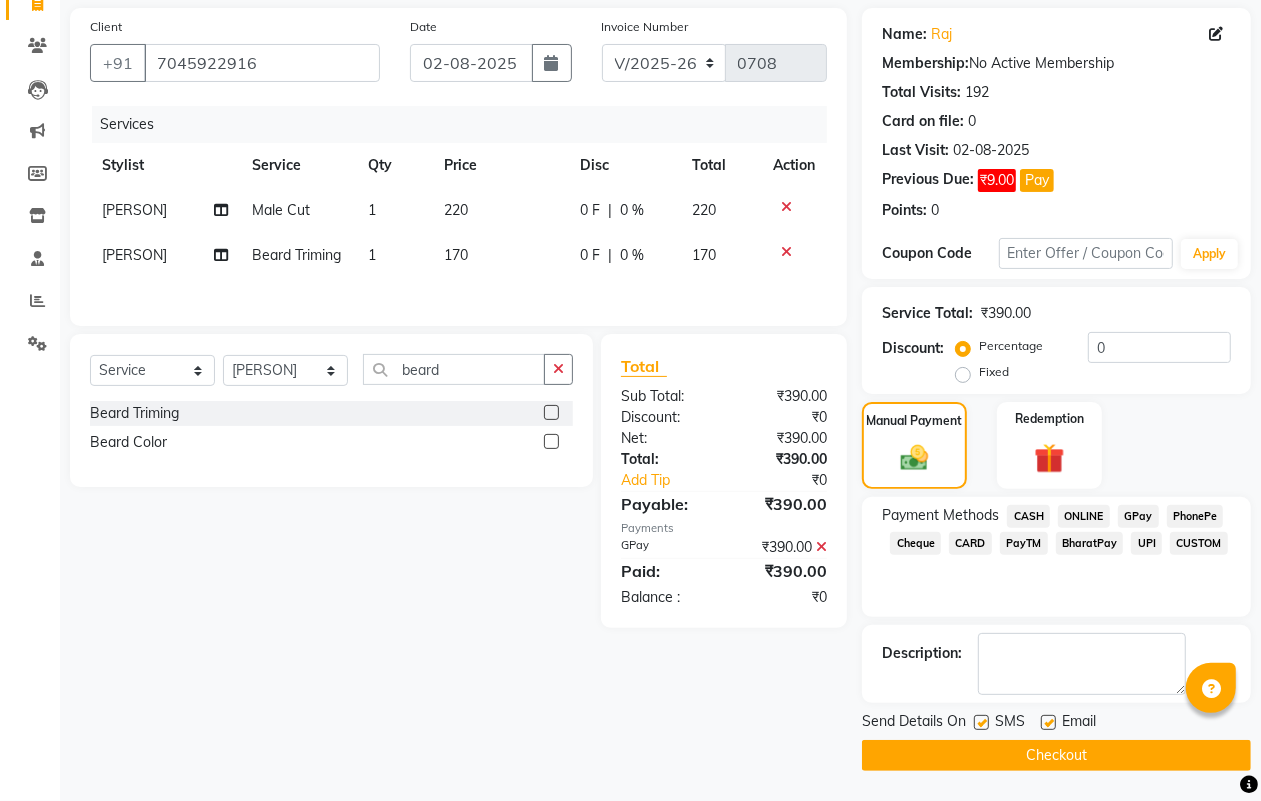 click 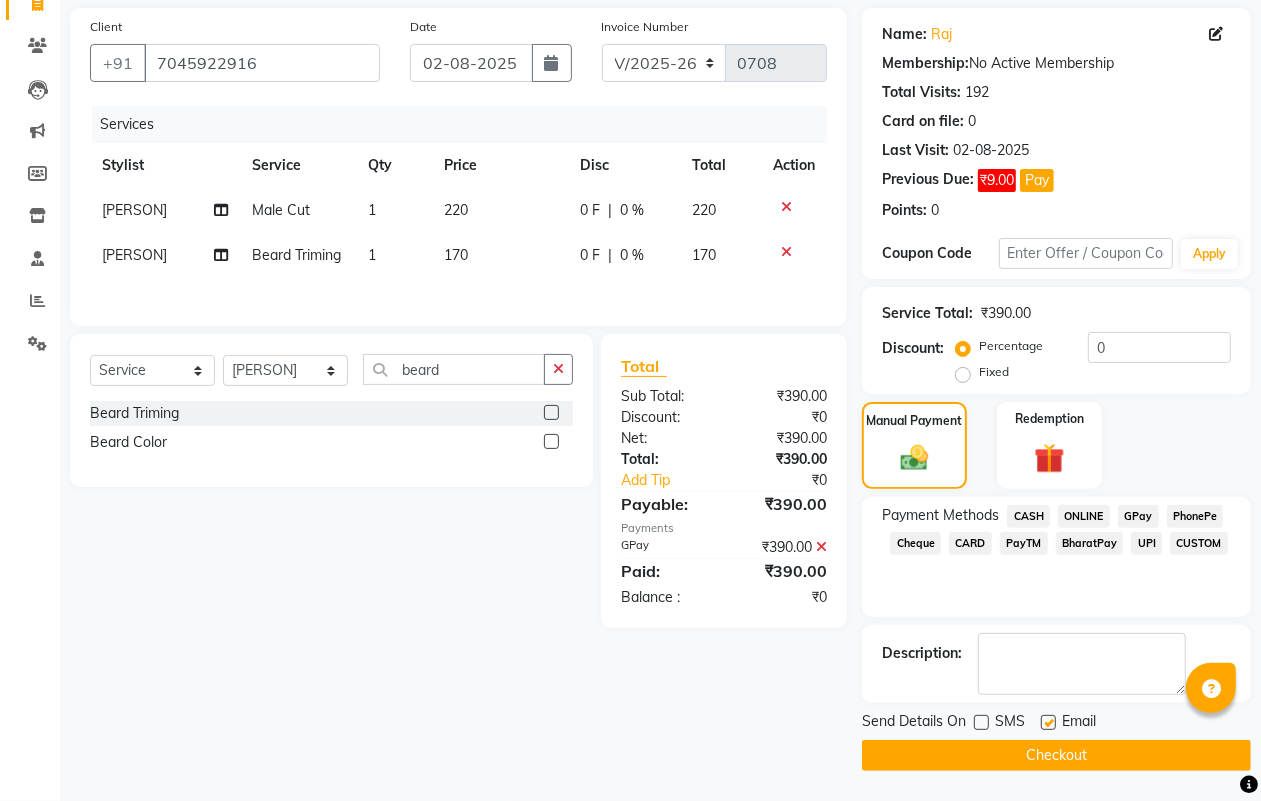 click on "Checkout" 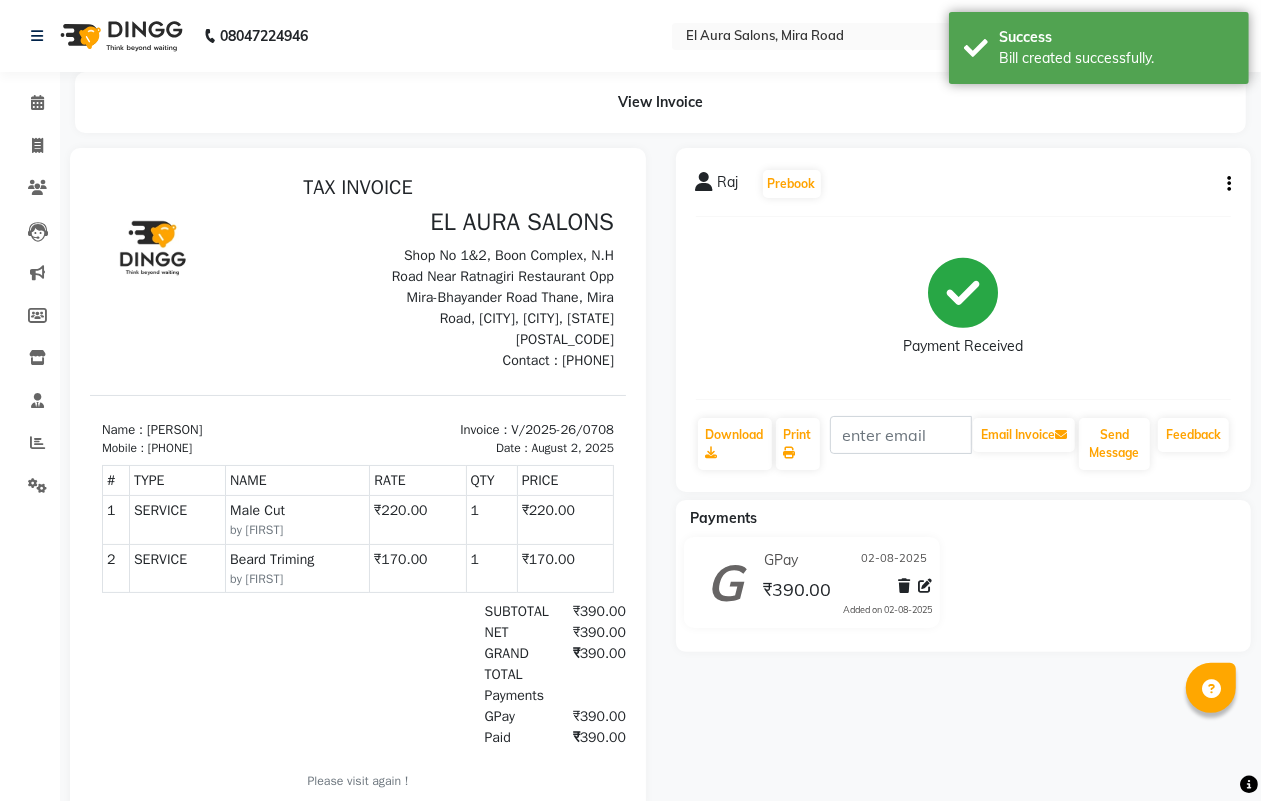 scroll, scrollTop: 0, scrollLeft: 0, axis: both 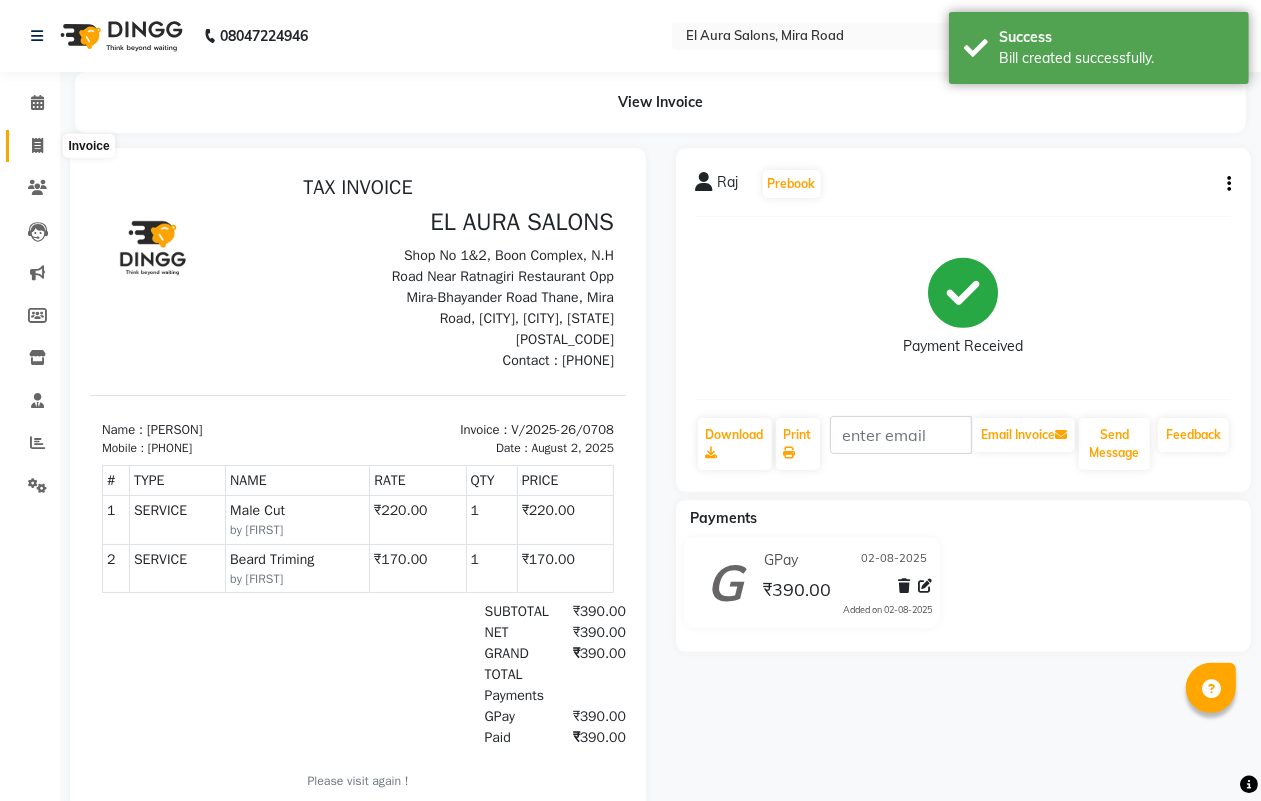 click 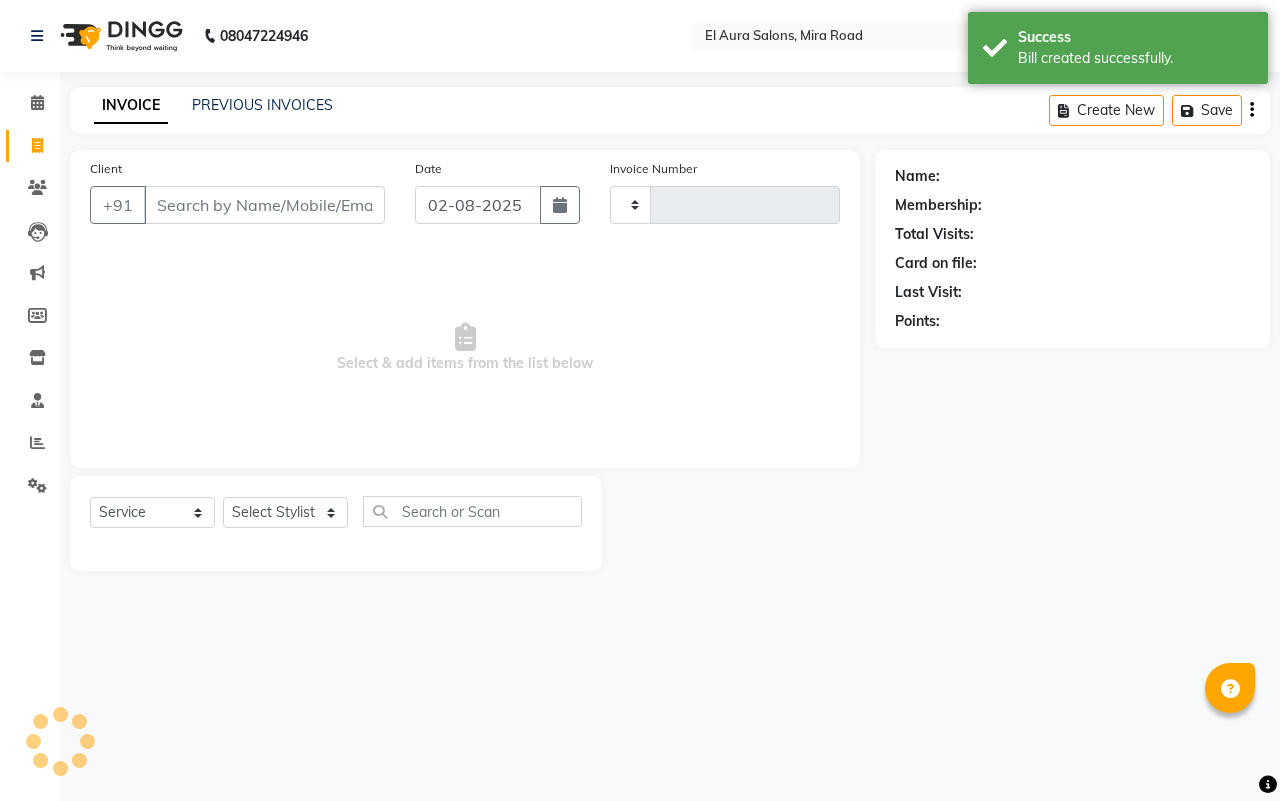 type on "0709" 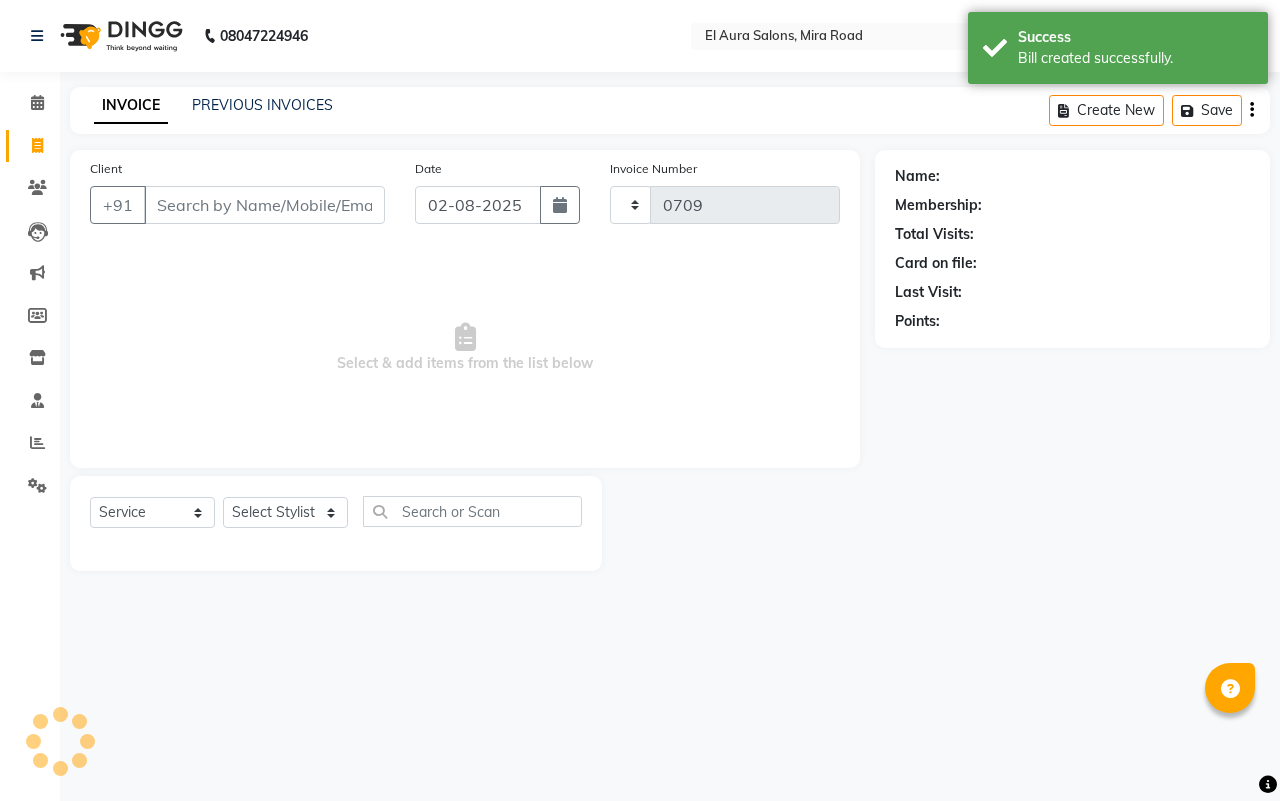 select on "94" 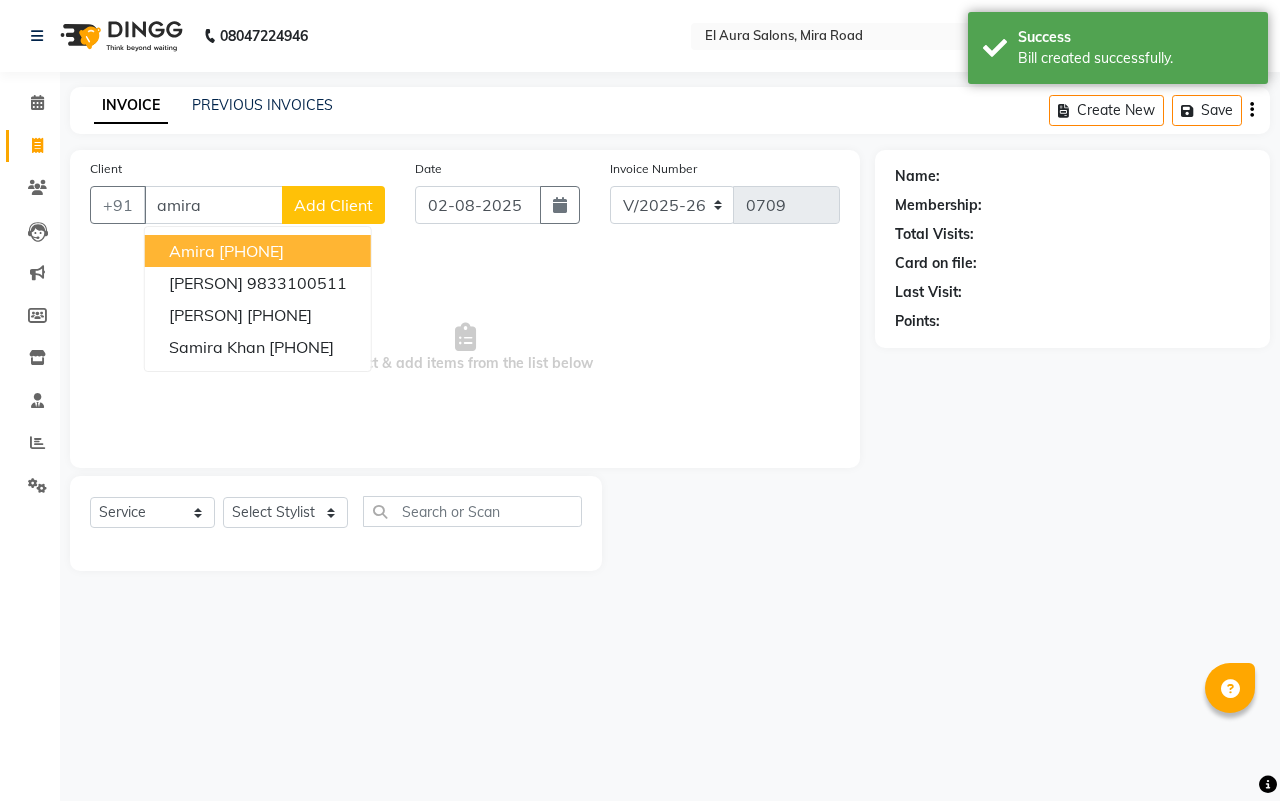 click on "[PHONE]" at bounding box center (251, 251) 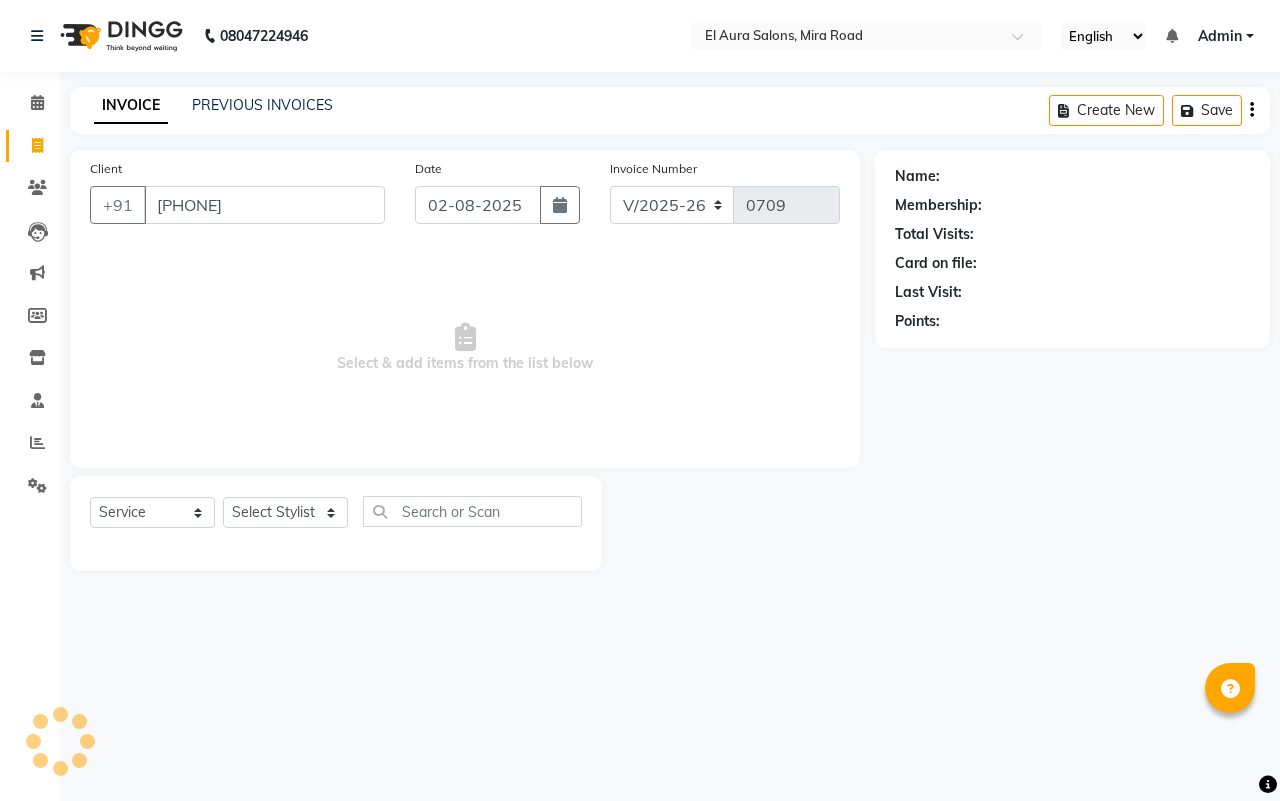 type on "[PHONE]" 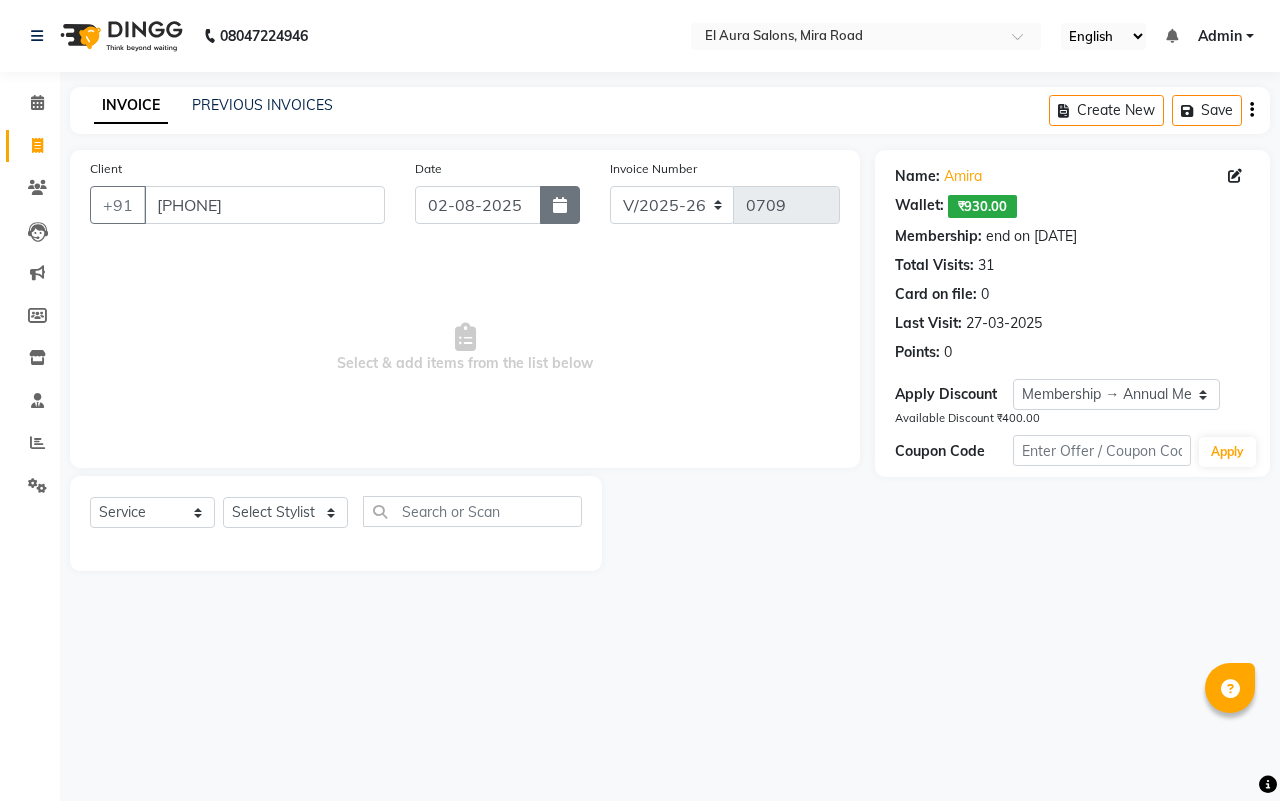 click 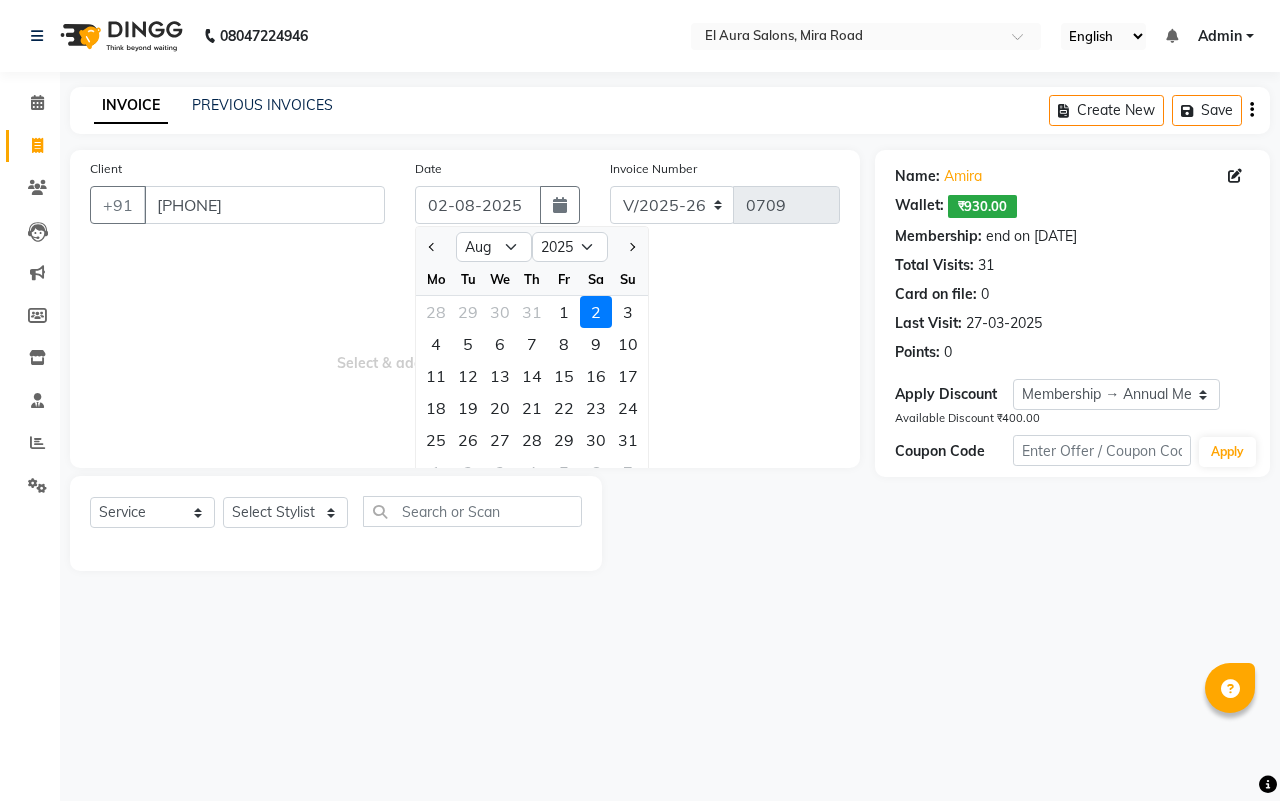 click on "Client +91 [PHONE] Date [DATE] Jan Feb Mar Apr May Jun Jul Aug Sep Oct Nov Dec 2015 2016 2017 2018 2019 2020 2021 2022 2023 2024 2025 2026 2027 2028 2029 2030 2031 2032 2033 2034 2035 Mo Tu We Th Fr Sa Su 28 29 30 31 1 2 3 4 5 6 7 8 9 10 11 12 13 14 15 16 17 18 19 20 21 22 23 24 25 26 27 28 29 30 31 1 2 3 4 5 6 7 Invoice Number V/2025 V/2025-26 0709  Select & add items from the list below" 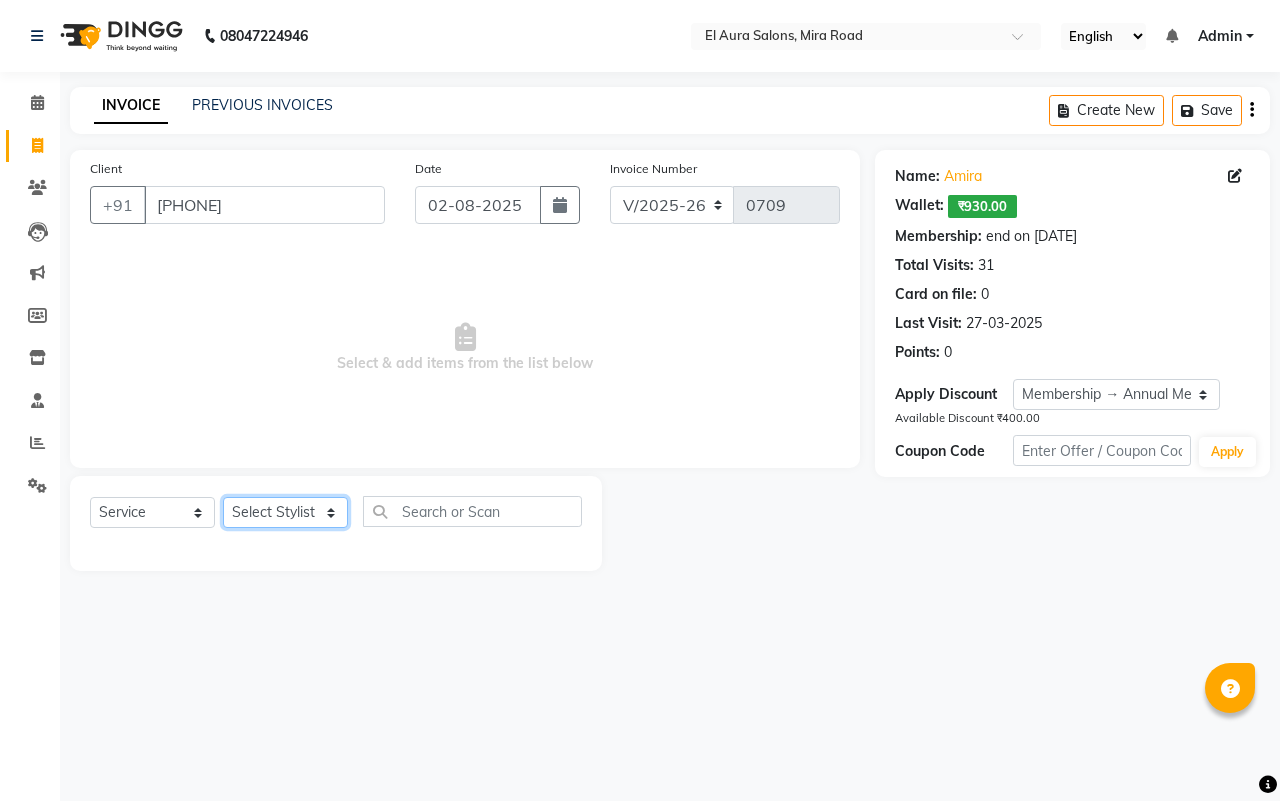 click on "Select Stylist [FIRST] [FIRST] [LAST] [FIRST] [LAST] [FIRST] [LAST] [FIRST] [FIRST] [FIRST] [LAST] [FIRST] [FIRST] [FIRST] [LAST] [FIRST] [FIRST] [FIRST] [LAST] [FIRST]" 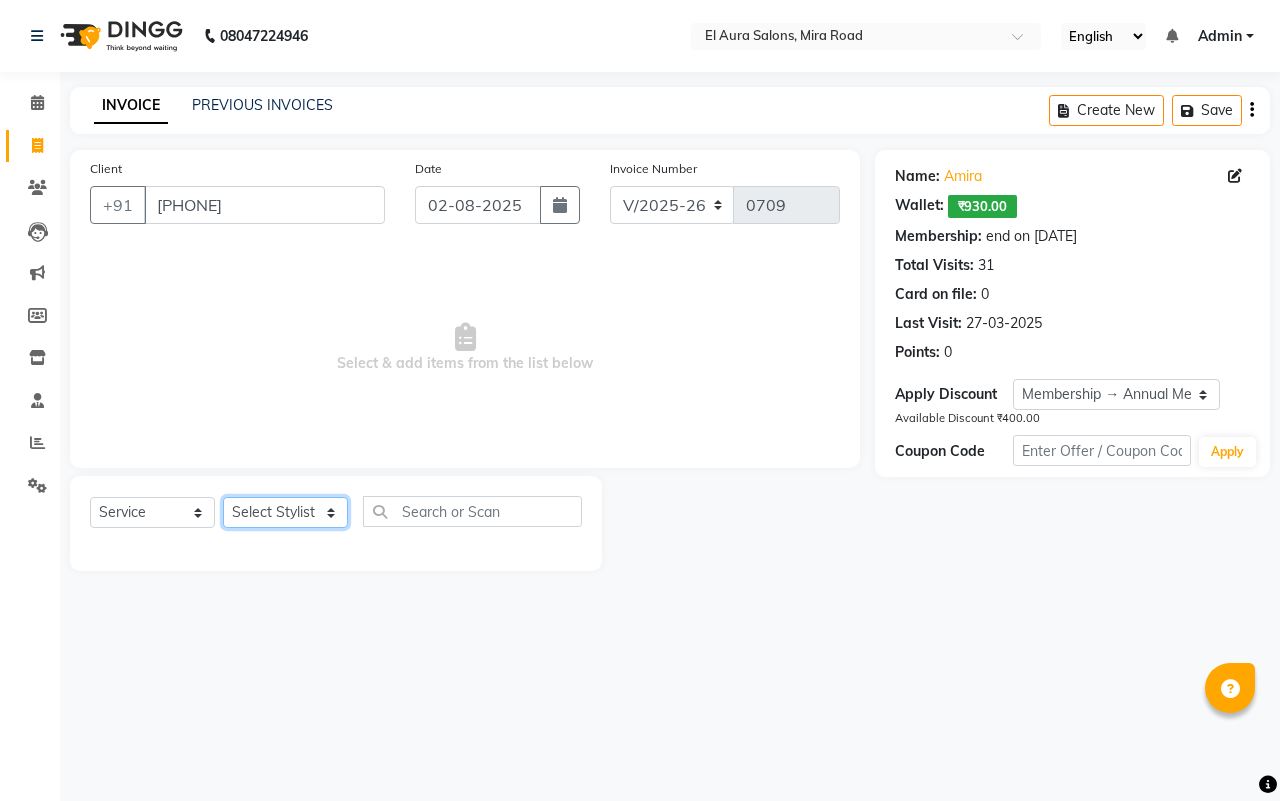 select on "[PHONE]" 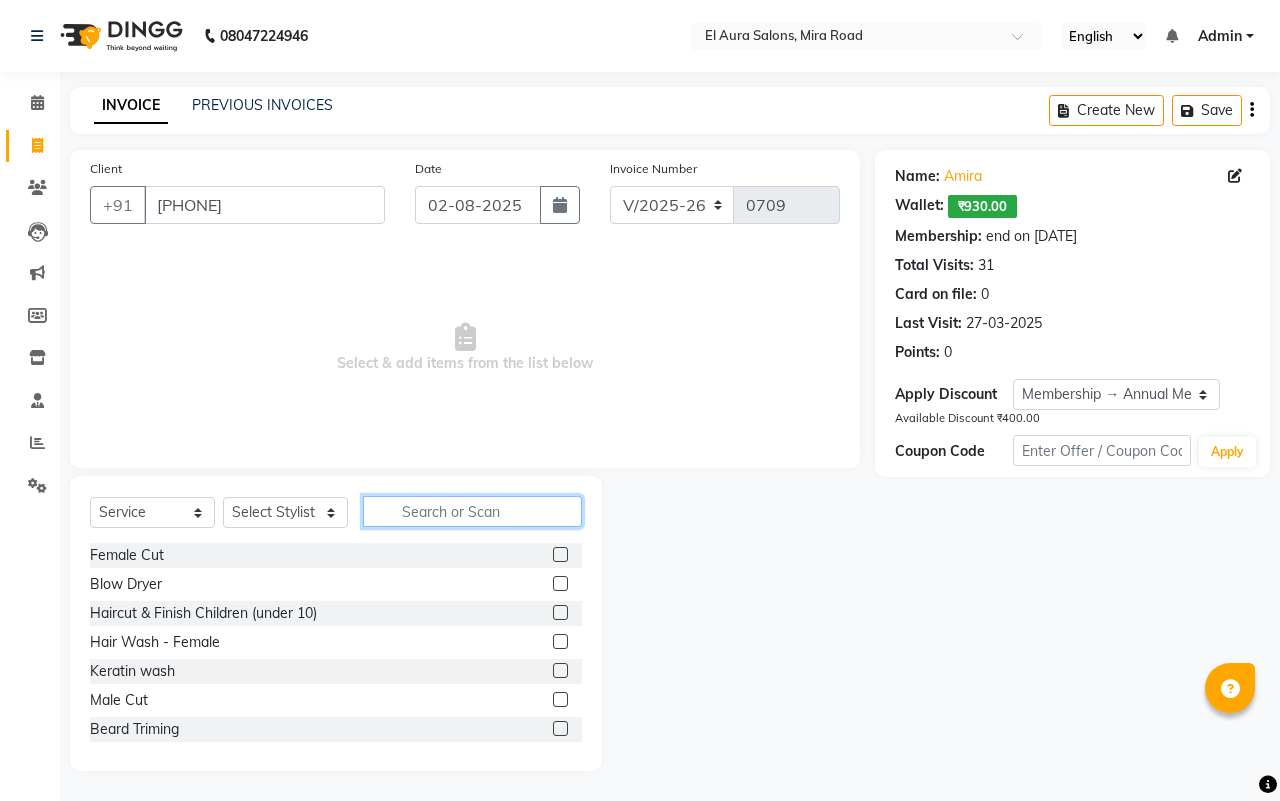click 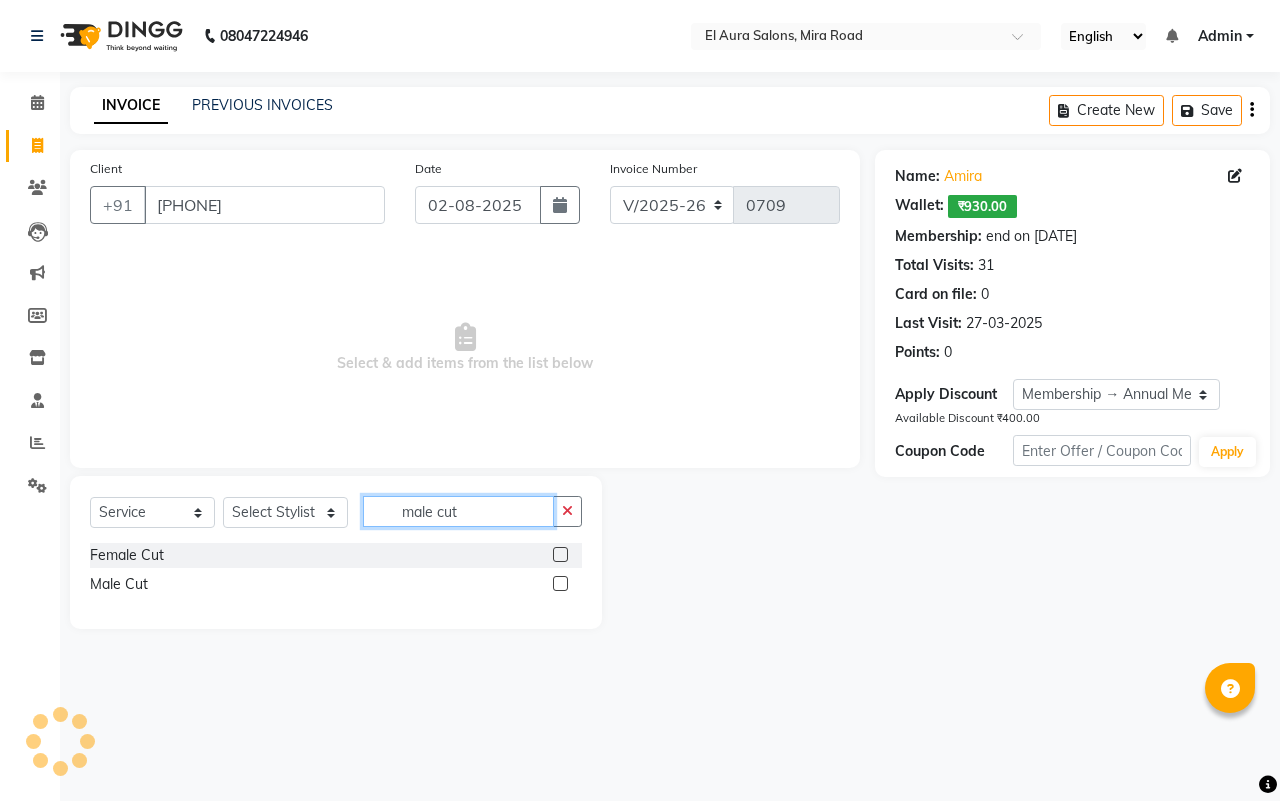 type on "male cut" 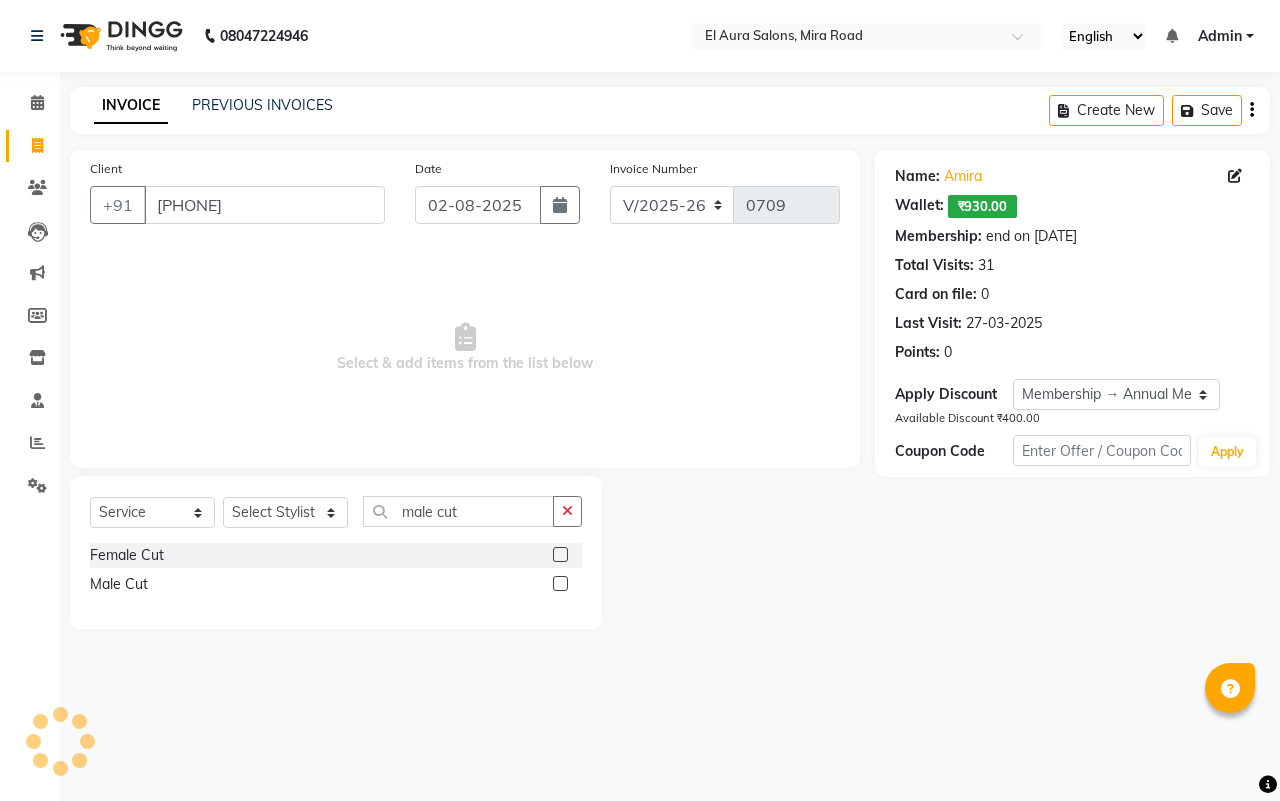 click 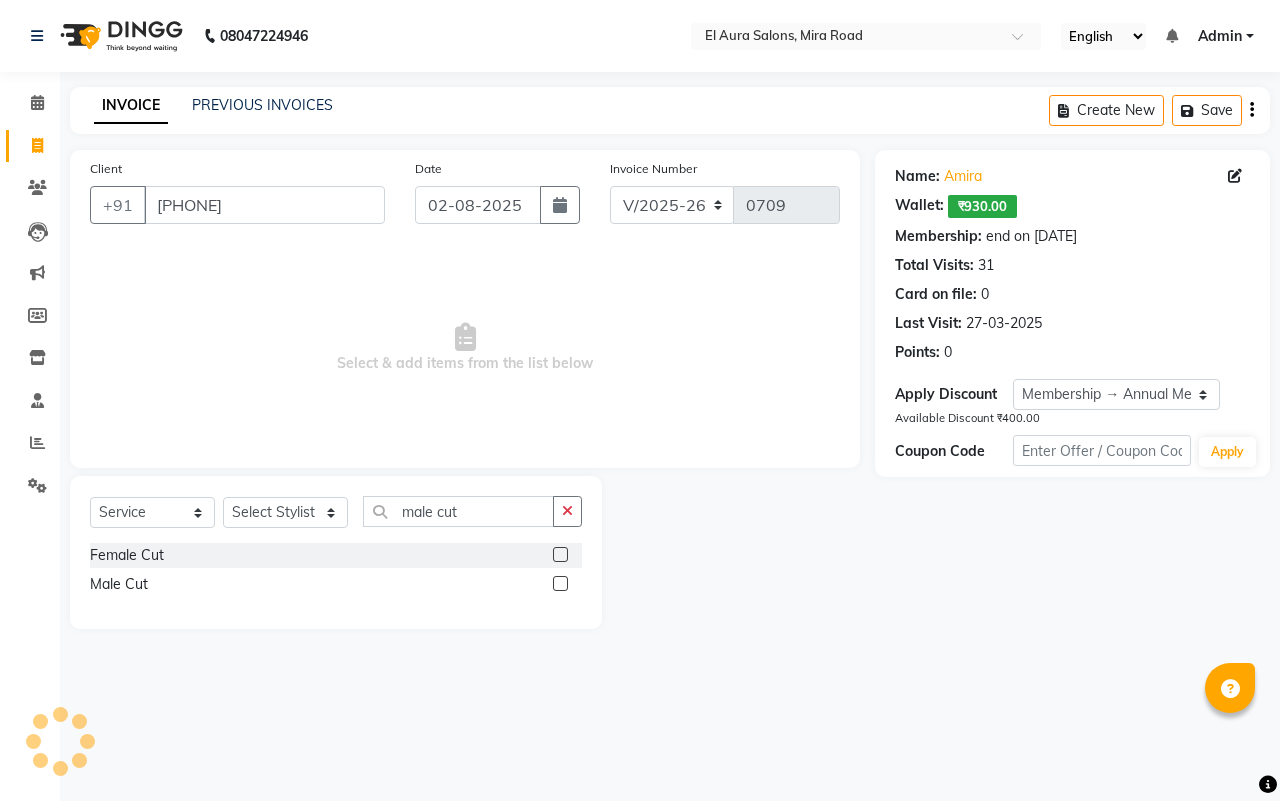 click 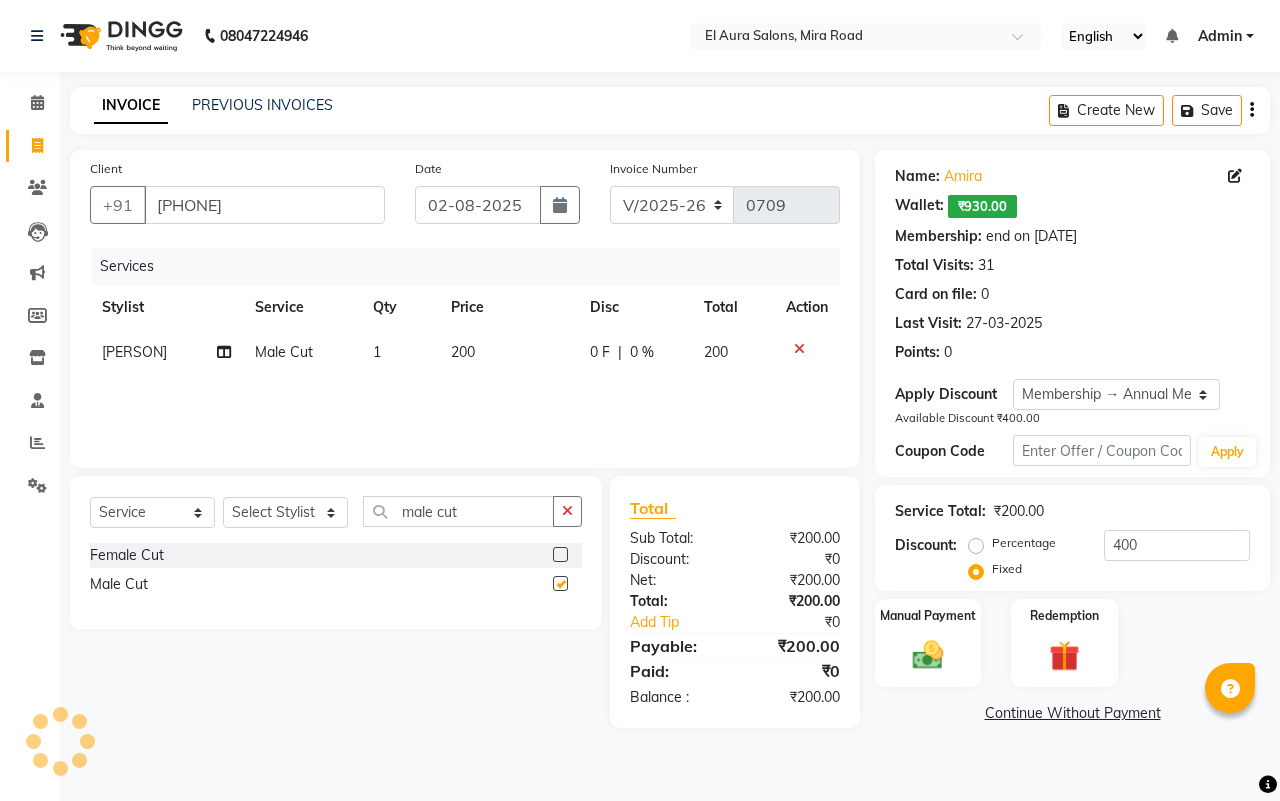 checkbox on "false" 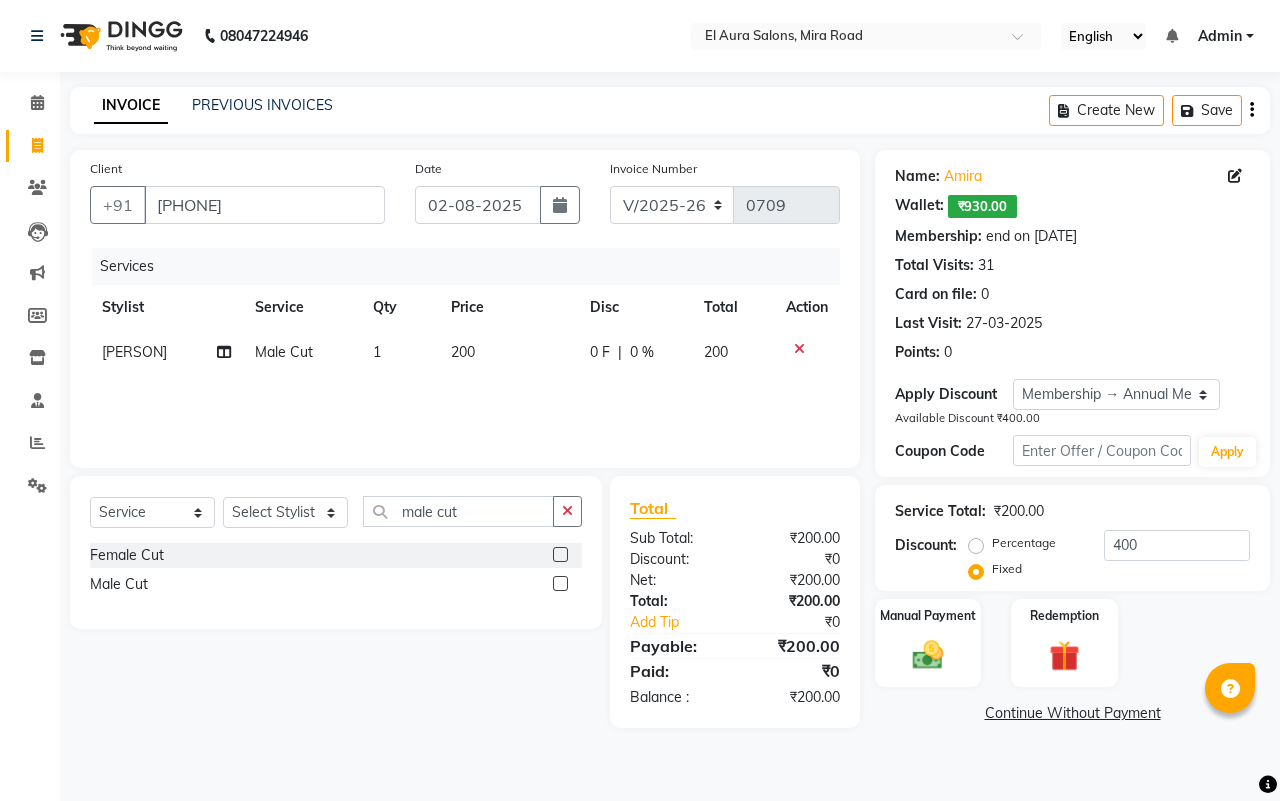 click on "200" 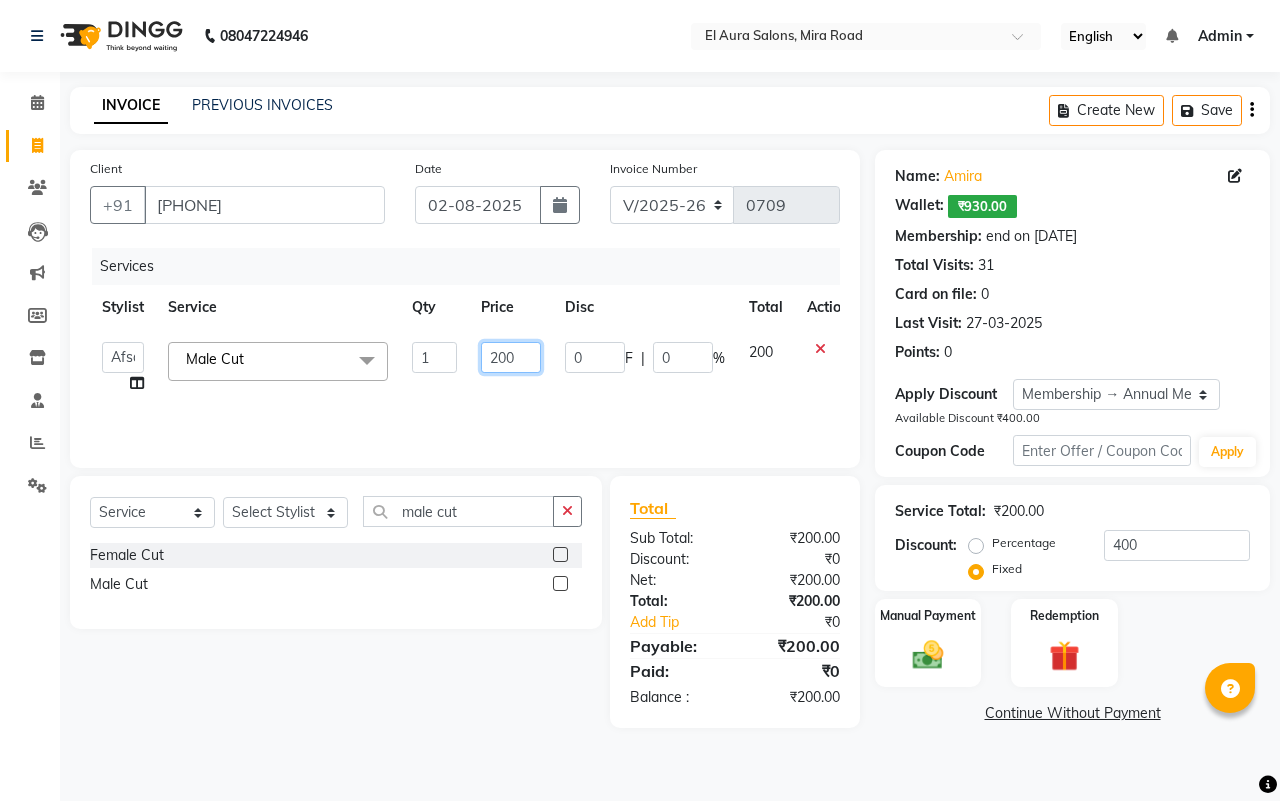 drag, startPoint x: 450, startPoint y: 361, endPoint x: 387, endPoint y: 361, distance: 63 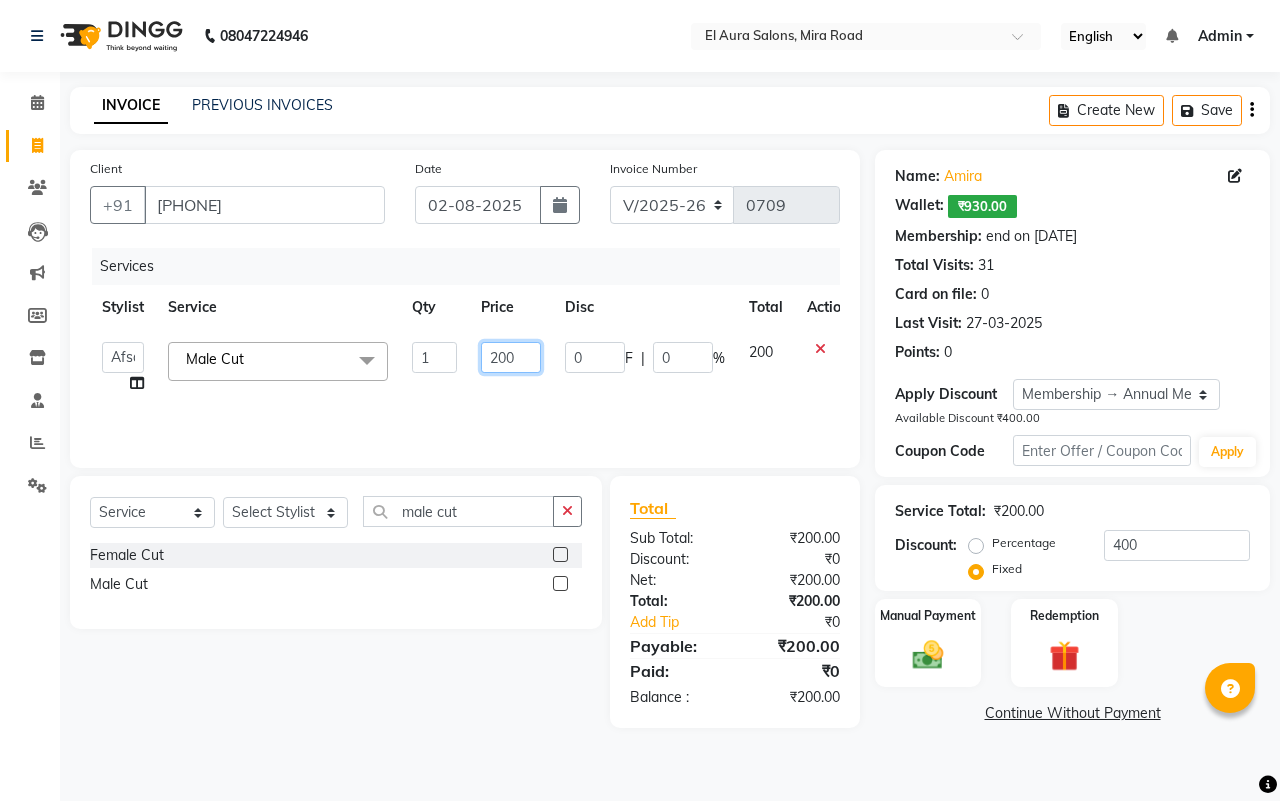 click on "[FIRST]   [LAST]   [FIRST] [LAST]   [FIRST] [LAST]   [FIRST]   [FIRST]   [LAST] [LAST]   [FIRST]   [FIRST] [LAST]   [FIRST]   [FIRST]   [FIRST] [LAST]   [FIRST] [LAST] [LAST]   [FIRST]   [FIRST]   [LAST] [FIRST] [LAST]   [FIRST]  Female Cut Blow Dryer Haircut & Finish Children (under 10) Hair Wash - Female Keratin wash Male Cut Beard Triming Shaving Childdren Cut Styling Shave Hair Wash - Male Hair Setting - Male Head Massage Hair Setting - Female Female Hair Trimming Male Package Smoothening Keratin KeraSmooth WellaPlex Tanino Biotin Nanoplastia Botox Root Touch up - Female Root Touch up - Male Beard Color Global Color Highlights Highlights - Loreal Single Streak Creative Color Color Change Highlights Half Head Pre-Lightning Balayage Hair Spa - Female Keratin Spa - Female Ampule - Female Hair Spa - Male Treatment/ Ritual - Male Ampule - Male Full Arms (C ) Full Arms (D) Full Legs(C ) Full Legs  (D) Underarms(C ) Underarms(D ) Front Body / Back Body(C ) Front Body / back Body (D ) Full Arms+Full legs+ Unerarms(C) Ear Wax" 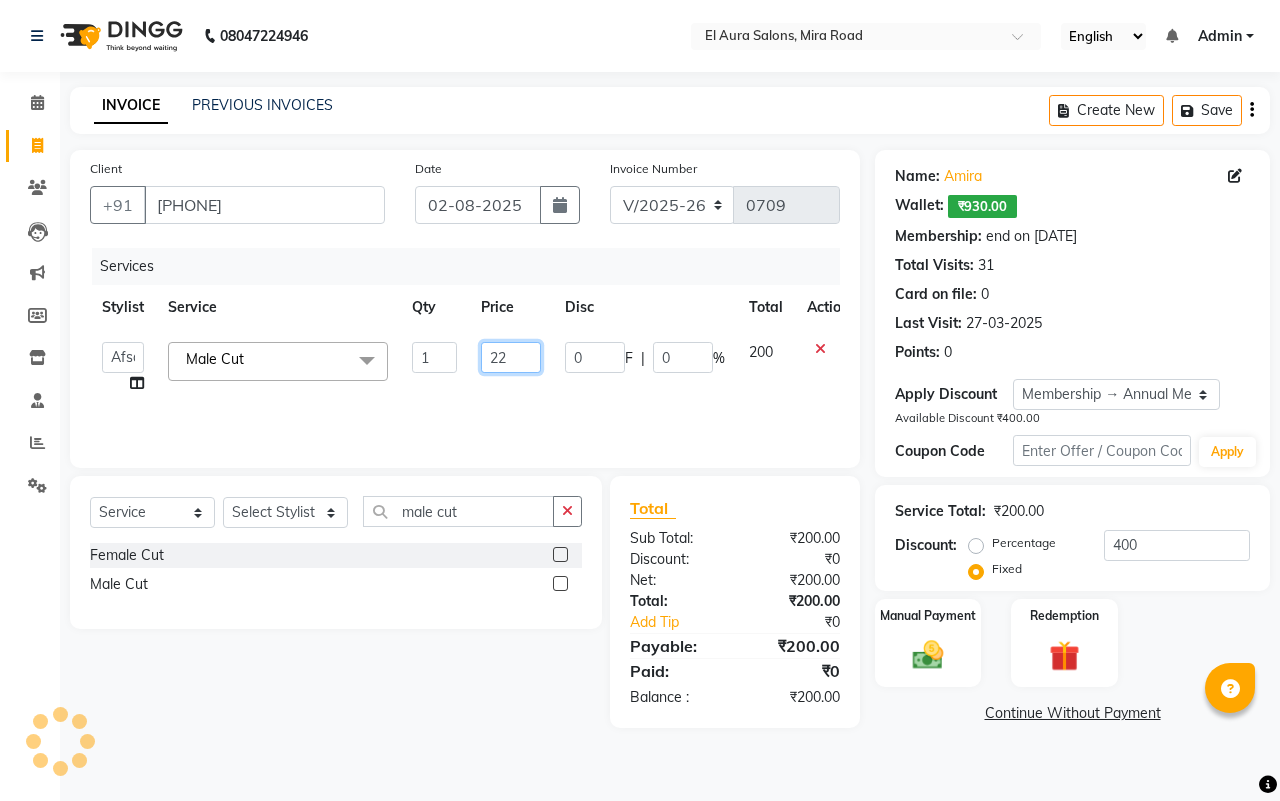 type on "220" 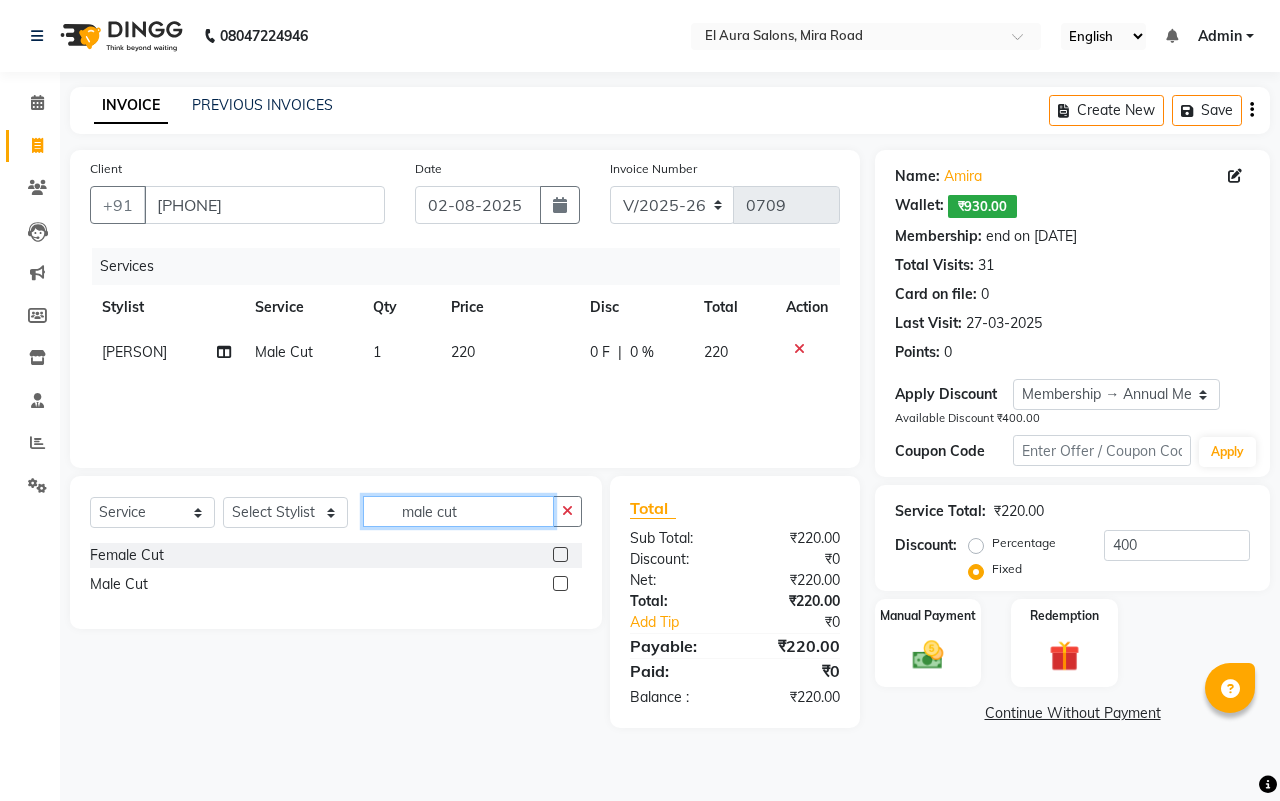 click on "male cut" 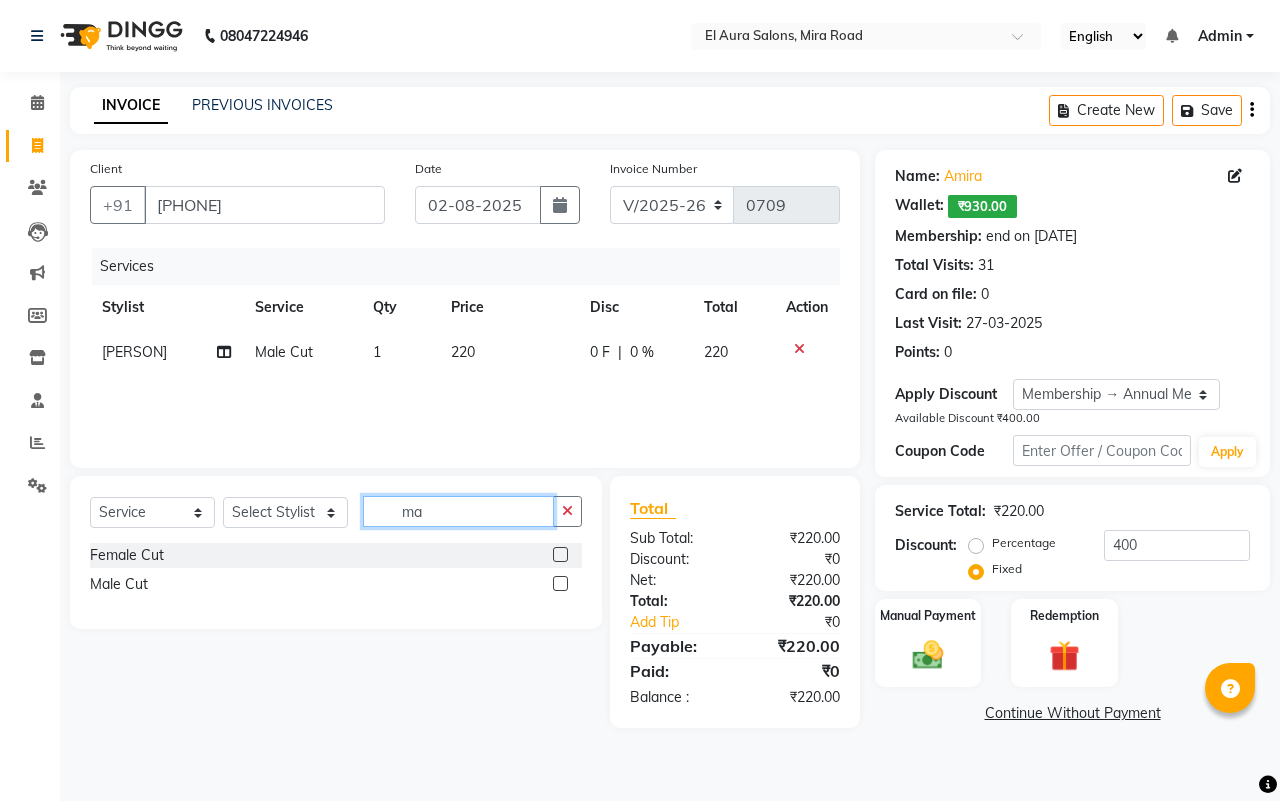type on "m" 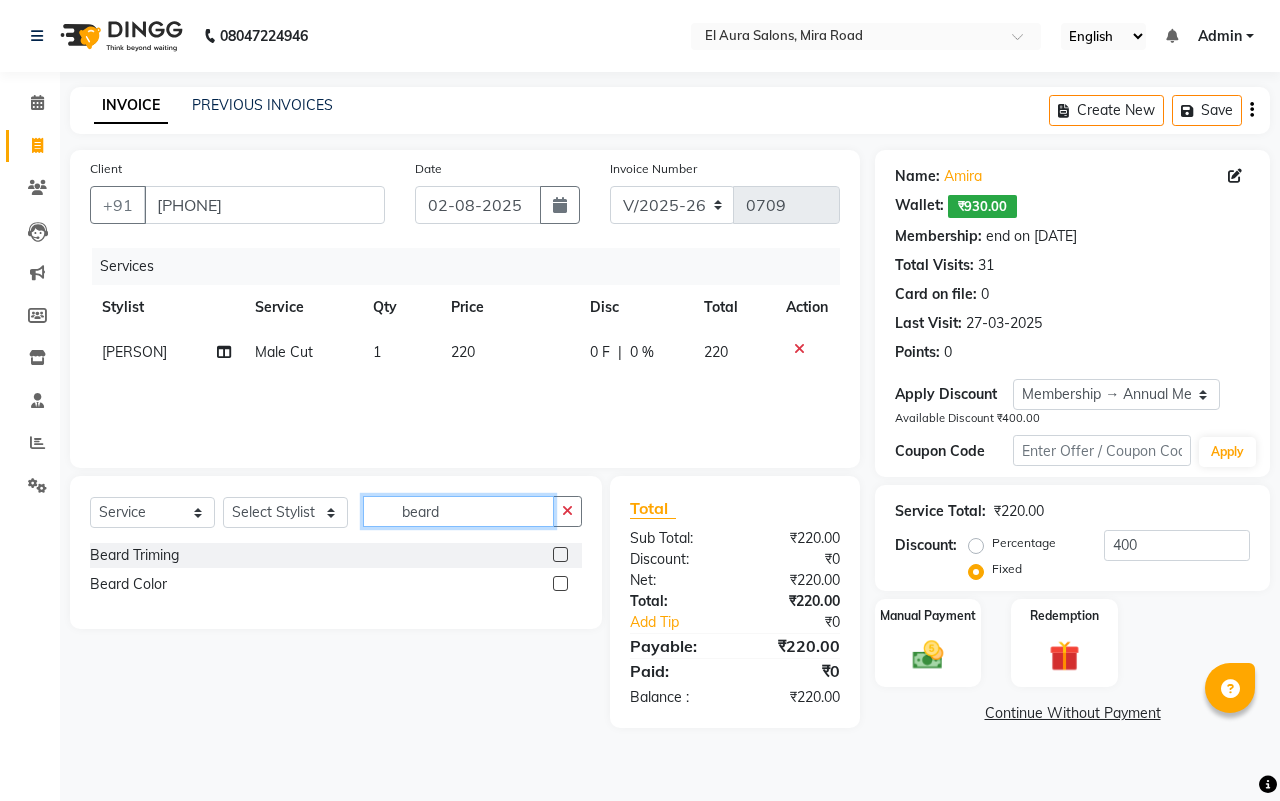 type on "beard" 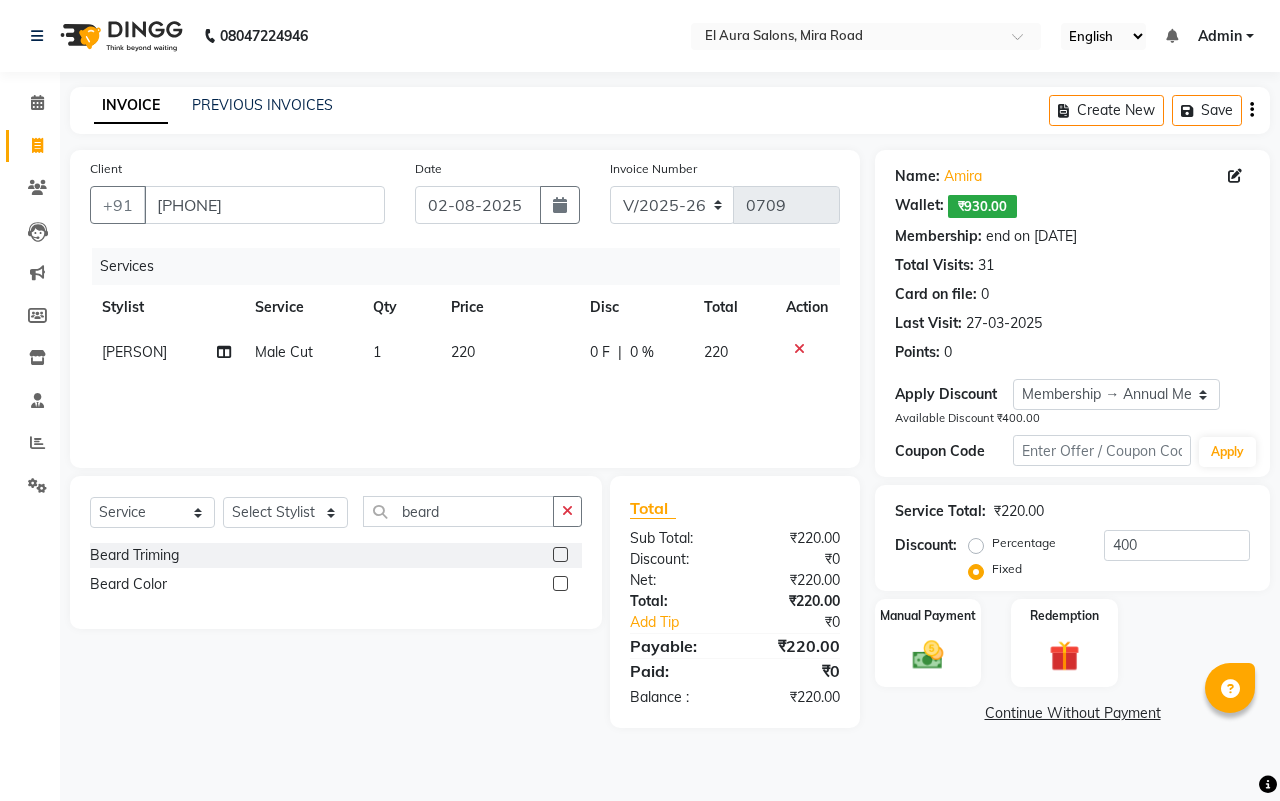 click 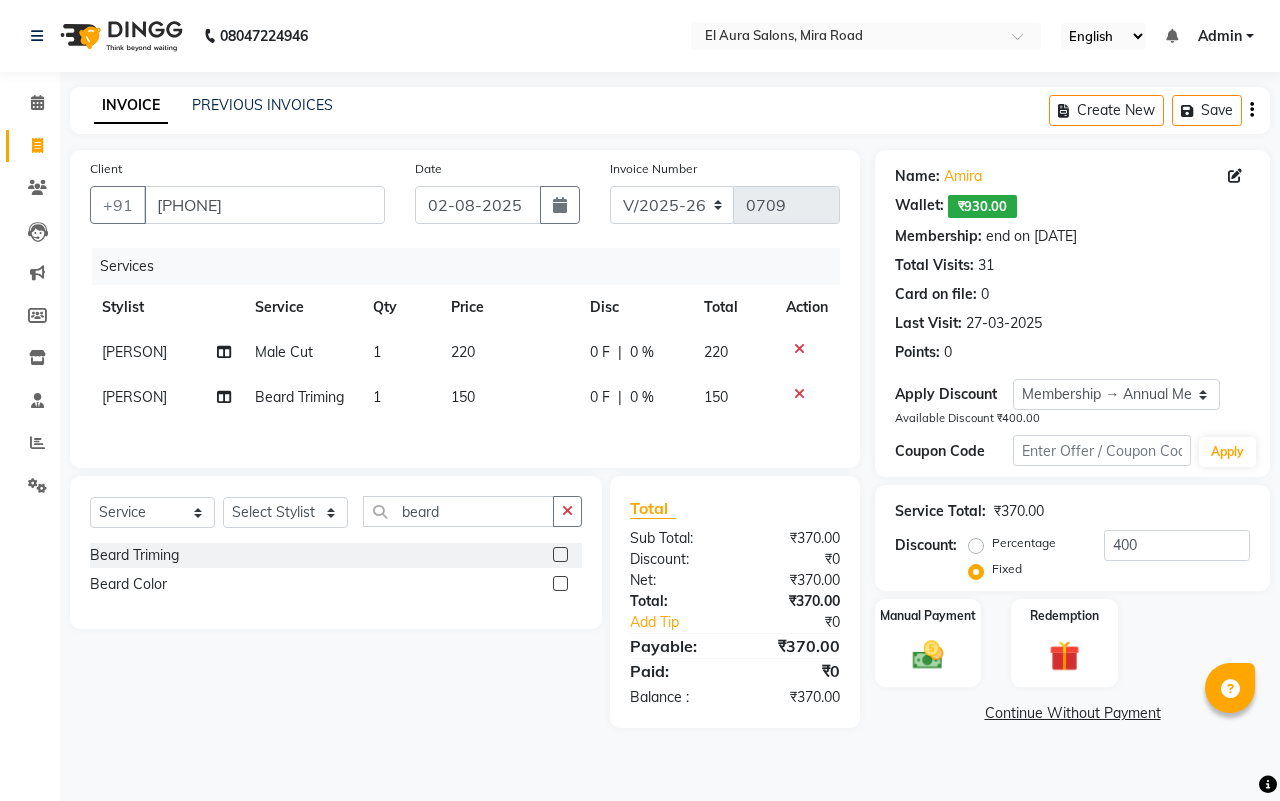 checkbox on "false" 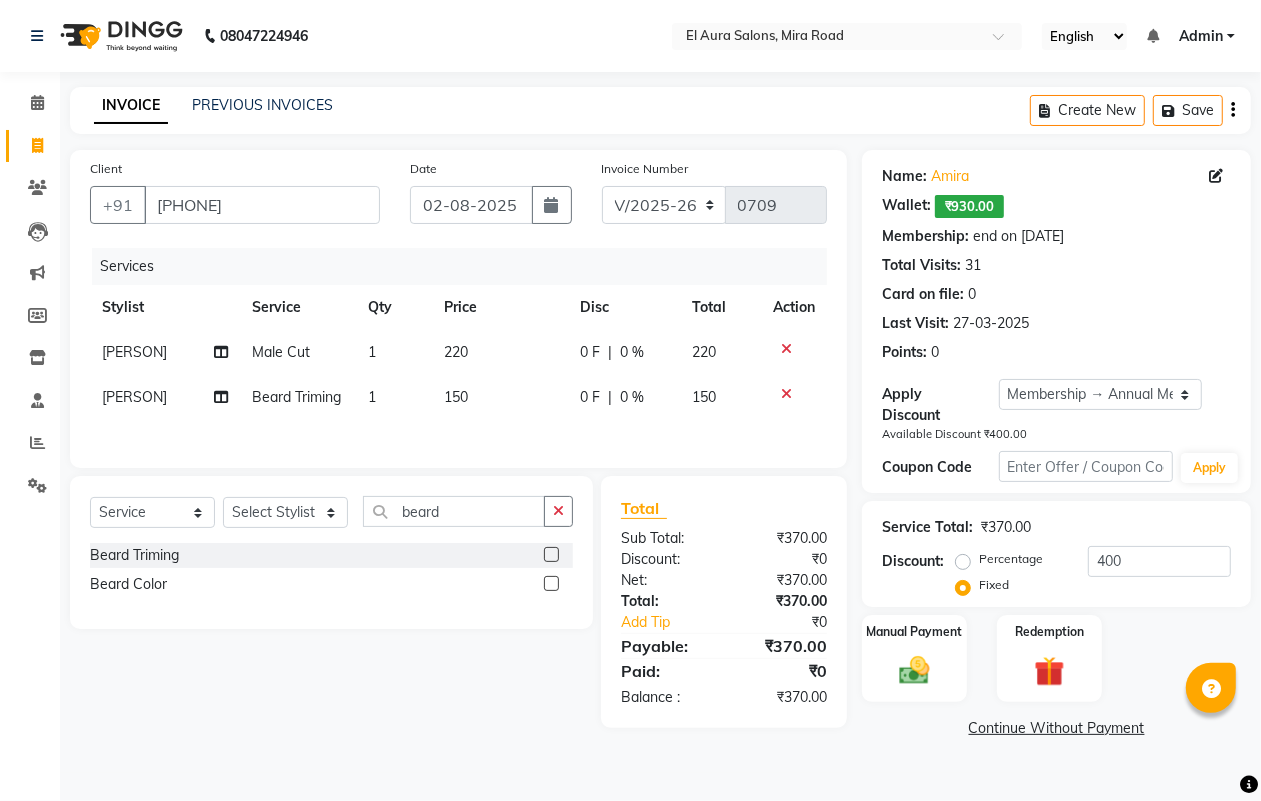 select on "[PHONE]" 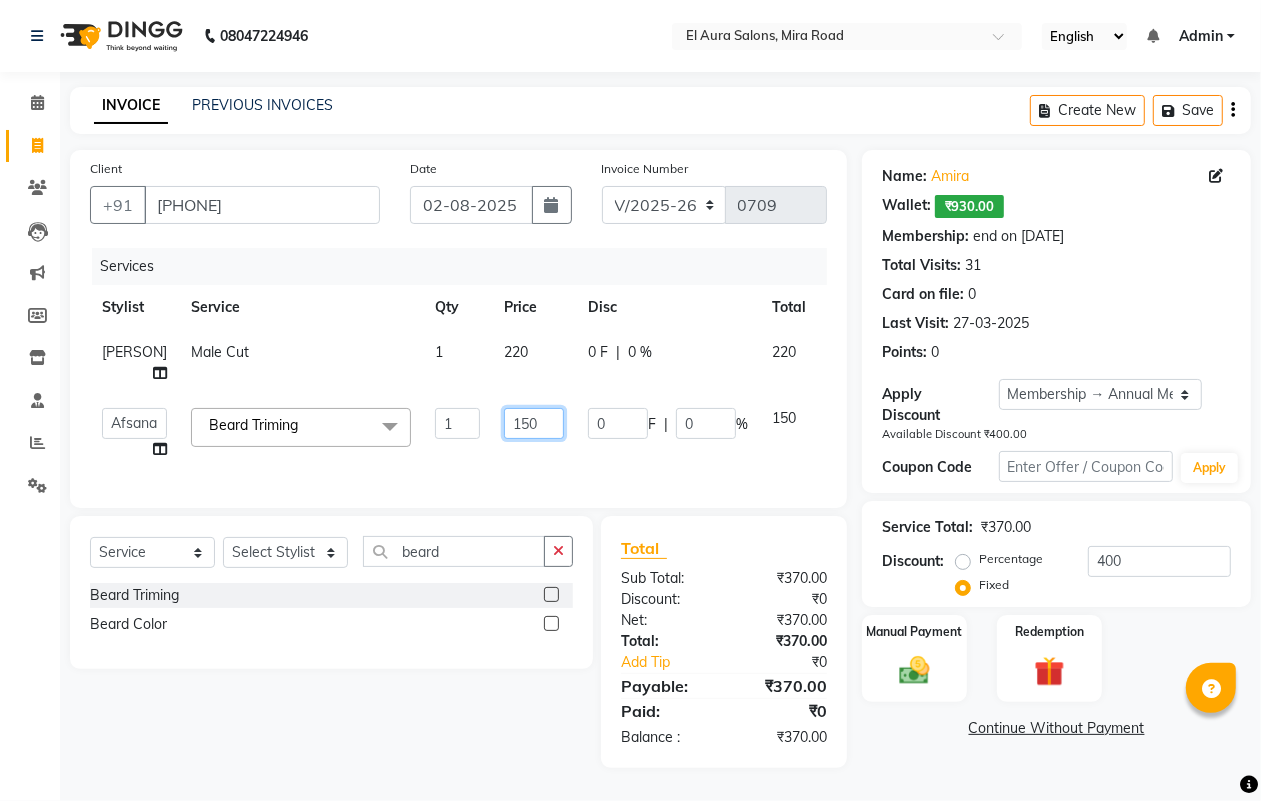 drag, startPoint x: 531, startPoint y: 442, endPoint x: 332, endPoint y: 416, distance: 200.6913 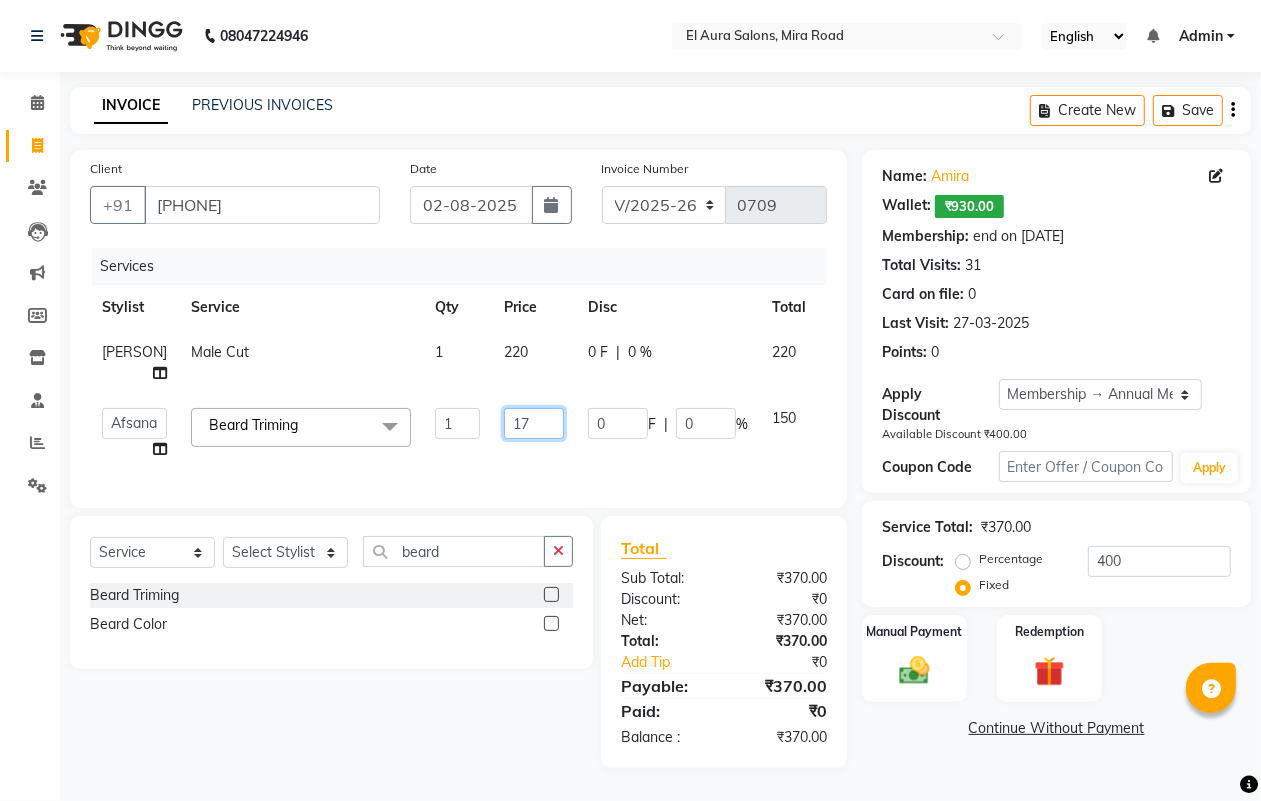 type on "170" 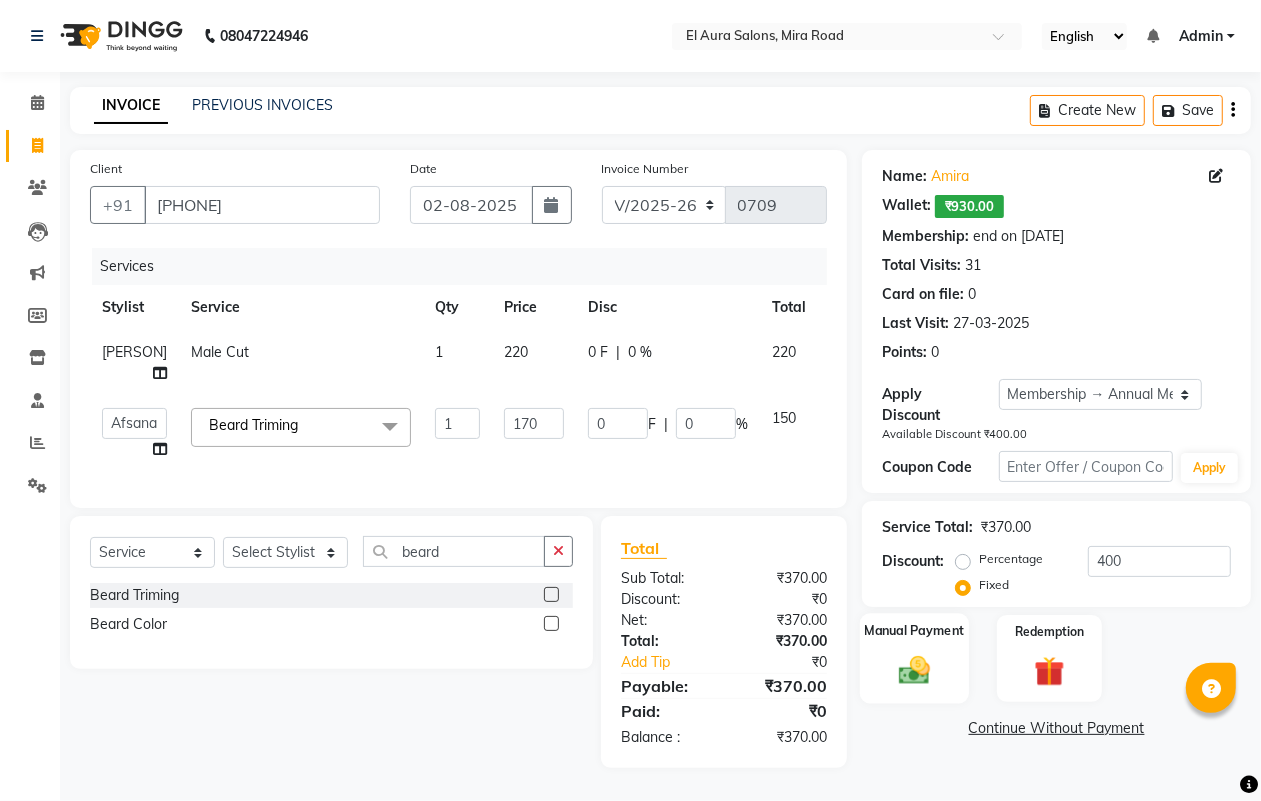 click on "Manual Payment" 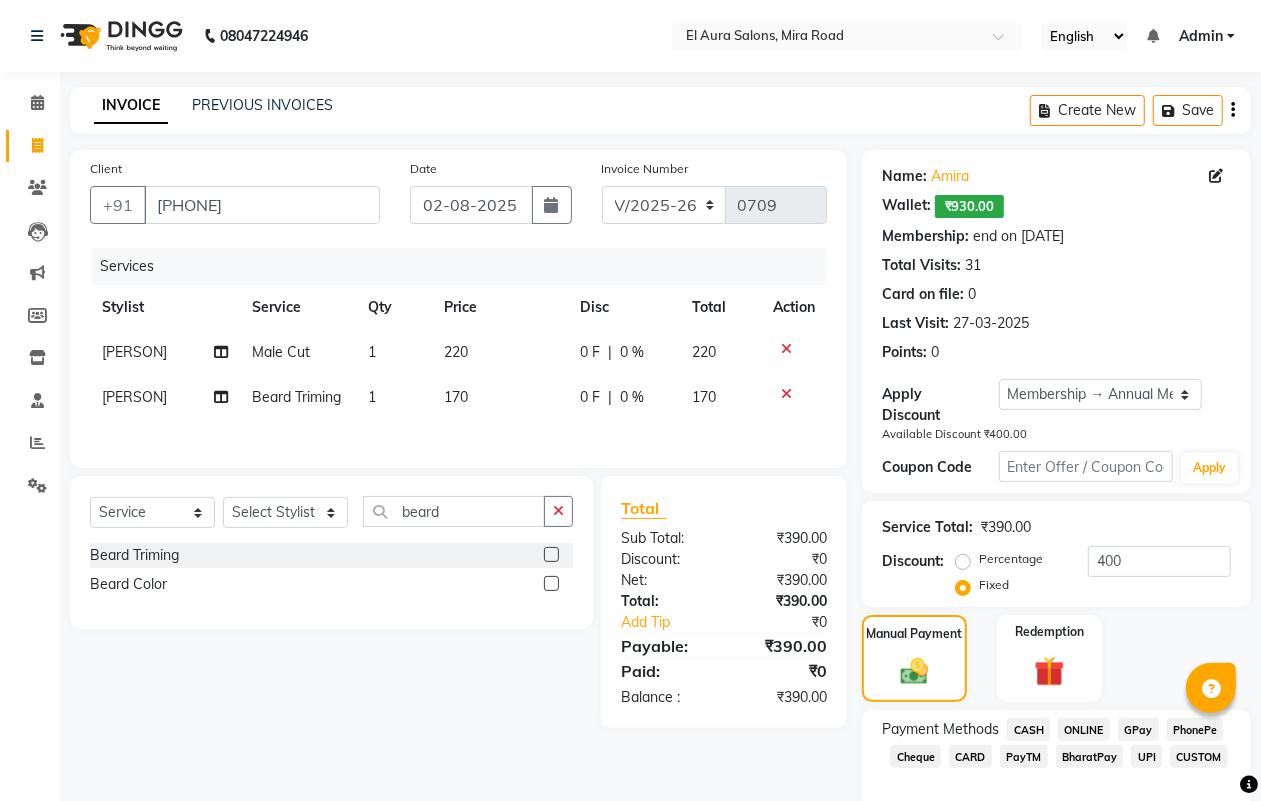 click on "GPay" 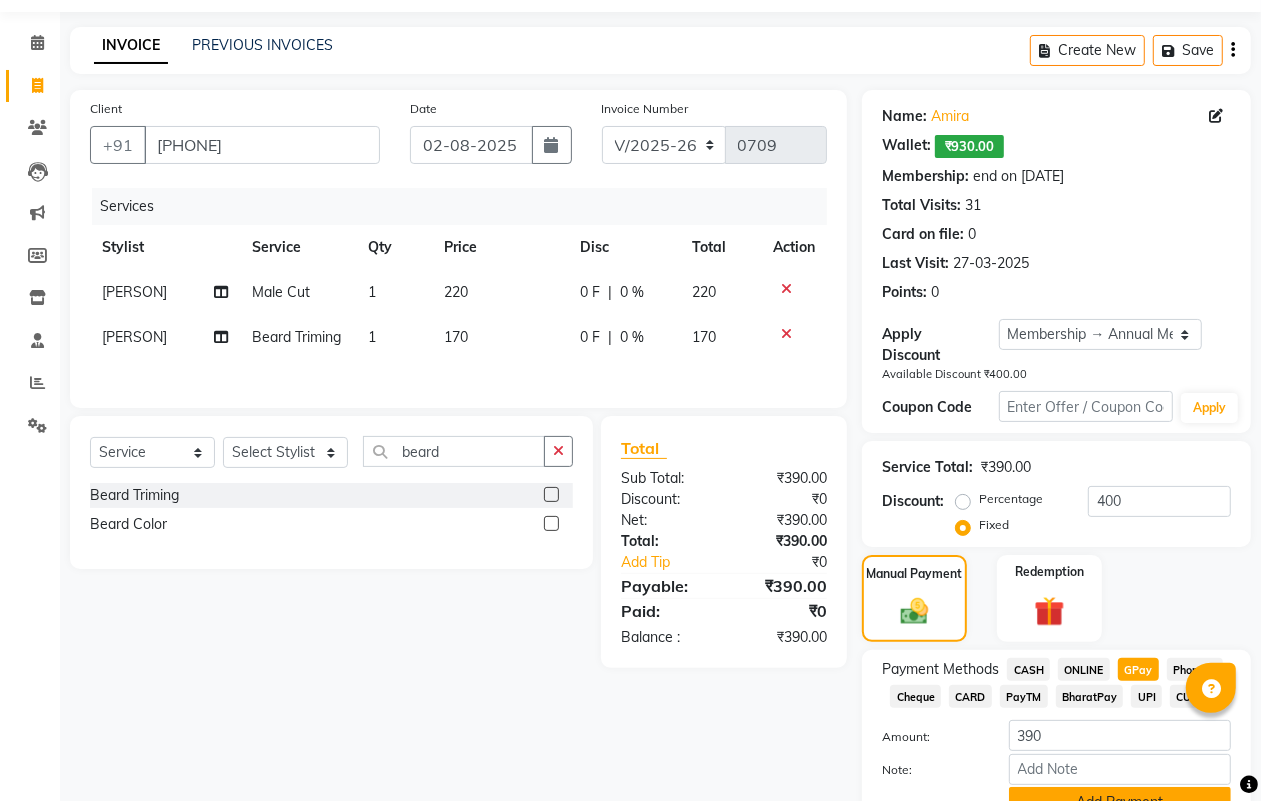 scroll, scrollTop: 155, scrollLeft: 0, axis: vertical 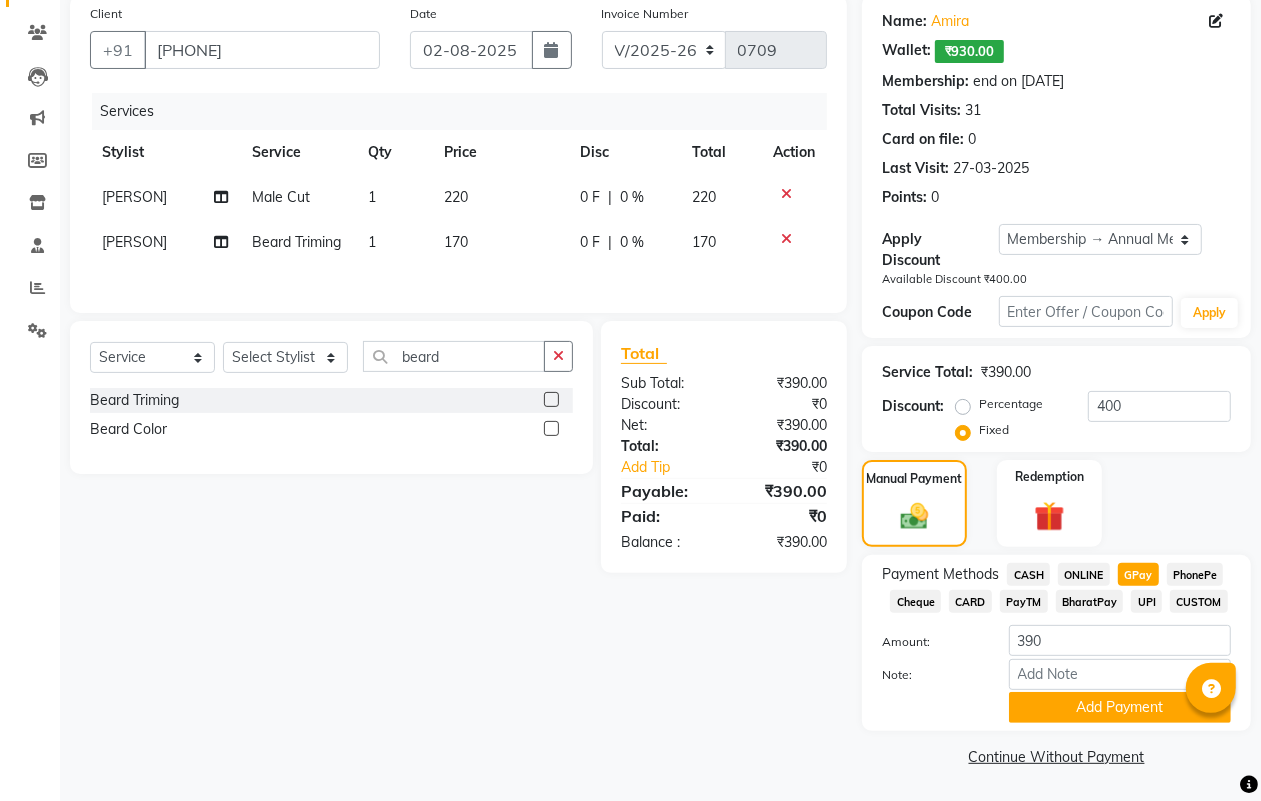 click on "Payment Methods  CASH   ONLINE   GPay   PhonePe   Cheque   CARD   PayTM   BharatPay   UPI   CUSTOM  Amount: 390 Note: Add Payment" 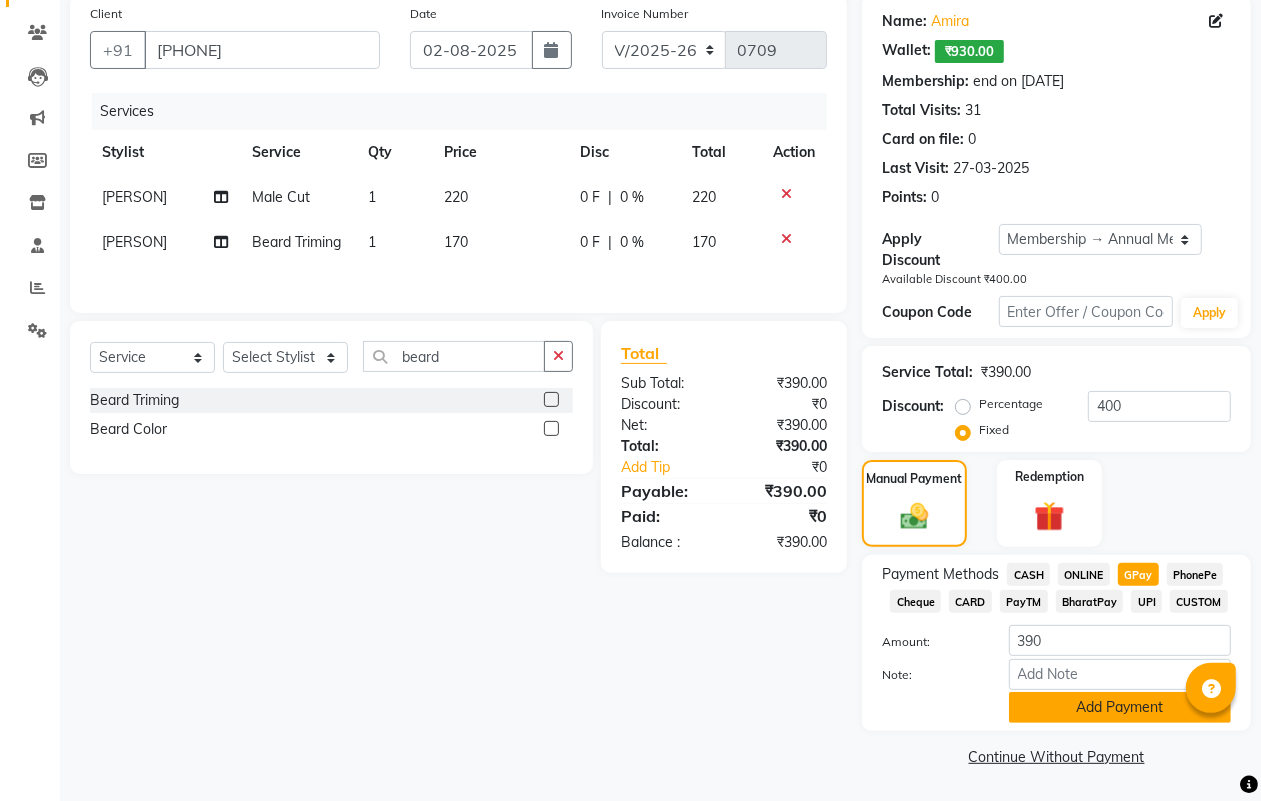 click on "Add Payment" 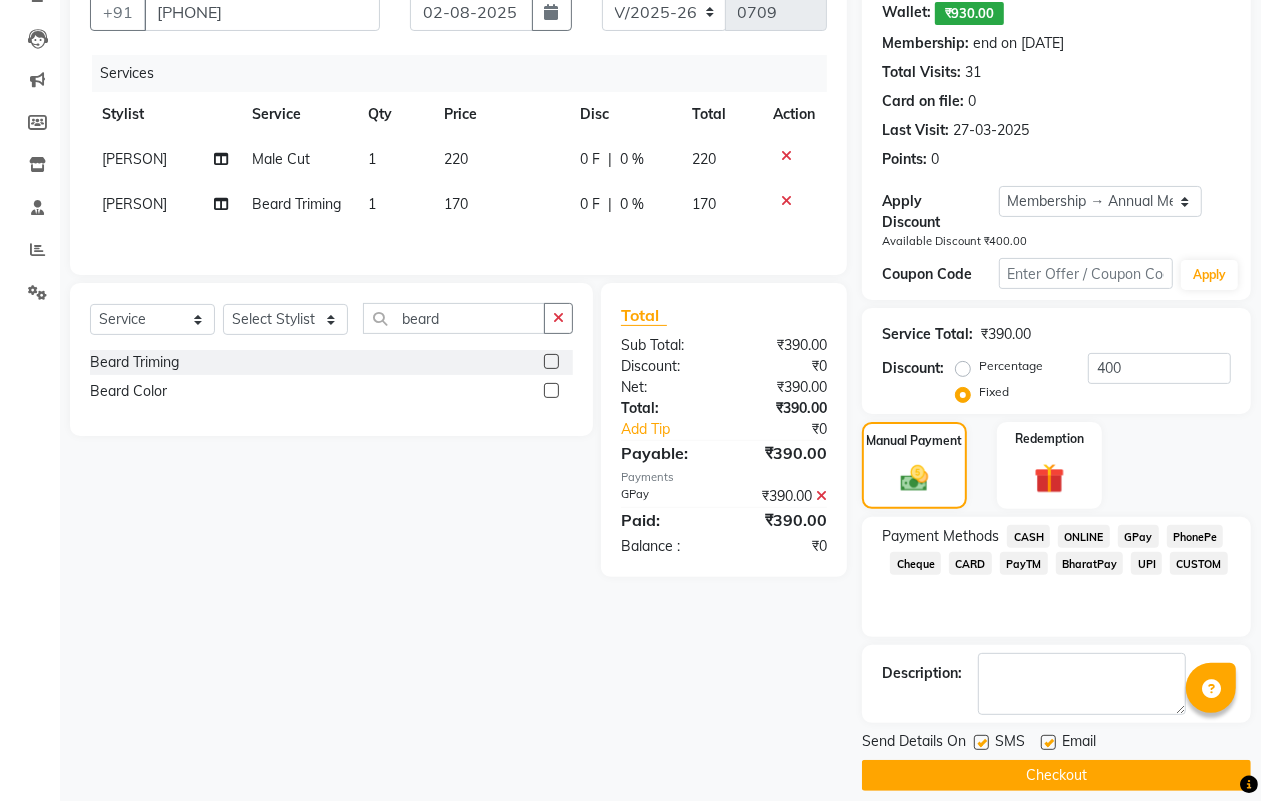 scroll, scrollTop: 213, scrollLeft: 0, axis: vertical 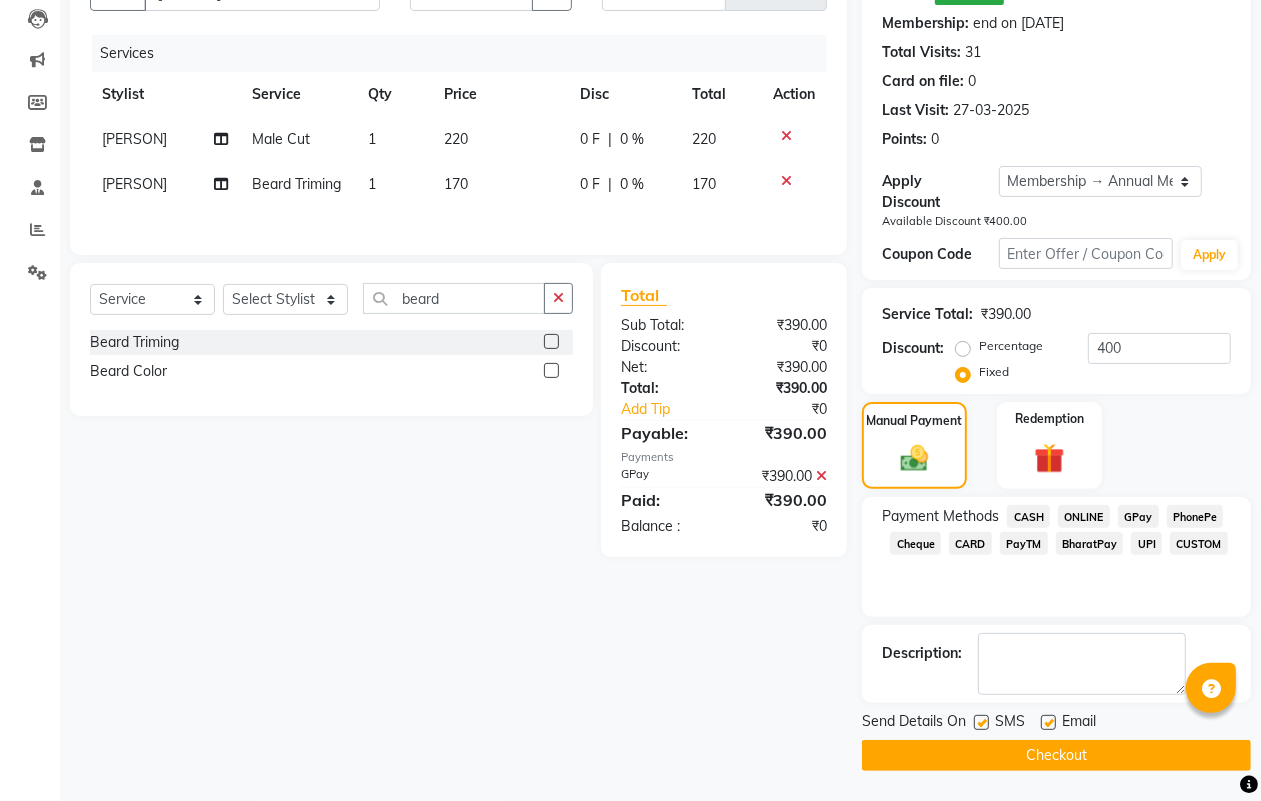 click 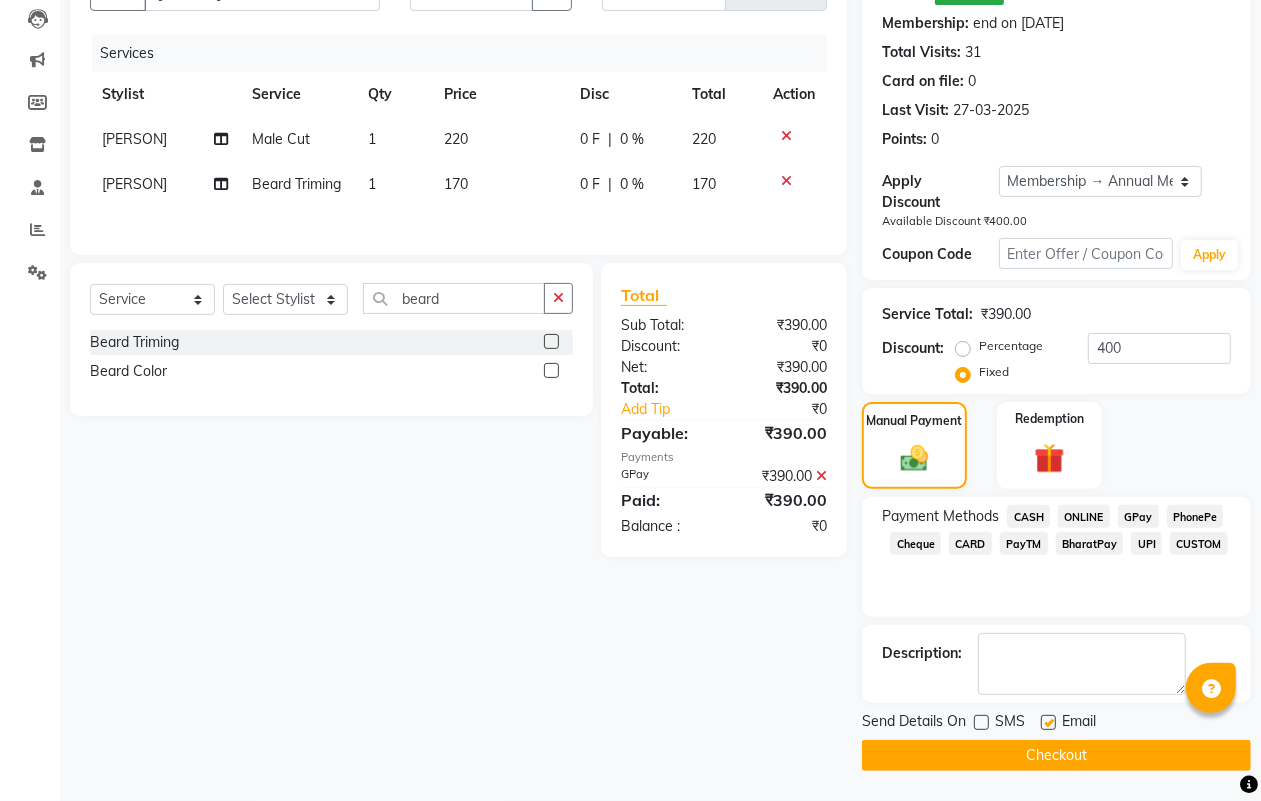 click on "Checkout" 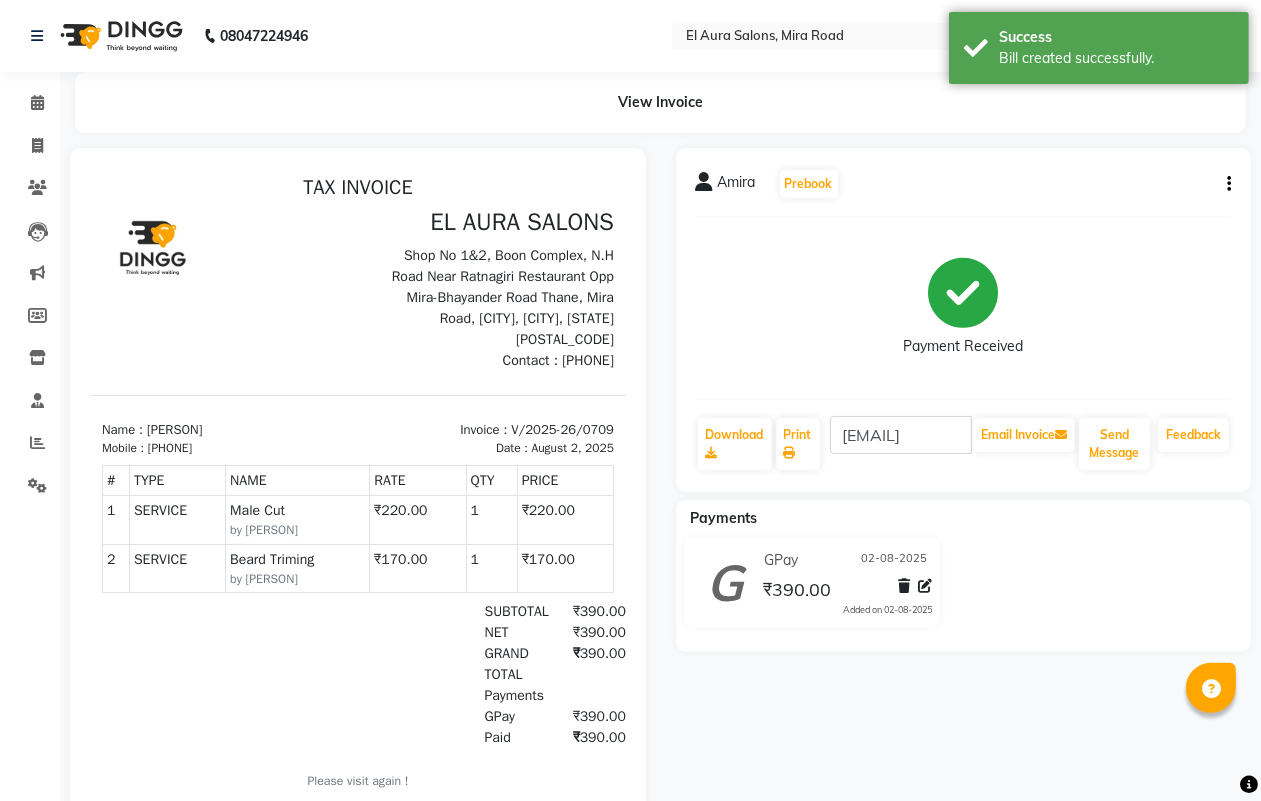 scroll, scrollTop: 0, scrollLeft: 0, axis: both 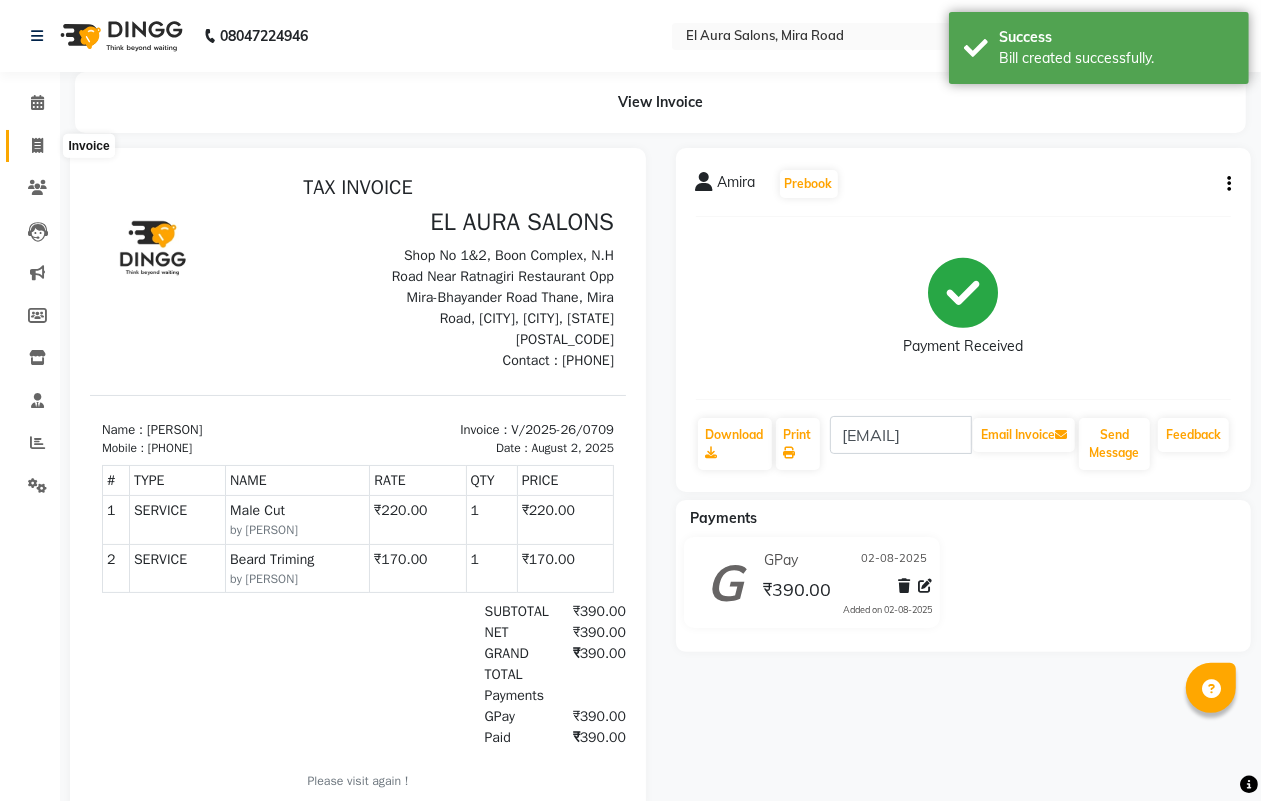 click 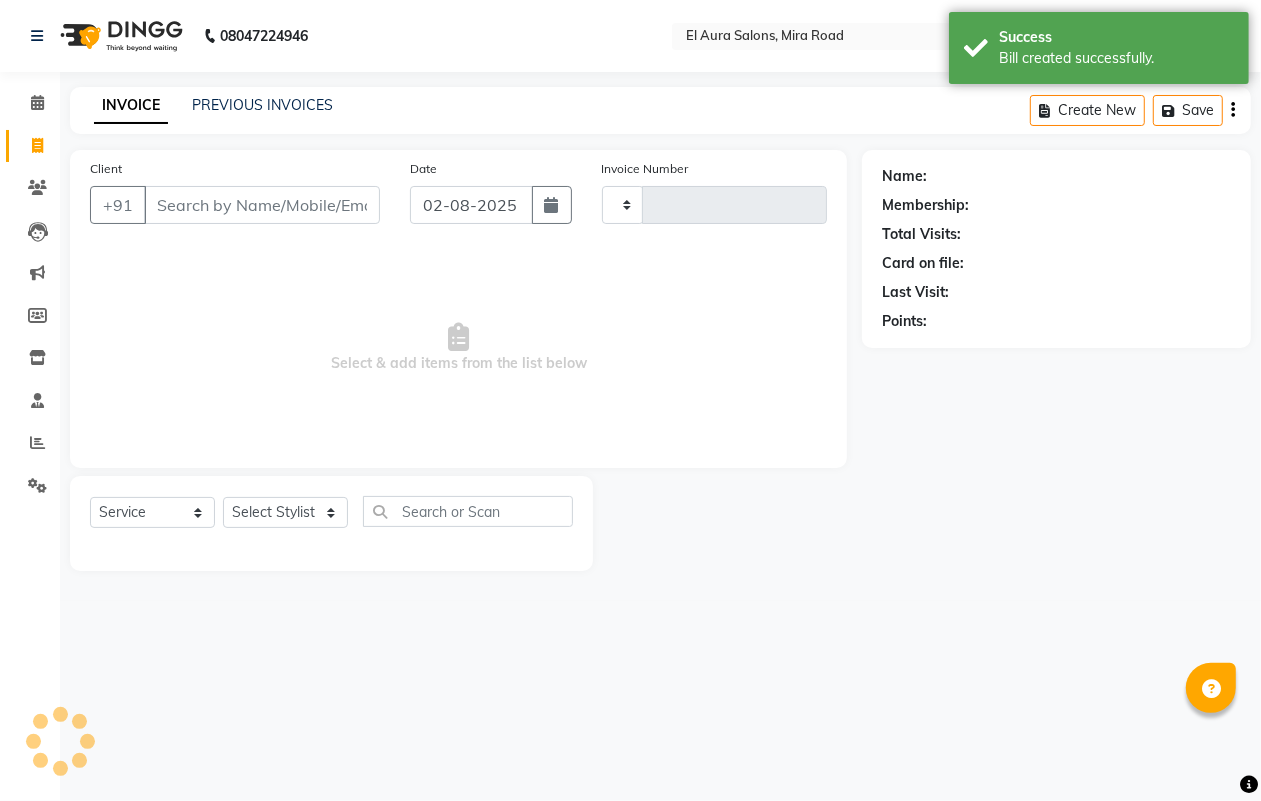 type on "0710" 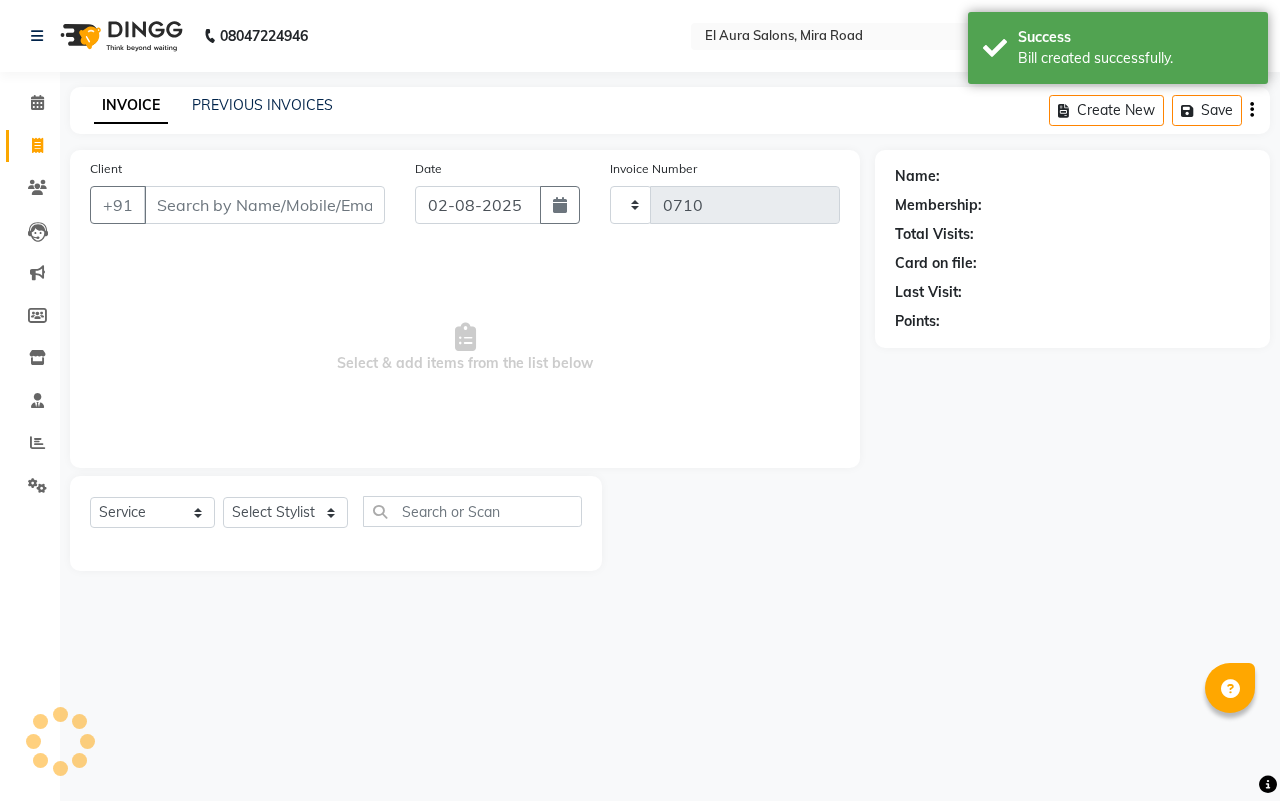 select on "94" 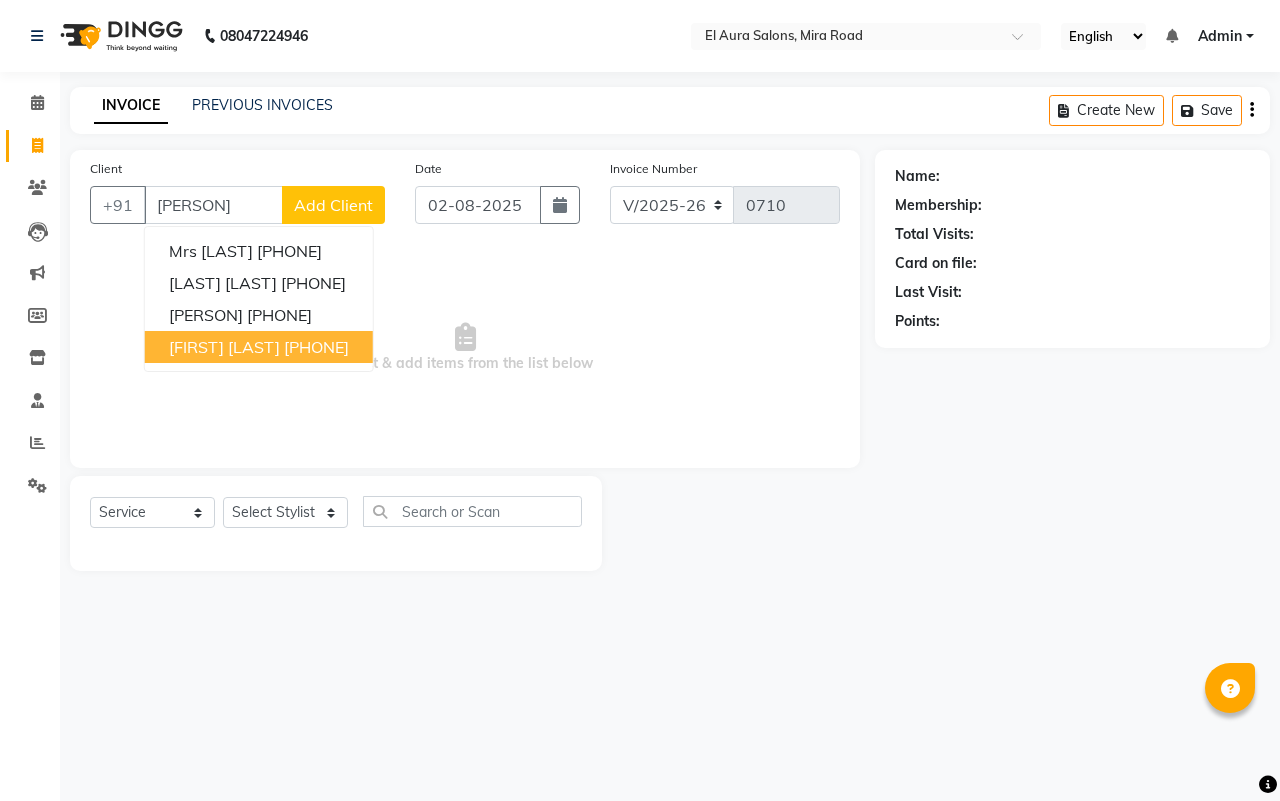click on "[FIRST] [LAST]" at bounding box center [224, 347] 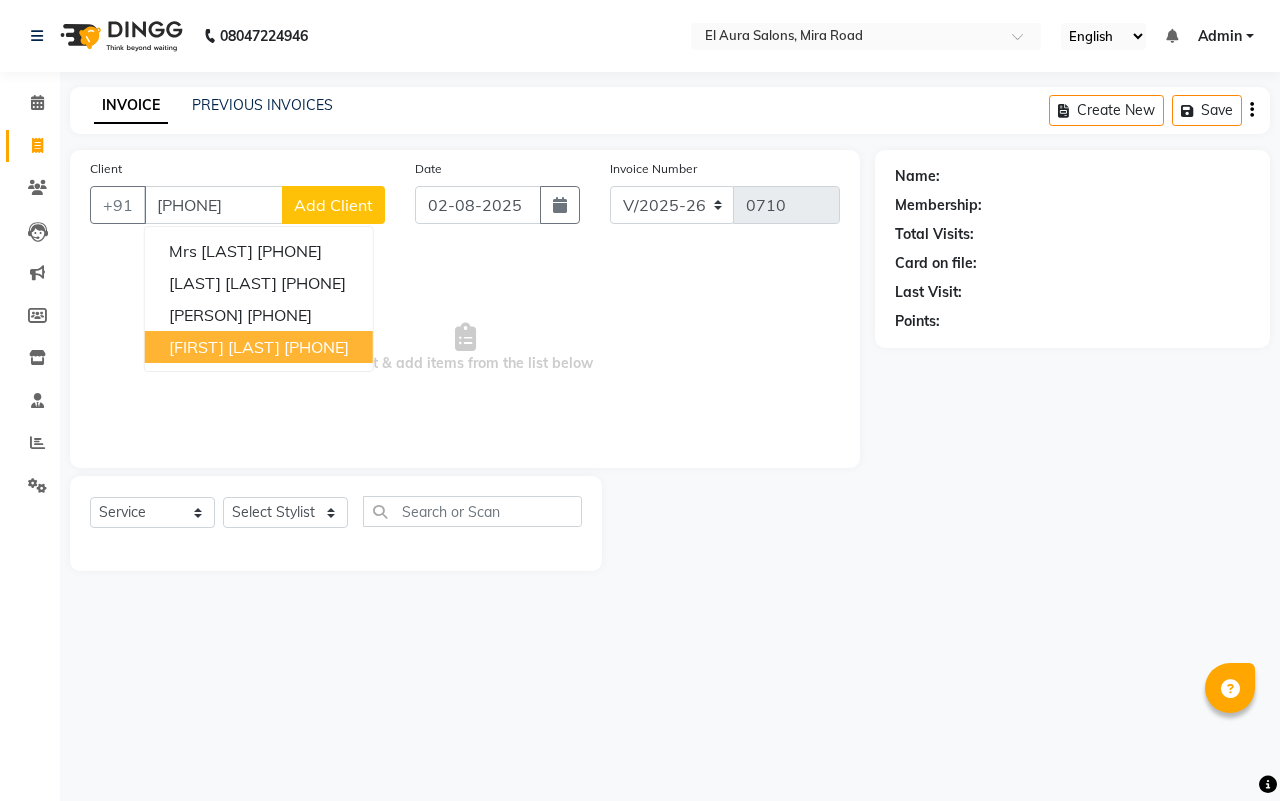 type on "[PHONE]" 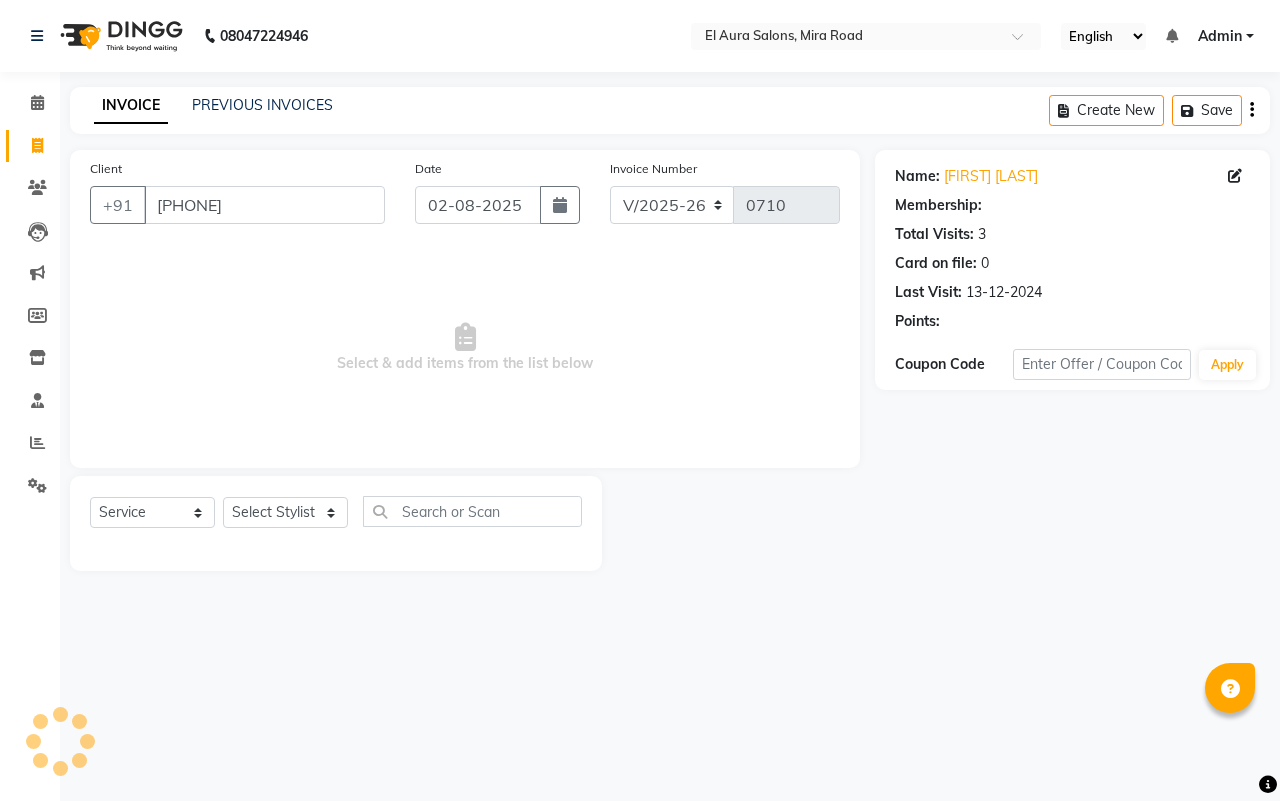 select on "1: Object" 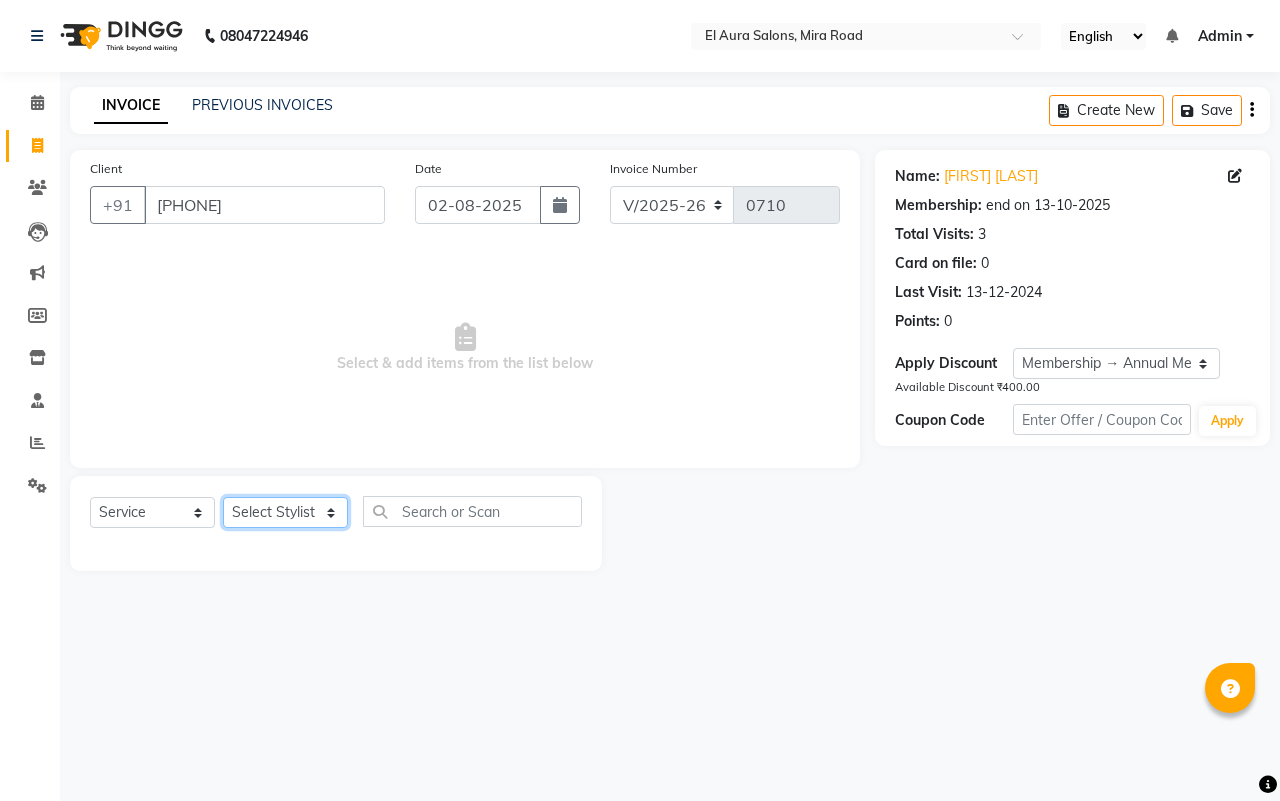 click on "Select Stylist [FIRST] [FIRST] [LAST] [FIRST] [LAST] [FIRST] [LAST] [FIRST] [FIRST] [FIRST] [LAST] [FIRST] [FIRST] [FIRST] [LAST] [FIRST] [FIRST] [FIRST] [LAST] [FIRST]" 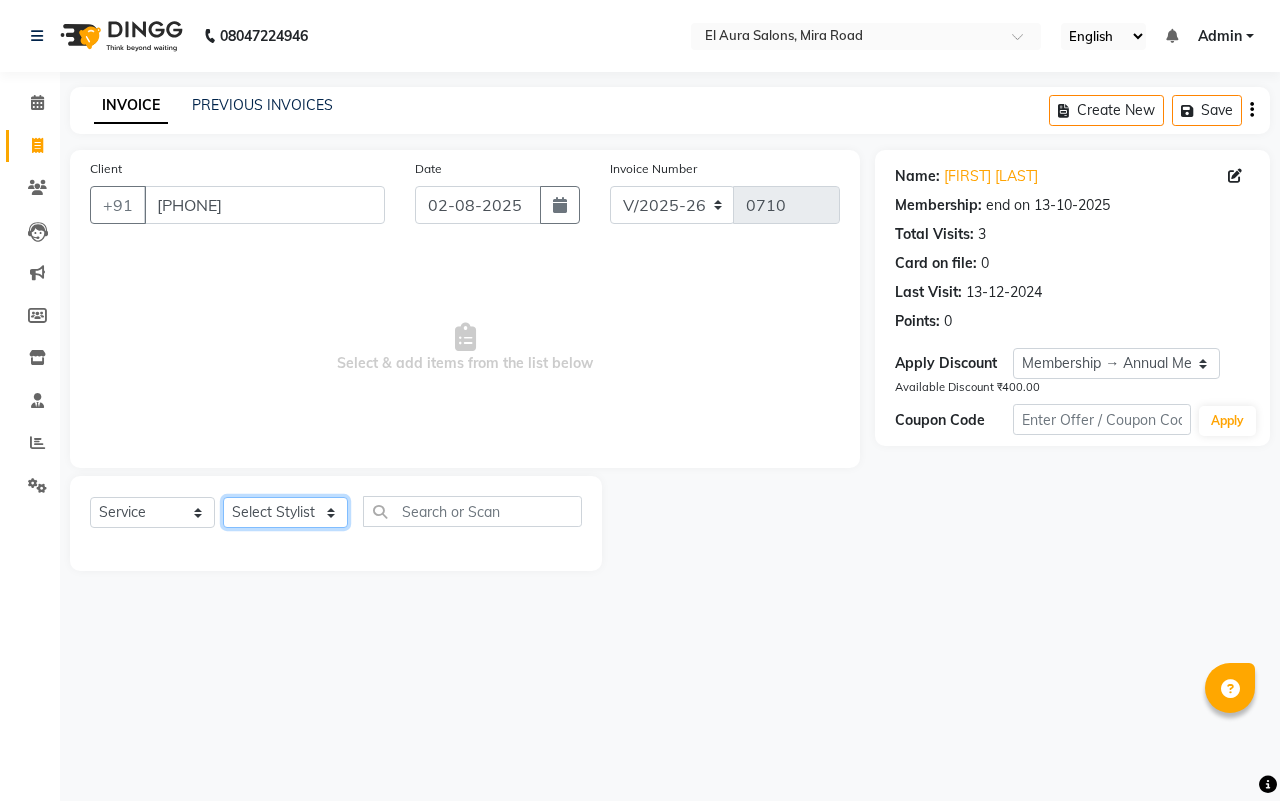 select on "8398" 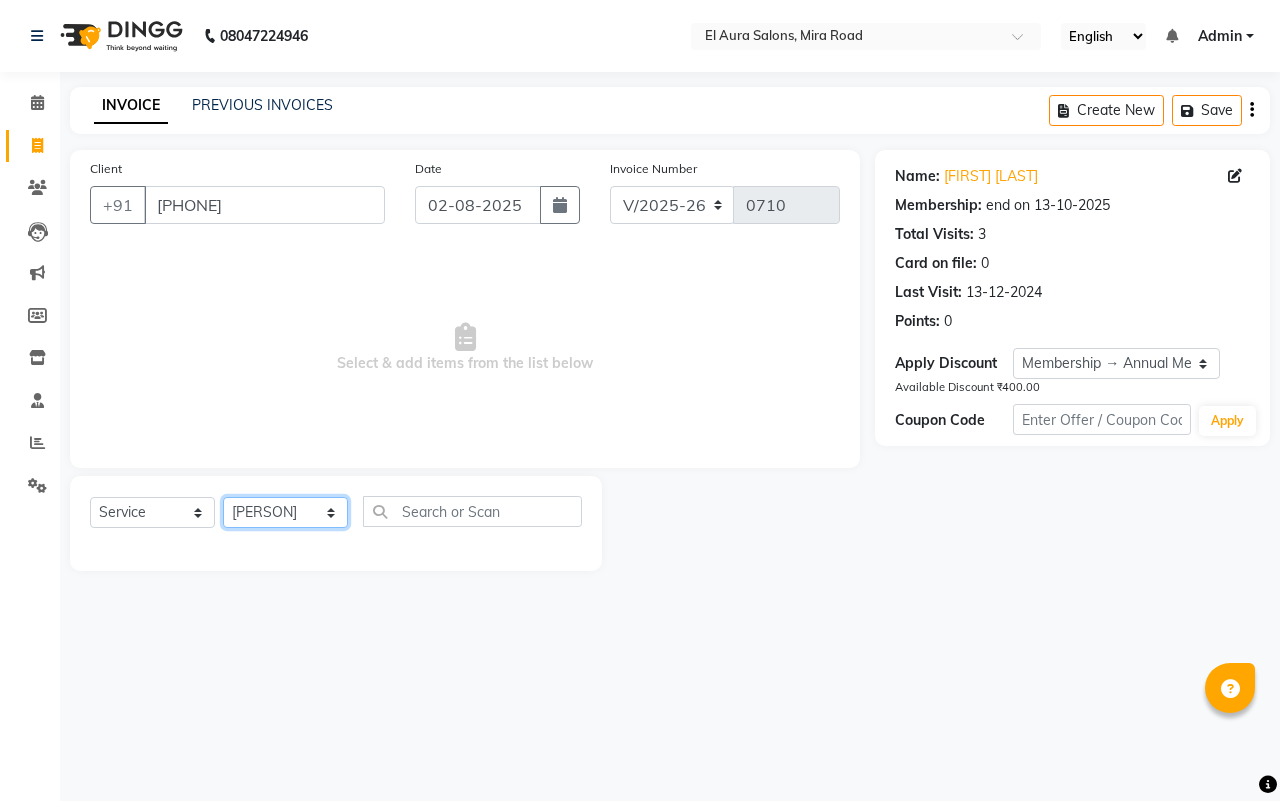 click on "Select Stylist [FIRST] [FIRST] [LAST] [FIRST] [LAST] [FIRST] [LAST] [FIRST] [FIRST] [FIRST] [LAST] [FIRST] [FIRST] [FIRST] [LAST] [FIRST] [FIRST] [FIRST] [LAST] [FIRST]" 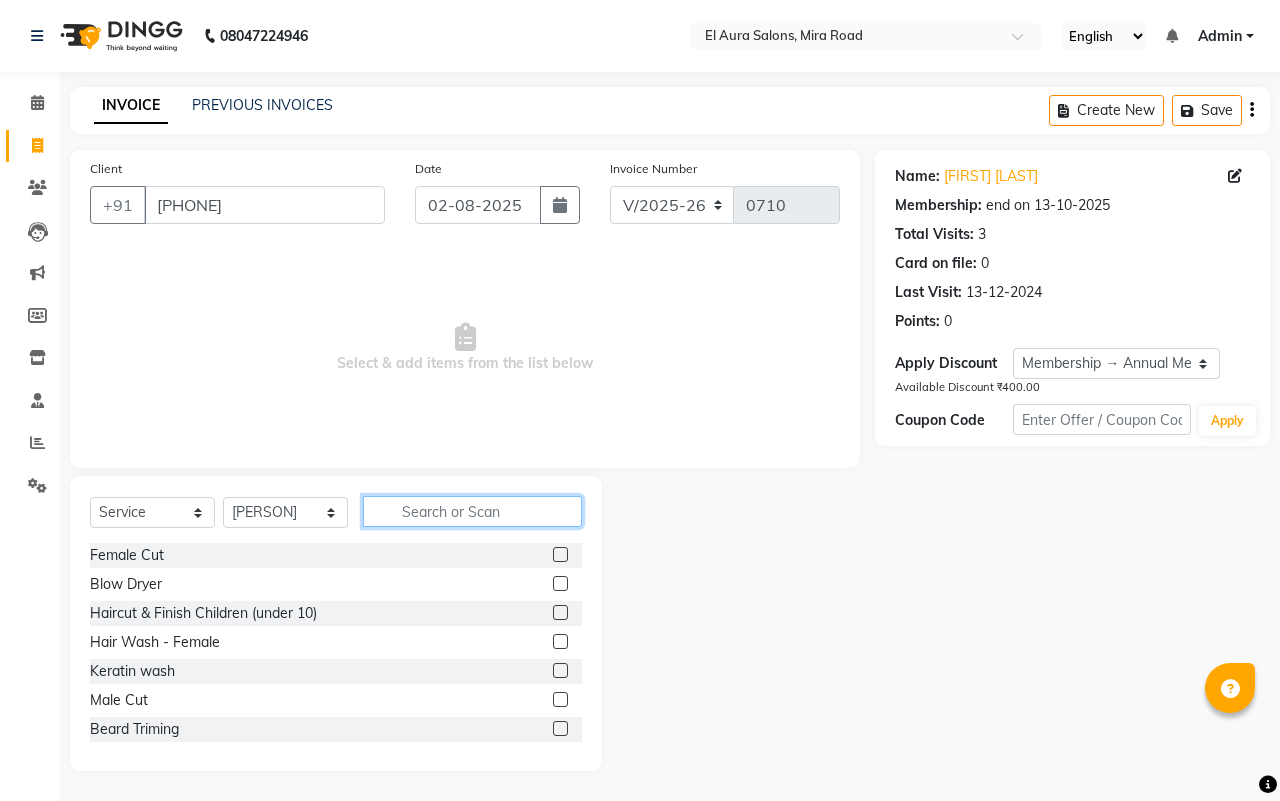 click 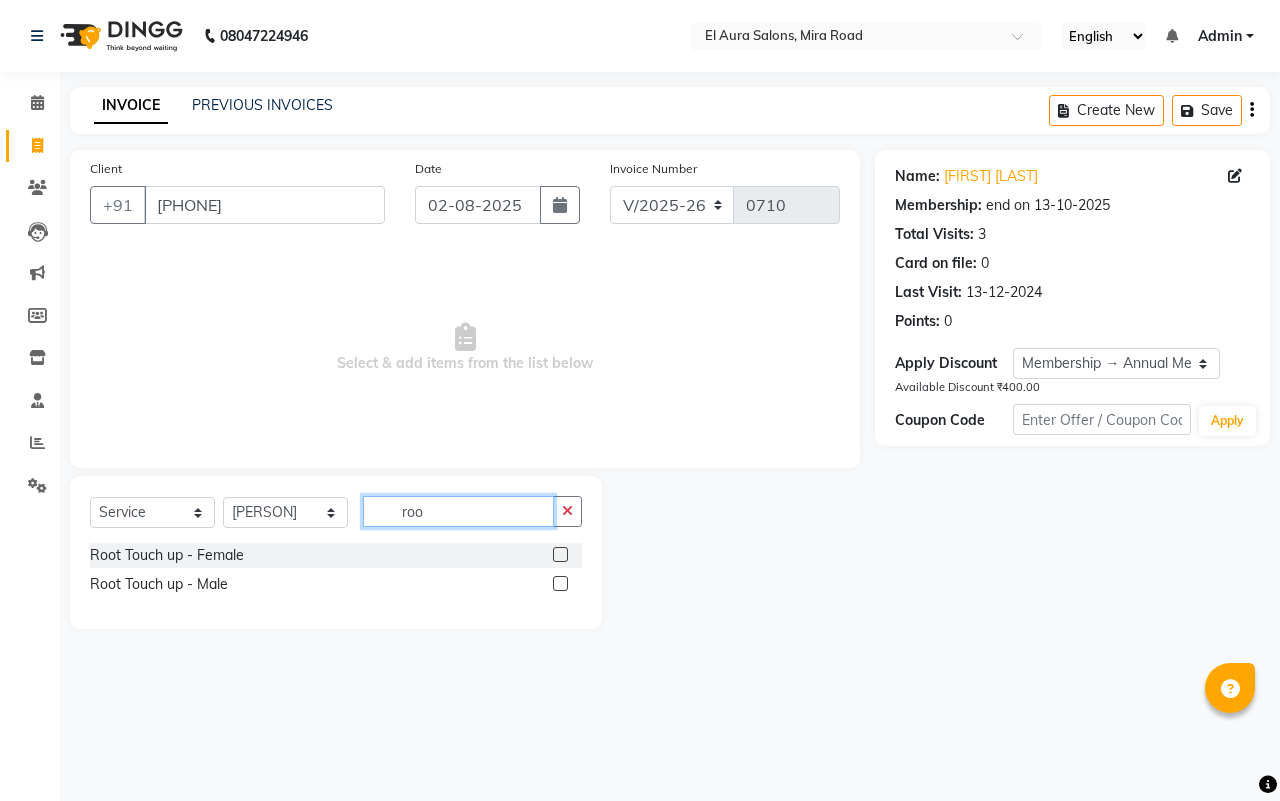 type on "roo" 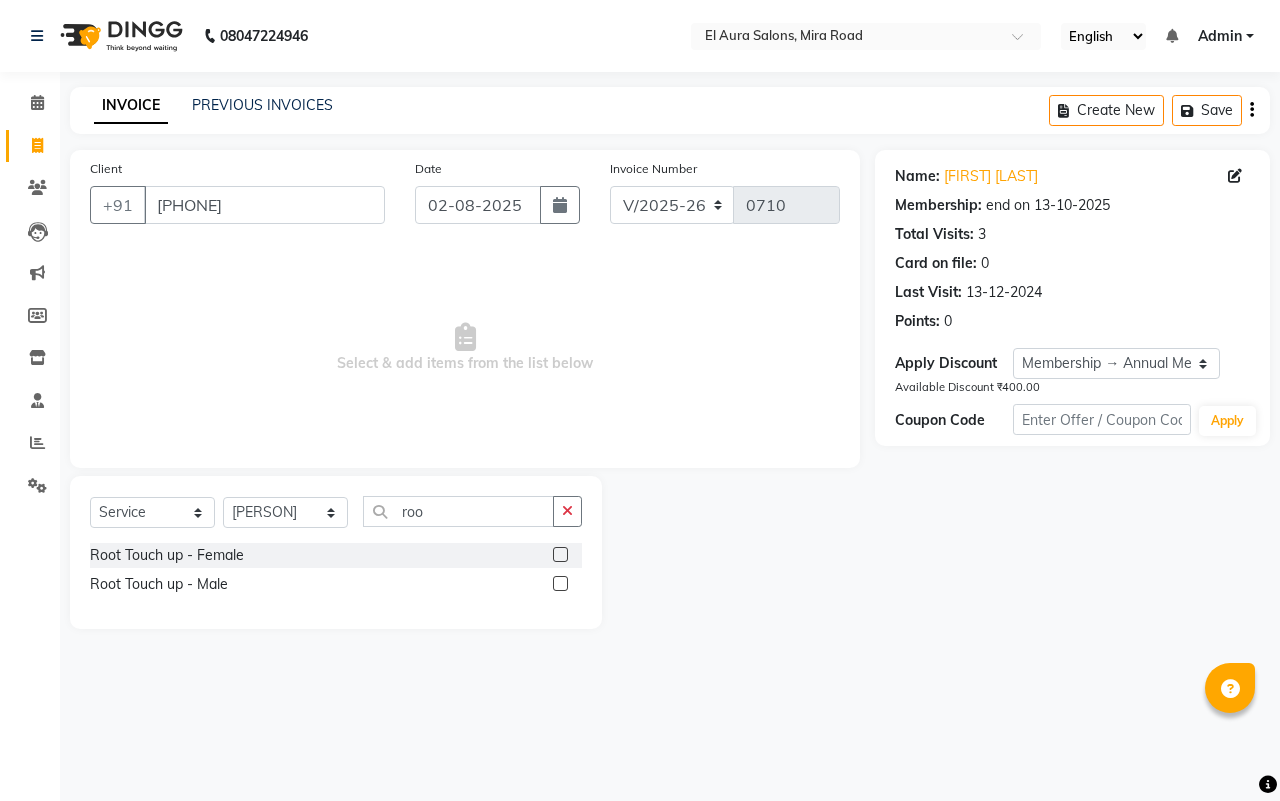 click 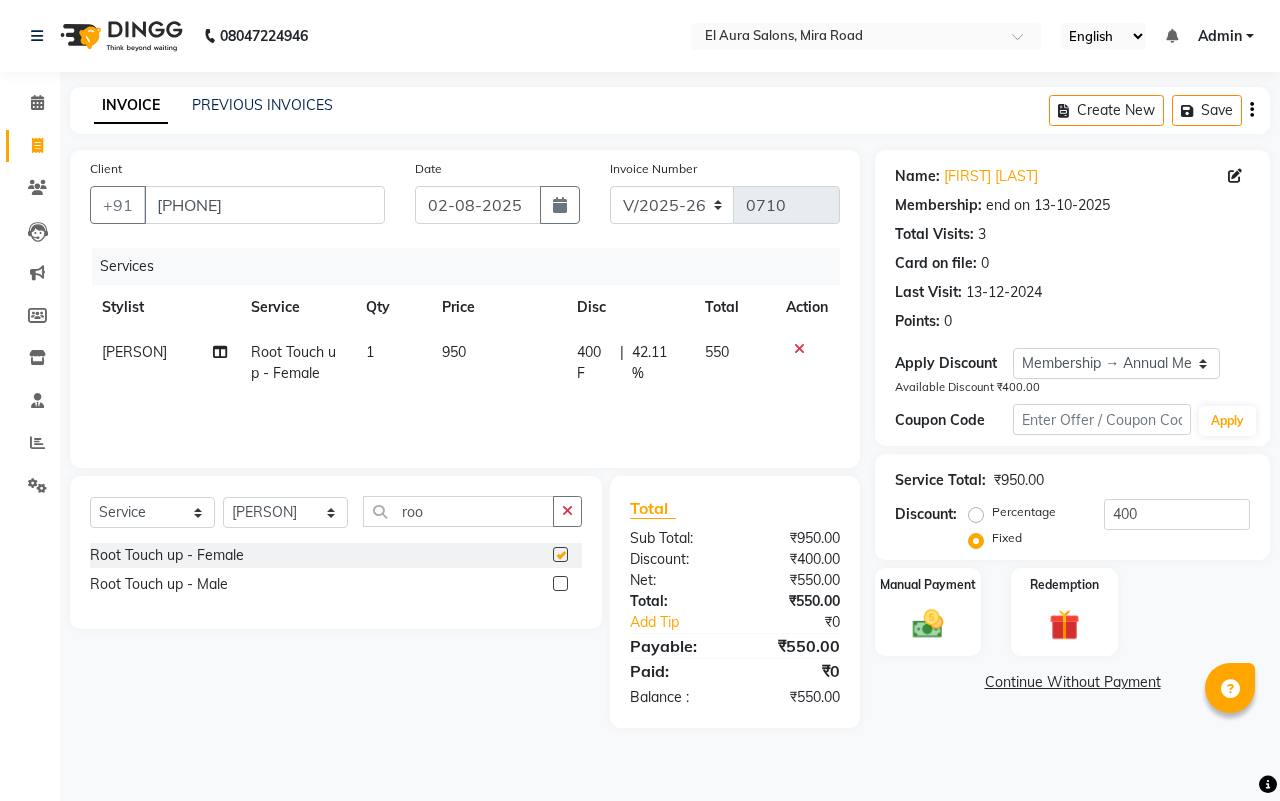 checkbox on "false" 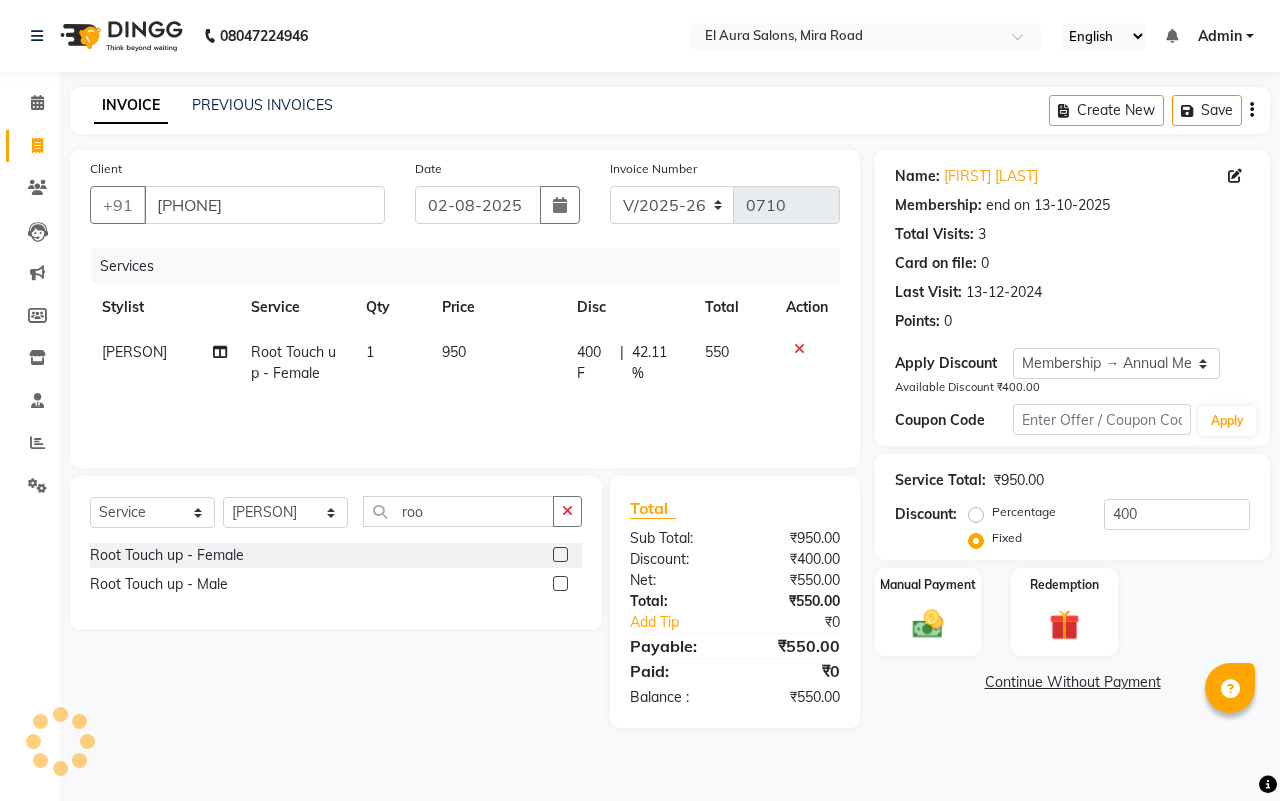 click on "950" 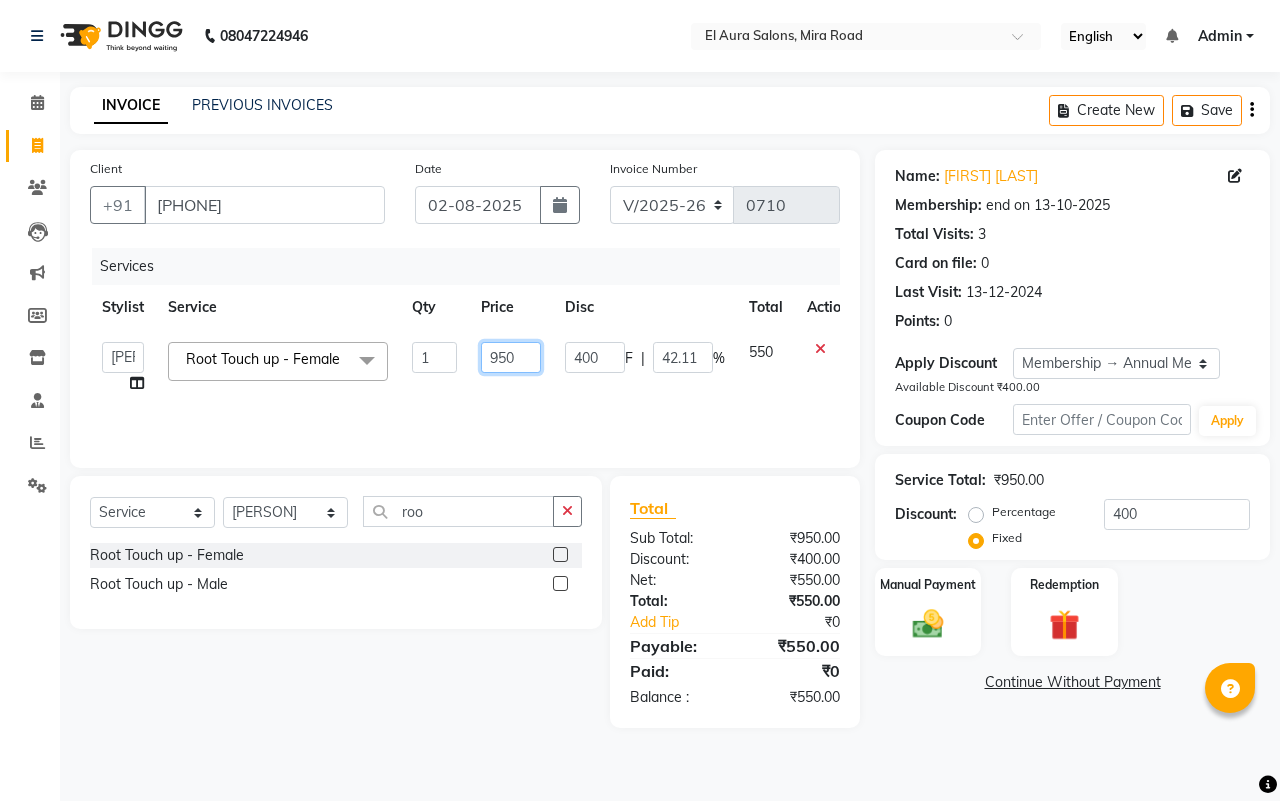 drag, startPoint x: 476, startPoint y: 361, endPoint x: 357, endPoint y: 331, distance: 122.72327 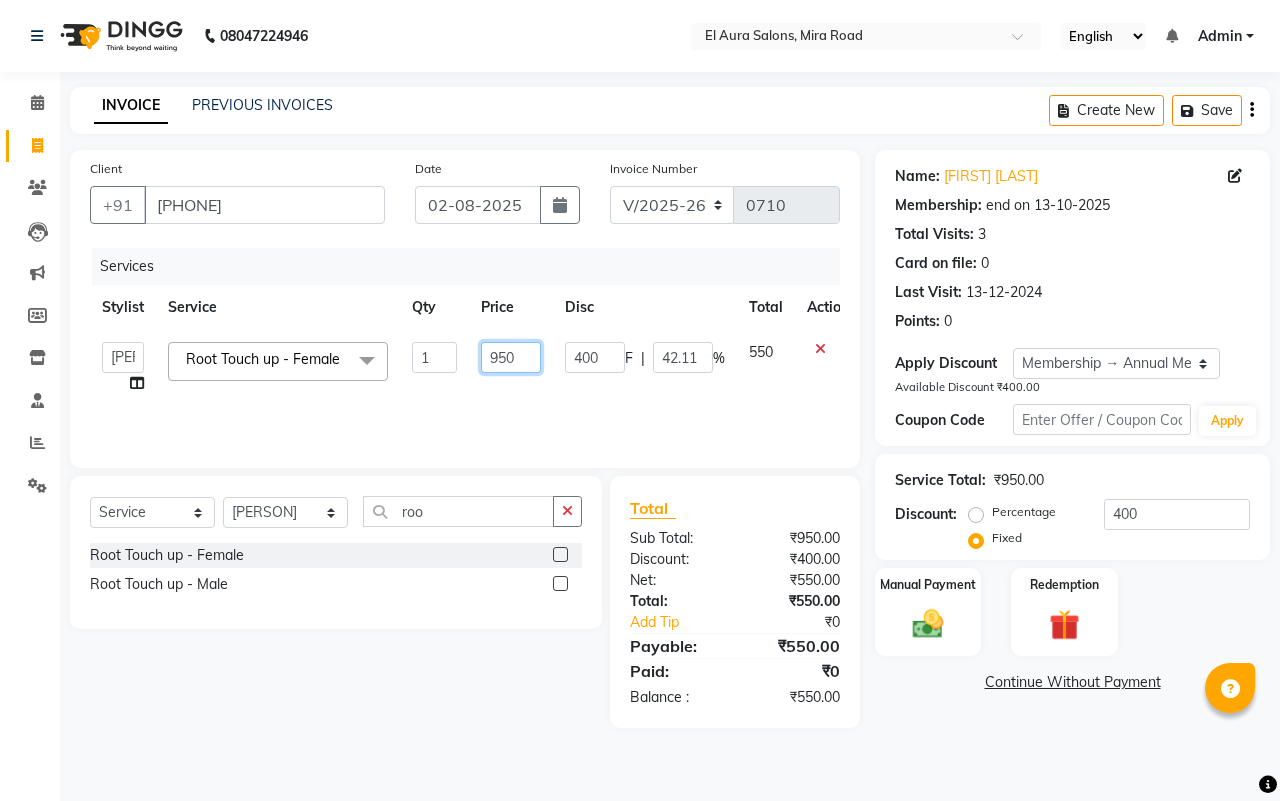 click on "[FIRST]   [FIRST] [LAST]   [FIRST] [LAST]   [FIRST] [LAST]   [FIRST]   [FIRST]   [FIRST] [LAST]   [FIRST]   [FIRST] [LAST]   [FIRST]   [FIRST]   [FIRST] [LAST]   [FIRST] [LAST]   [FIRST]   [FIRST]   [FIRST] [LAST]   [FIRST]  Root Touch up - Female  x Female Cut Blow Dryer Haircut & Finish Children (under 10) Hair Wash - Female Keratin wash Male Cut Beard Triming Shaving Childdren Cut Styling Shave Hair Wash - Male Hair Setting - Male Head Massage Hair Setting - Female Female Hair Trimming Male Package Smoothening Keratin KeraSmooth WellaPlex Tanino Biotin Nanoplastia Botox Root Touch up - Female Root Touch up - Male Beard Color Global Color Highlights Highlights - Loreal Single Streak Creative Color Color Change Highlights Half Head Pre-Lightning Balayage Hair Spa - Female Keratin Spa - Female Ampule - Female Hair Spa - Male Treatment/ Ritual - Male Ampule - Male Full Arms (C ) Full Arms (D) Full Legs(C ) Full Legs  (D) Underarms(C ) Underarms(D ) Front Body / Back Body(C ) Front Body / back Body (D ) Bikini(C ) Bikini(D ) Arms" 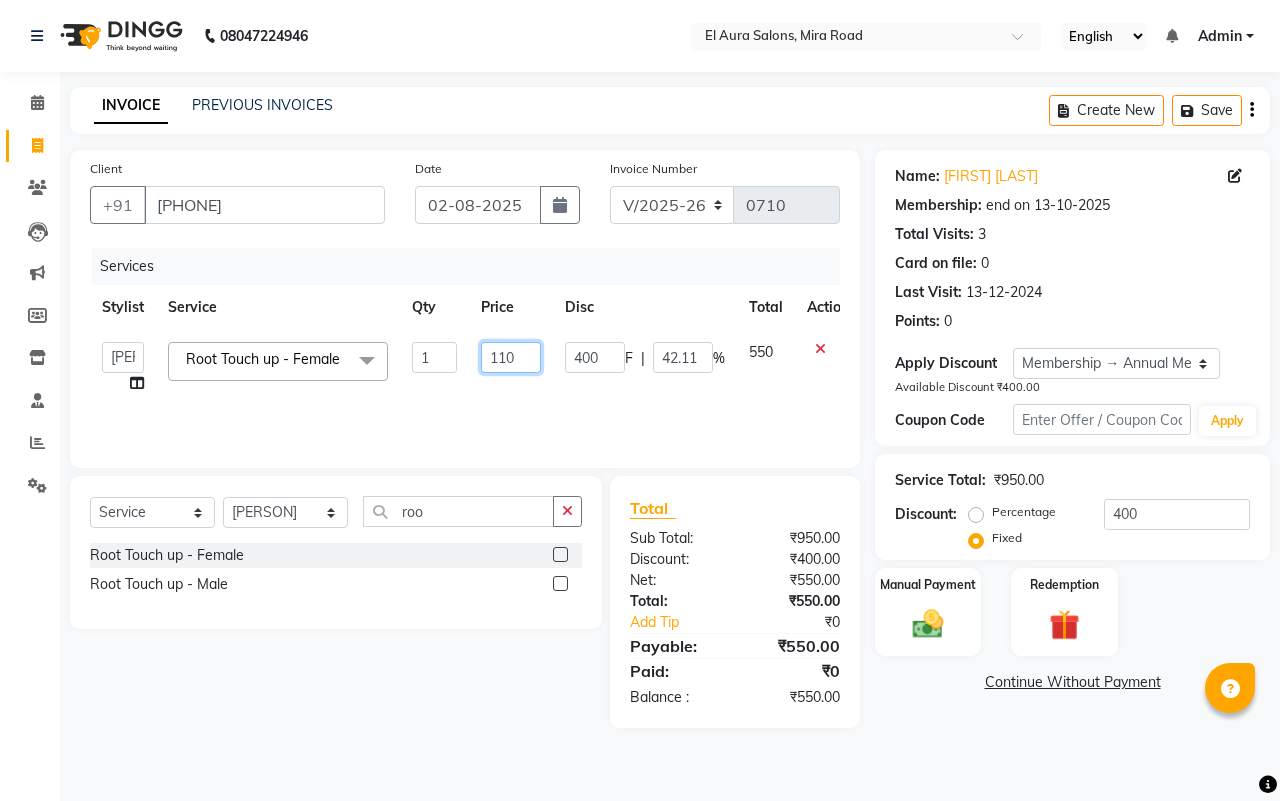 type on "1100" 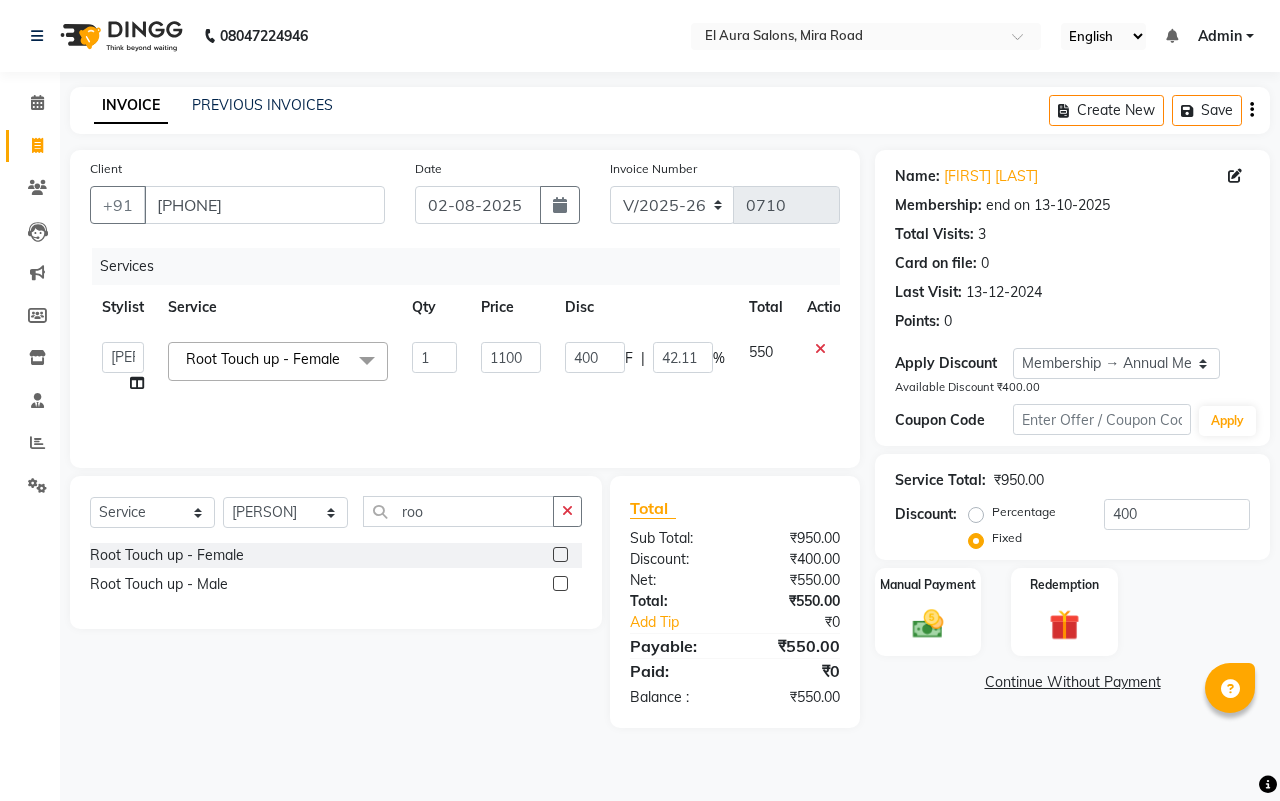 click on "Services Stylist Service Qty Price Disc Total Action  [FIRST]   [FIRST] [LAST]   [FIRST] [LAST]   [FIRST] [LAST]   [FIRST]   [FIRST]   [FIRST] [LAST]   [FIRST]   [FIRST] [LAST]   [FIRST]   [FIRST]   [FIRST] [LAST]   [FIRST] [LAST]   [FIRST]   [FIRST]   [FIRST] [LAST]   [FIRST]  Root Touch up - Female  x Female Cut Blow Dryer Haircut & Finish Children (under 10) Hair Wash - Female Keratin wash Male Cut Beard Triming Shaving Childdren Cut Styling Shave Hair Wash - Male Hair Setting - Male Head Massage Hair Setting - Female Female Hair Trimming Male Package Smoothening Keratin KeraSmooth WellaPlex Tanino Biotin Nanoplastia Botox Root Touch up - Female Root Touch up - Male Beard Color Global Color Highlights Highlights - Loreal Single Streak Creative Color Color Change Highlights Half Head Pre-Lightning Balayage Hair Spa - Female Keratin Spa - Female Ampule - Female Hair Spa - Male Treatment/ Ritual - Male Ampule - Male Full Arms (C ) Full Arms (D) Full Legs(C ) Full Legs  (D) Underarms(C ) Underarms(D ) Front Body / Back Body(C ) 1" 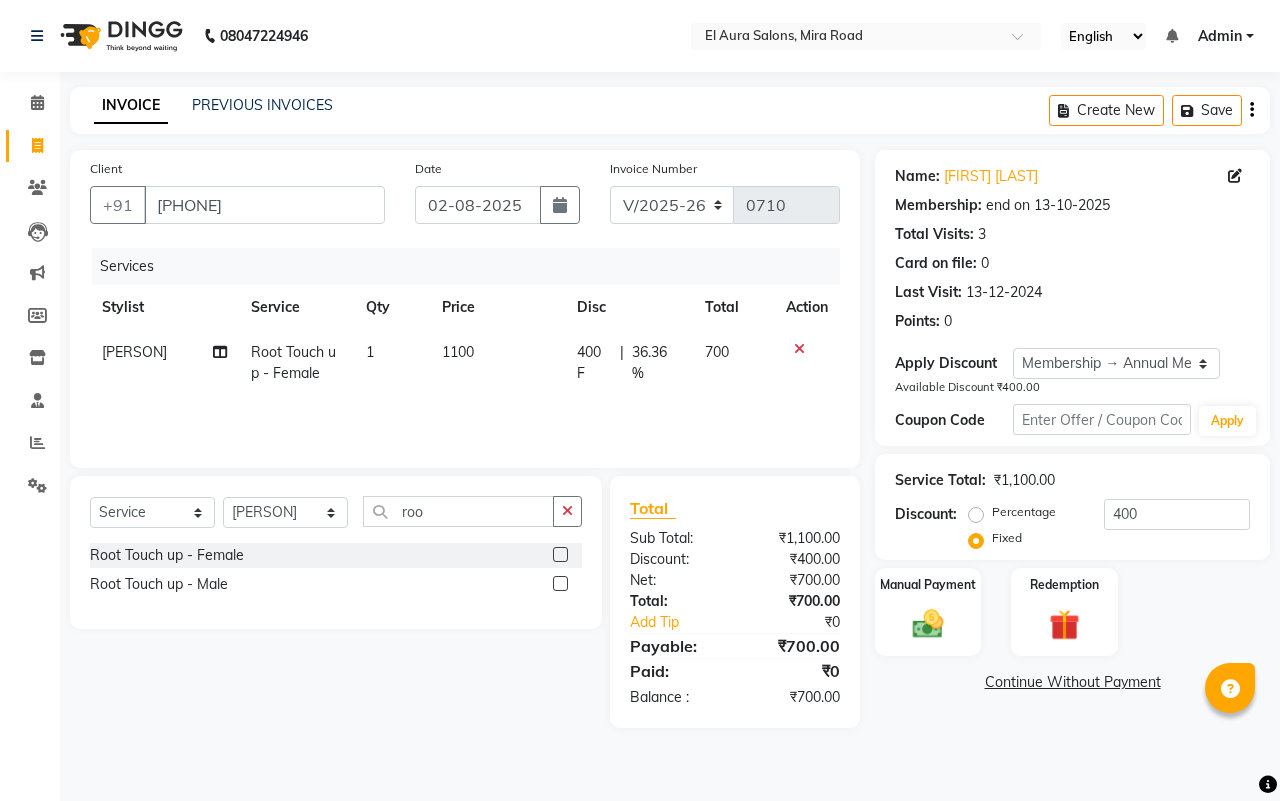 click on "1100" 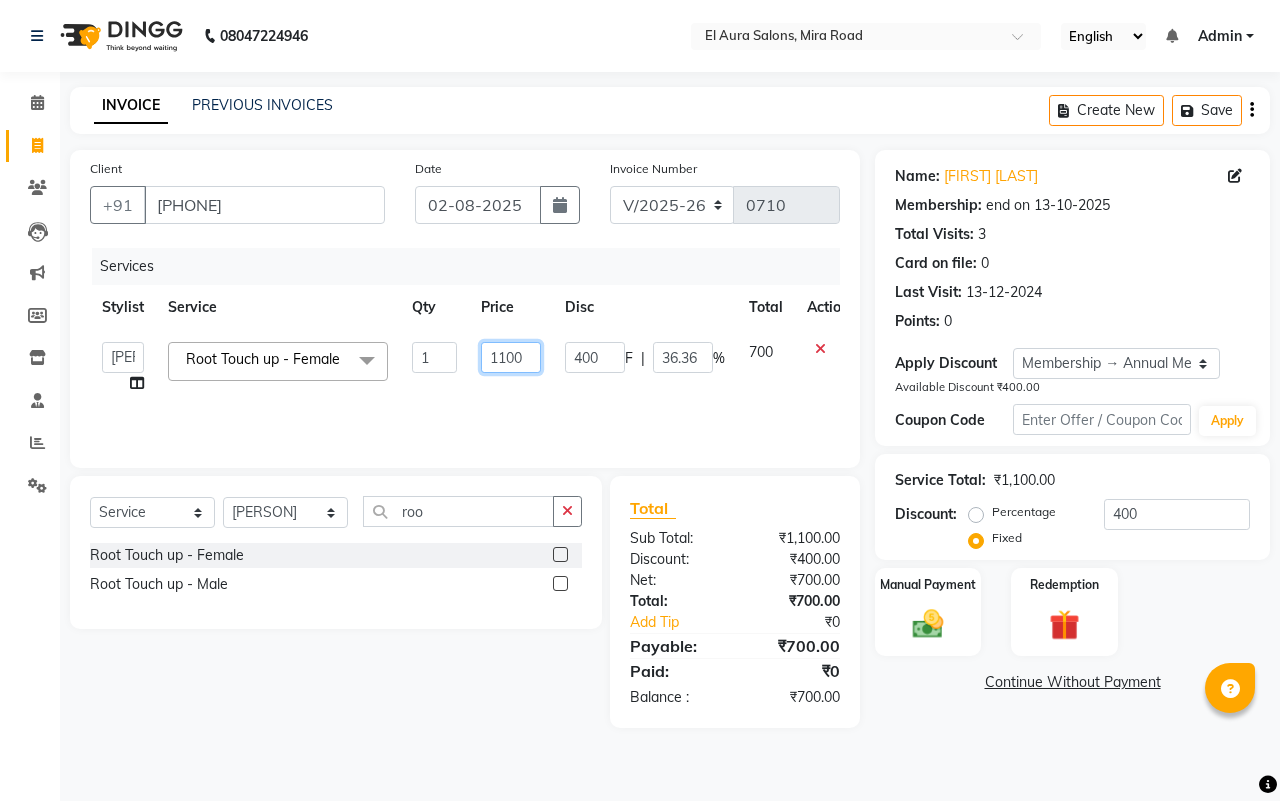 drag, startPoint x: 525, startPoint y: 357, endPoint x: 403, endPoint y: 346, distance: 122.494896 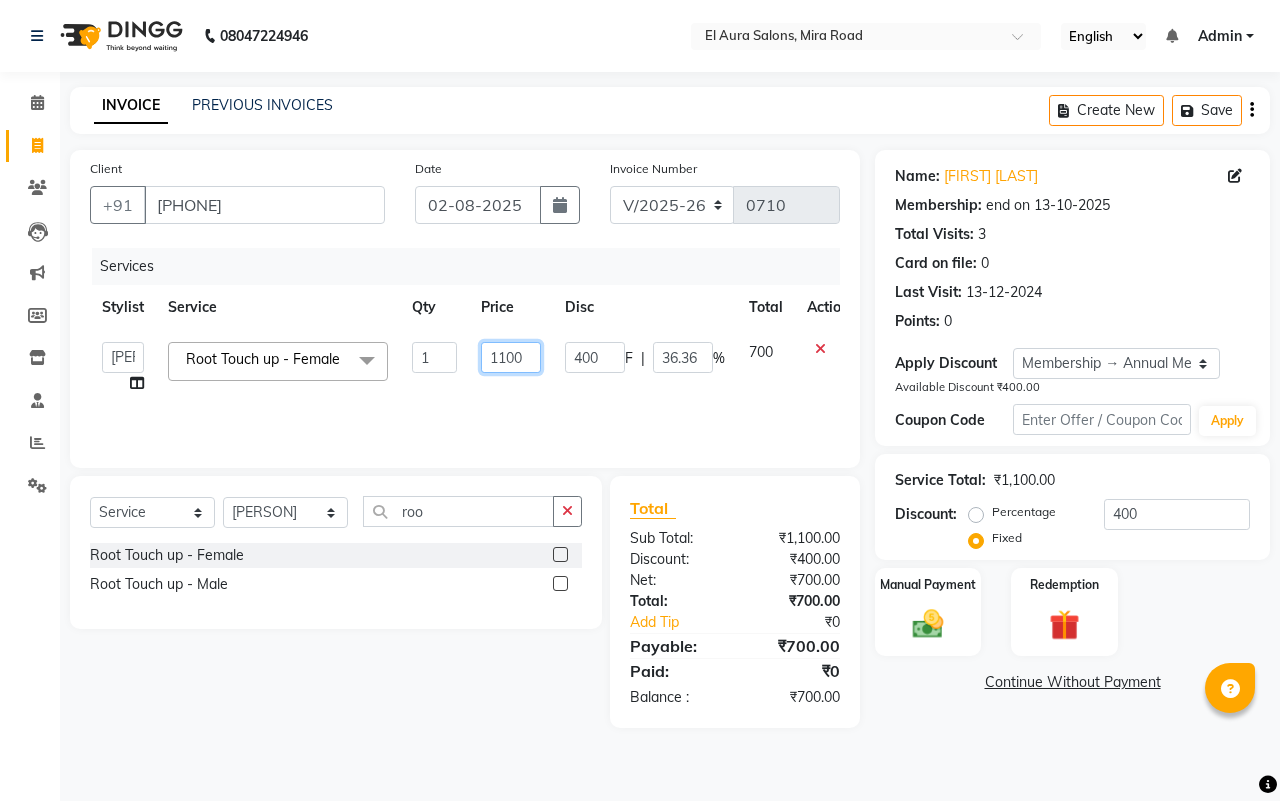 click on "[FIRST]   [FIRST] [LAST]   [FIRST] [LAST]   [FIRST] [LAST]   [FIRST]   [FIRST]   [FIRST] [LAST]   [FIRST]   [FIRST] [LAST]   [FIRST]   [FIRST]   [FIRST] [LAST]   [FIRST] [LAST]   [FIRST]   [FIRST]   [FIRST] [LAST]   [FIRST]  Root Touch up - Female  x Female Cut Blow Dryer Haircut & Finish Children (under 10) Hair Wash - Female Keratin wash Male Cut Beard Triming Shaving Childdren Cut Styling Shave Hair Wash - Male Hair Setting - Male Head Massage Hair Setting - Female Female Hair Trimming Male Package Smoothening Keratin KeraSmooth WellaPlex Tanino Biotin Nanoplastia Botox Root Touch up - Female Root Touch up - Male Beard Color Global Color Highlights Highlights - Loreal Single Streak Creative Color Color Change Highlights Half Head Pre-Lightning Balayage Hair Spa - Female Keratin Spa - Female Ampule - Female Hair Spa - Male Treatment/ Ritual - Male Ampule - Male Full Arms (C ) Full Arms (D) Full Legs(C ) Full Legs  (D) Underarms(C ) Underarms(D ) Front Body / Back Body(C ) Front Body / back Body (D ) Bikini(C ) Bikini(D ) Arms" 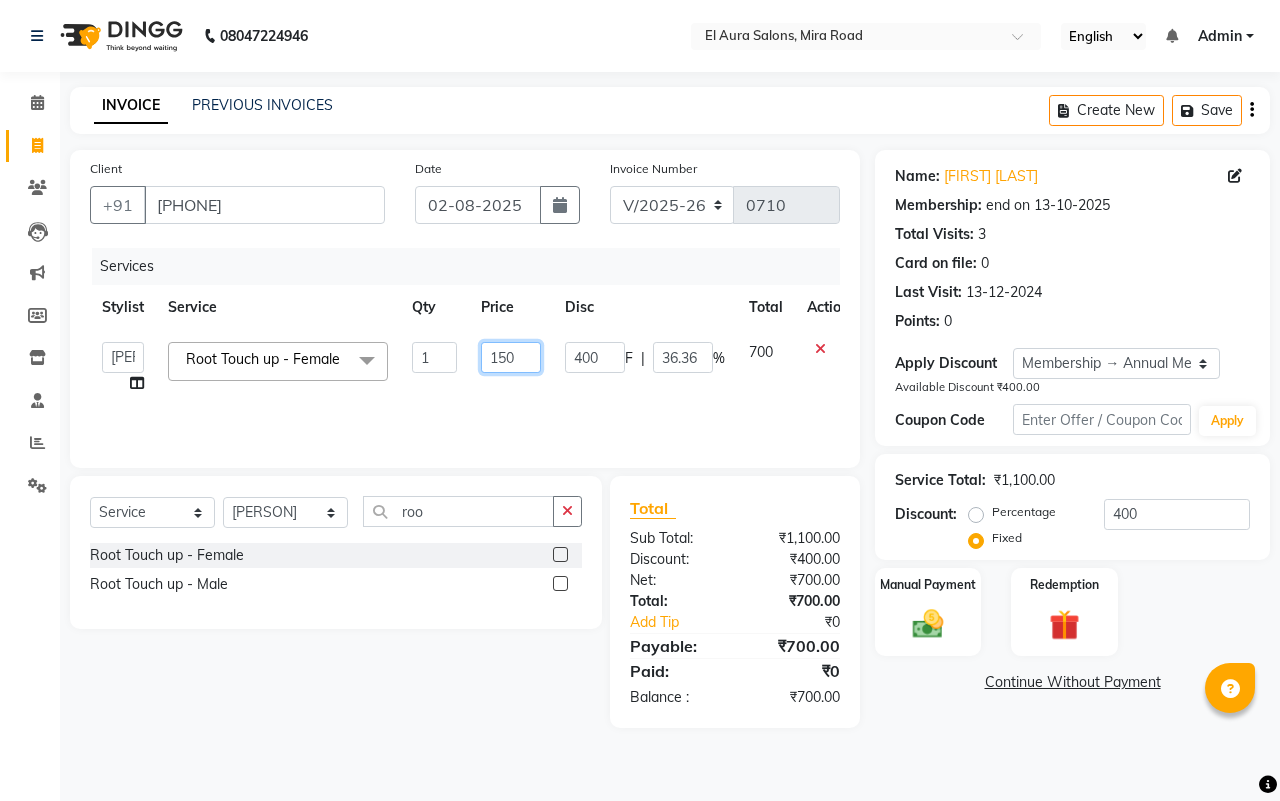 type on "1500" 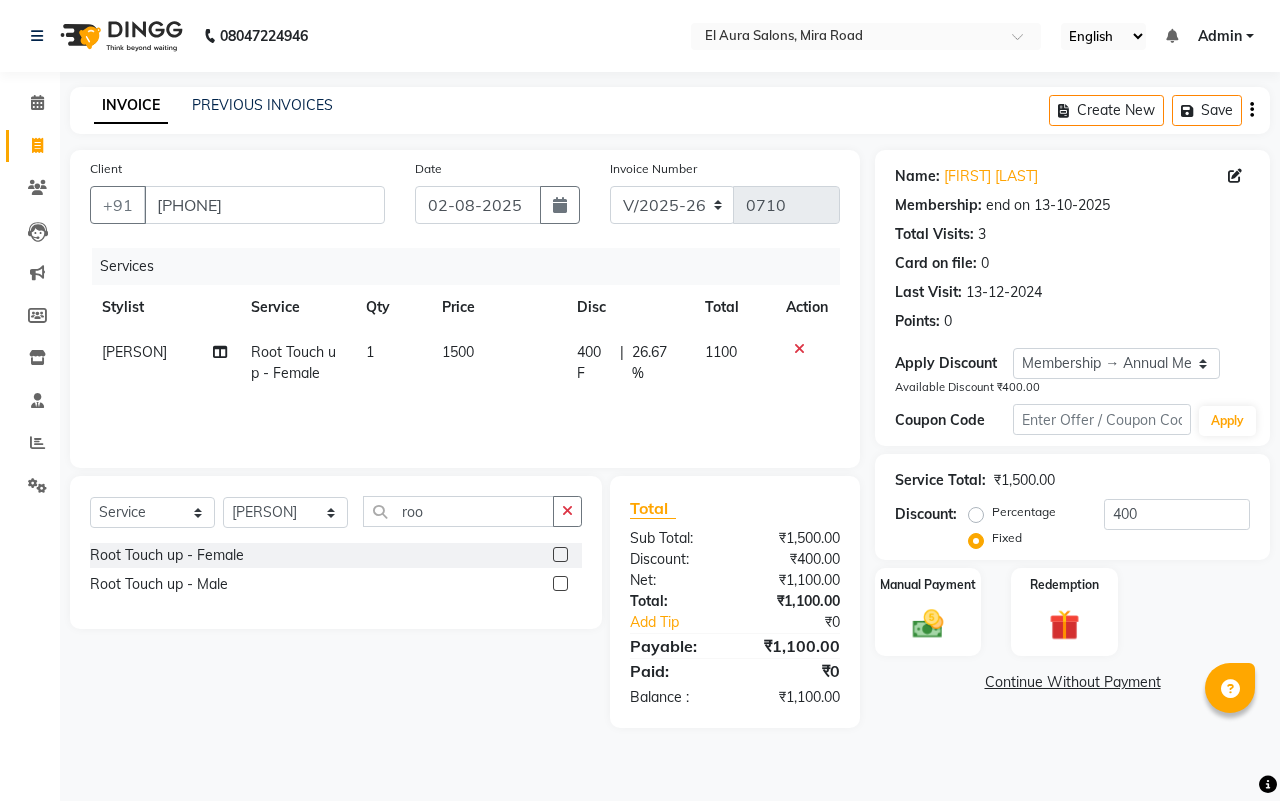 click on "1" 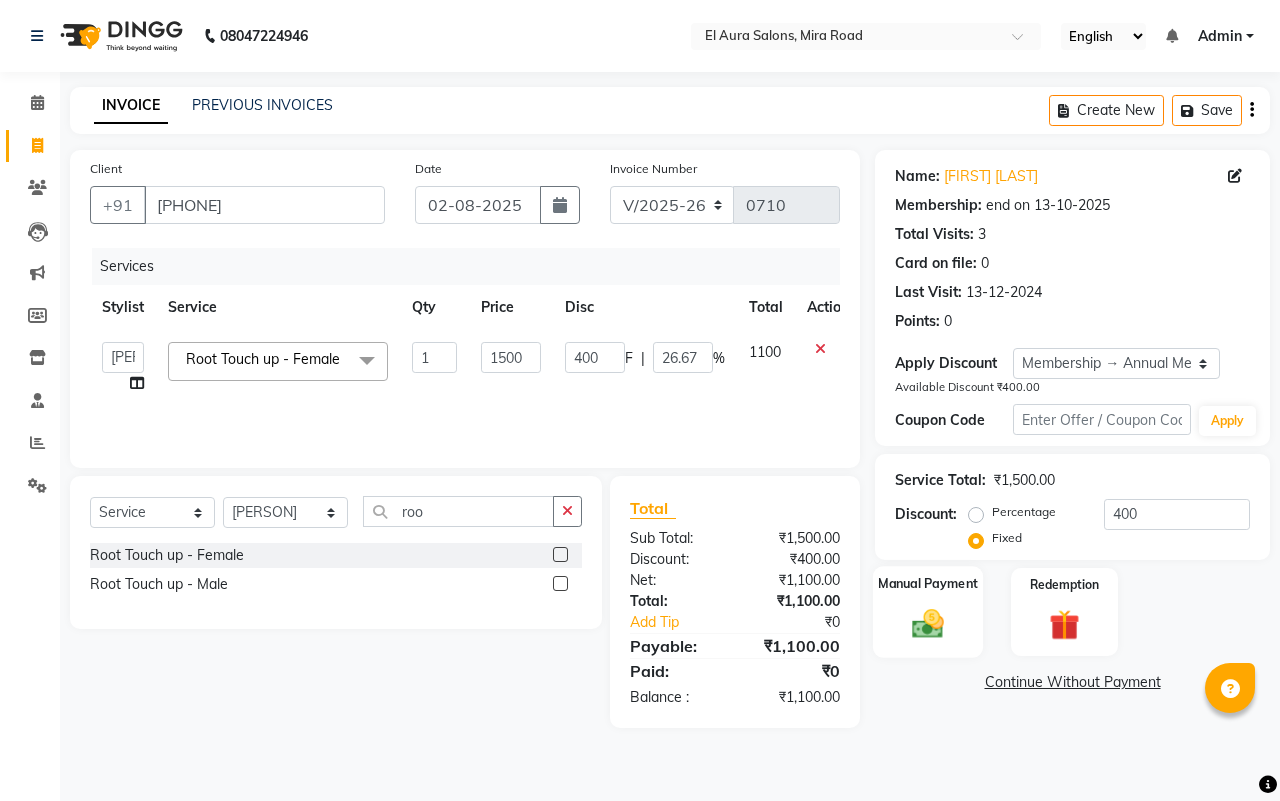 click 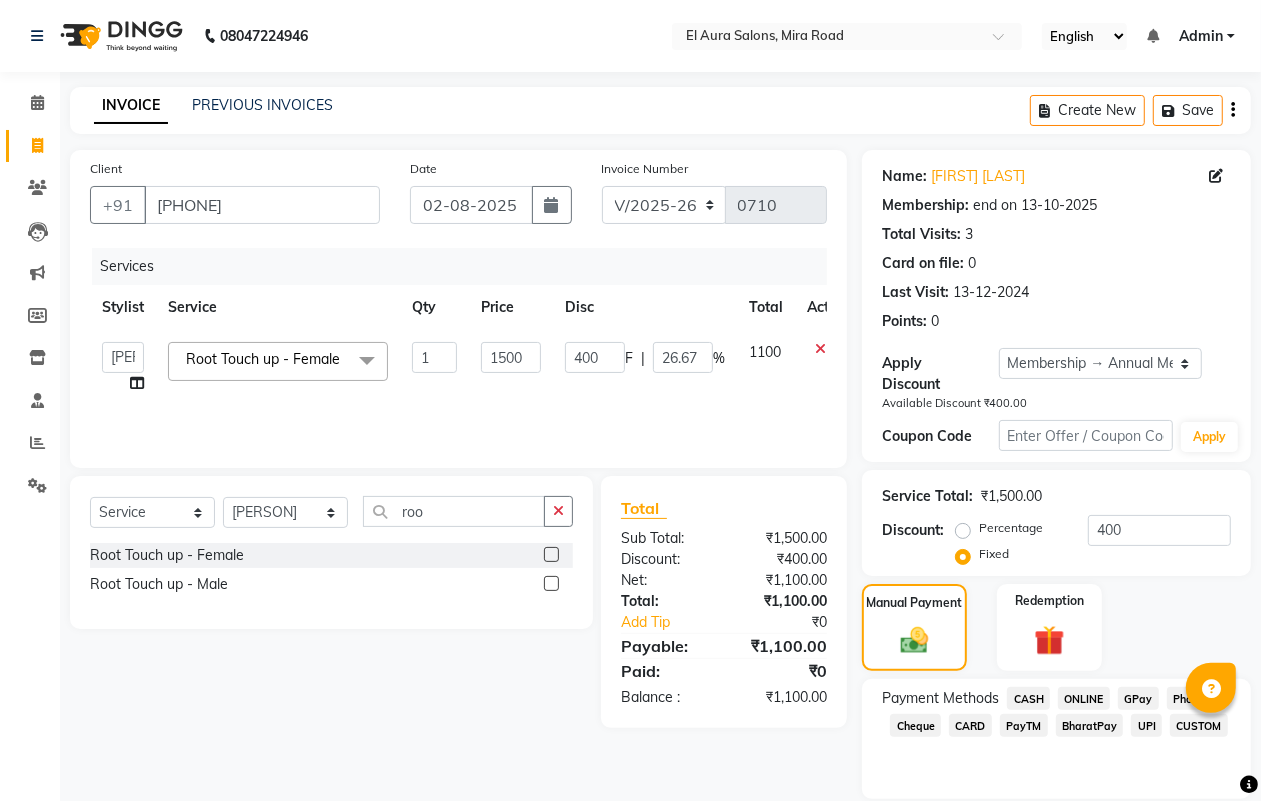 click on "CASH" 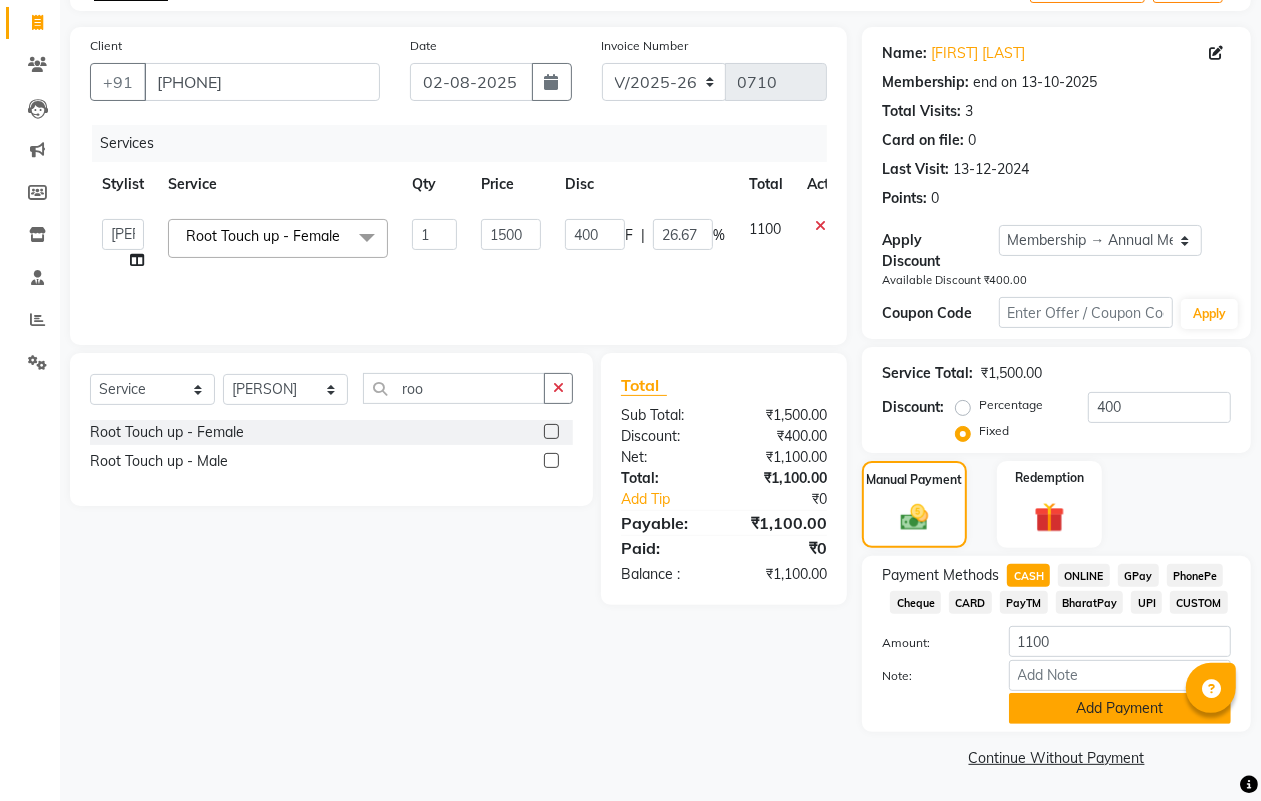 click on "Add Payment" 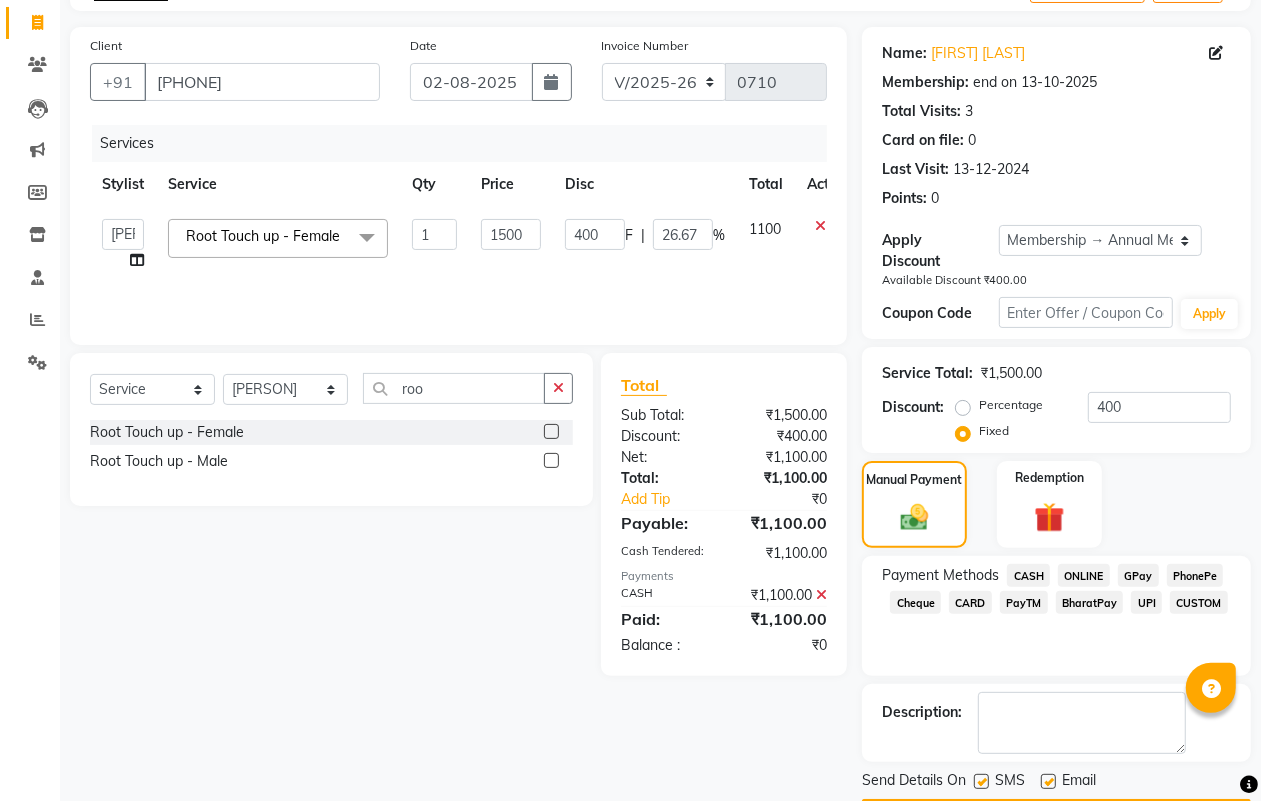 scroll, scrollTop: 183, scrollLeft: 0, axis: vertical 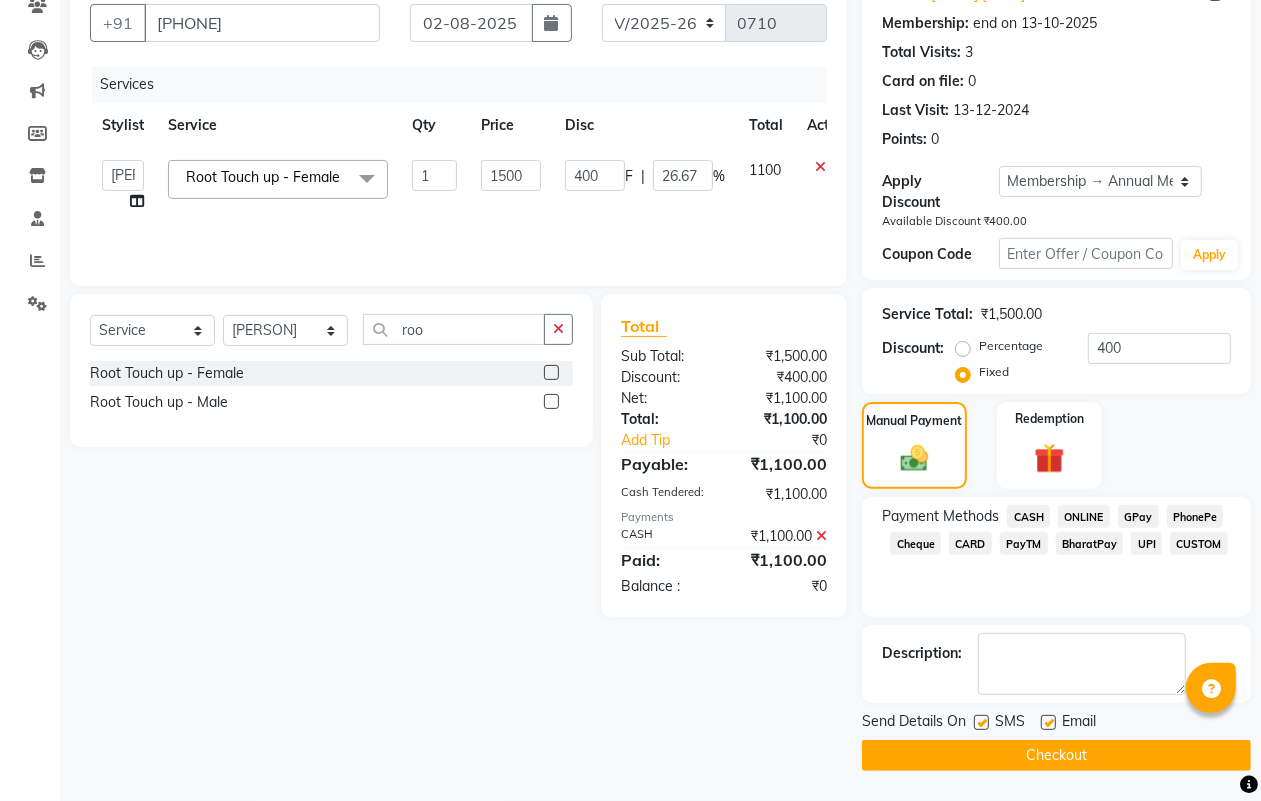 click 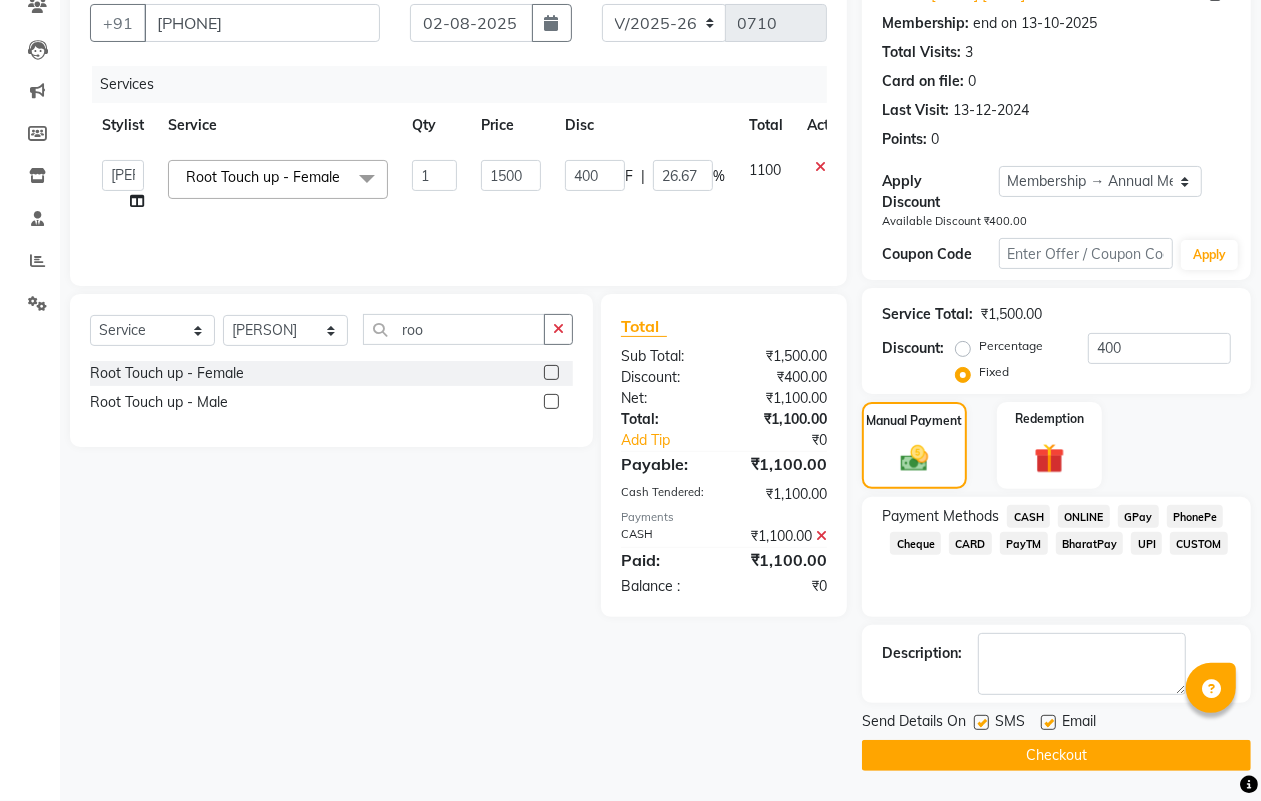 click at bounding box center (980, 723) 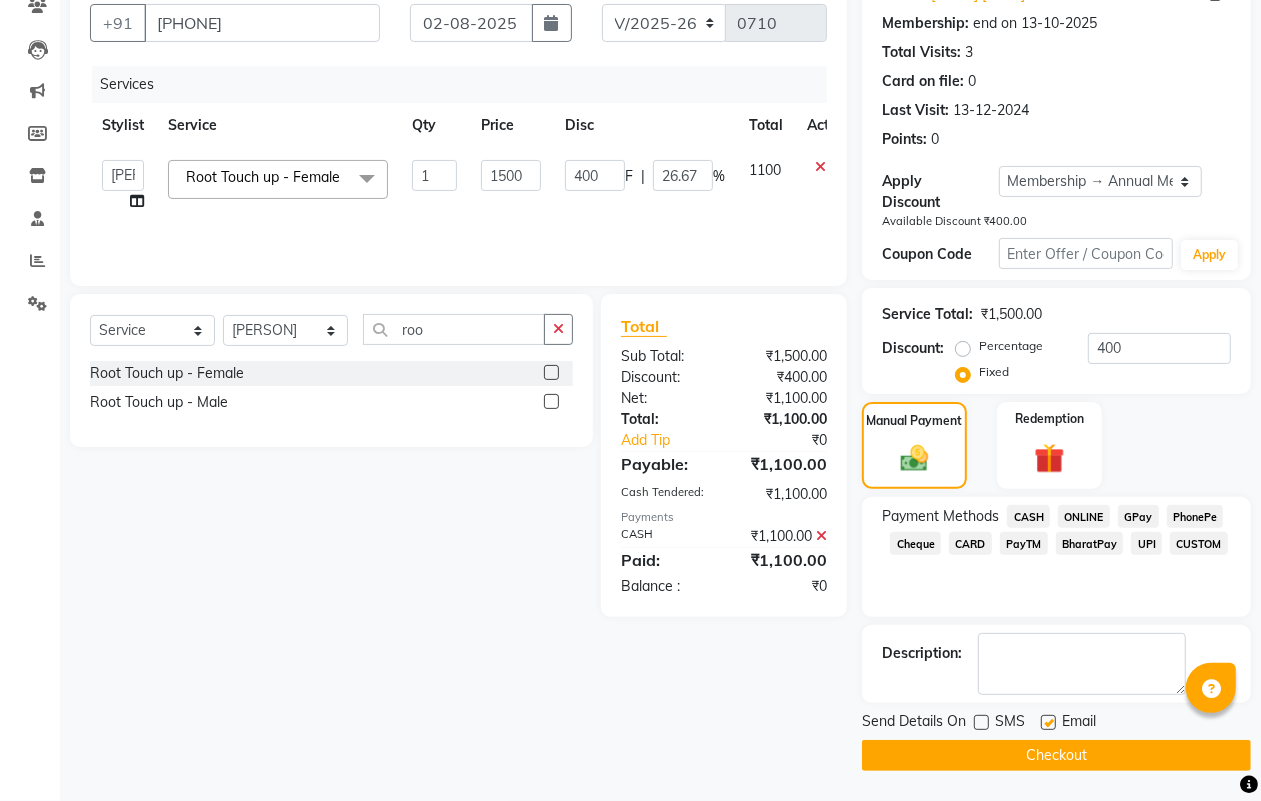 click on "Checkout" 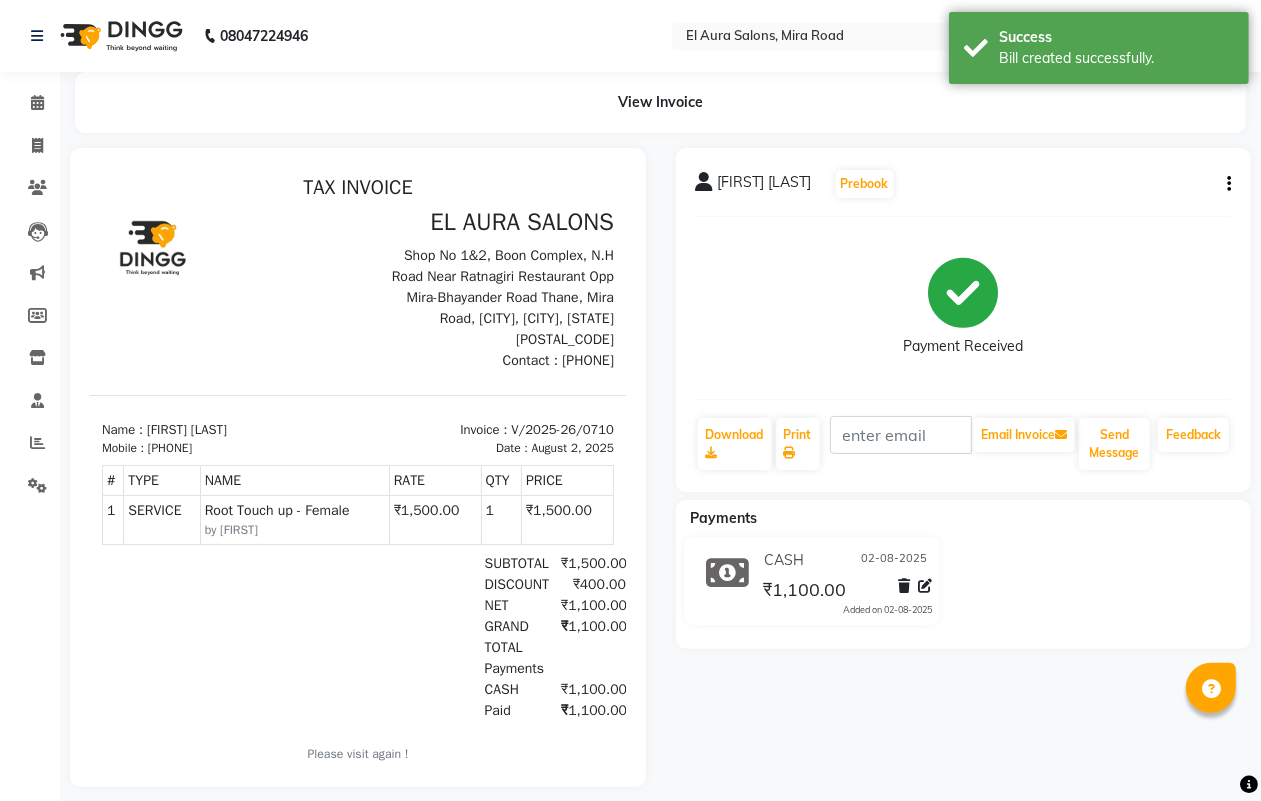 scroll, scrollTop: 0, scrollLeft: 0, axis: both 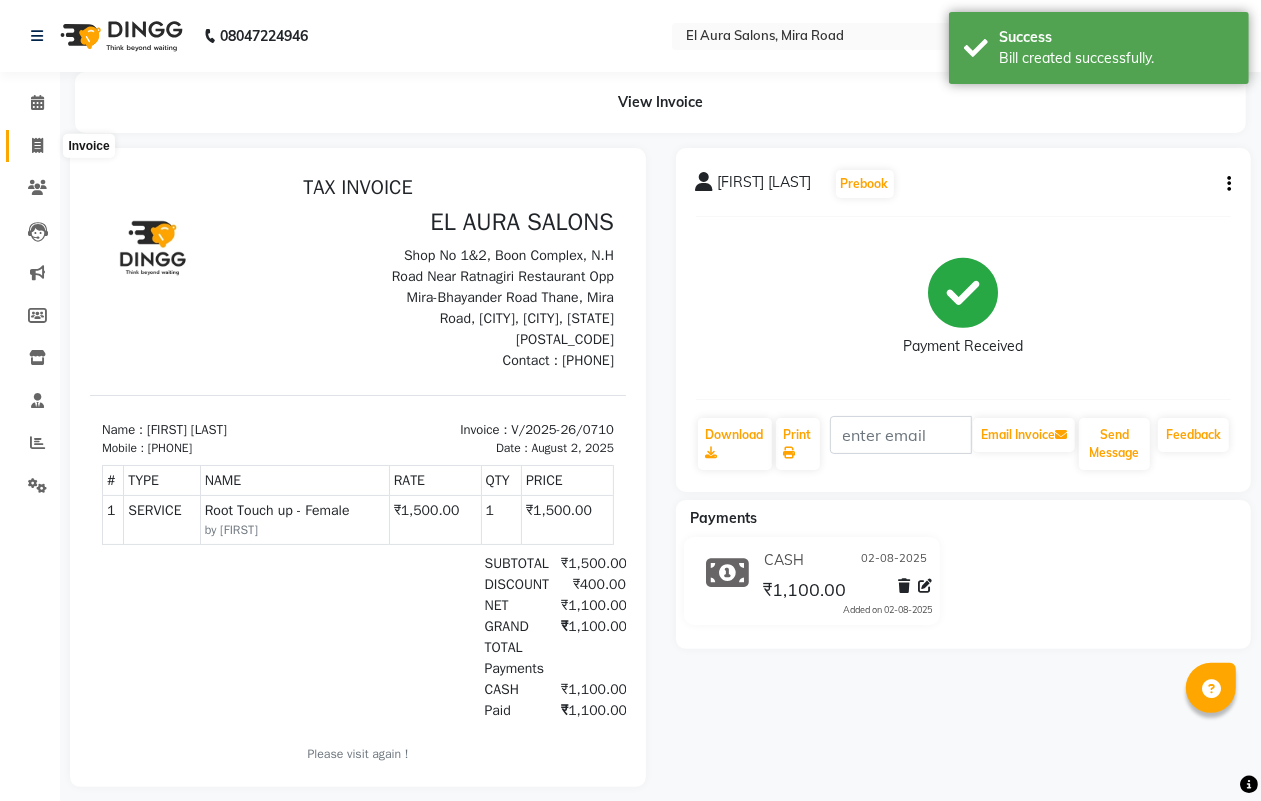 click 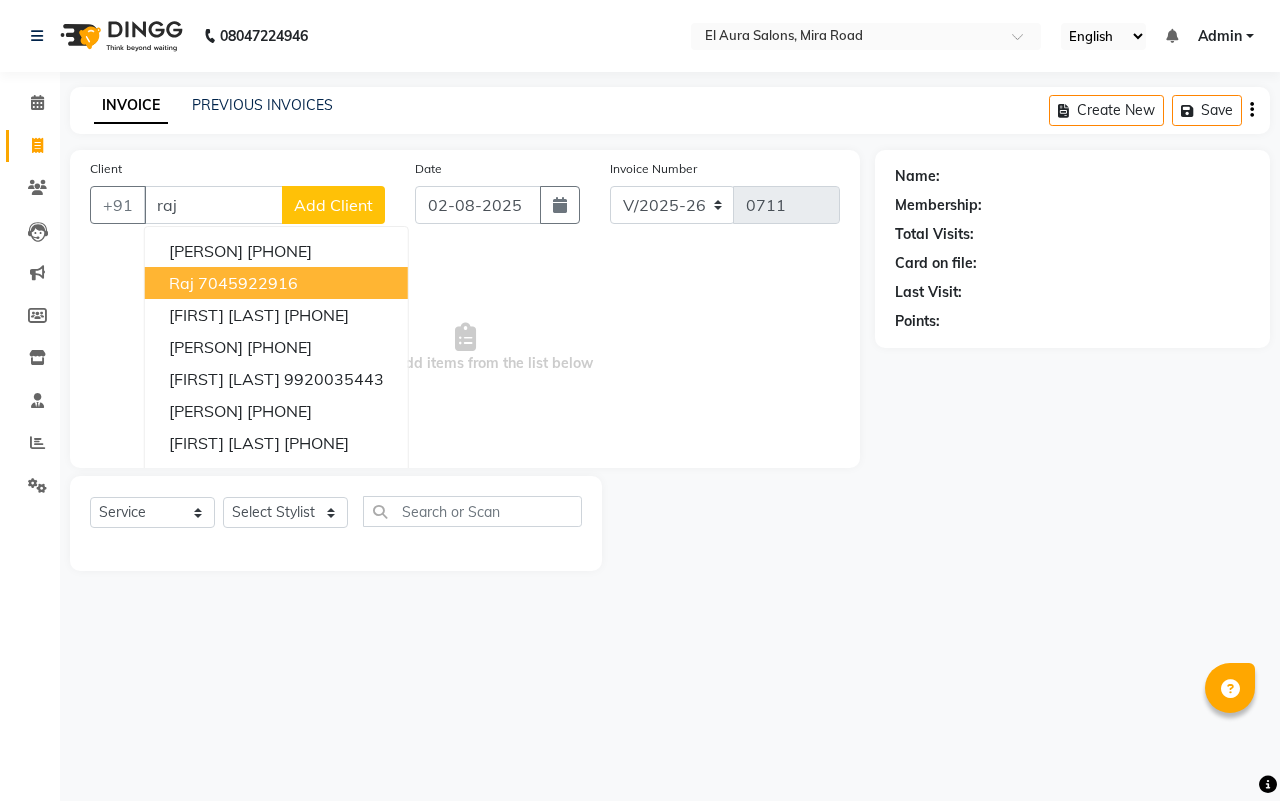 click on "7045922916" at bounding box center (248, 283) 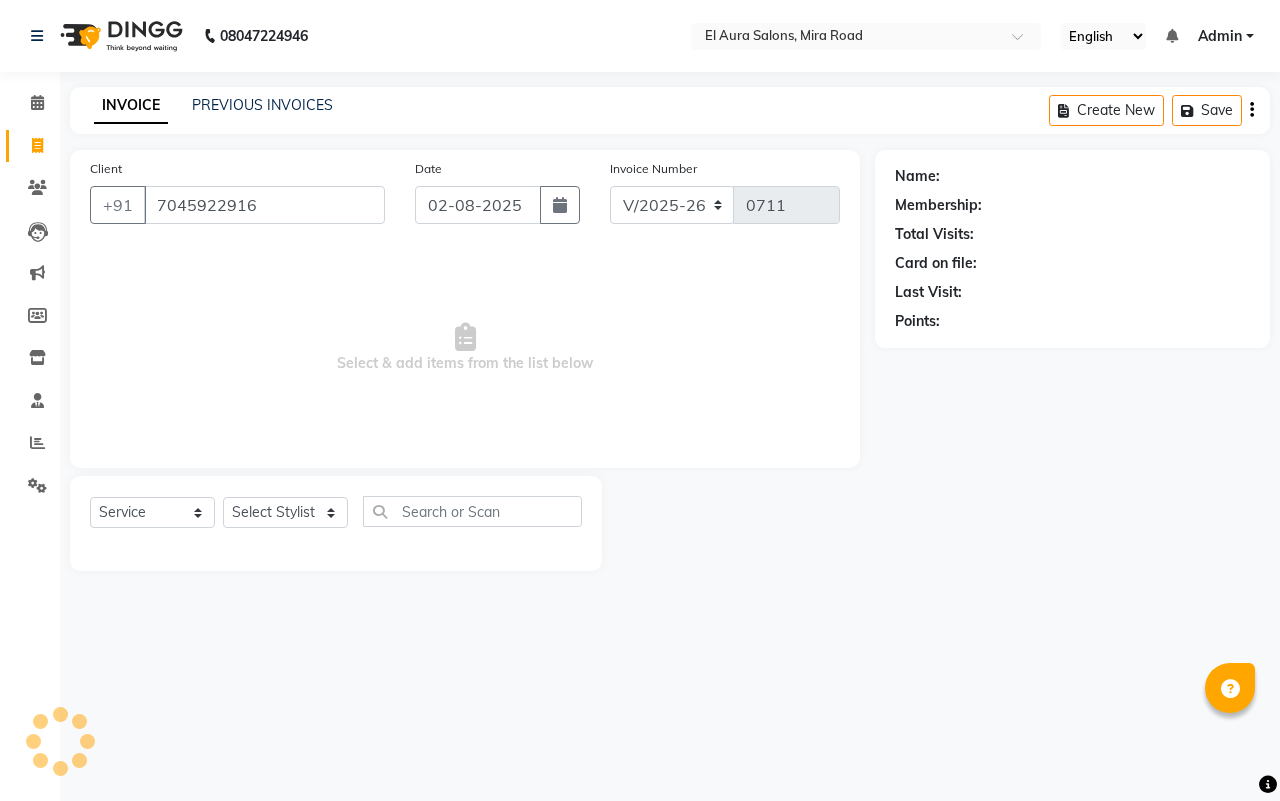 type on "7045922916" 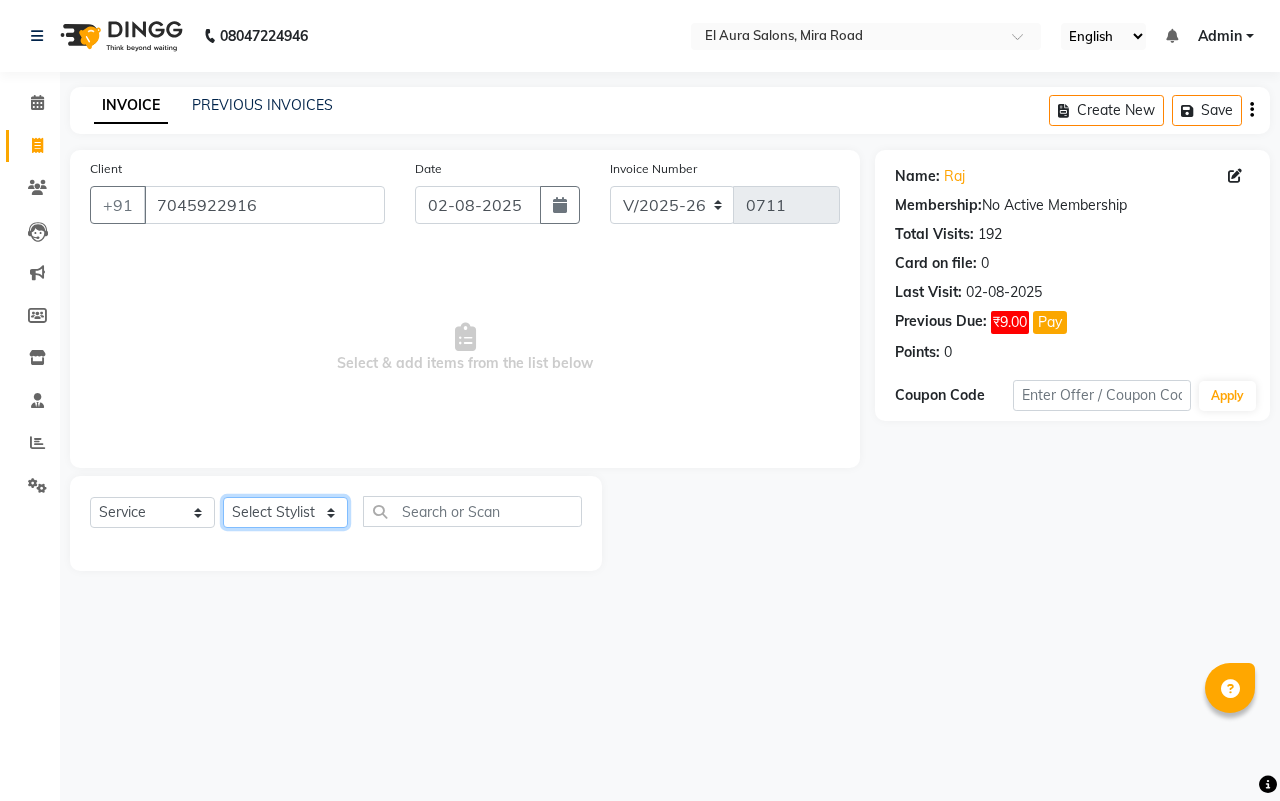 click on "Select Stylist [FIRST] [FIRST] [LAST] [FIRST] [LAST] [FIRST] [LAST] [FIRST] [FIRST] [FIRST] [LAST] [FIRST] [FIRST] [FIRST] [LAST] [FIRST] [FIRST] [FIRST] [LAST] [FIRST]" 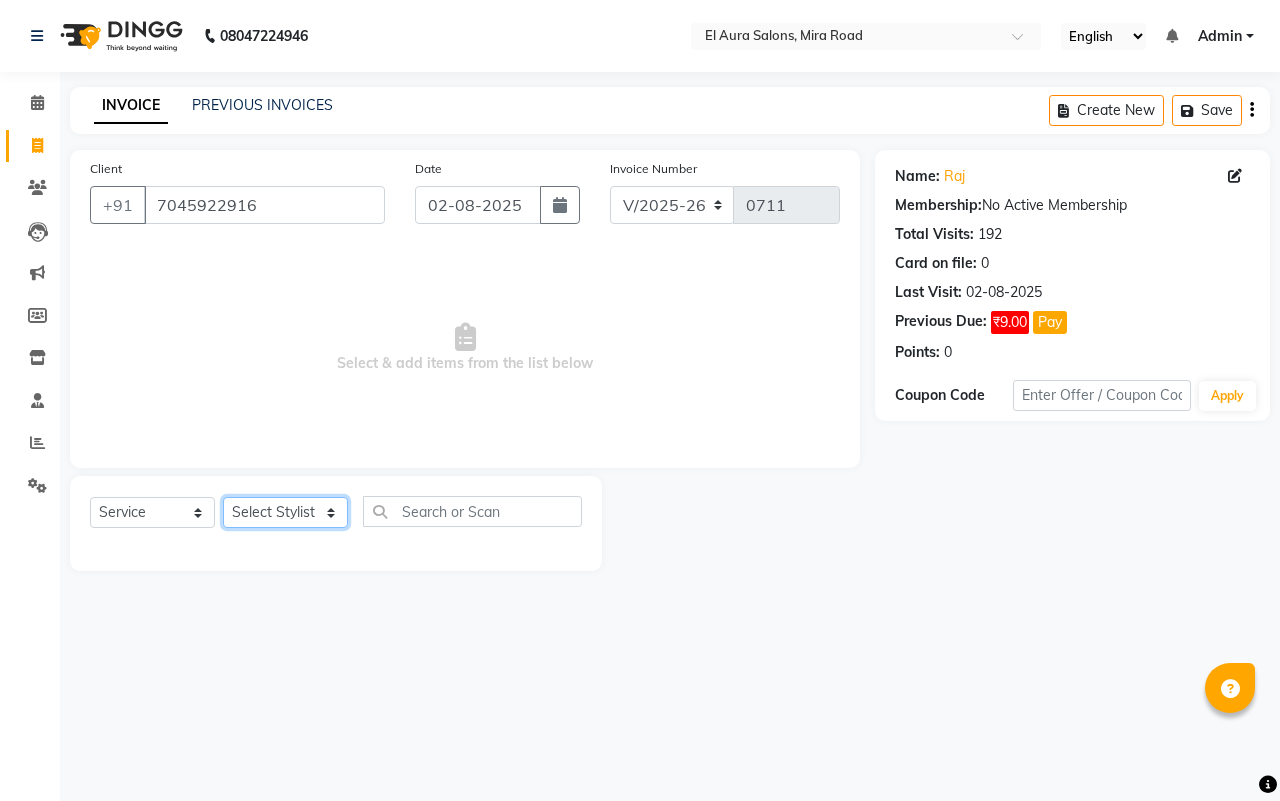 select on "11648" 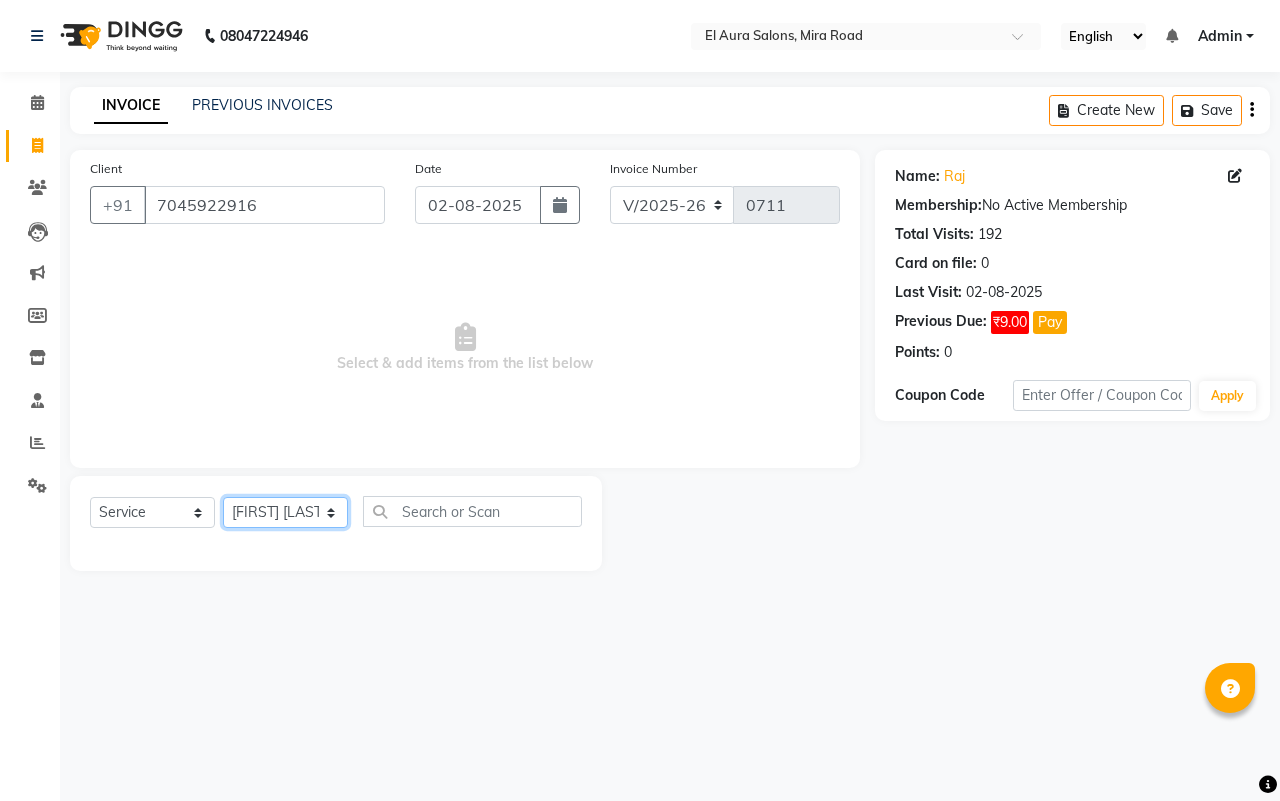 click on "Select Stylist [FIRST] [FIRST] [LAST] [FIRST] [LAST] [FIRST] [LAST] [FIRST] [FIRST] [FIRST] [LAST] [FIRST] [FIRST] [FIRST] [LAST] [FIRST] [FIRST] [FIRST] [LAST] [FIRST]" 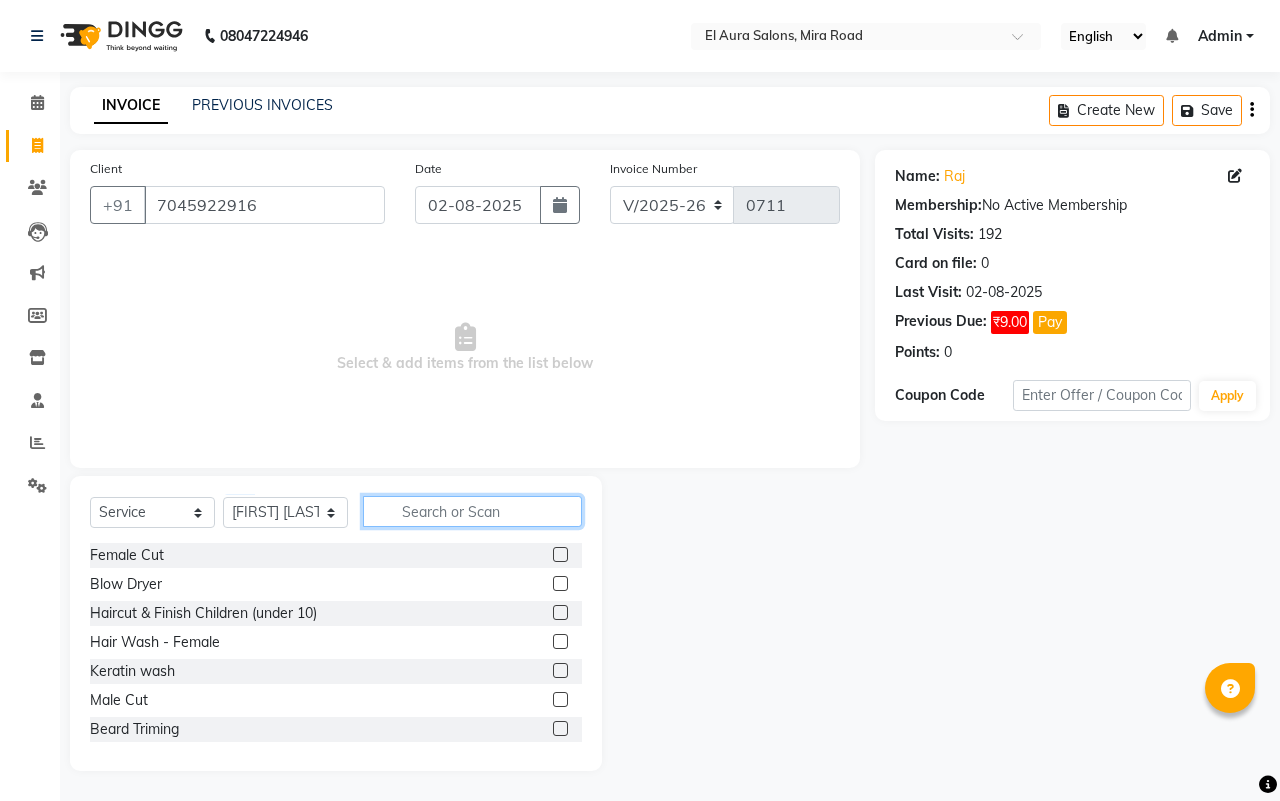 click 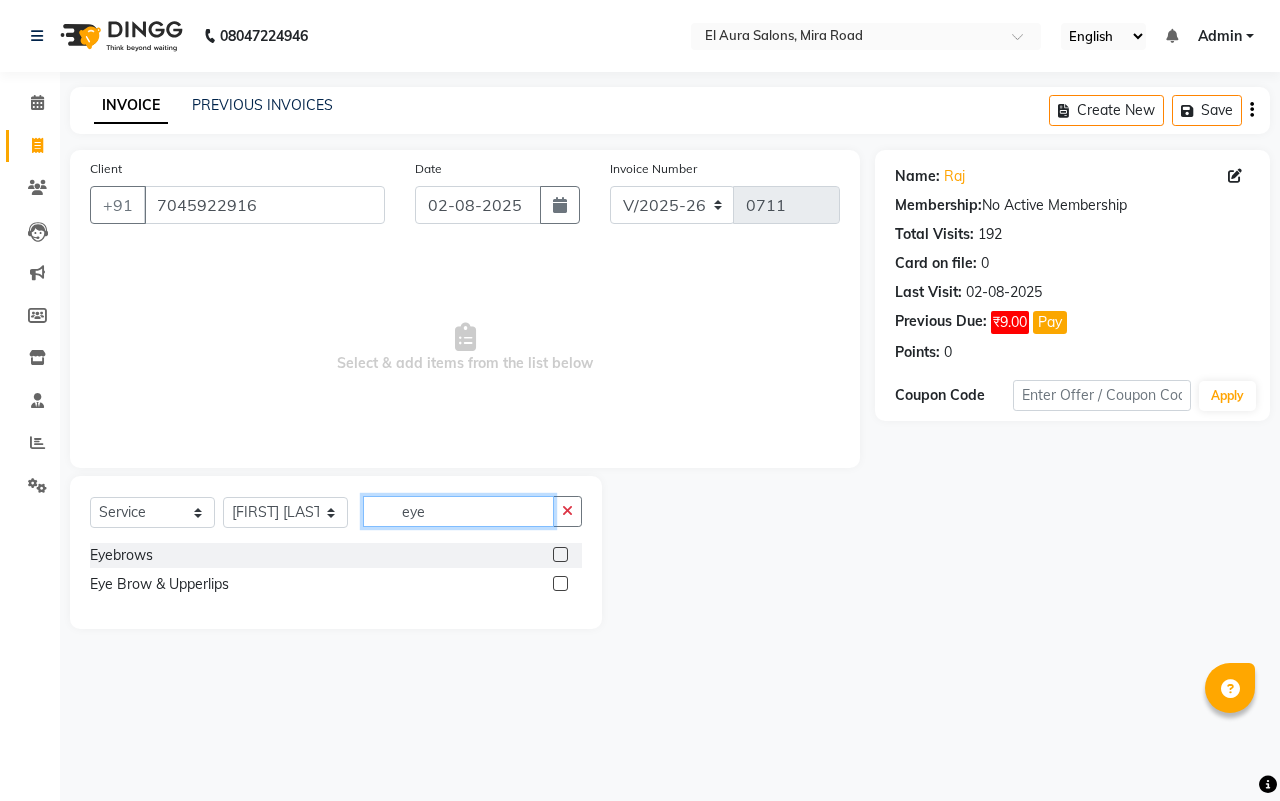 type on "eye" 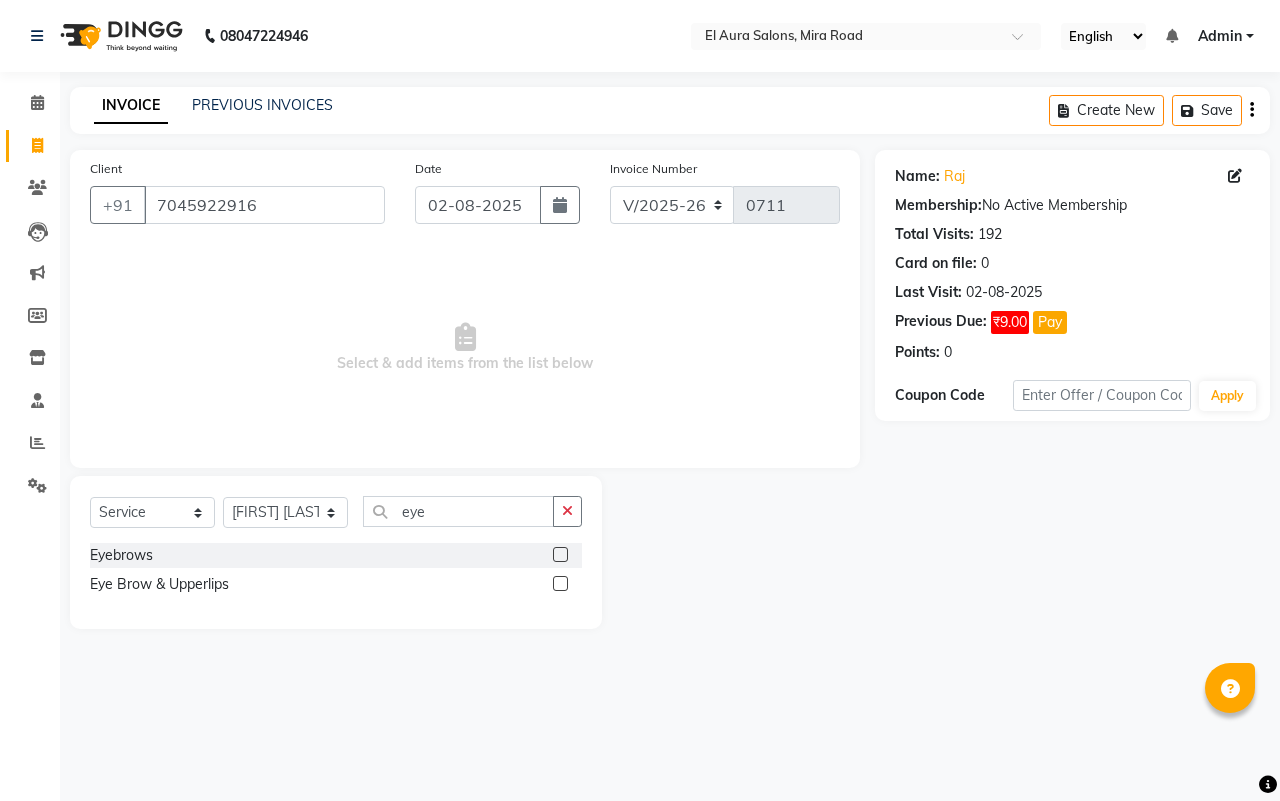click 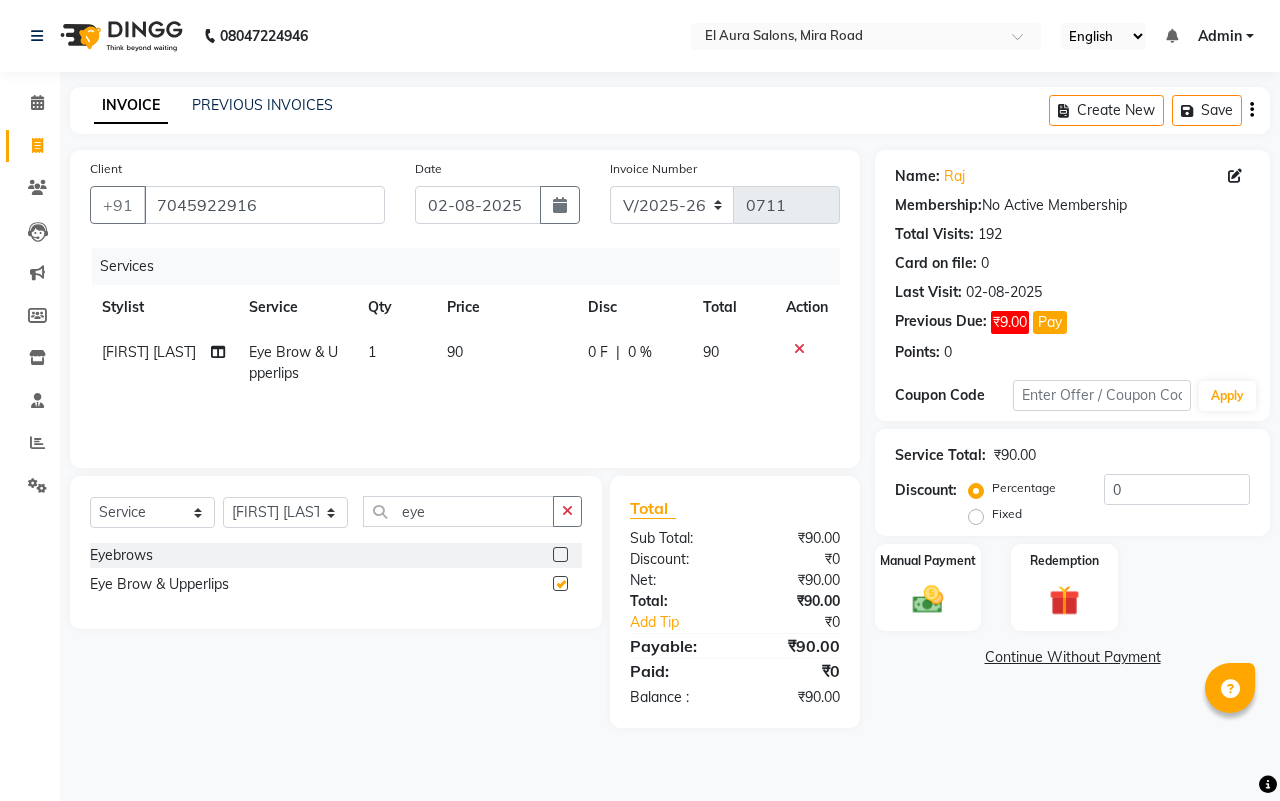 checkbox on "false" 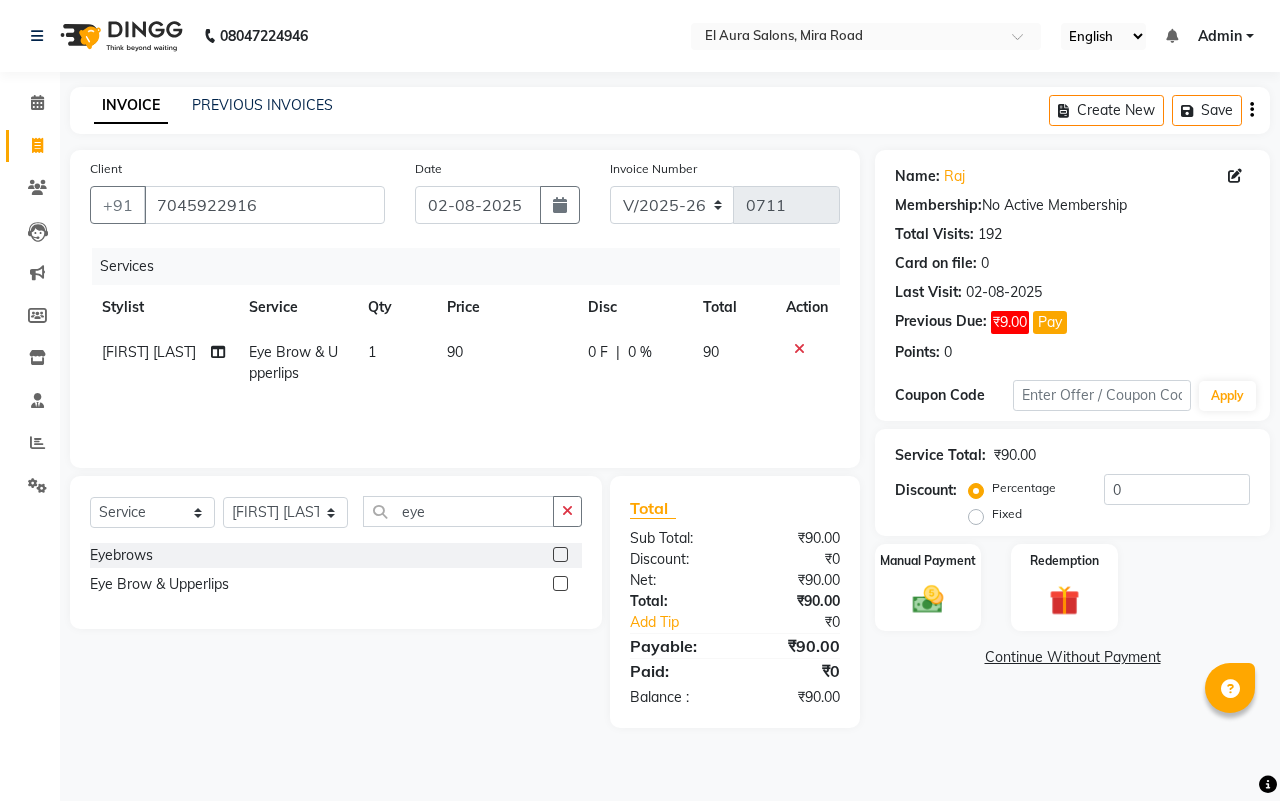 click on "90" 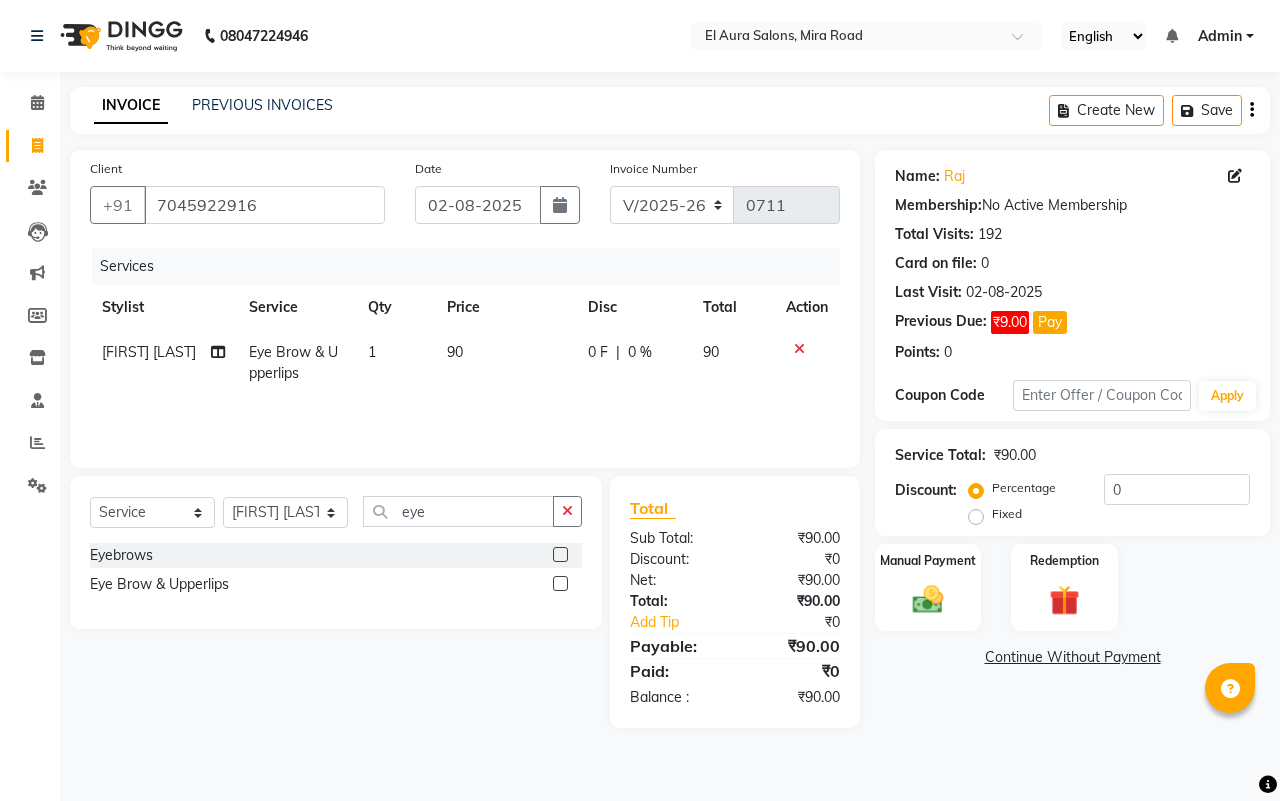 select on "11648" 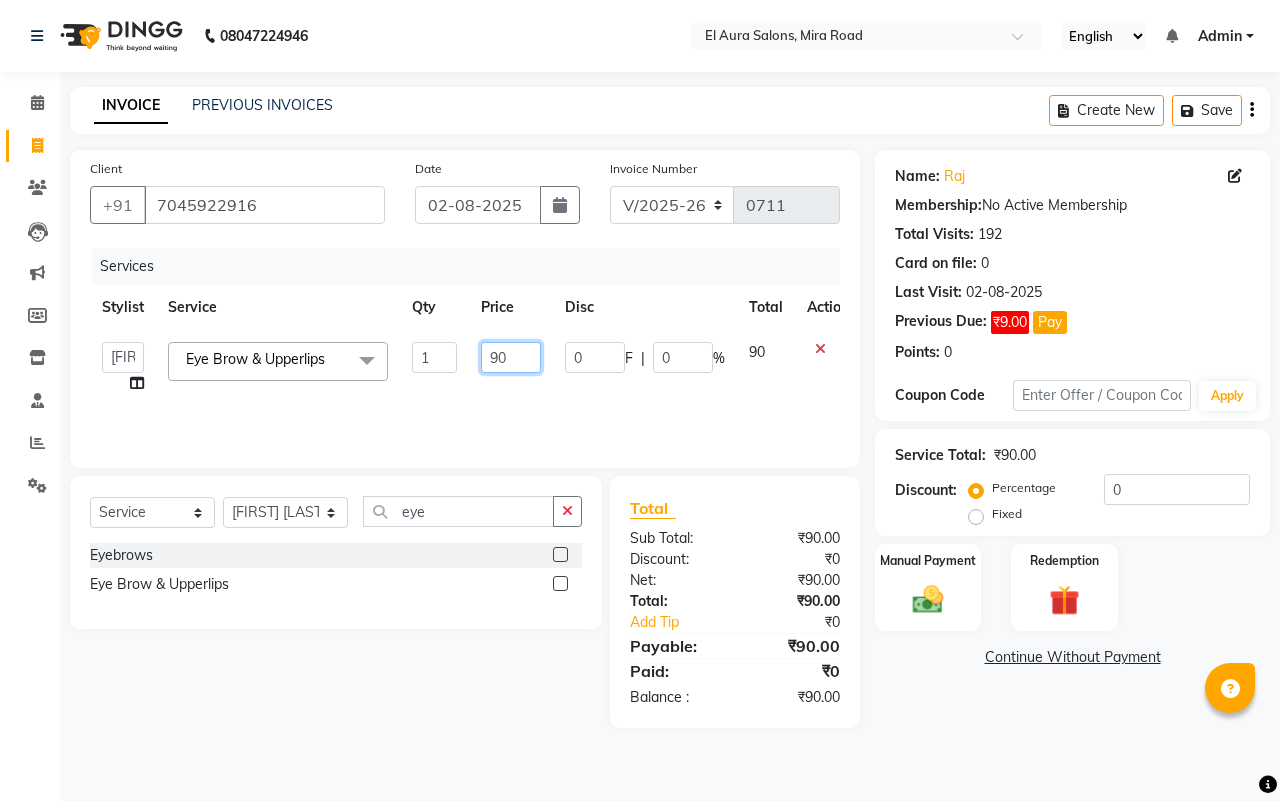 drag, startPoint x: 531, startPoint y: 365, endPoint x: 372, endPoint y: 320, distance: 165.24527 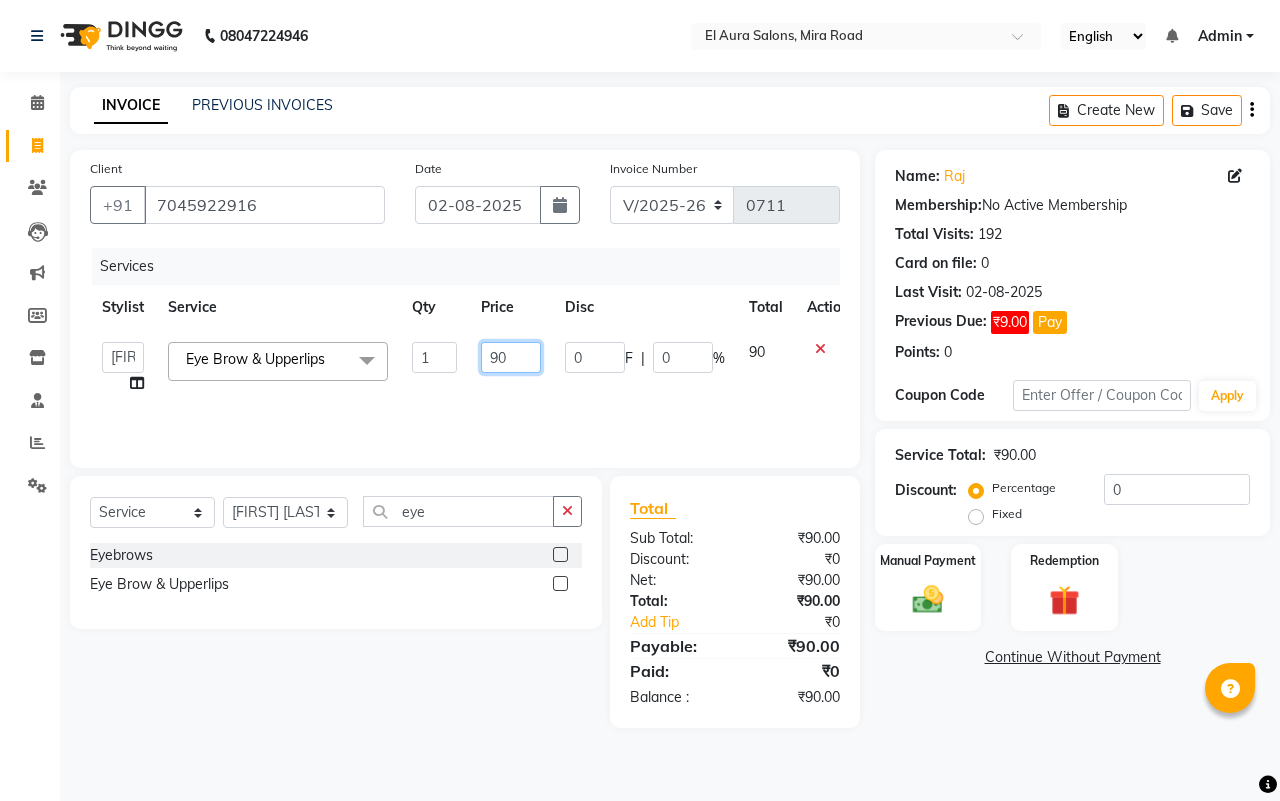 click on "Stylist Service Qty Price Disc Total Action  [FIRST]   [FIRST] [LAST]   [FIRST] [LAST]   [FIRST] [LAST]   [FIRST]   [FIRST]   [FIRST] [LAST]   [FIRST]   [FIRST] [LAST]   [FIRST]   [FIRST]   [FIRST] [LAST]   [FIRST] [LAST]   [FIRST]   [FIRST]   [FIRST] [LAST]   [FIRST]  Eye Brow & Upperlips  x Female Cut Blow Dryer Haircut & Finish Children (under 10) Hair Wash - Female Keratin wash Male Cut Beard Triming Shaving Childdren Cut Styling Shave Hair Wash - Male Hair Setting - Male Head Massage Hair Setting - Female Female Hair Trimming Male Package Smoothening Keratin KeraSmooth WellaPlex Tanino Biotin Nanoplastia Botox Root Touch up - Female Root Touch up - Male Beard Color Global Color Highlights Highlights - Loreal Single Streak Creative Color Color Change Highlights Half Head Pre-Lightning Balayage Hair Spa - Female Keratin Spa - Female Ampule - Female Hair Spa - Male Treatment/ Ritual - Male Ampule - Male Full Arms (C ) Full Arms (D) Full Legs(C ) Full Legs  (D) Underarms(C ) Underarms(D ) Front Body / Back Body(C ) Bikini(C ) 1" 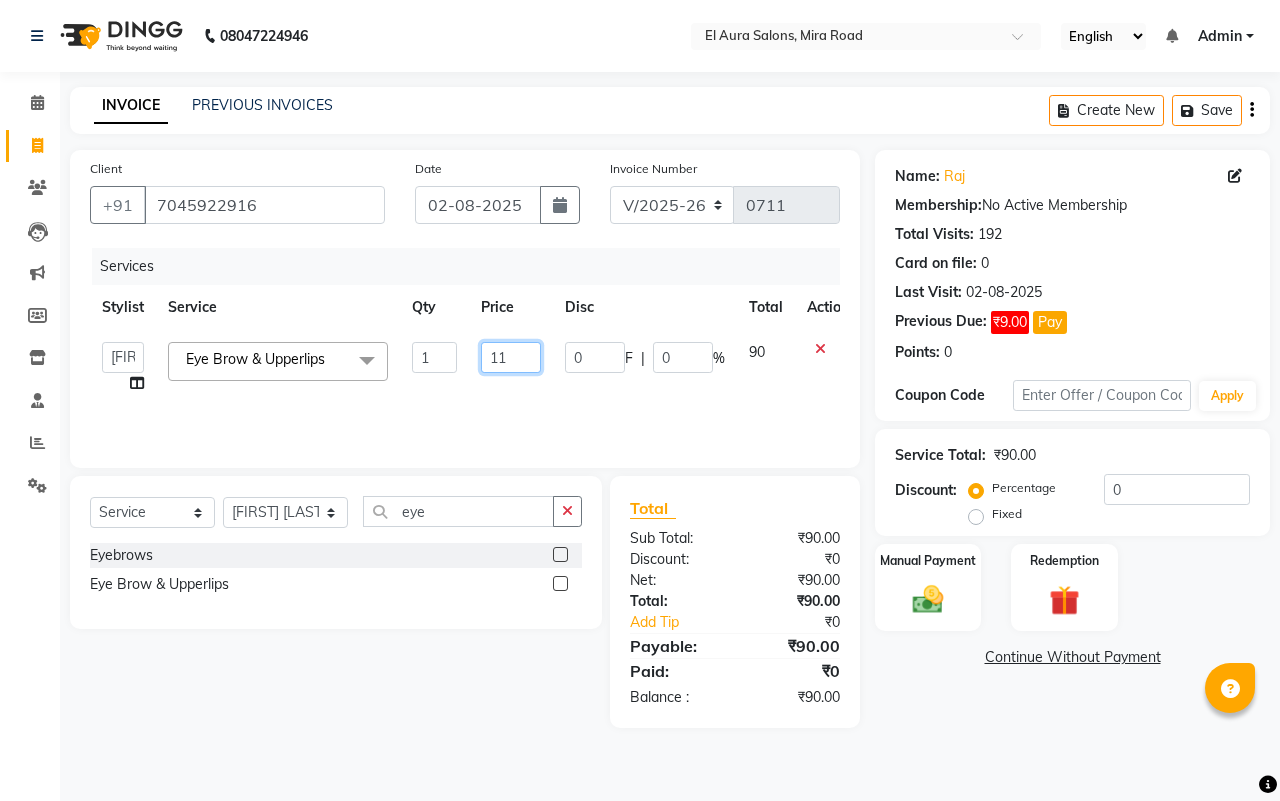type on "110" 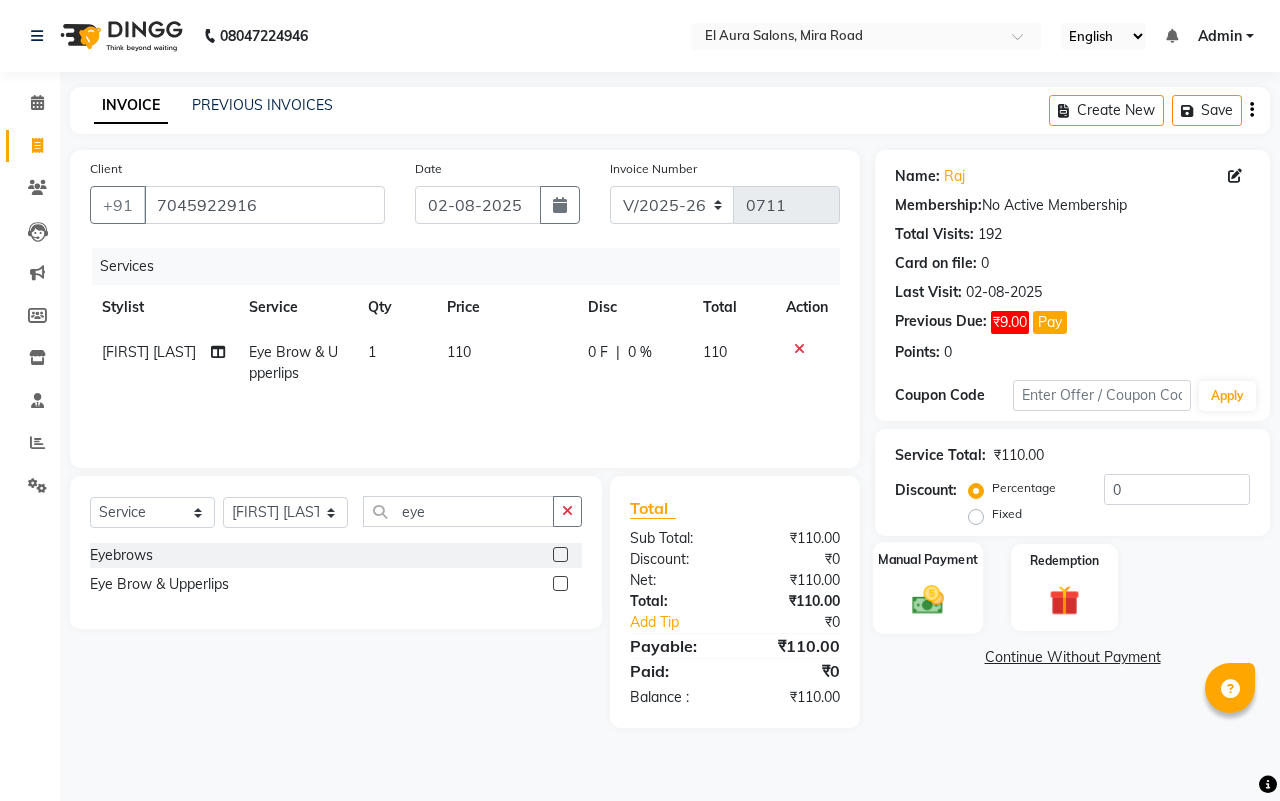 click on "Manual Payment" 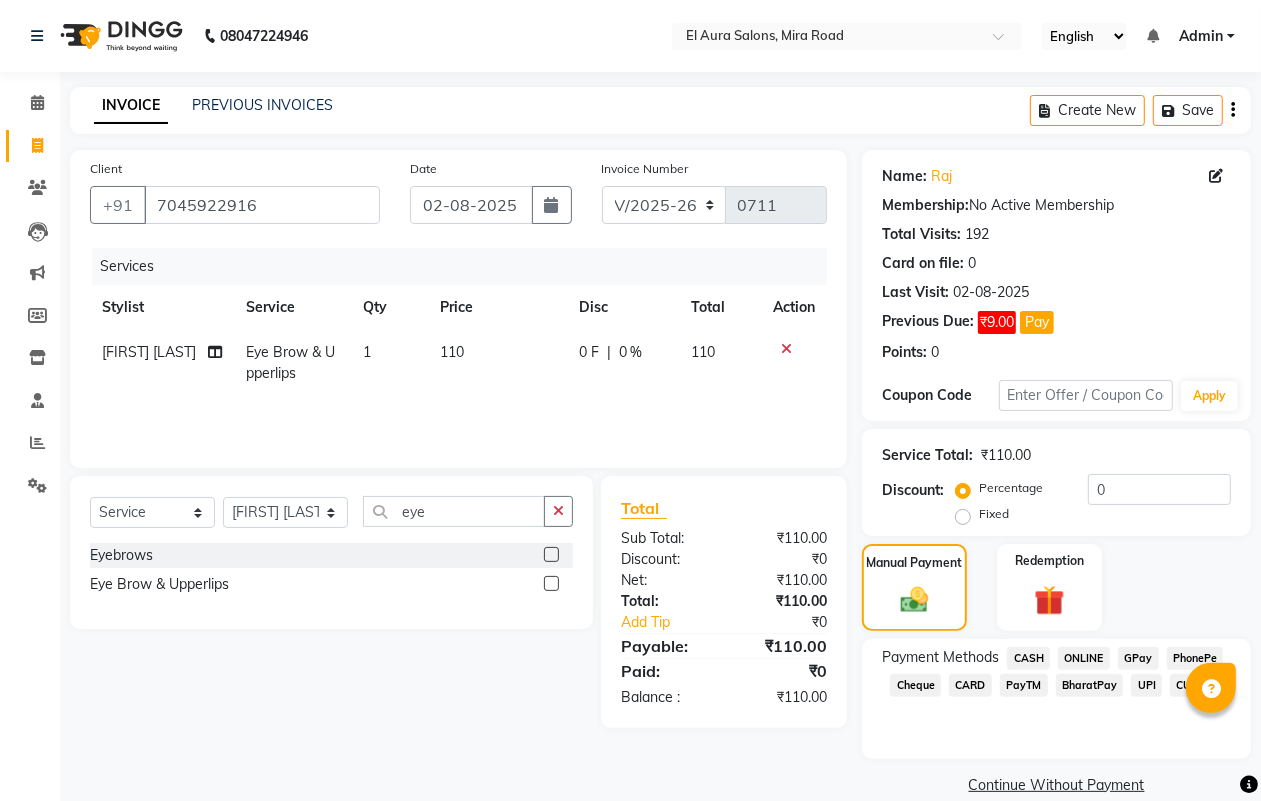 click on "CASH" 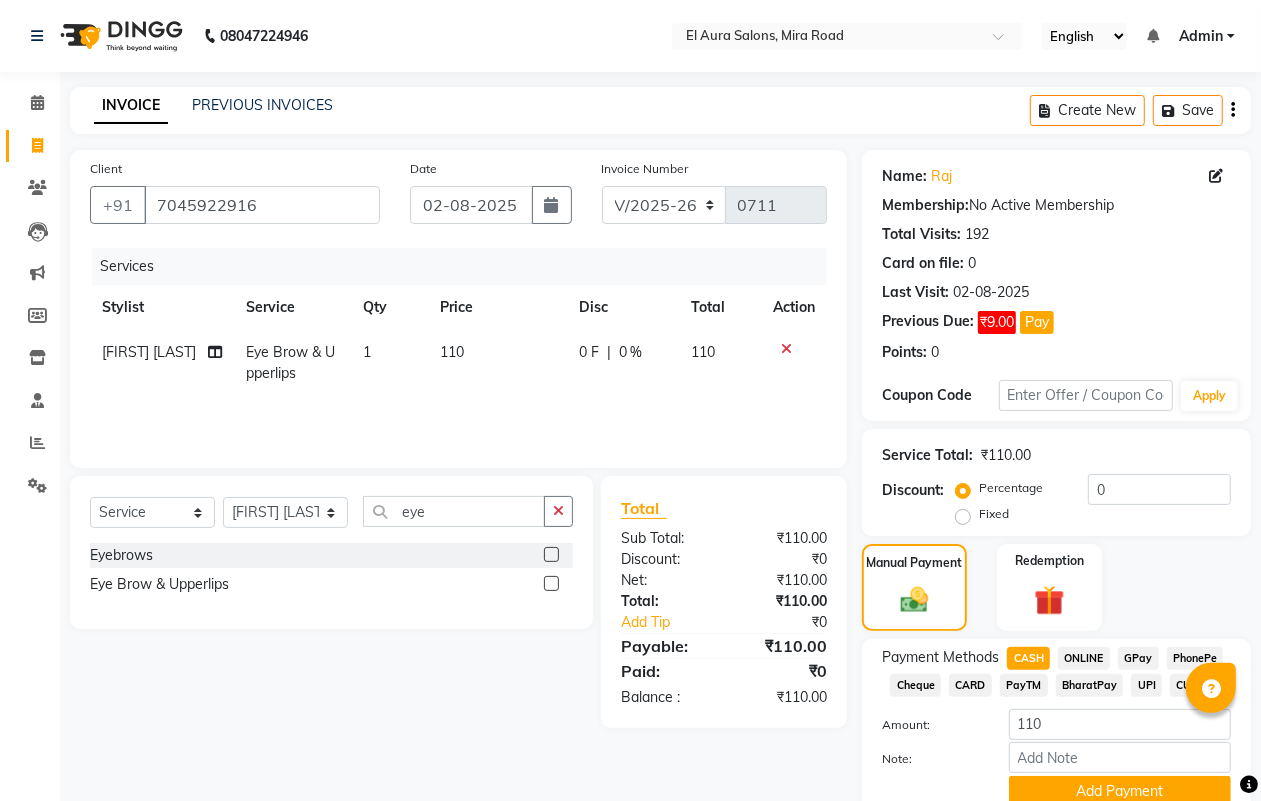 scroll, scrollTop: 83, scrollLeft: 0, axis: vertical 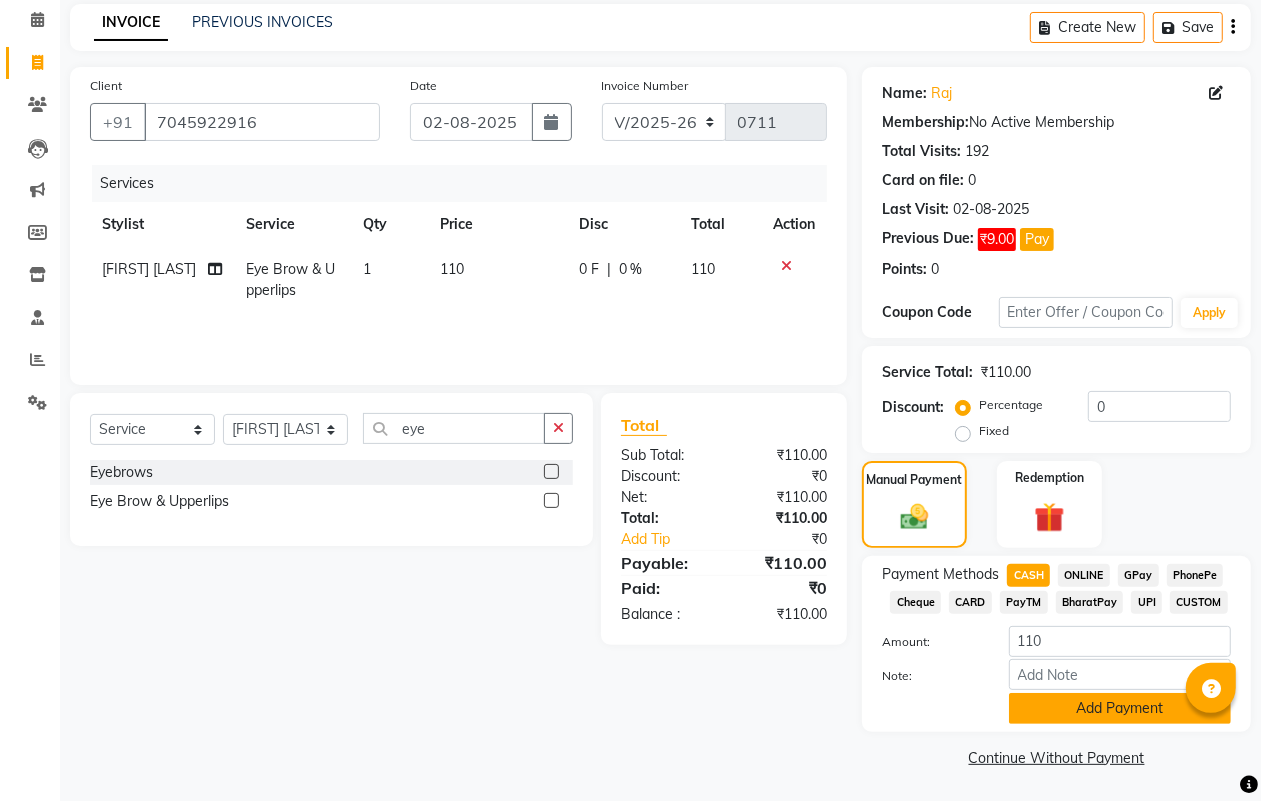 click on "Add Payment" 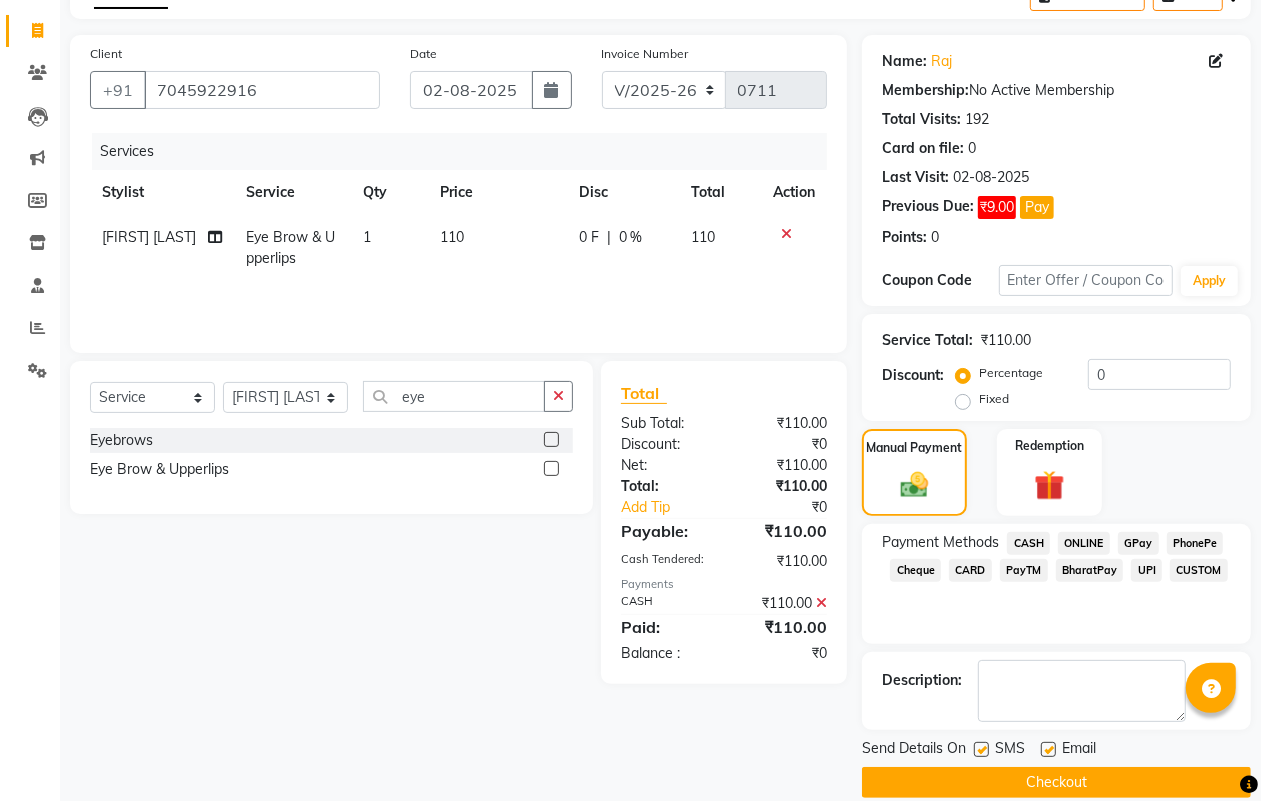 scroll, scrollTop: 142, scrollLeft: 0, axis: vertical 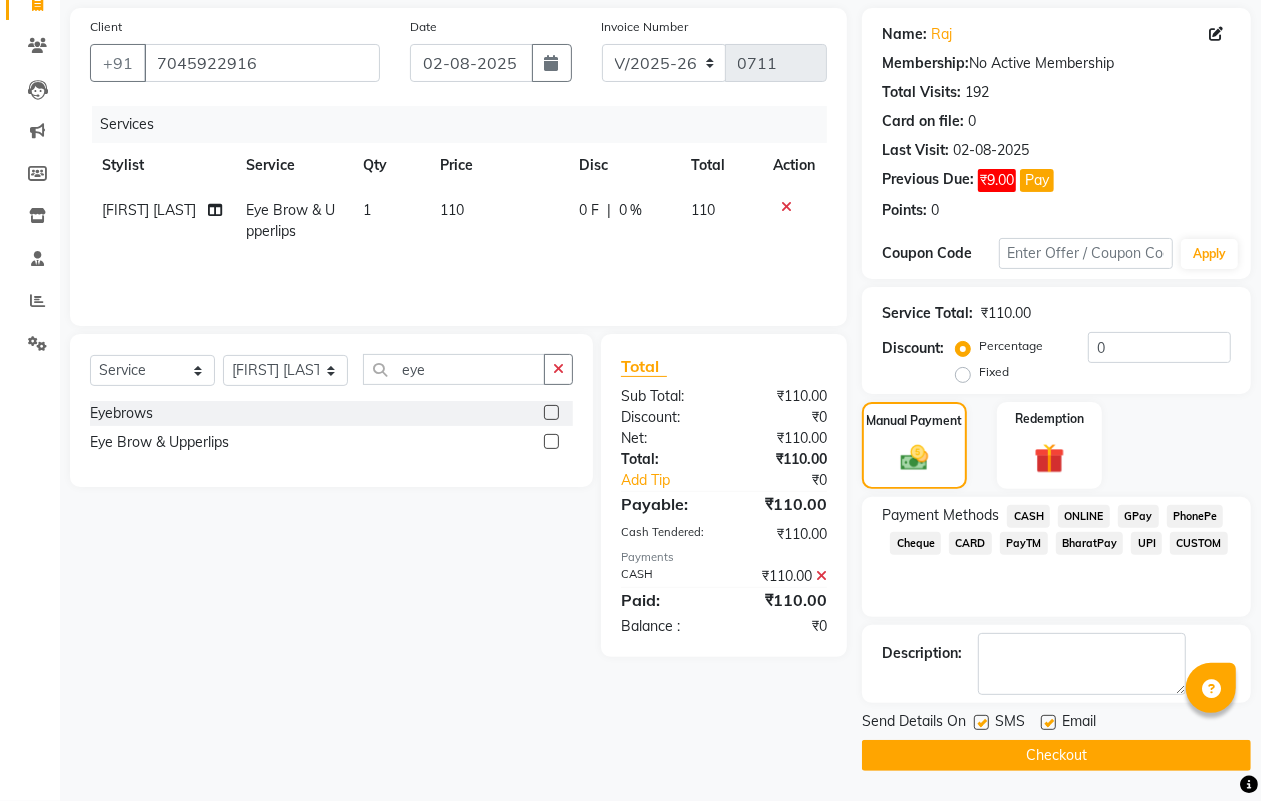 click 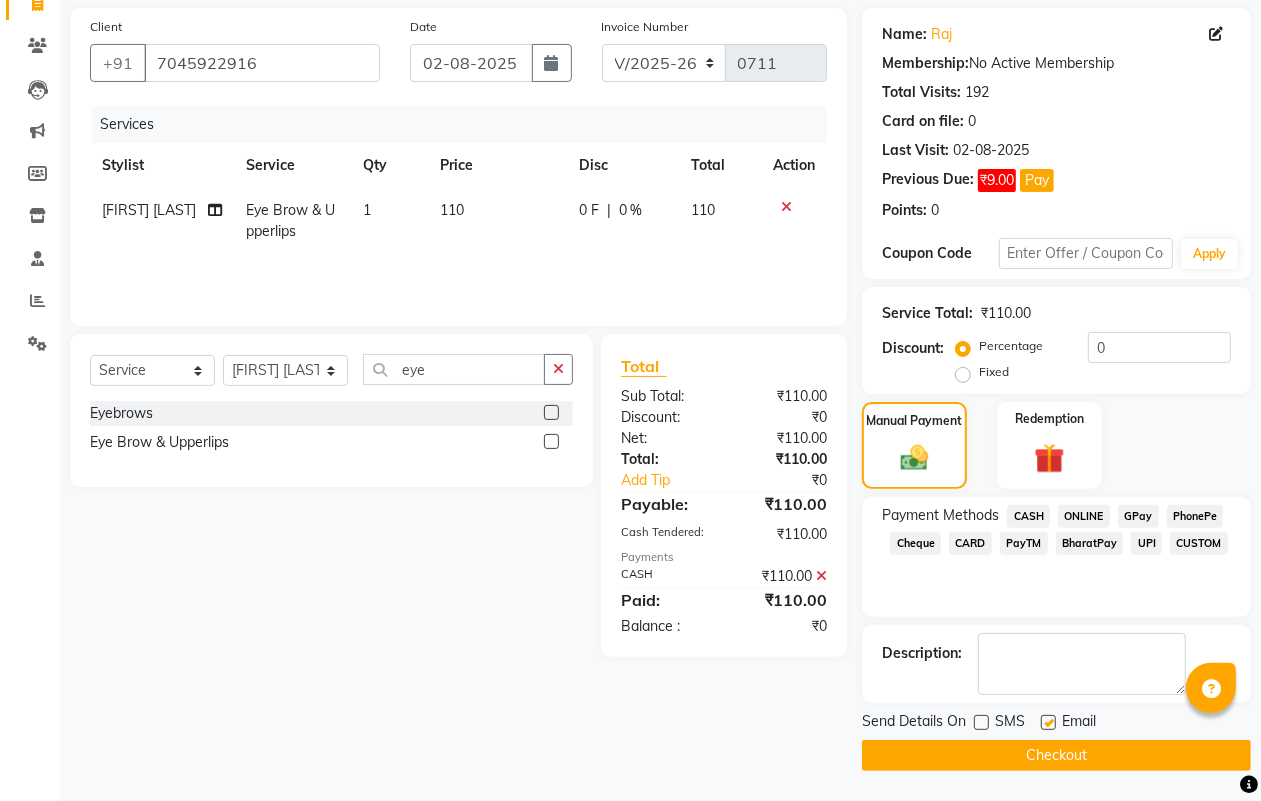 click on "Checkout" 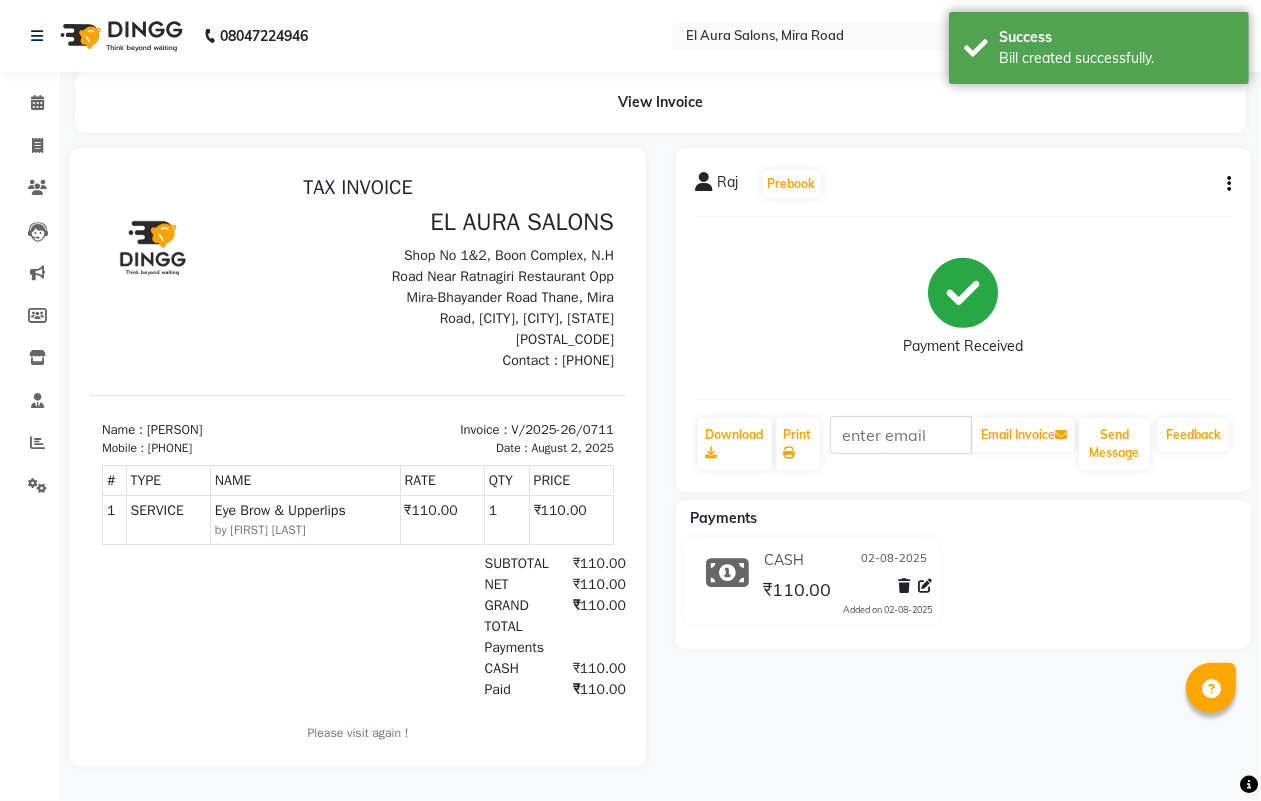 scroll, scrollTop: 0, scrollLeft: 0, axis: both 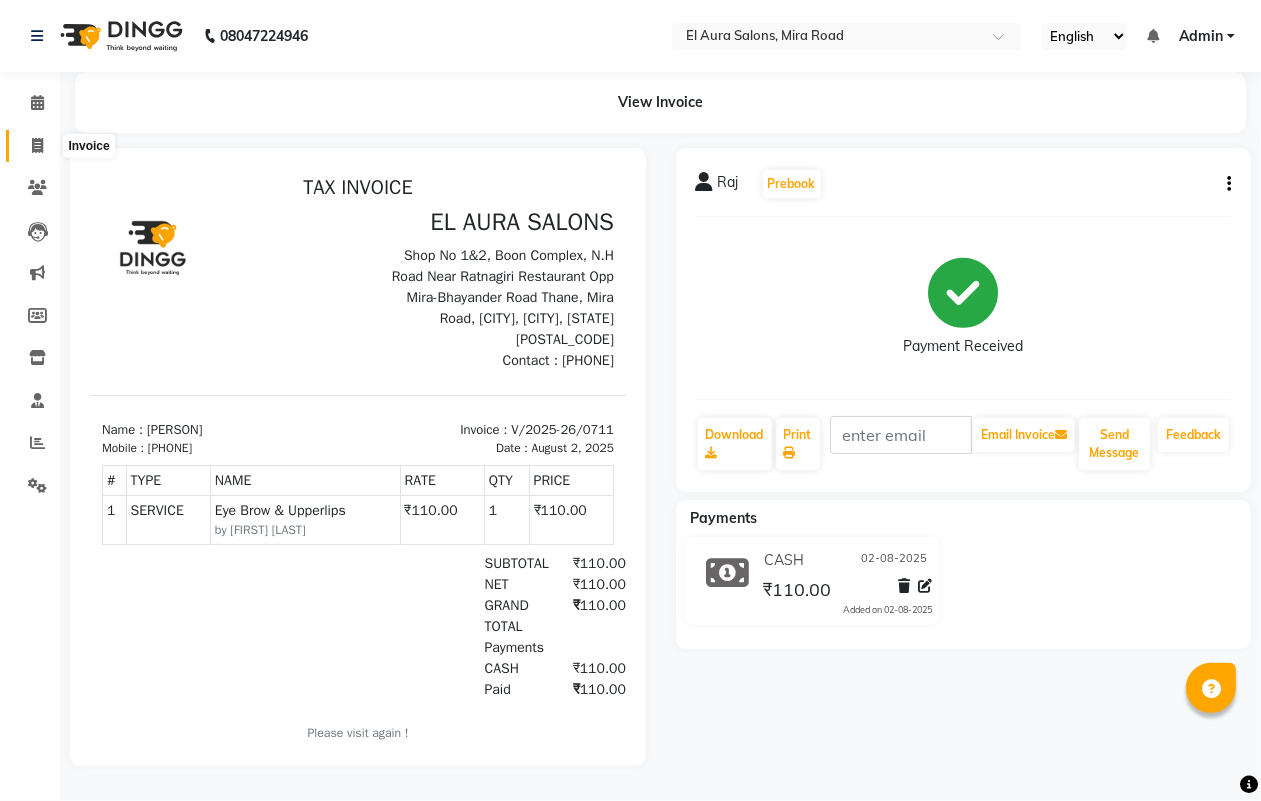 click 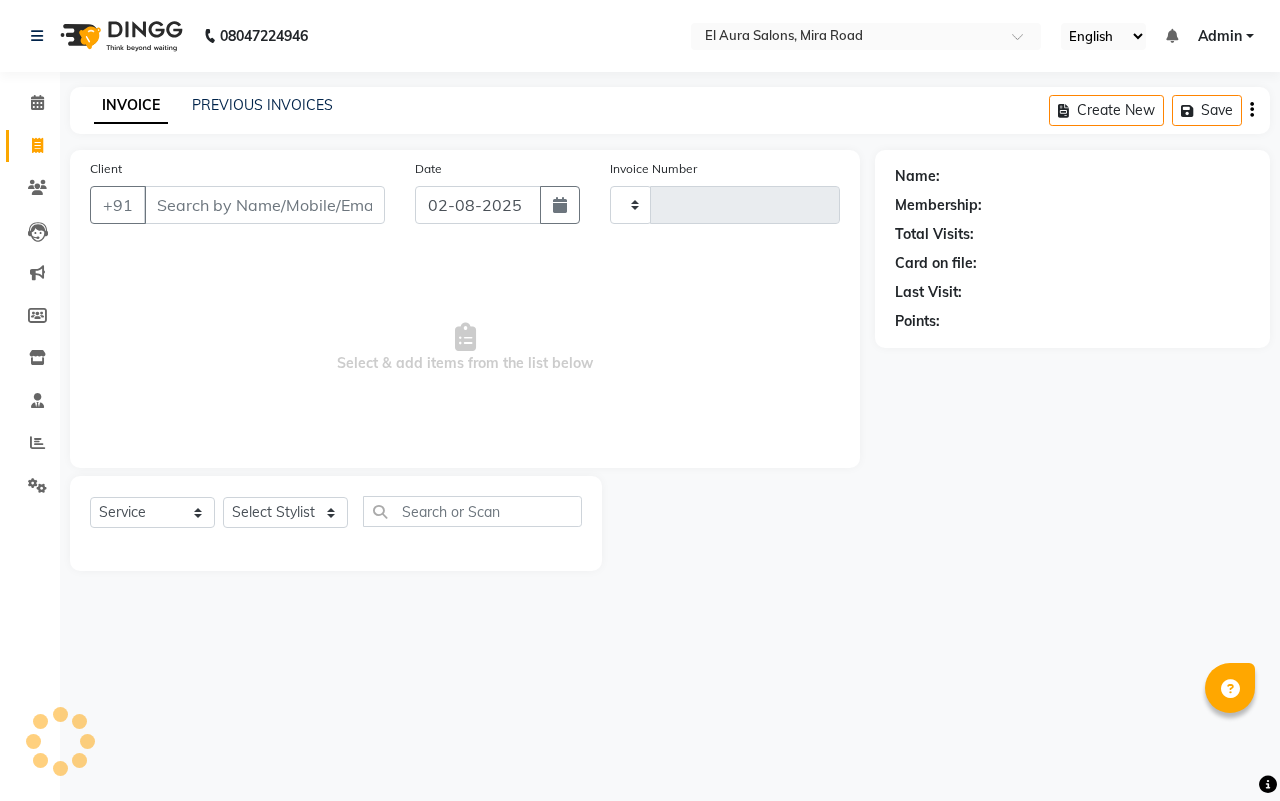 type on "0712" 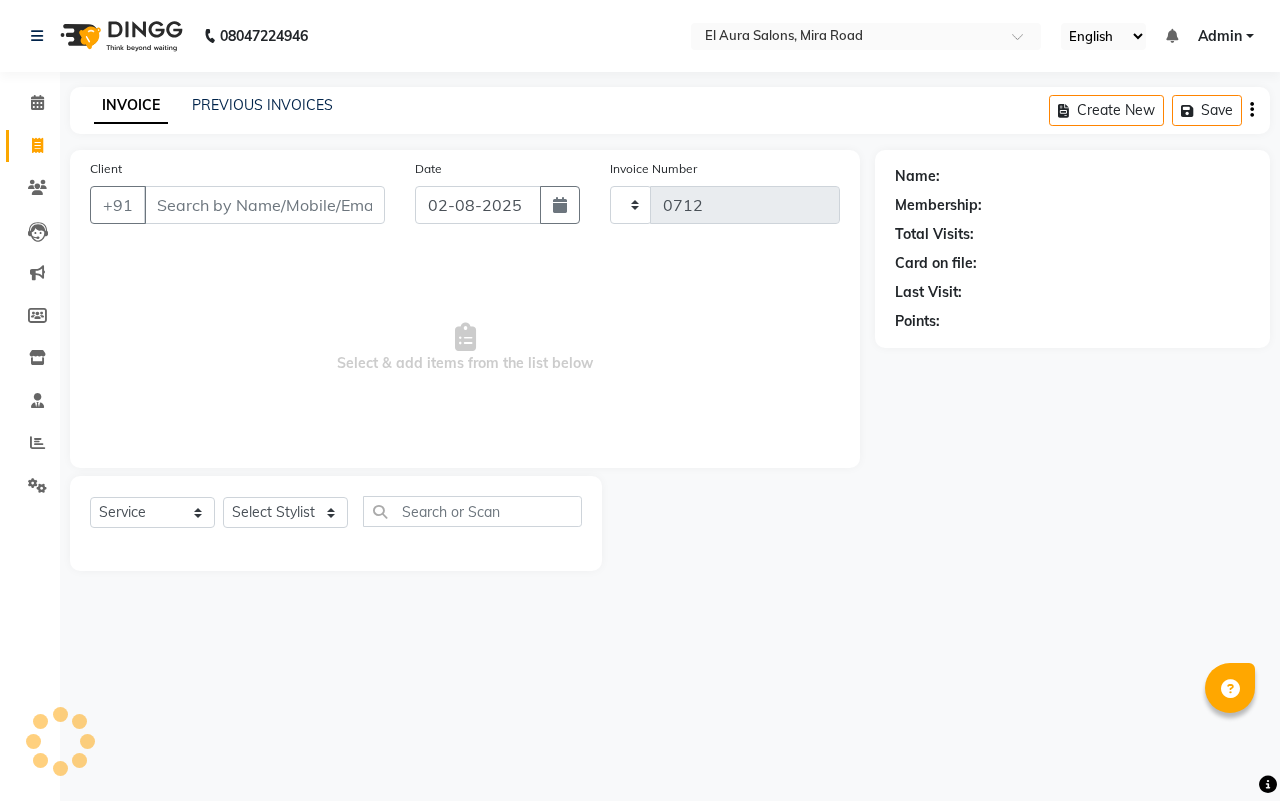 select on "94" 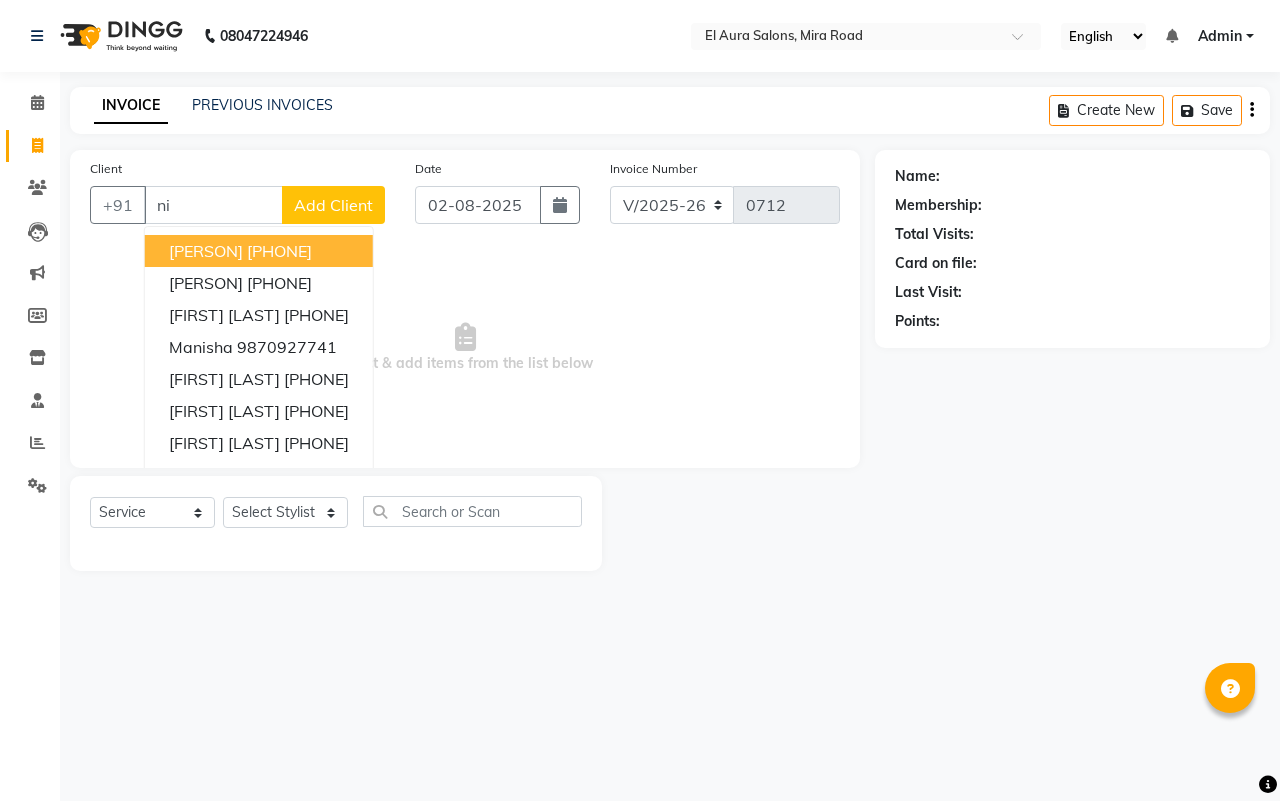 type on "n" 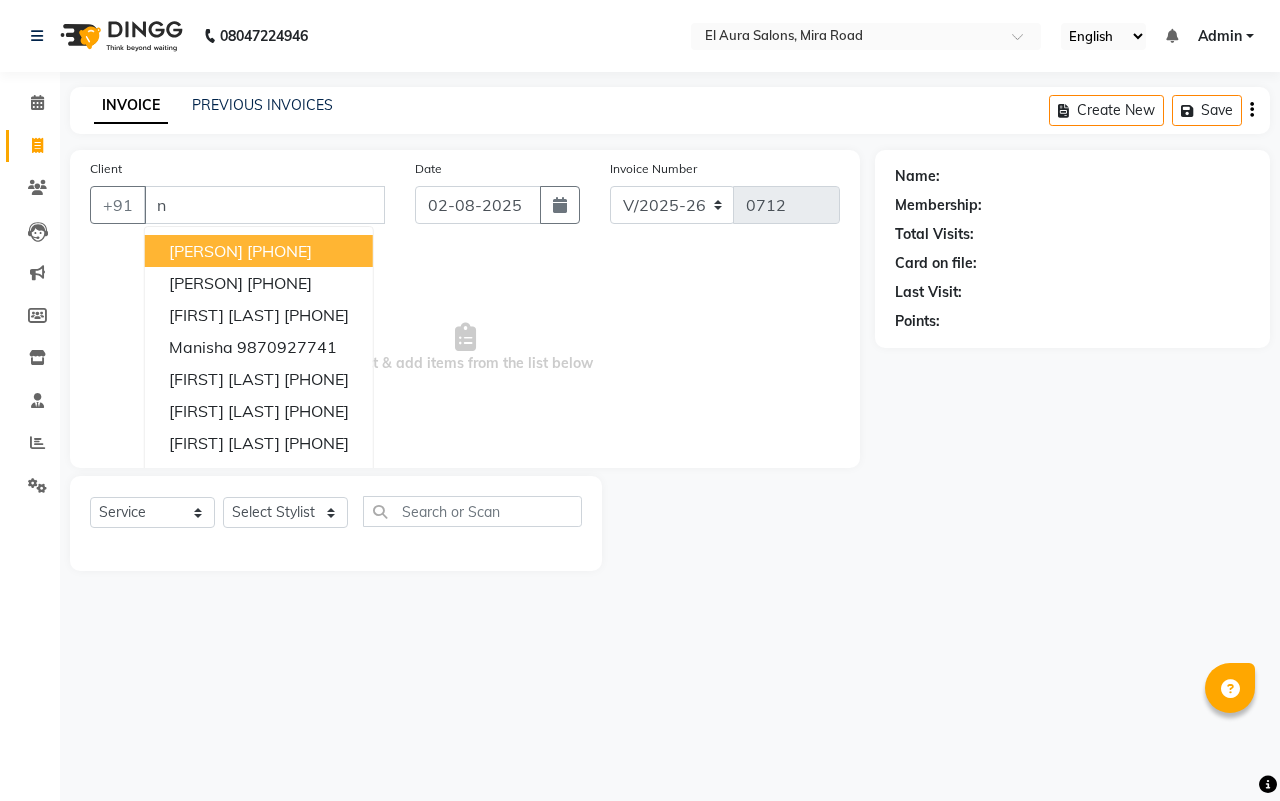 type 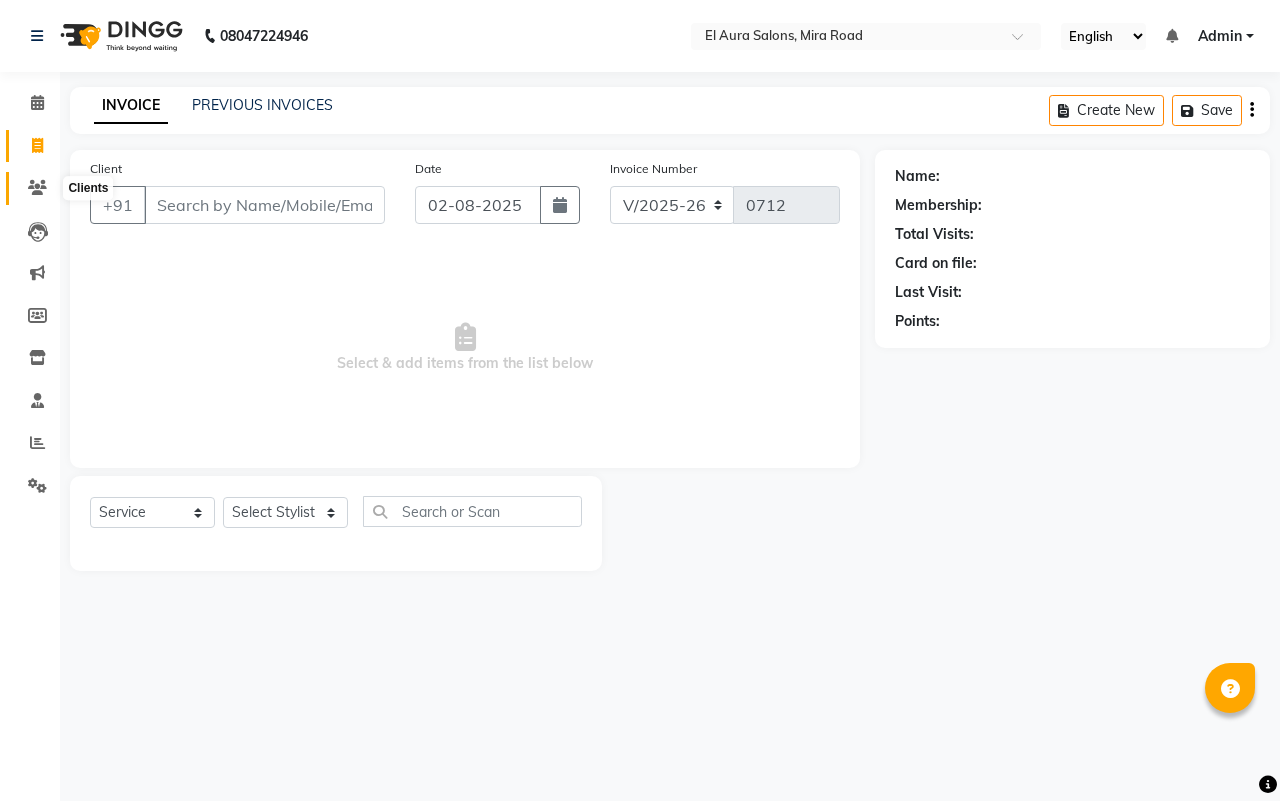 click 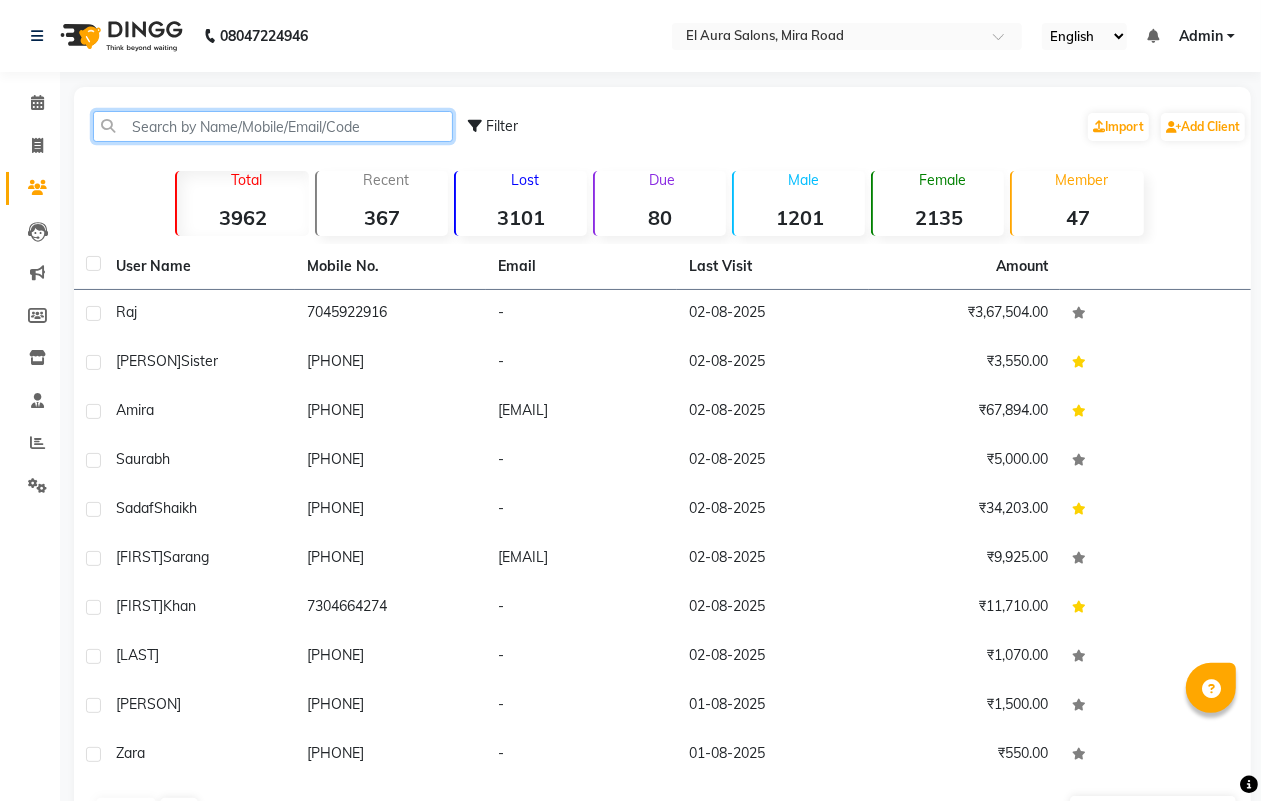 click 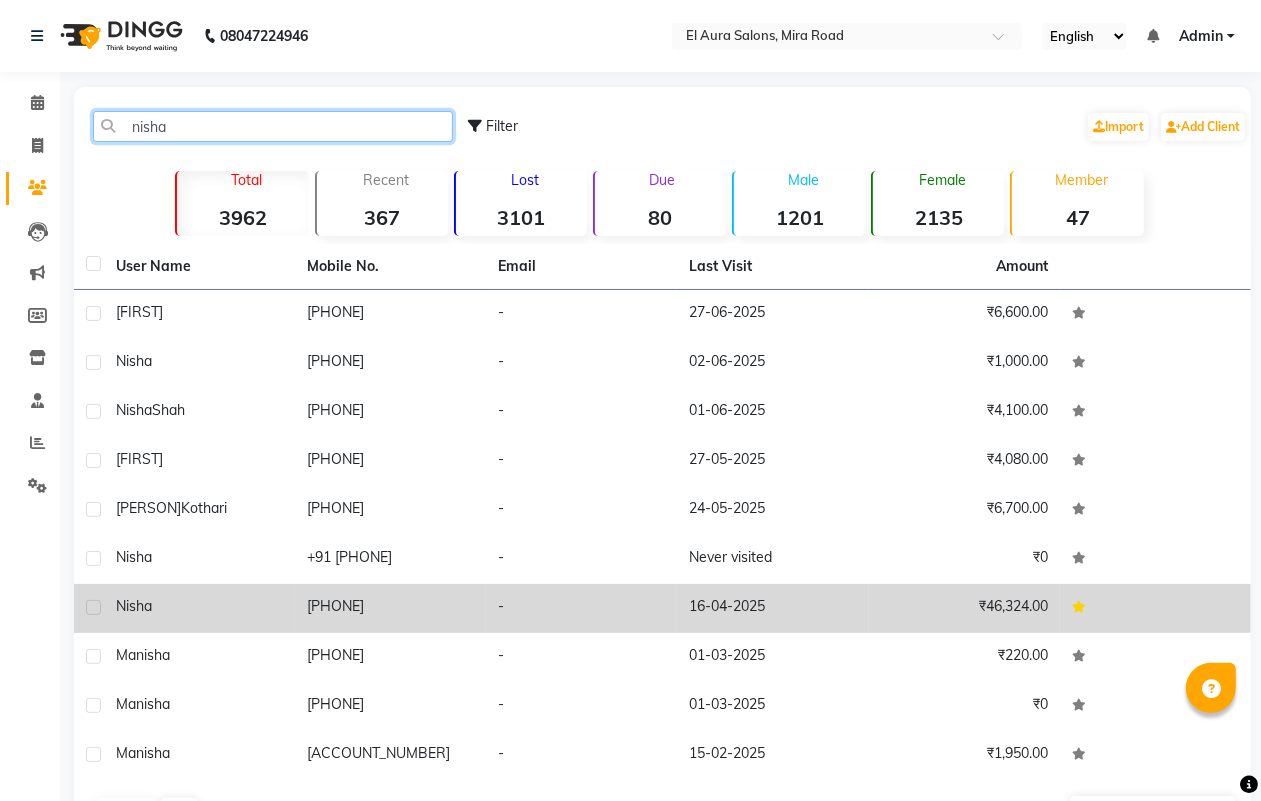 type on "nisha" 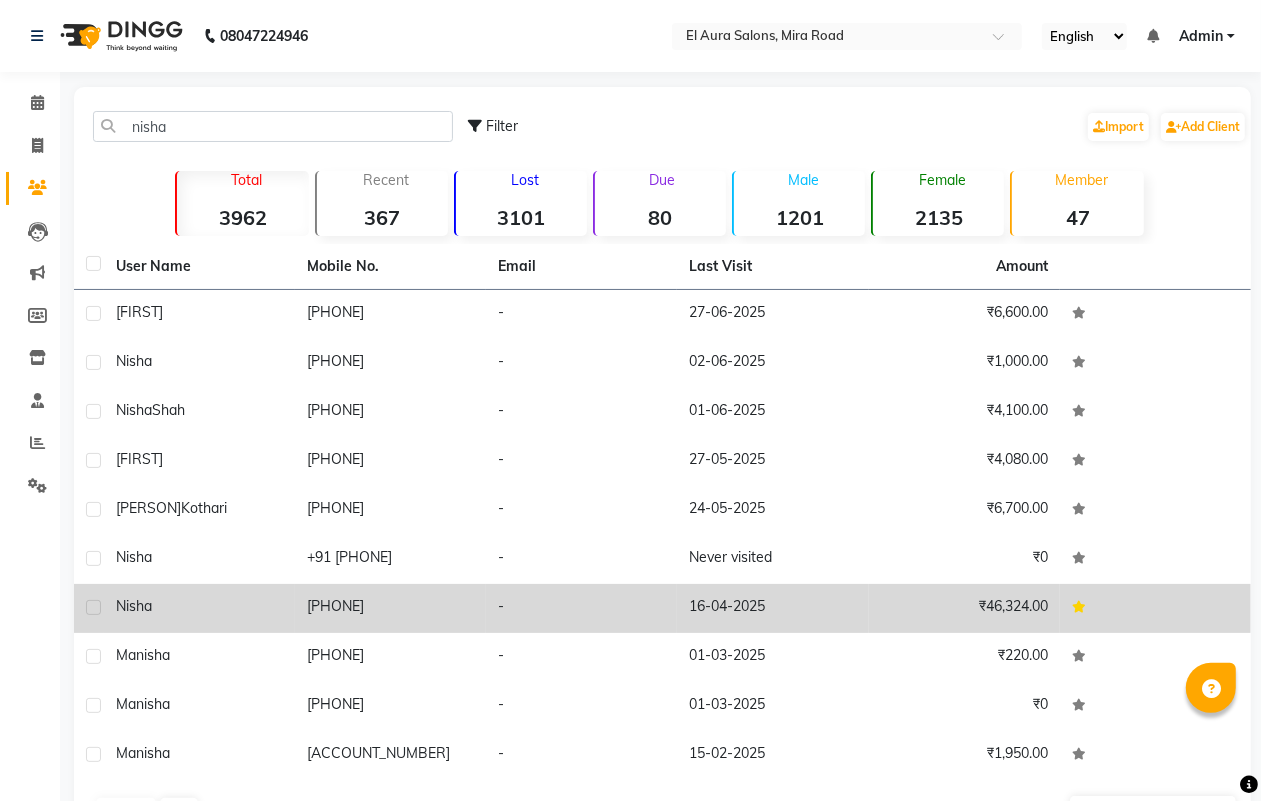 click on "[PHONE]" 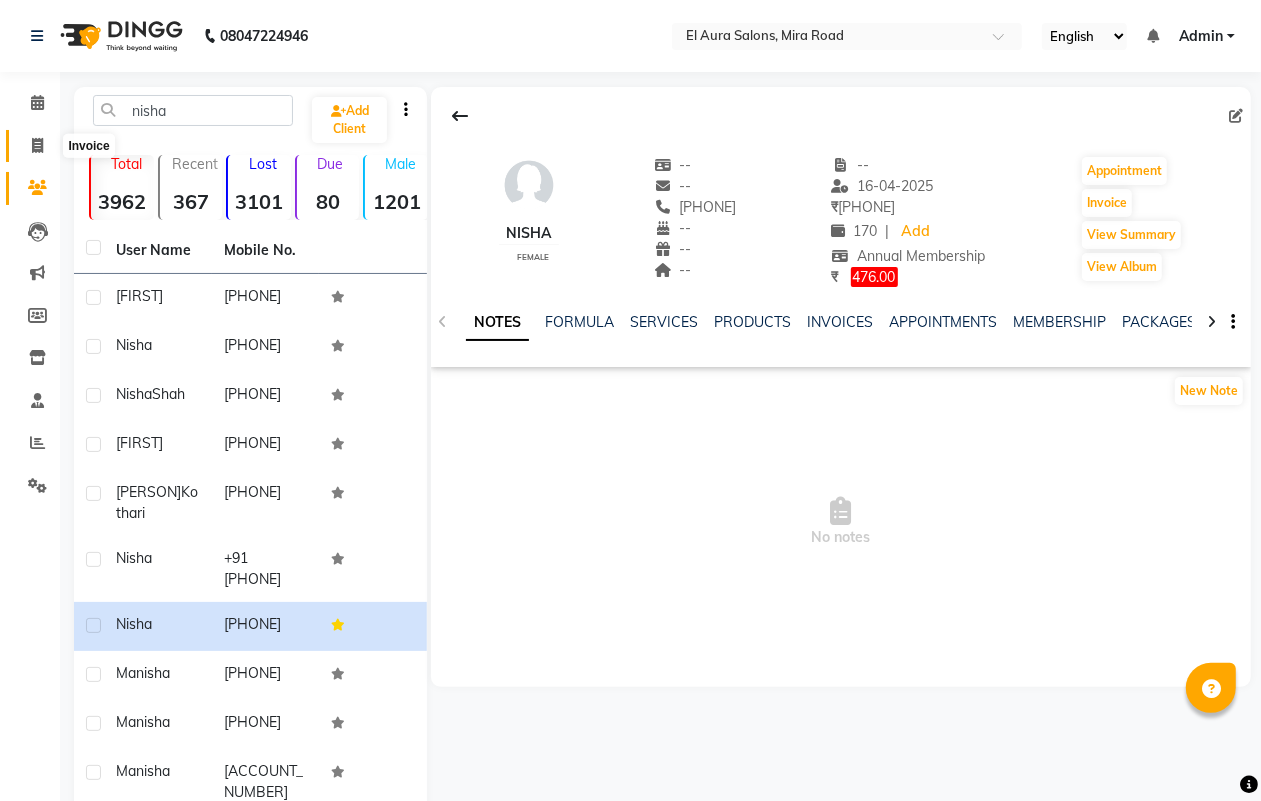 click 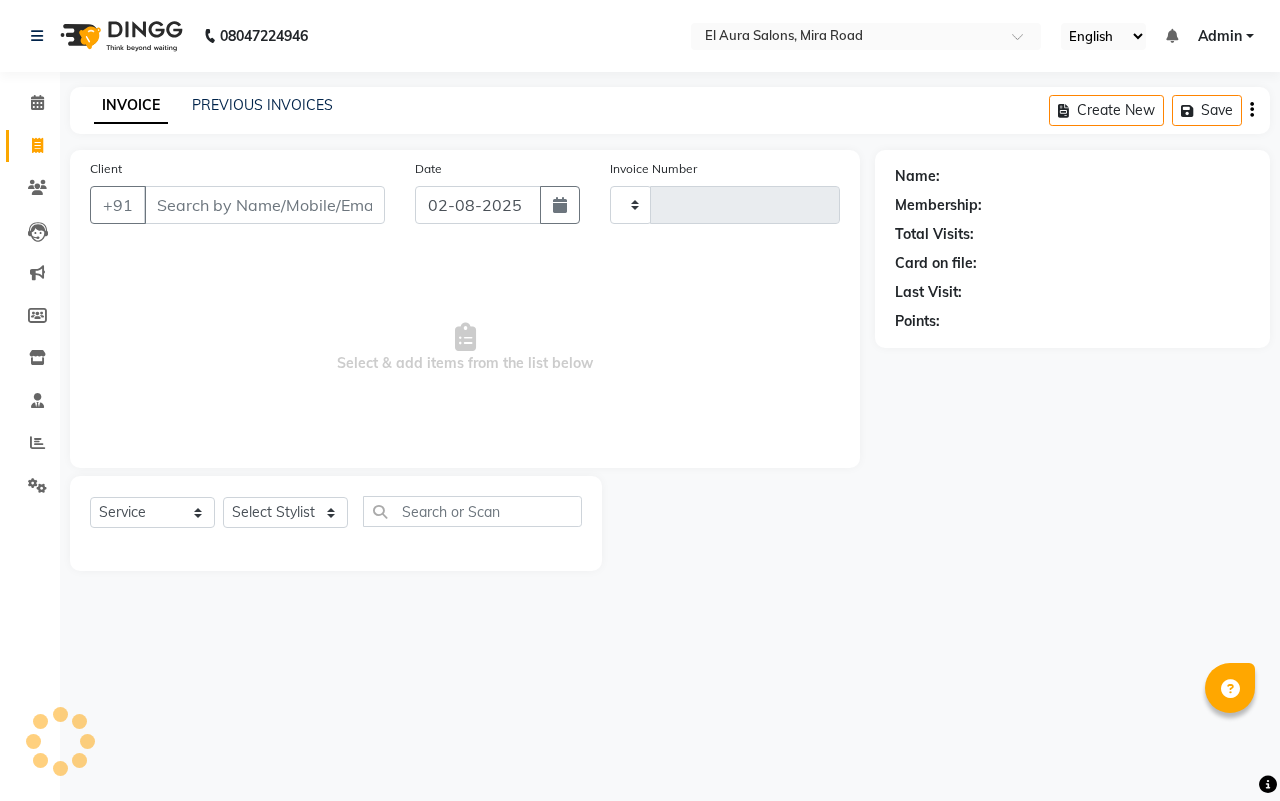 type on "0712" 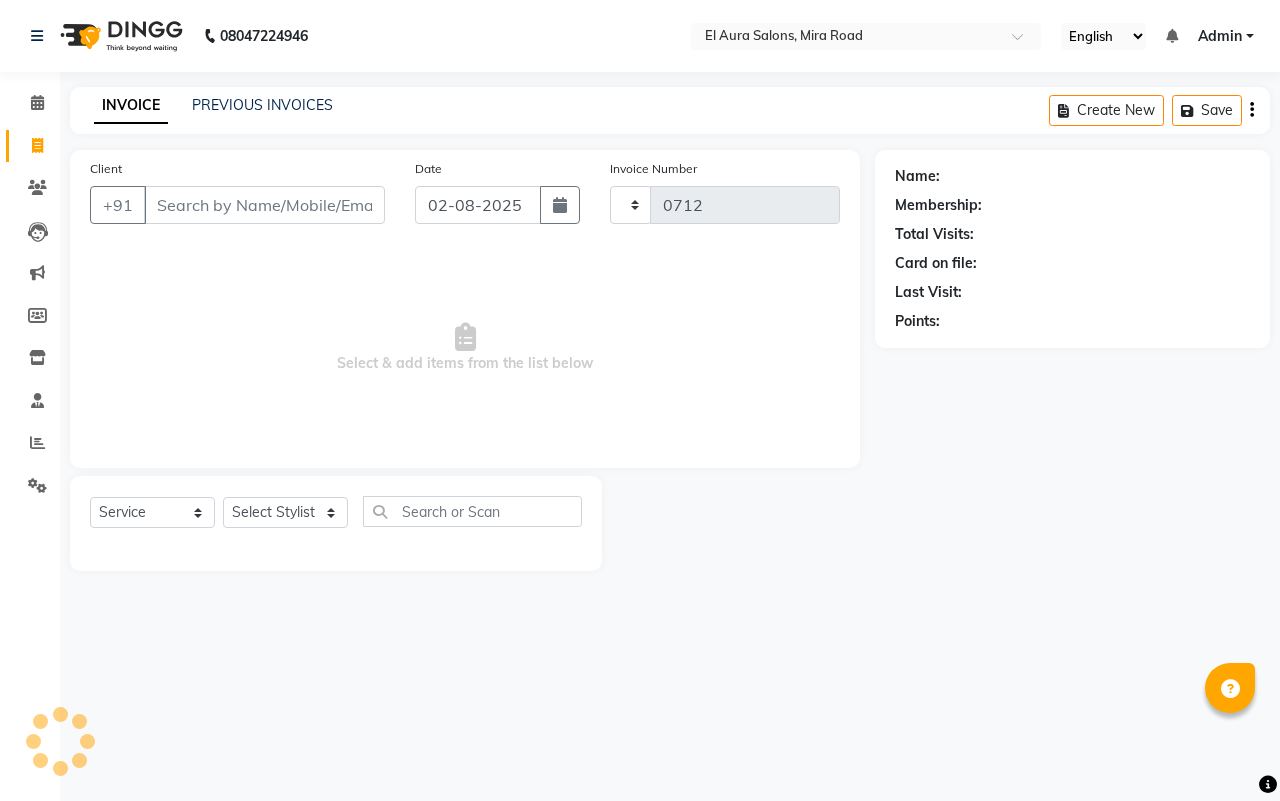 select on "94" 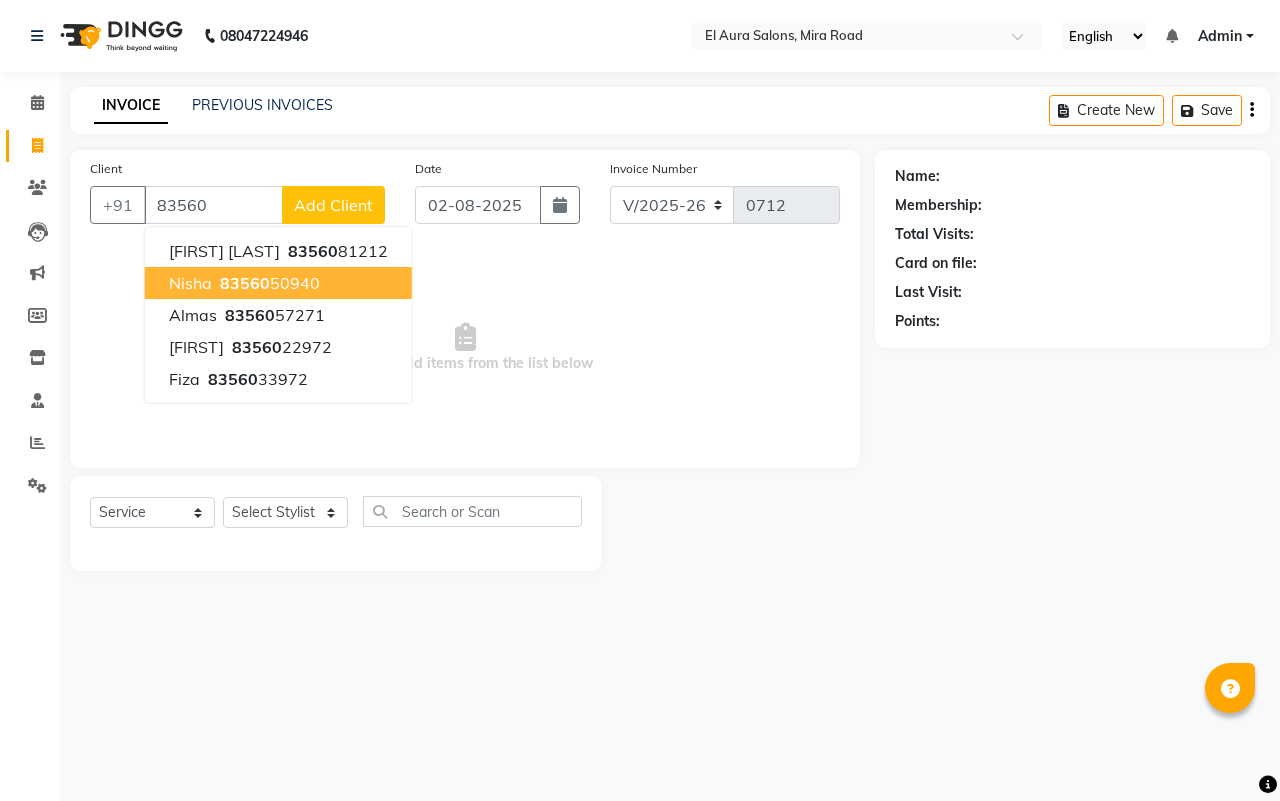 click on "[PHONE]" at bounding box center [268, 283] 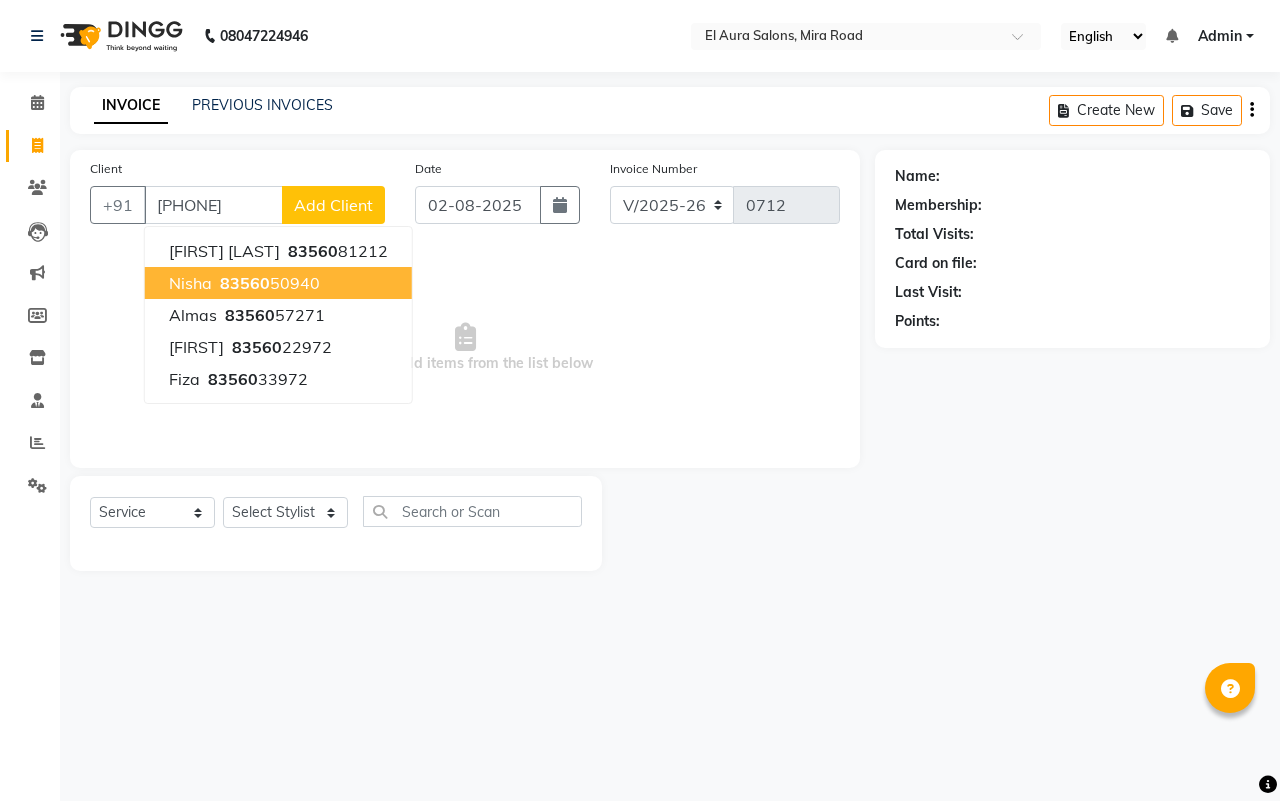 type on "[PHONE]" 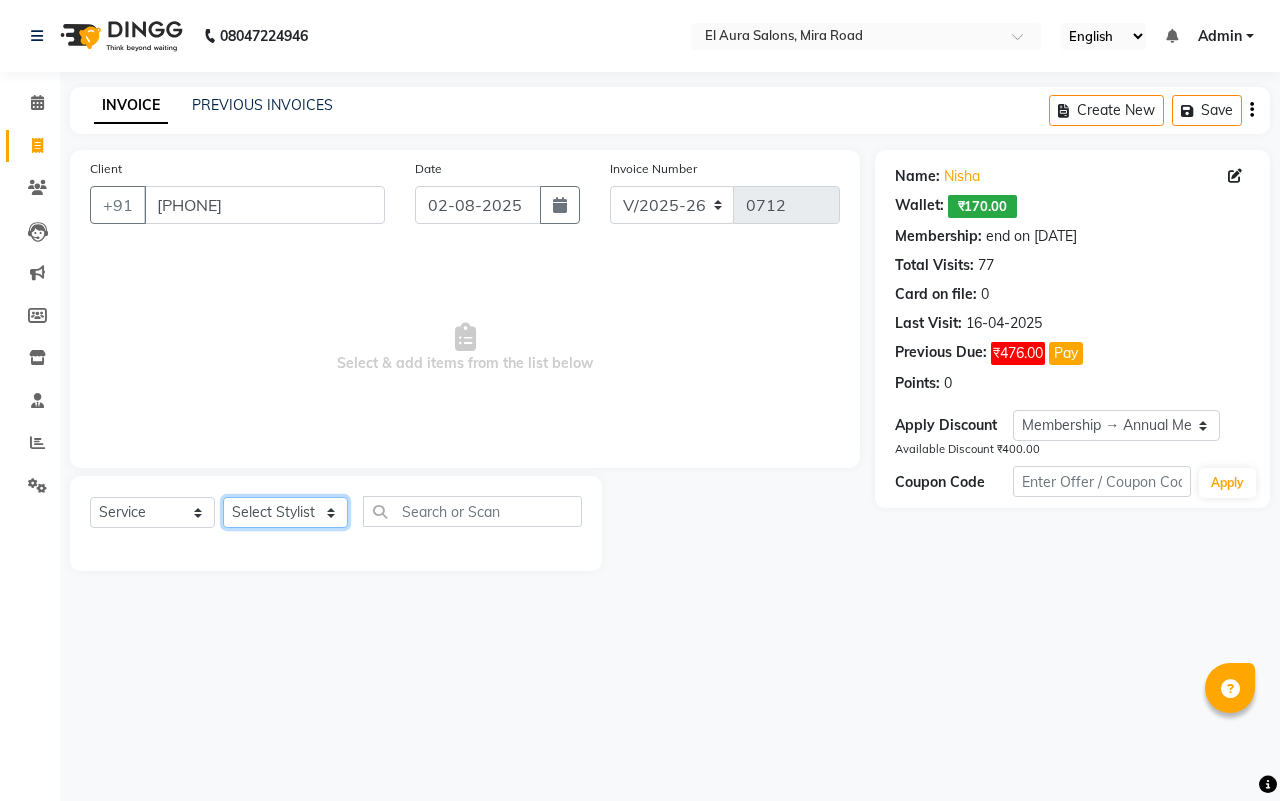 click on "Select Stylist [FIRST] [FIRST] [LAST] [FIRST] [LAST] [FIRST] [LAST] [FIRST] [FIRST] [FIRST] [LAST] [FIRST] [FIRST] [FIRST] [LAST] [FIRST] [FIRST] [FIRST] [LAST] [FIRST]" 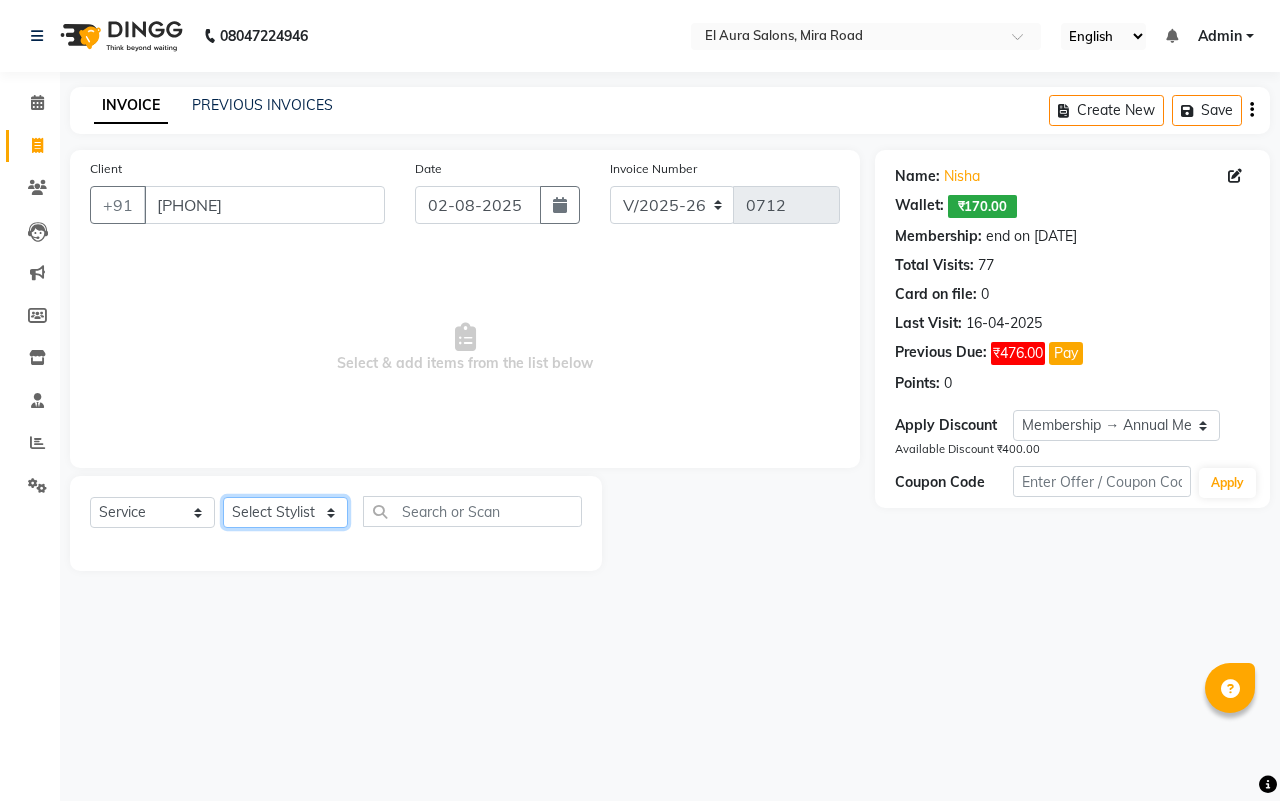 select on "8398" 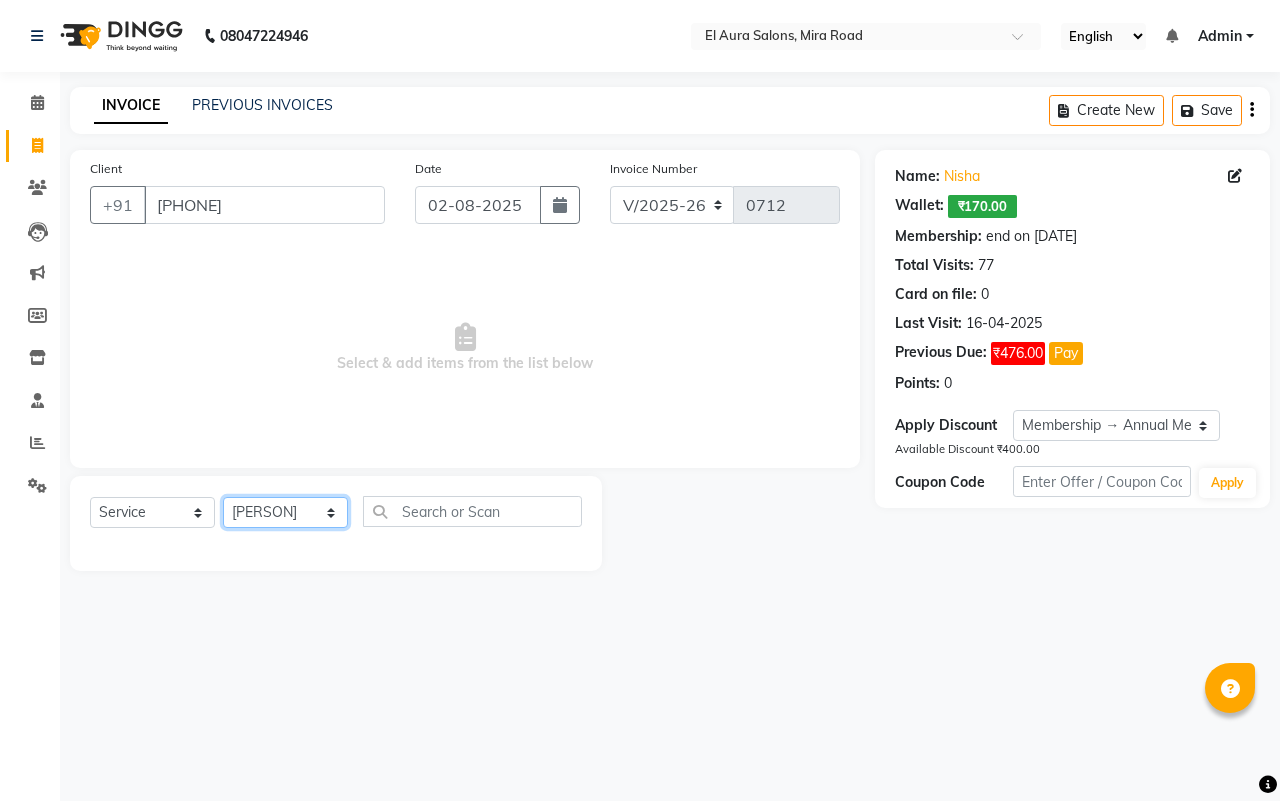 click on "Select Stylist [FIRST] [FIRST] [LAST] [FIRST] [LAST] [FIRST] [LAST] [FIRST] [FIRST] [FIRST] [LAST] [FIRST] [FIRST] [FIRST] [LAST] [FIRST] [FIRST] [FIRST] [LAST] [FIRST]" 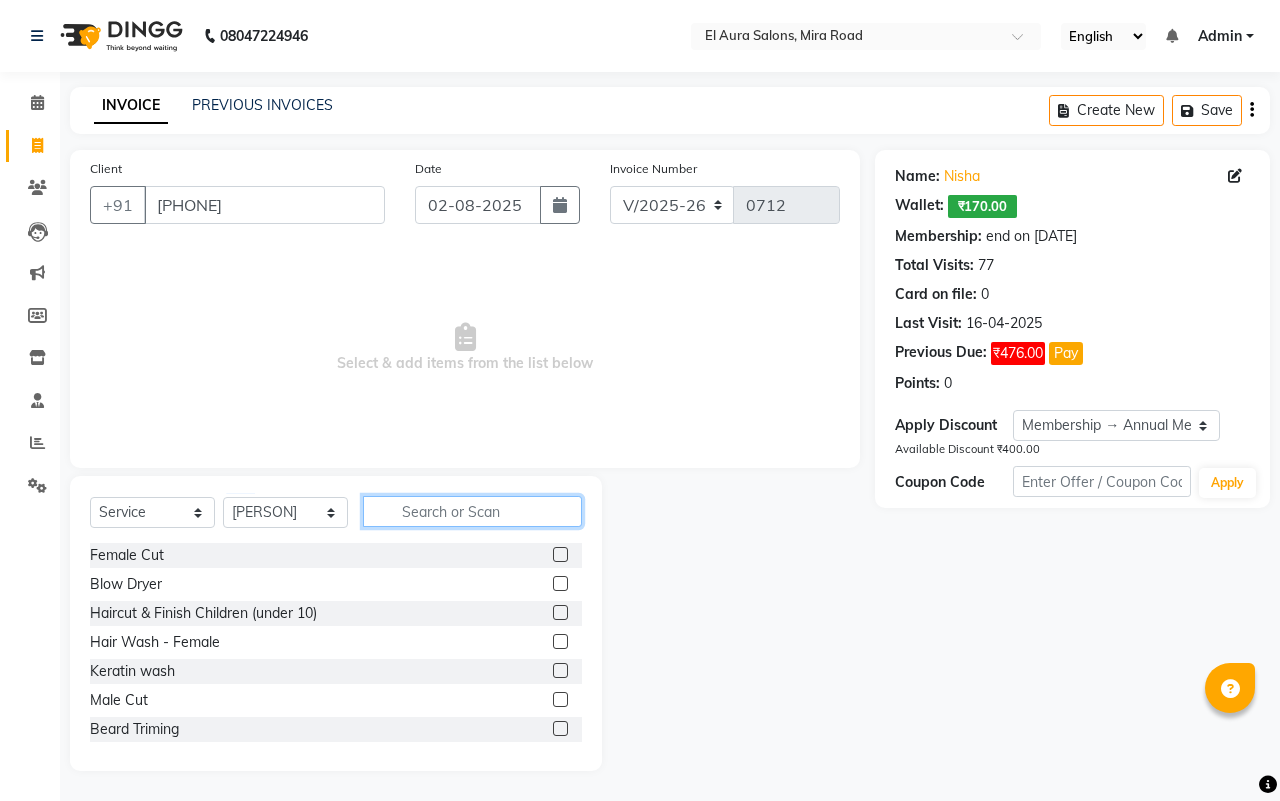 click 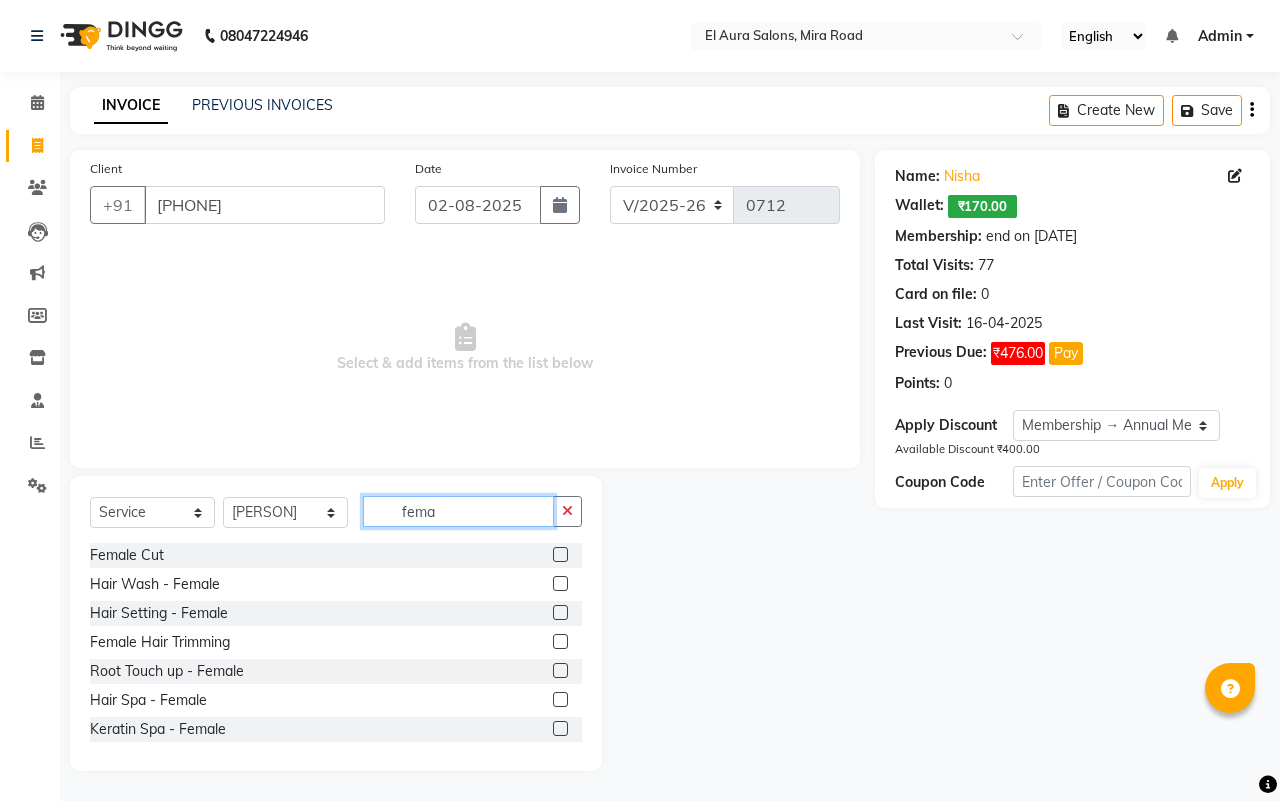type on "fema" 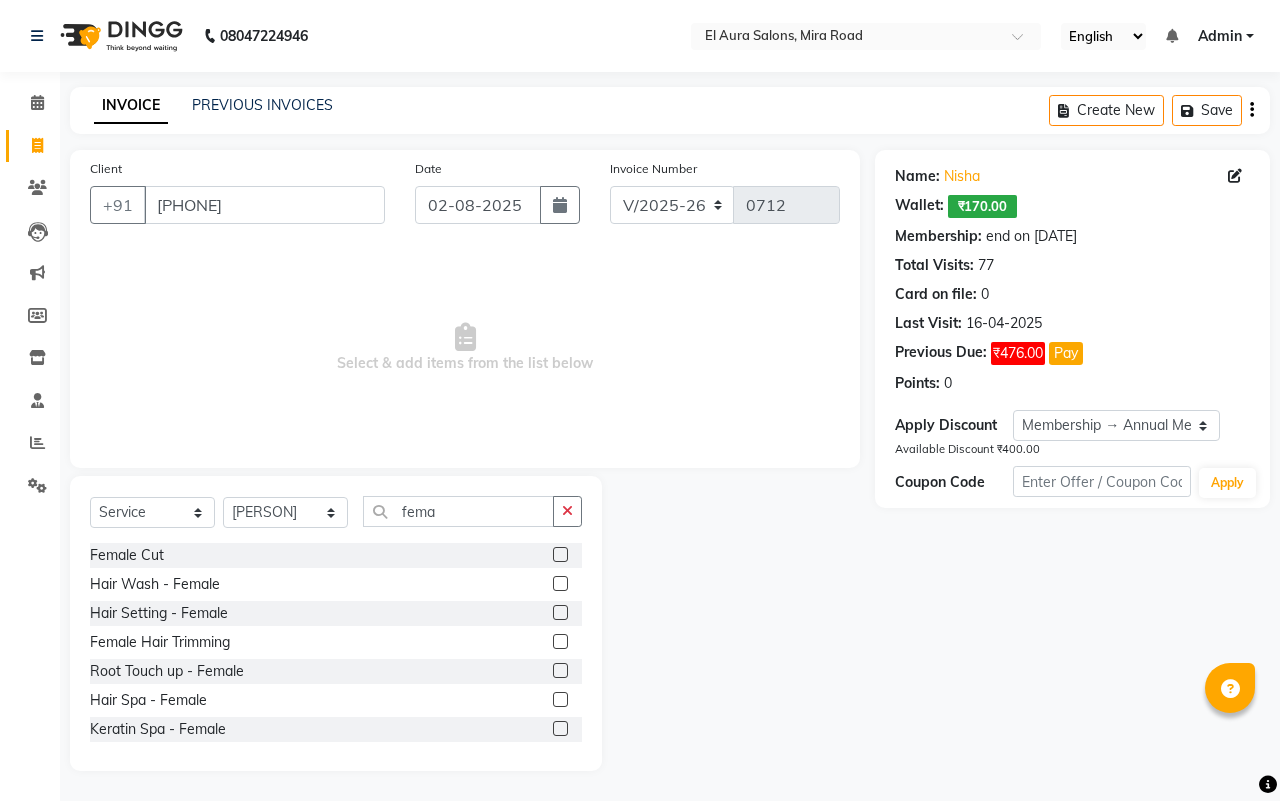 click 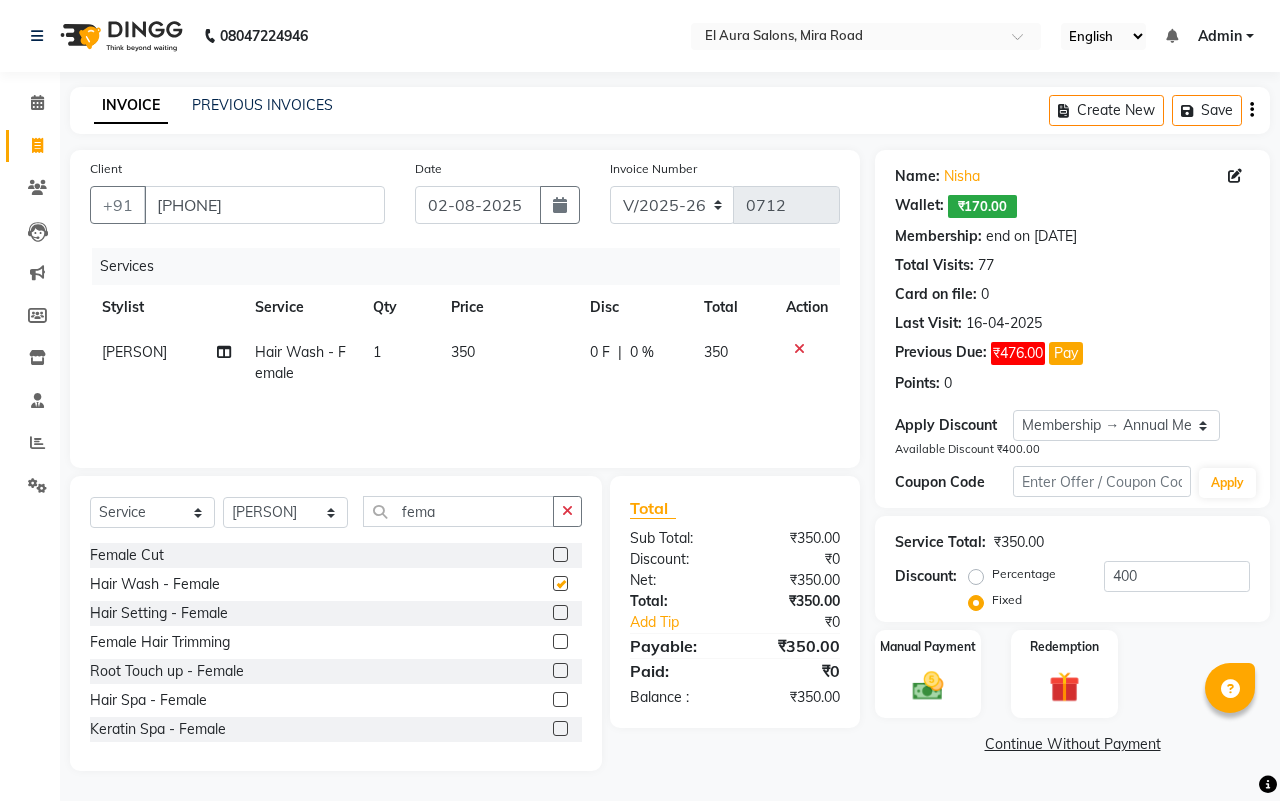 checkbox on "false" 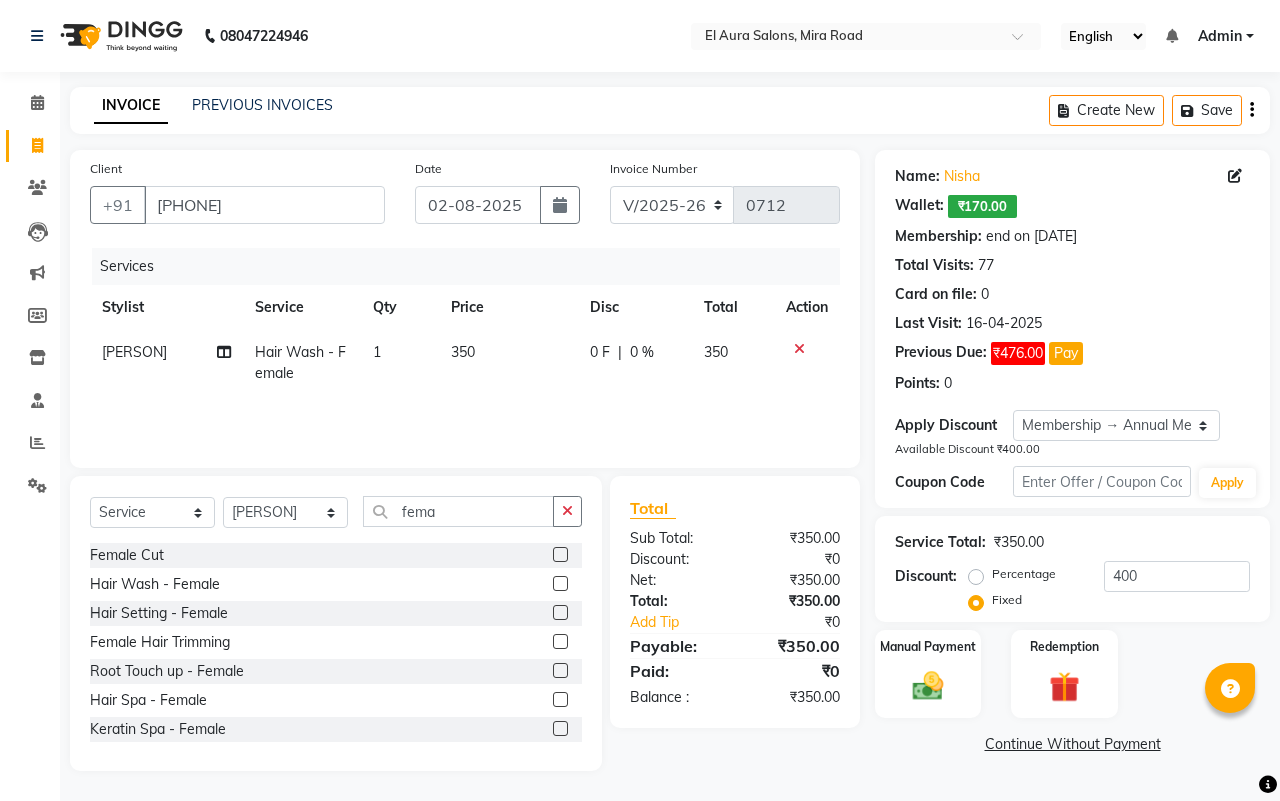 click on "350" 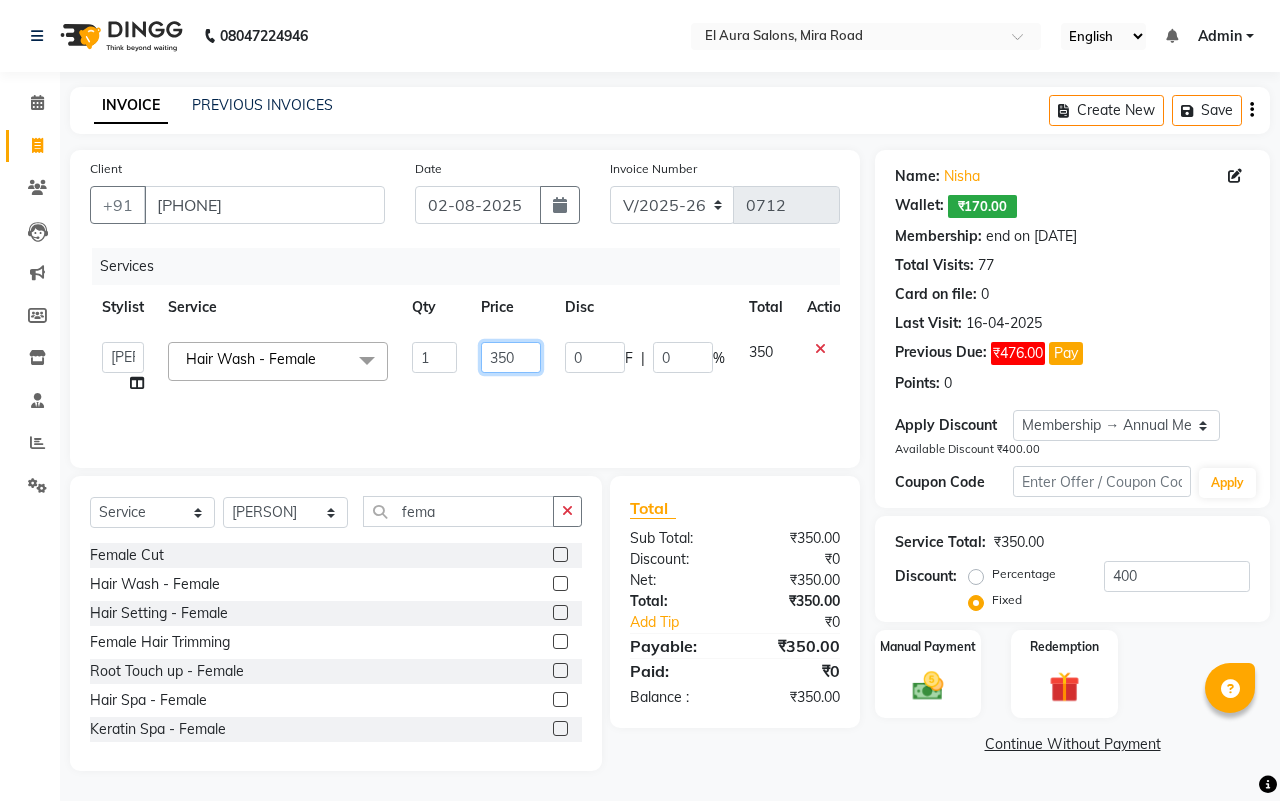 drag, startPoint x: 528, startPoint y: 355, endPoint x: 361, endPoint y: 311, distance: 172.69916 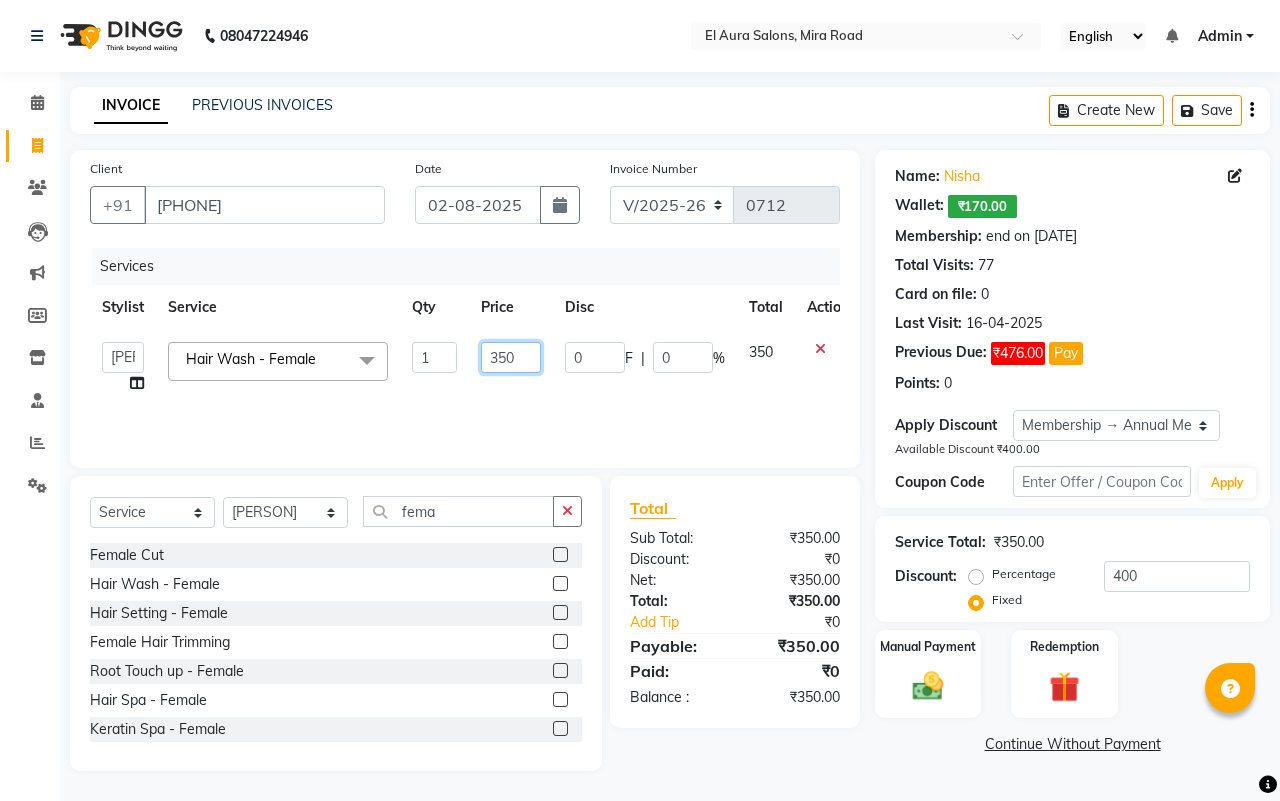 click on "Afsana Arif Ali Ekta Singh Faisal Salmani Feroz mithun Nazma Shaikh Owais Raj Lokhande Rinjan Rishi Rohit Talreja Ruchi Gaurav Singh ruksar sana Sandhya Pawan Sonar uvesh Hair Wash - Female x Female Cut Blow Dryer Haircut & Finish Children (under 10) Hair Wash - Female Keratin wash Male Cut Beard Triming Shaving Childdren Cut Styling Shave Hair Wash - Male Hair Setting - Male Head Massage Hair Setting - Female Female Hair Trimming Male Package Smoothening Keratin KeraSmooth WellaPlex Tanino Biotin Nanoplastia Botox Root Touch up - Female Root Touch up - Male Beard Color Global Color Highlights Highlights - Loreal Single Streak Creative Color Color Change Highlights Half Head Pre-Lightning Balayage Hair Spa - Female Keratin Spa - Female Ampule - Female Hair Spa - Male Treatment/ Ritual - Male Ampule - Male Full Arms (C ) Full Arms (D) Full Legs(C ) Full Legs (D) Underarms(C ) Underarms(D ) Front Body / Back Body(C ) Bikini(C ) 1 0" 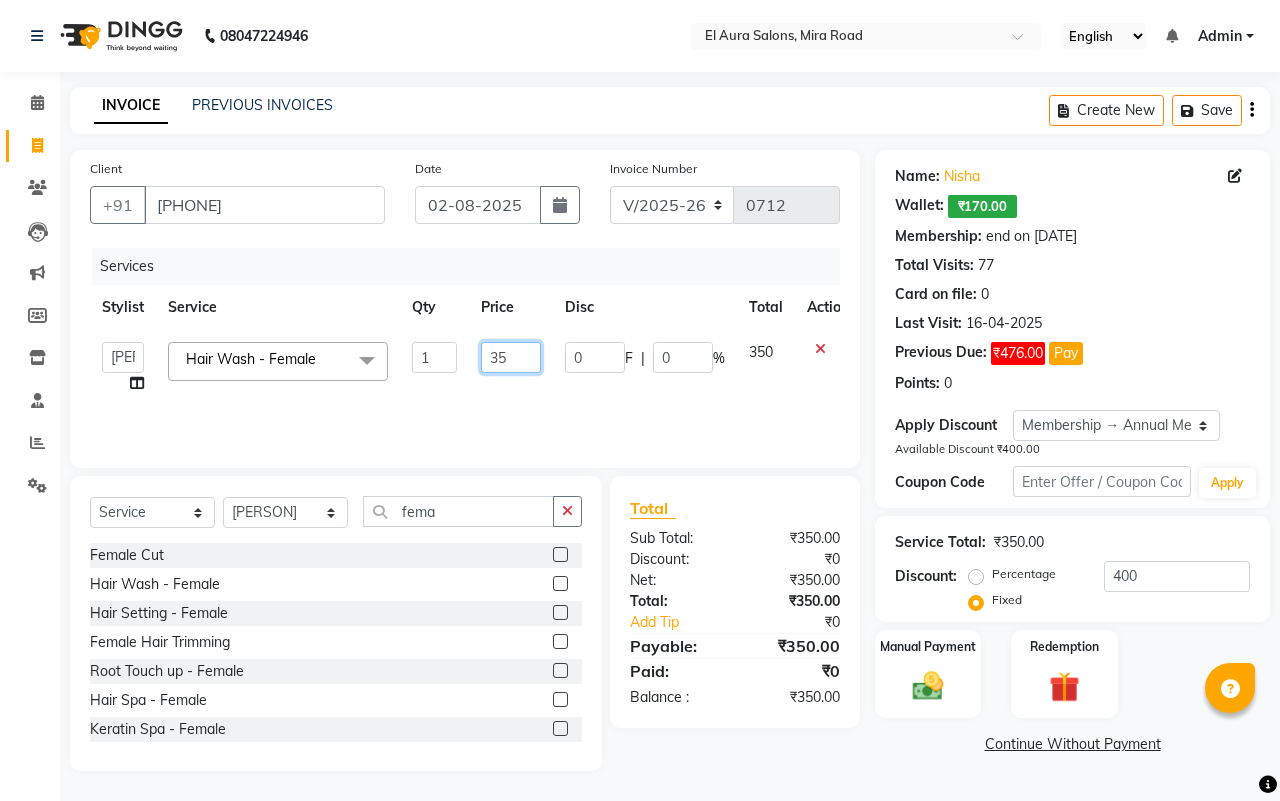 type on "3" 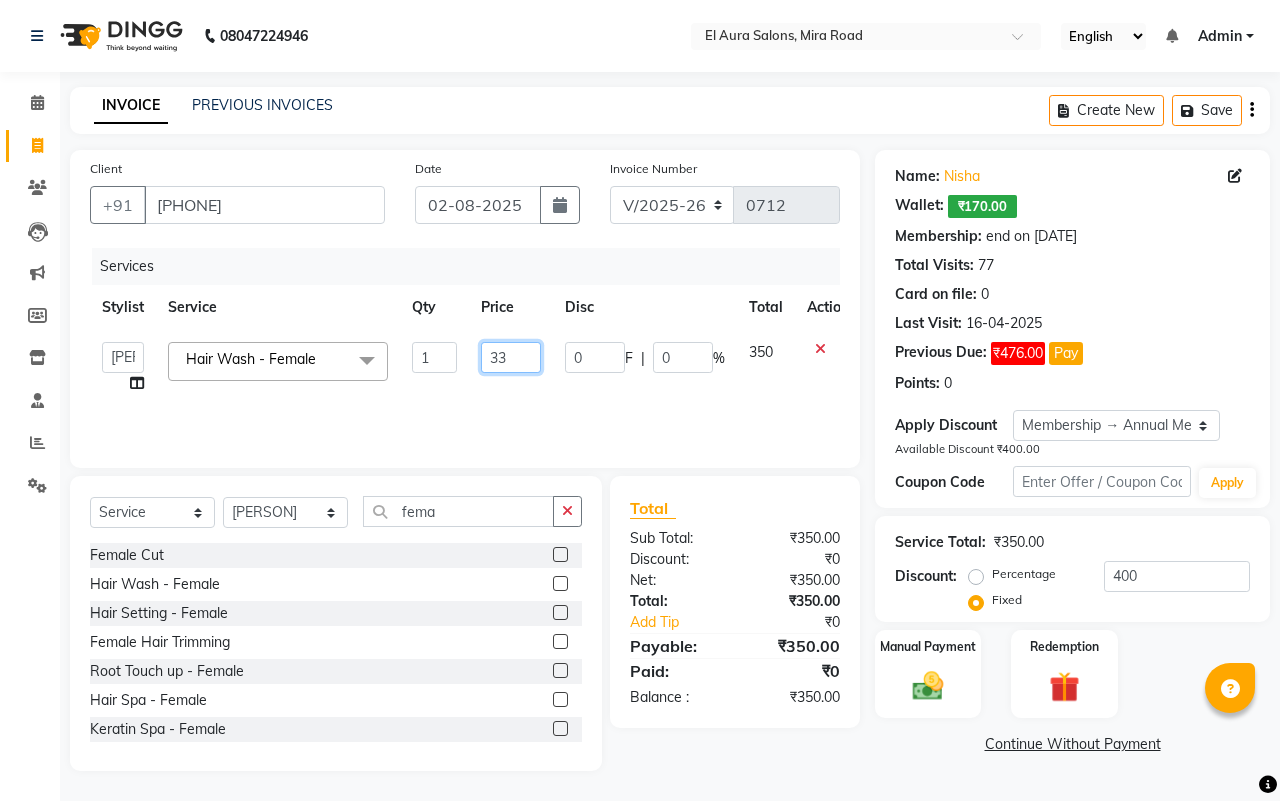 type on "330" 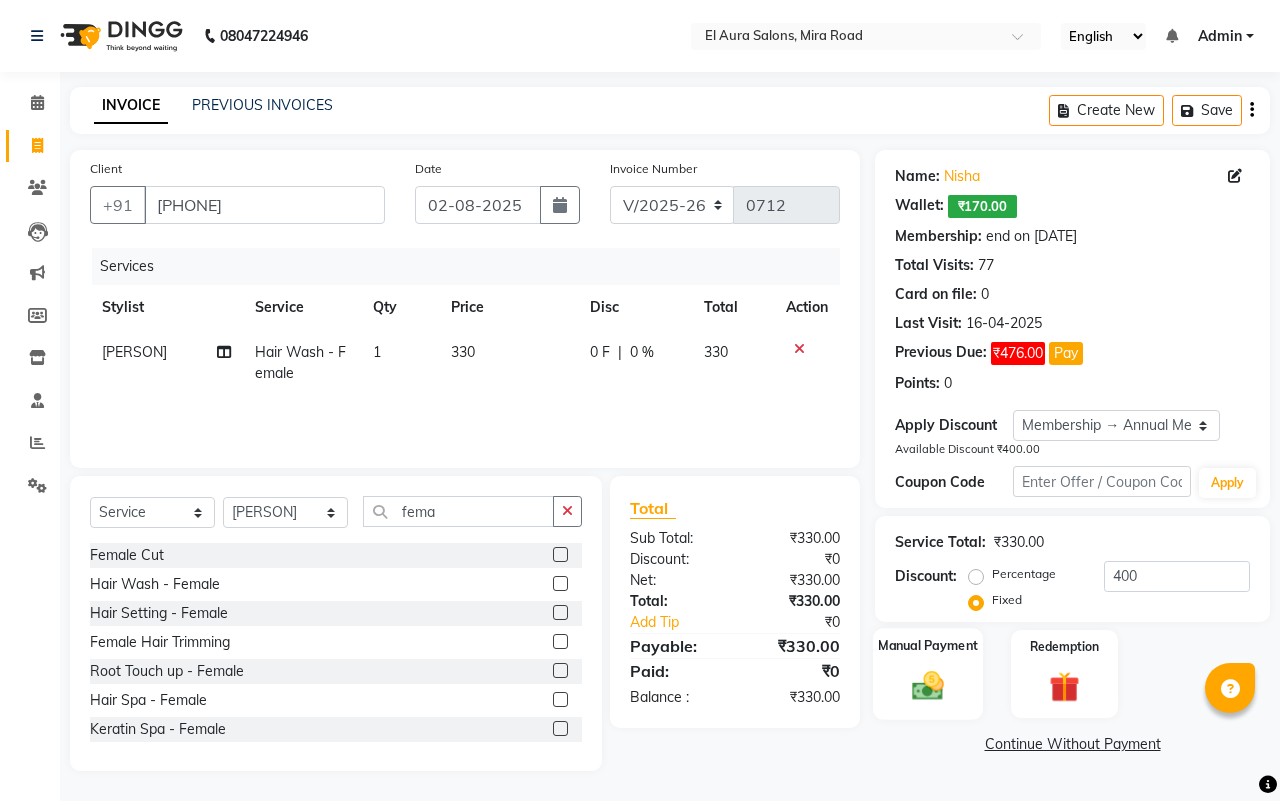 click 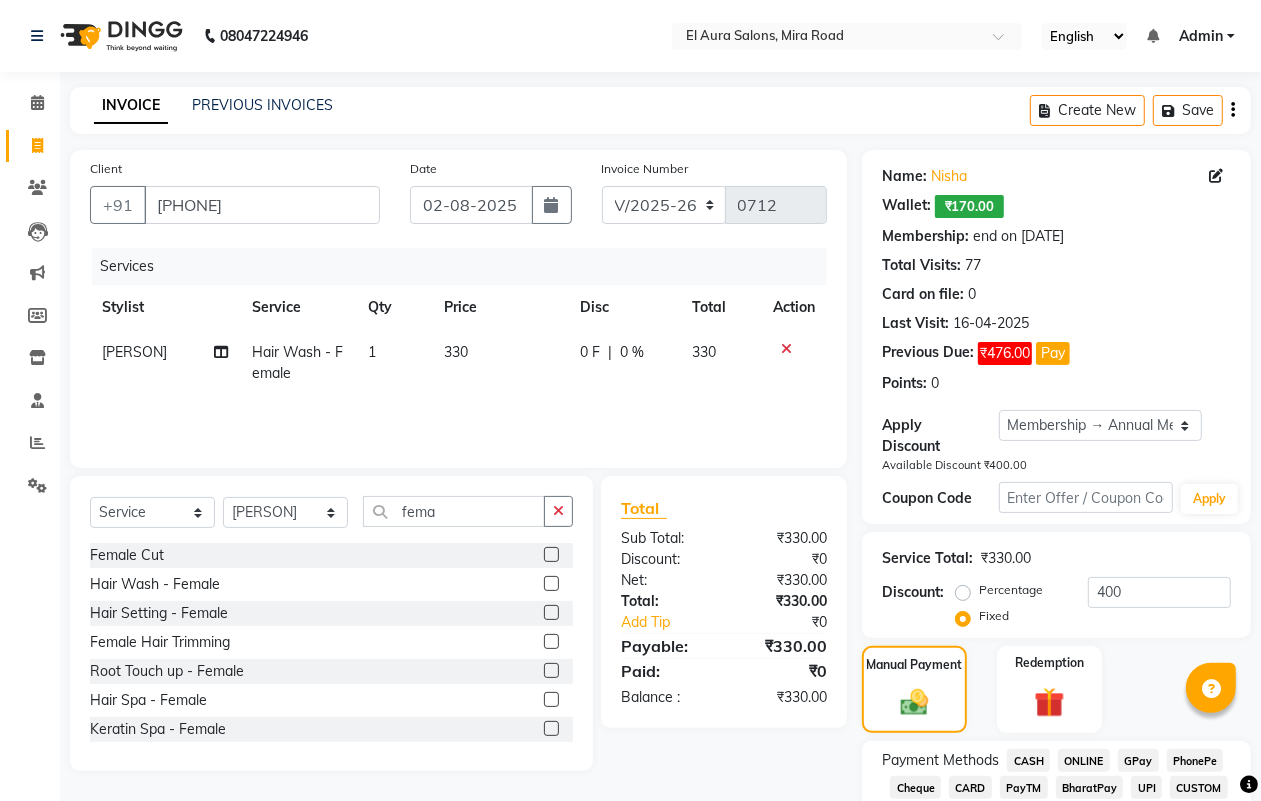 click on "GPay" 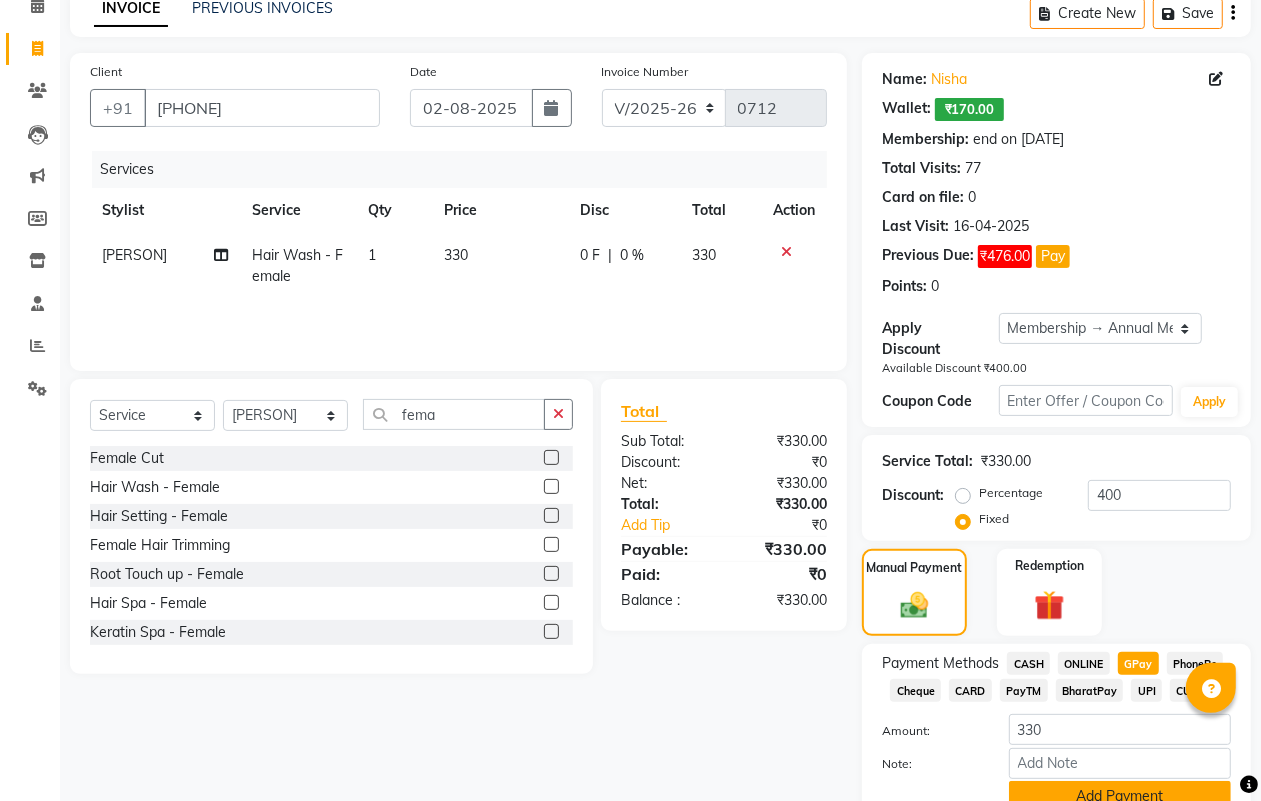 scroll, scrollTop: 186, scrollLeft: 0, axis: vertical 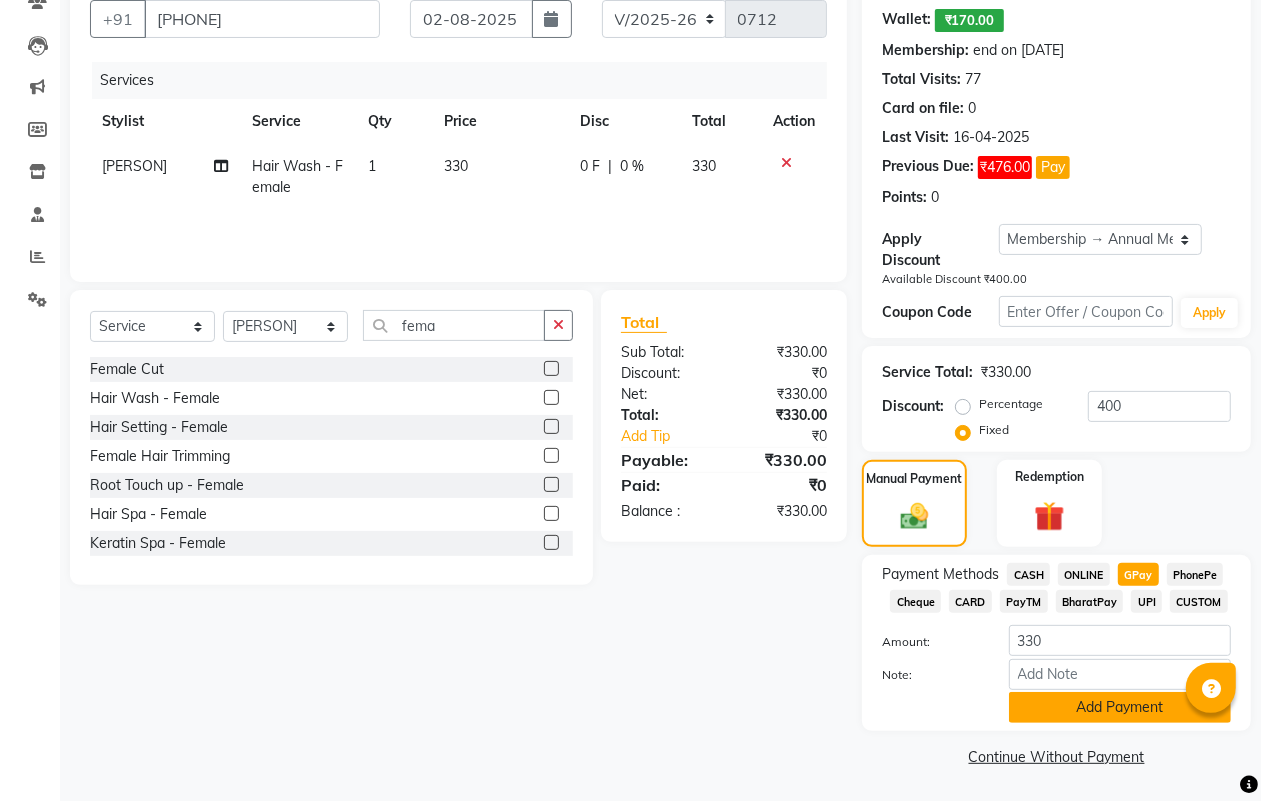 click on "Add Payment" 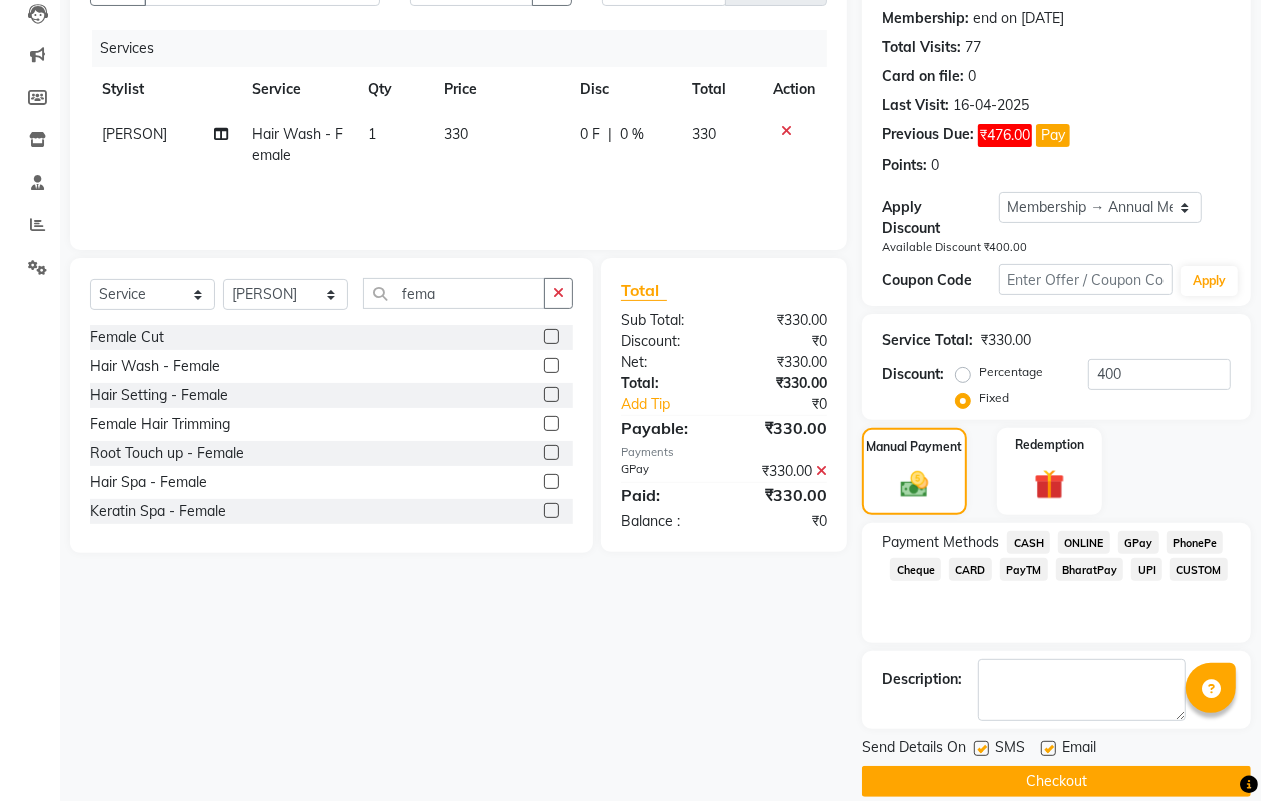 scroll, scrollTop: 246, scrollLeft: 0, axis: vertical 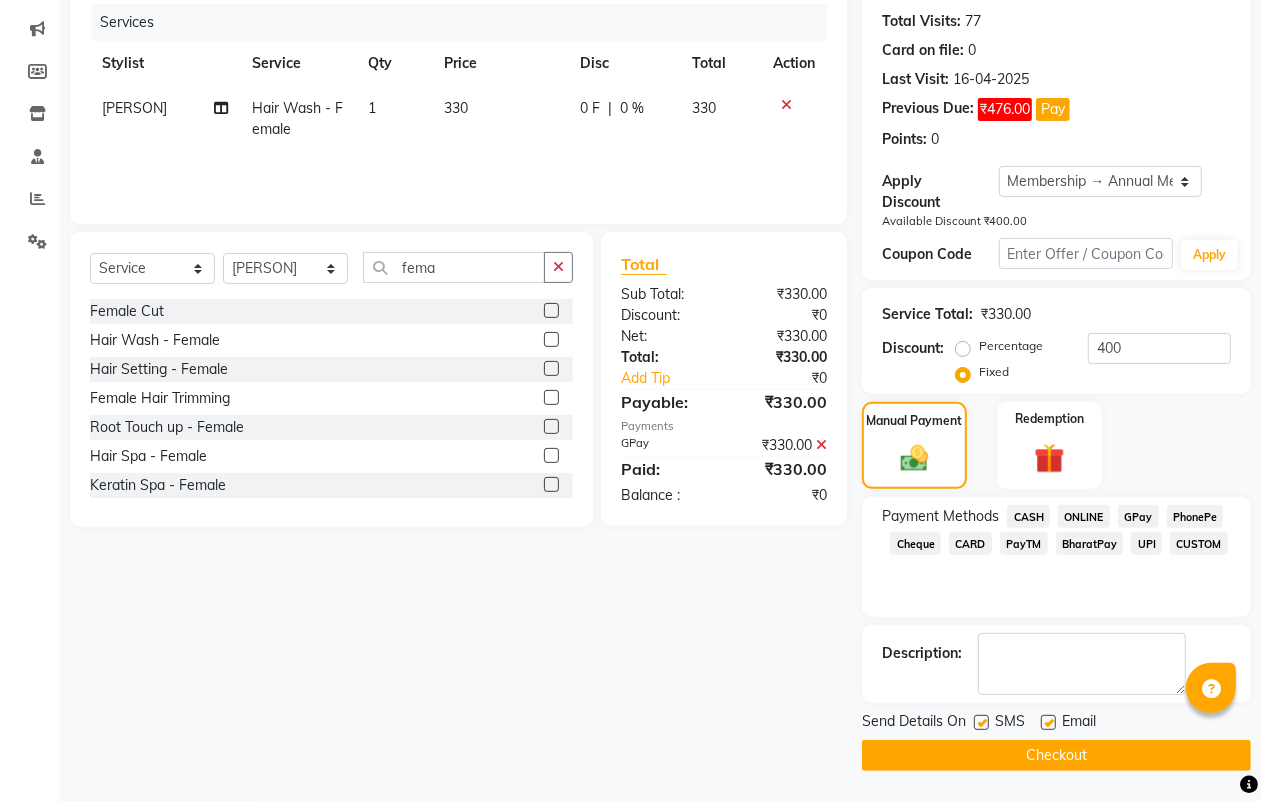 click 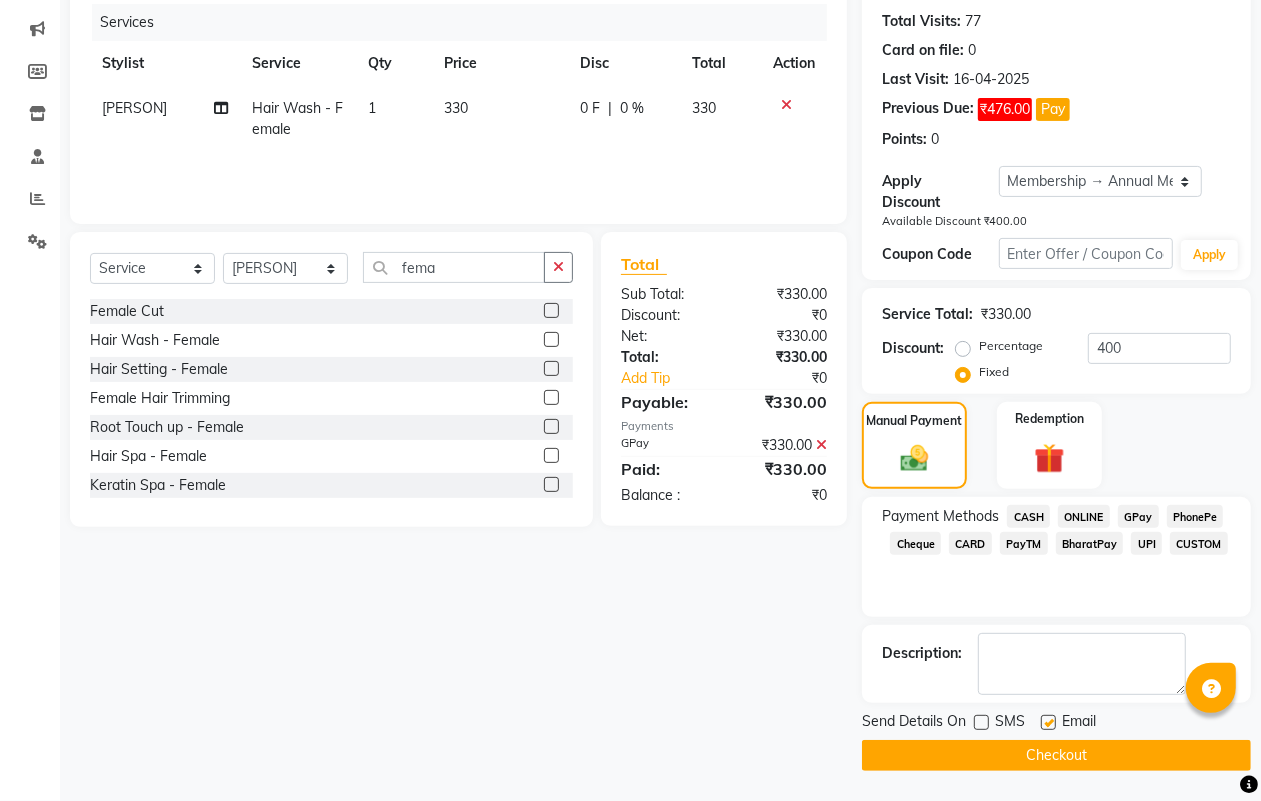 click on "Checkout" 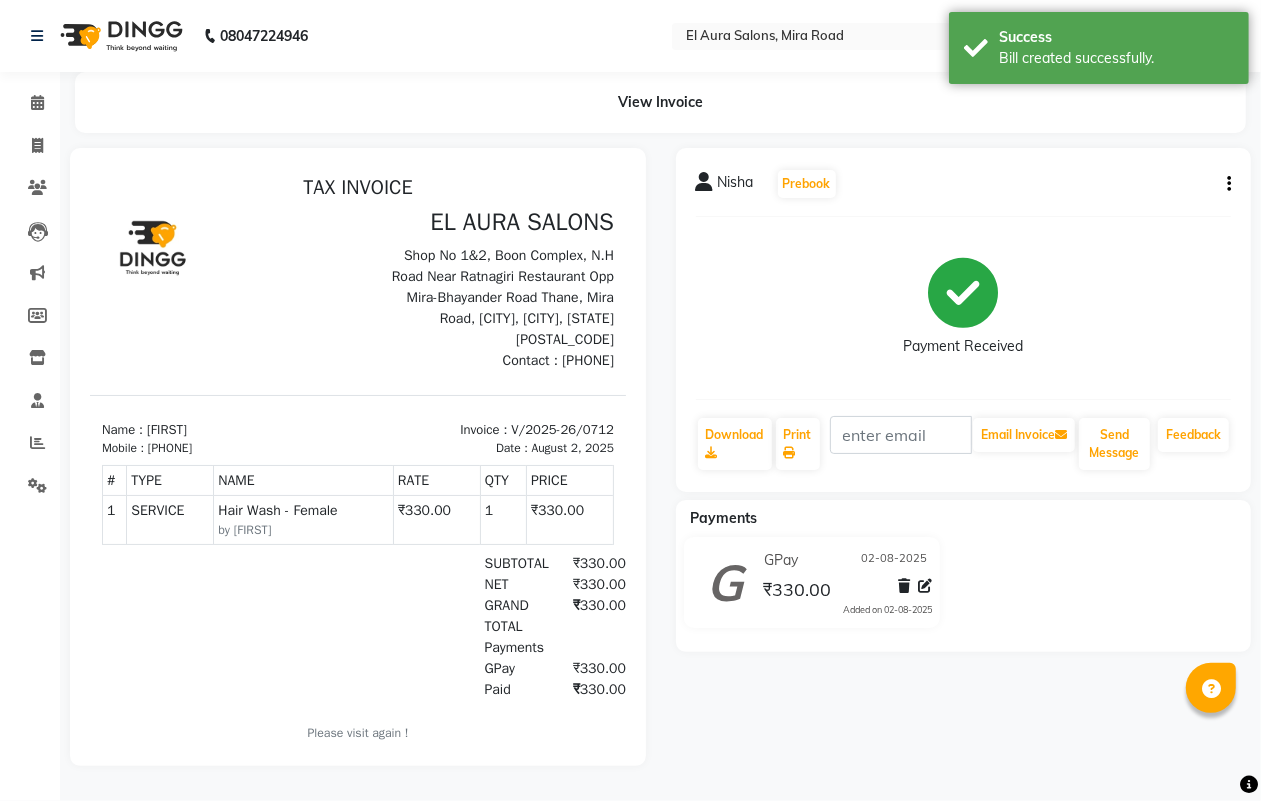 scroll, scrollTop: 0, scrollLeft: 0, axis: both 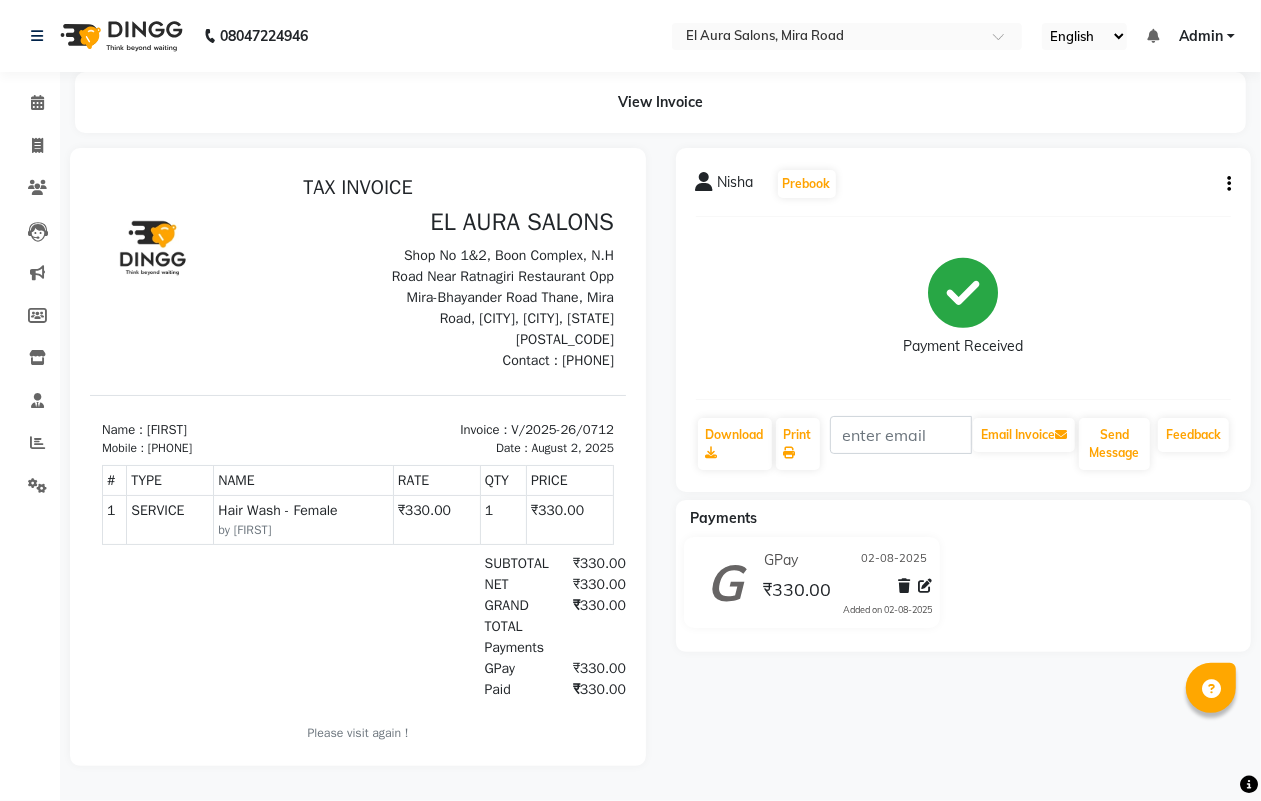 click 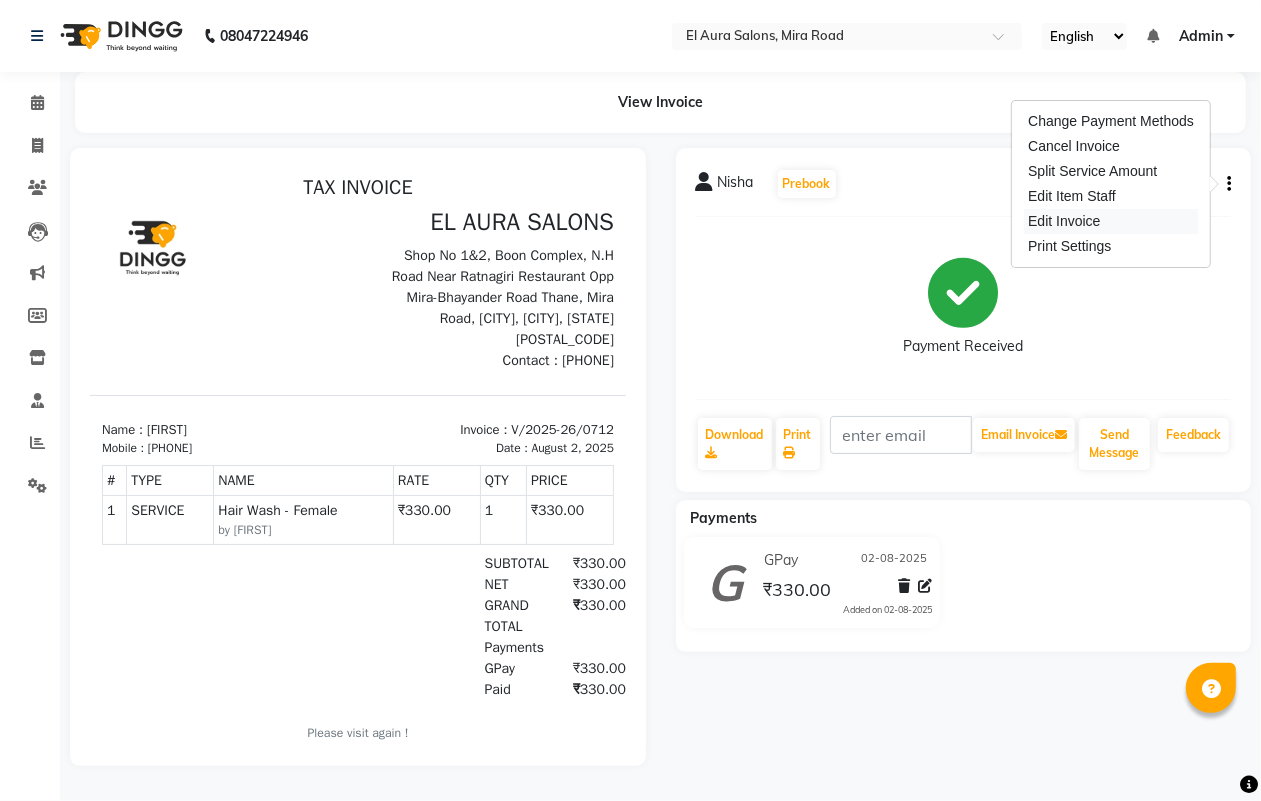 click on "Edit Invoice" at bounding box center (1111, 221) 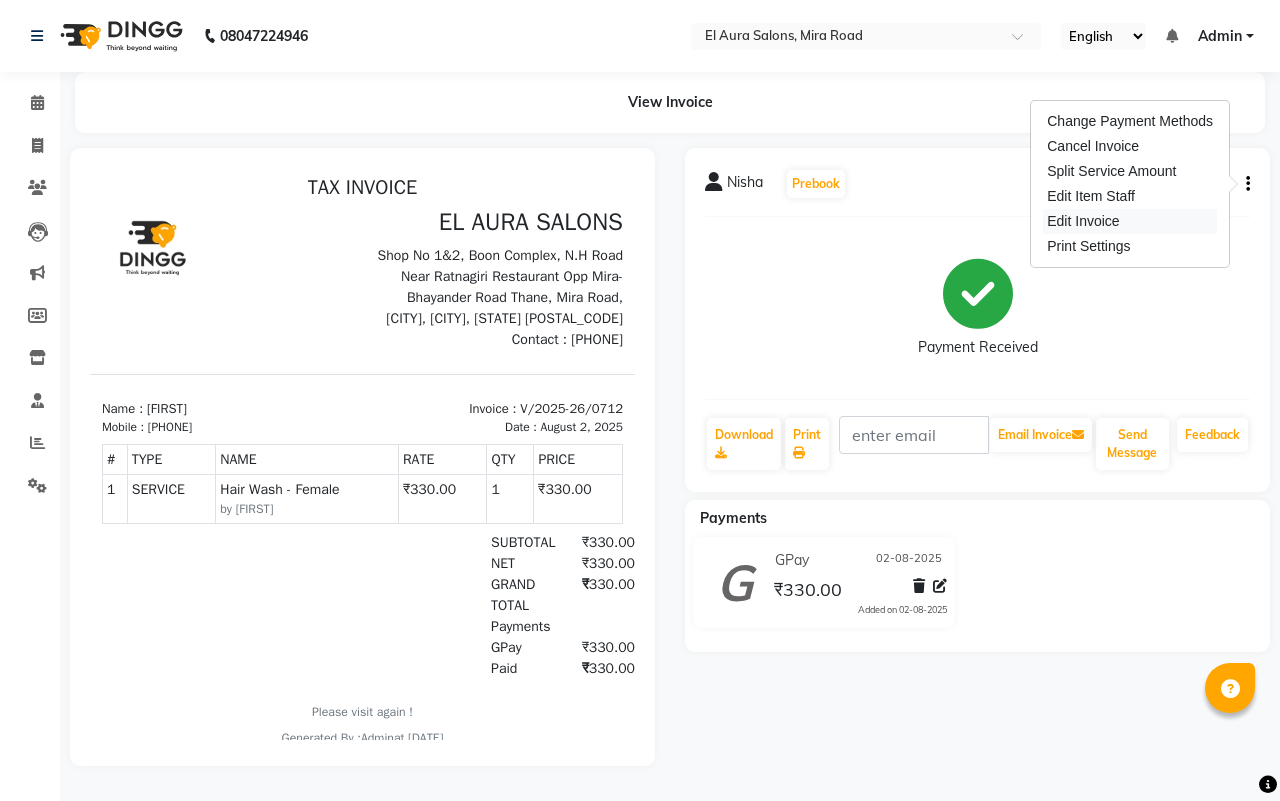 select on "service" 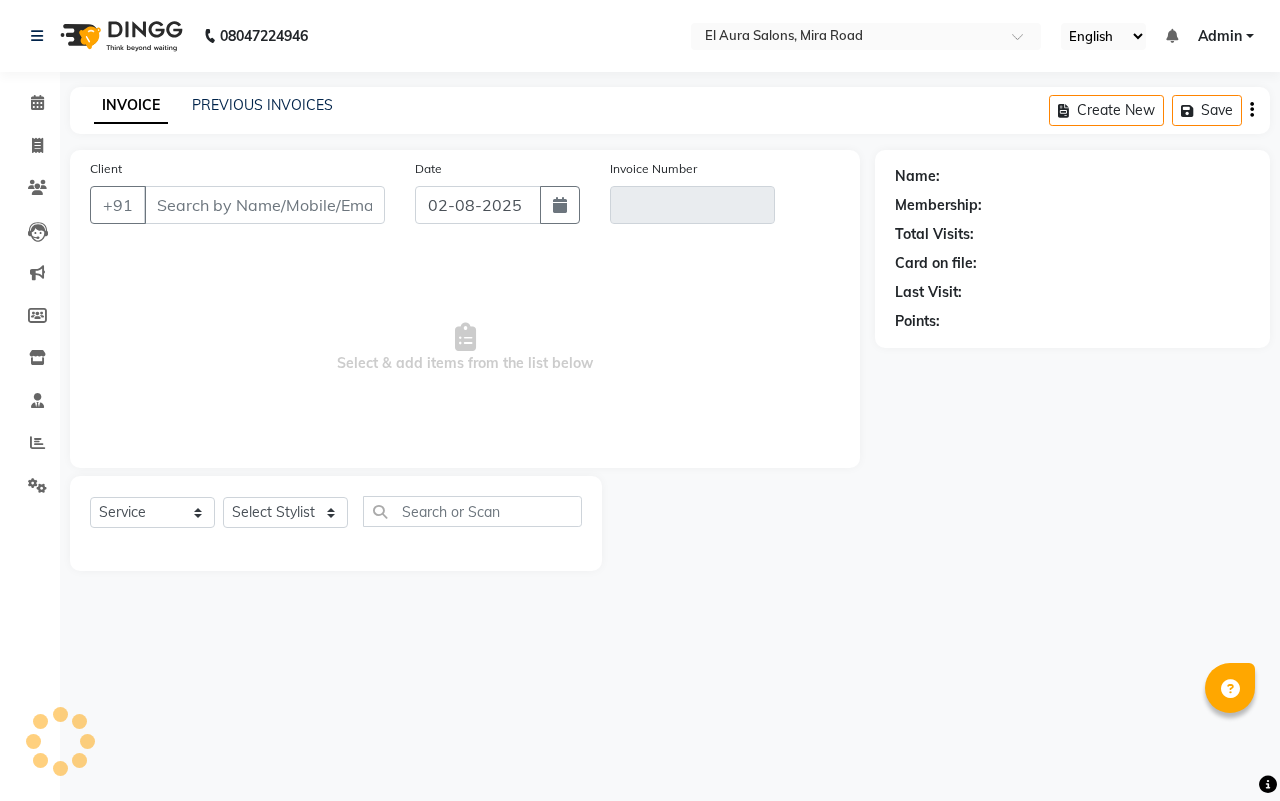 type on "[PHONE]" 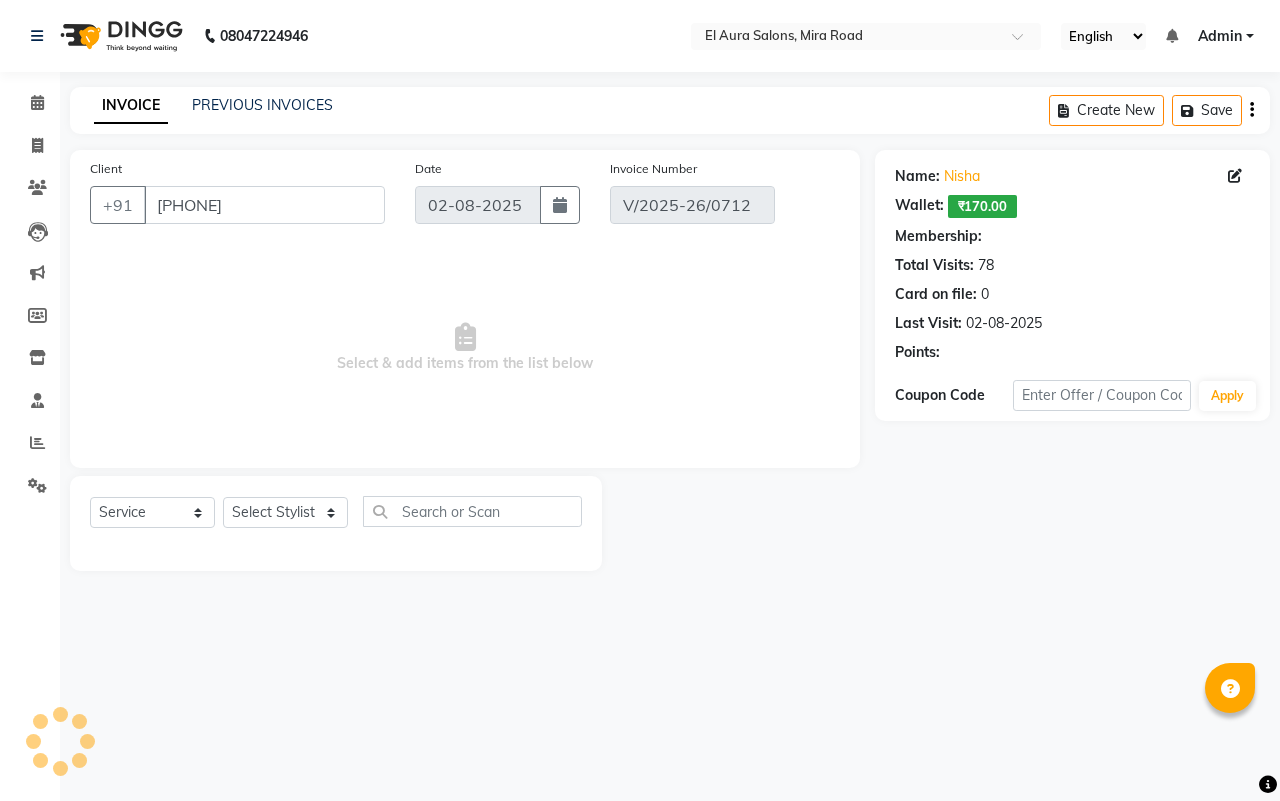 select on "1: Object" 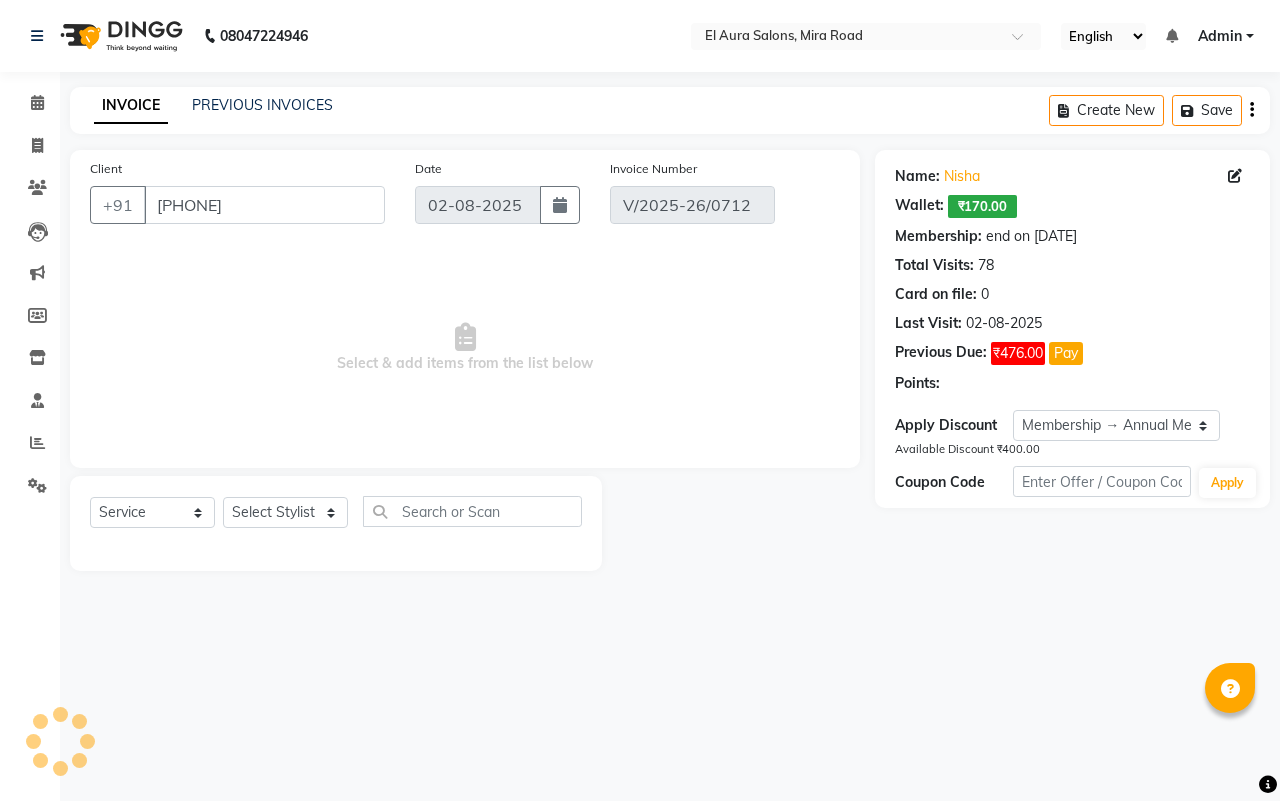 select on "select" 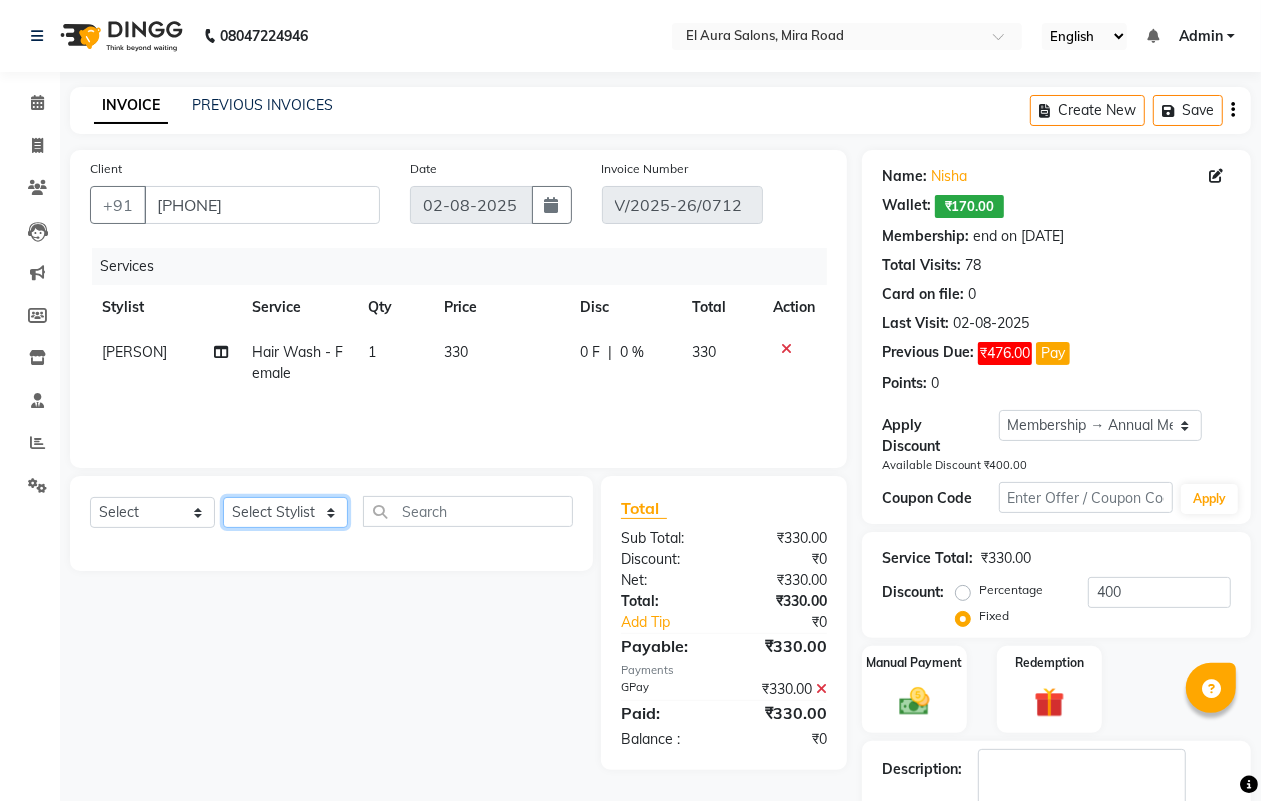 click on "Select Stylist [FIRST] [FIRST] [LAST] [FIRST] [LAST] [FIRST] [LAST] [FIRST] [FIRST] [FIRST] [LAST] [FIRST] [FIRST] [FIRST] [LAST] [FIRST] [FIRST] [FIRST] [LAST] [FIRST]" 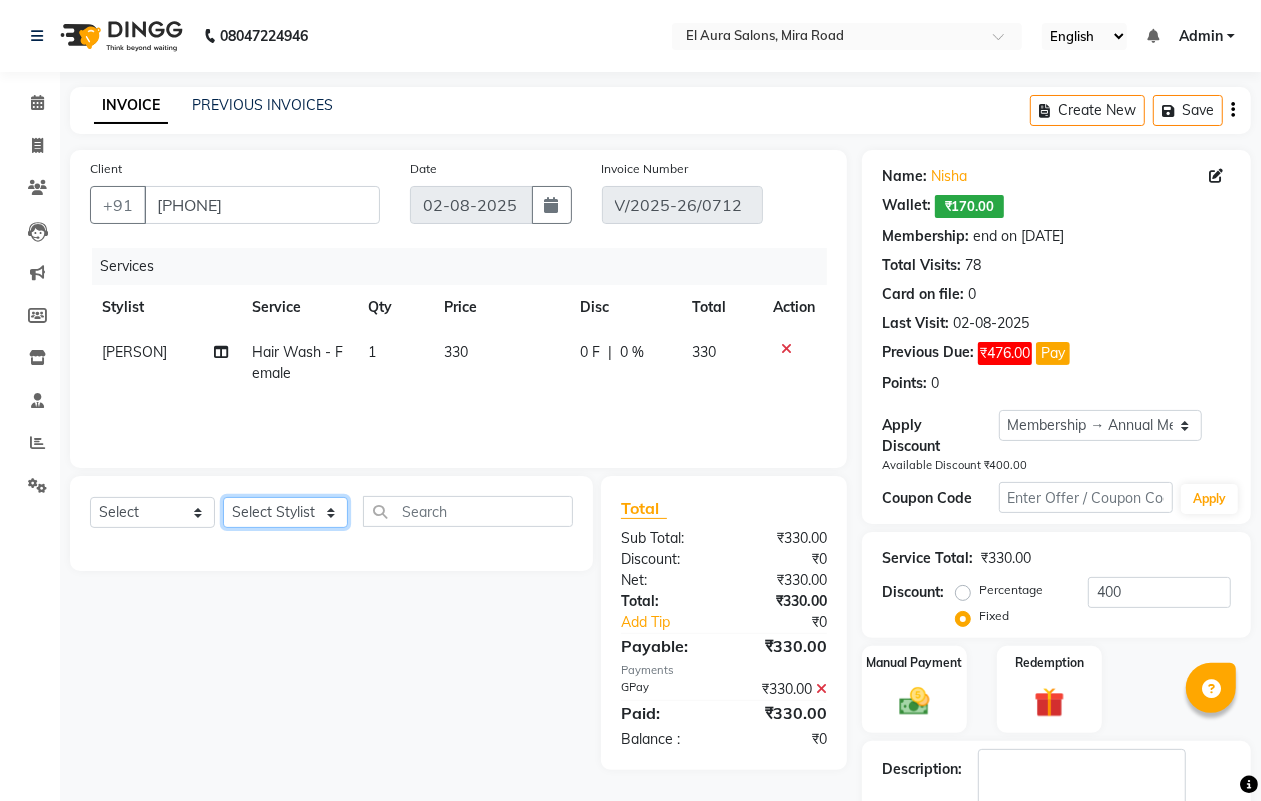 select on "[PHONE]" 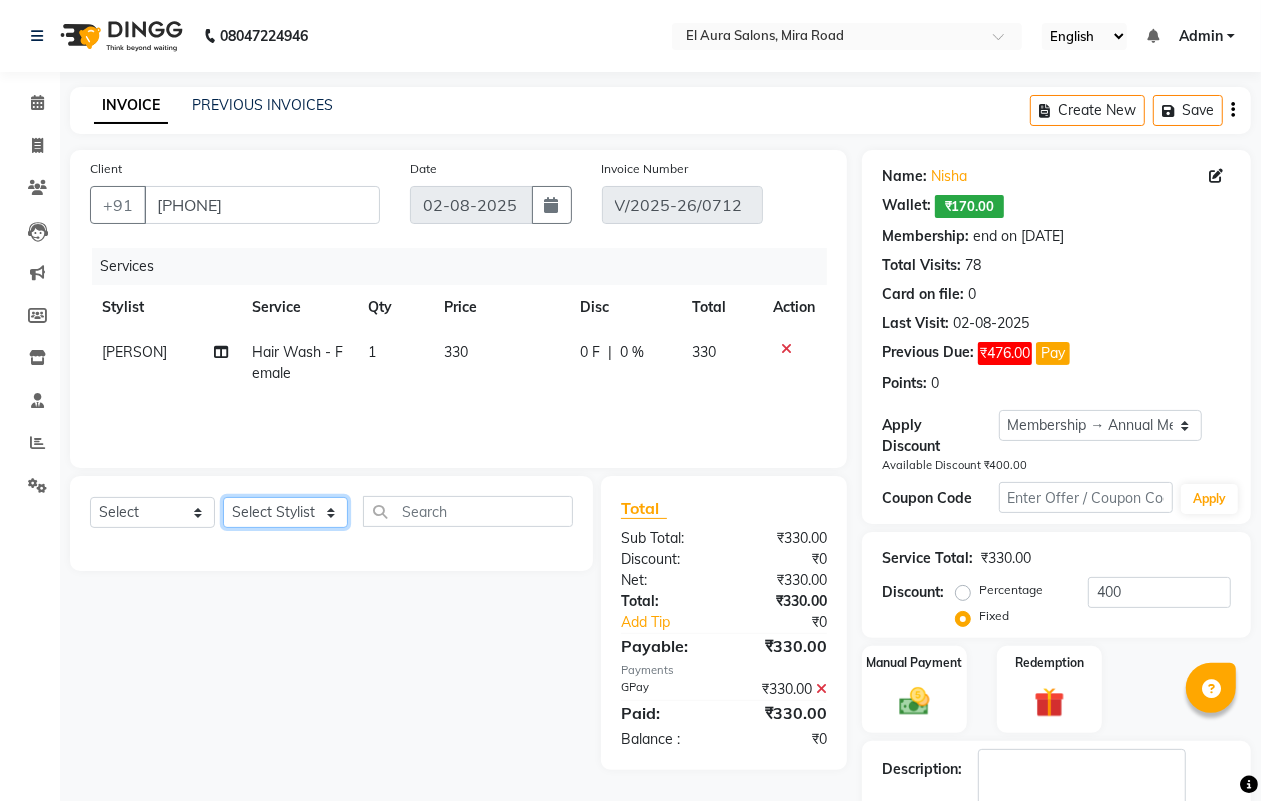 click on "Select Stylist [FIRST] [FIRST] [LAST] [FIRST] [LAST] [FIRST] [LAST] [FIRST] [FIRST] [FIRST] [LAST] [FIRST] [FIRST] [FIRST] [LAST] [FIRST] [FIRST] [FIRST] [LAST] [FIRST]" 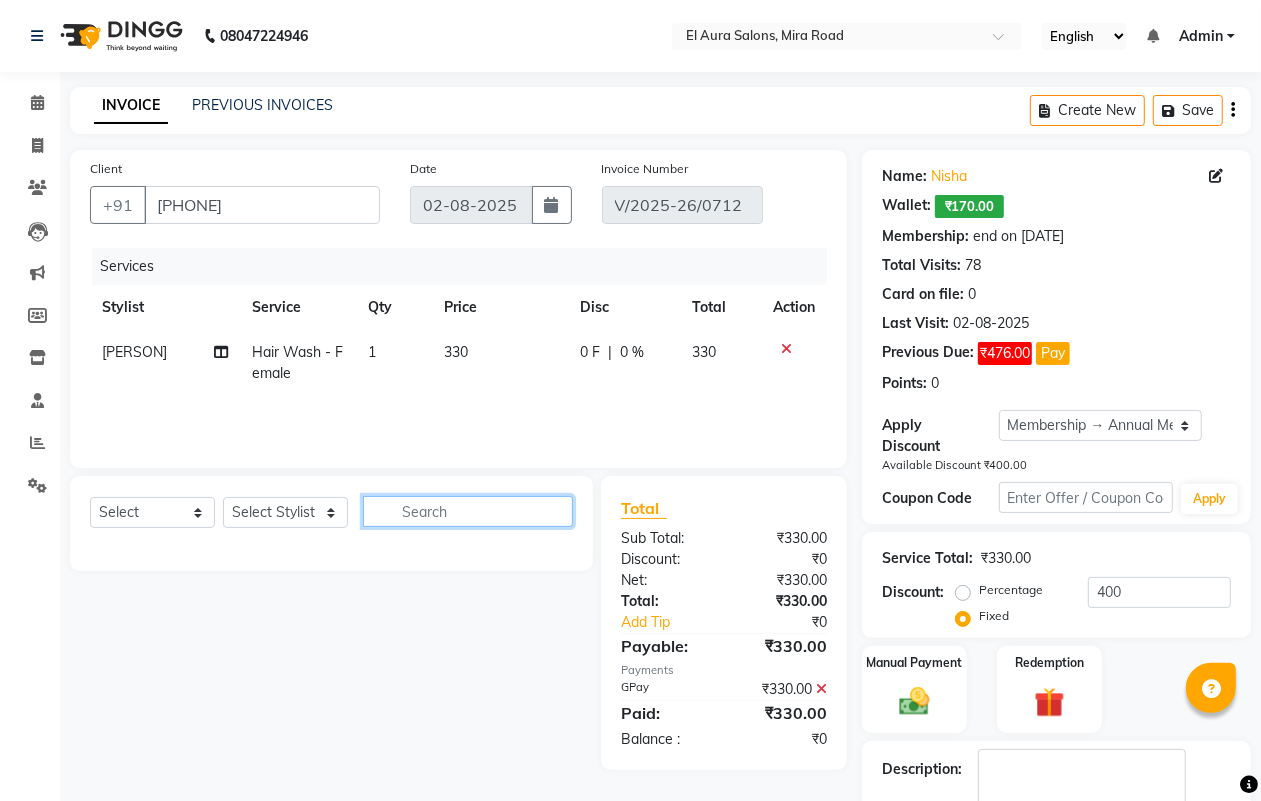 click 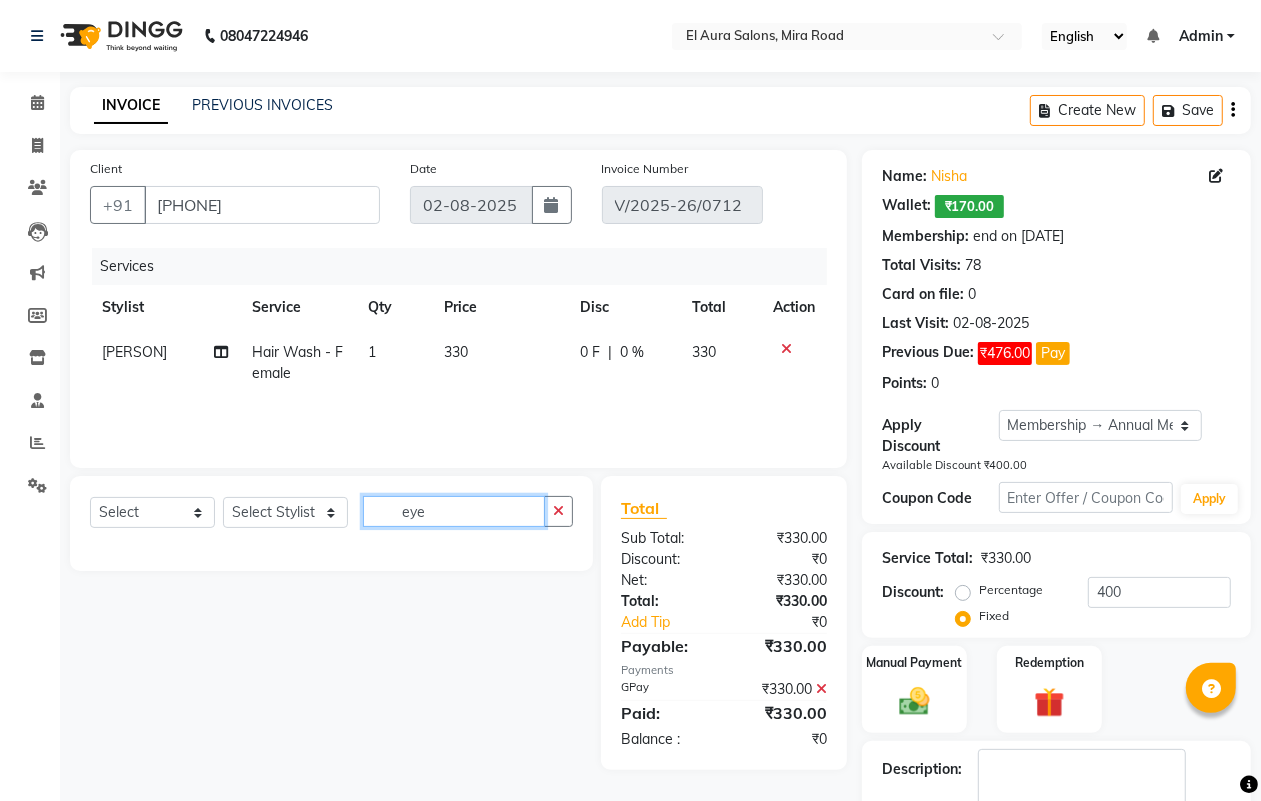type on "eye" 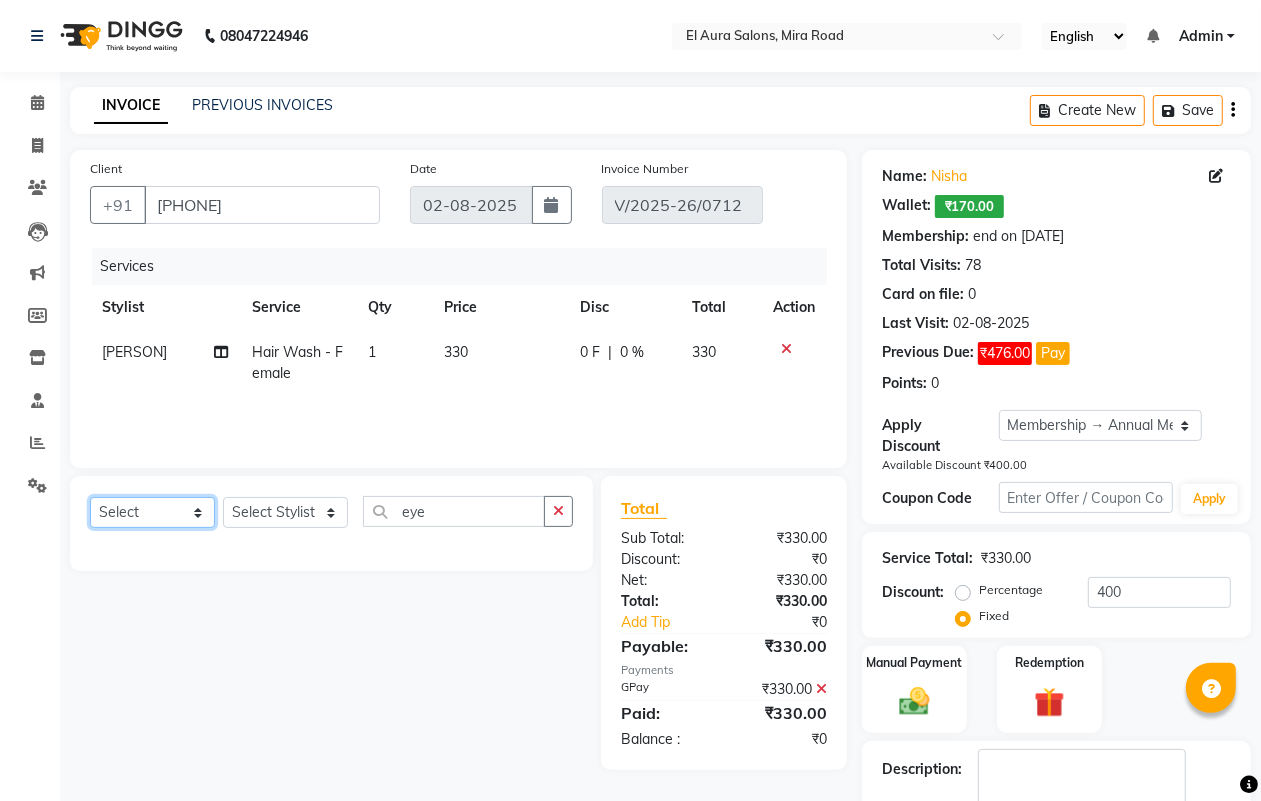 click on "Select  Service  Product  Membership  Package Voucher Prepaid Gift Card" 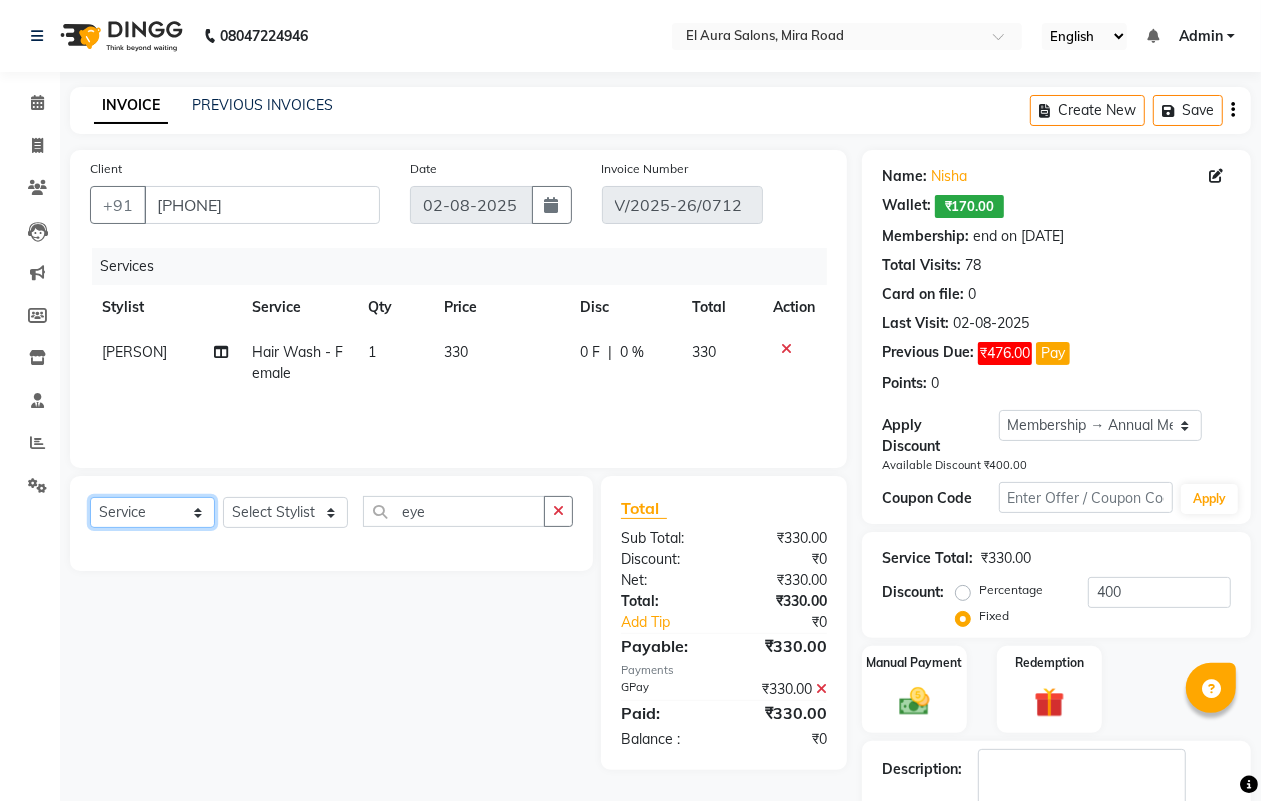 click on "Select  Service  Product  Membership  Package Voucher Prepaid Gift Card" 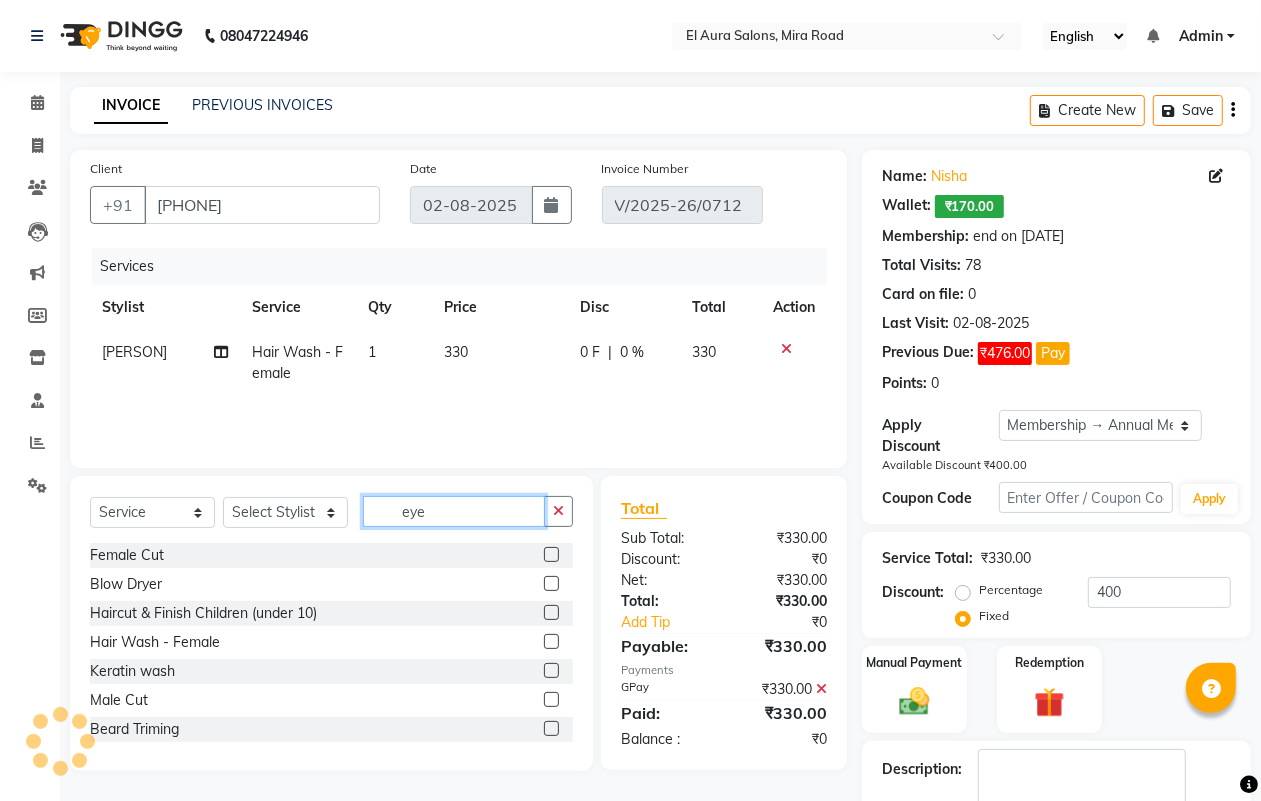 click on "eye" 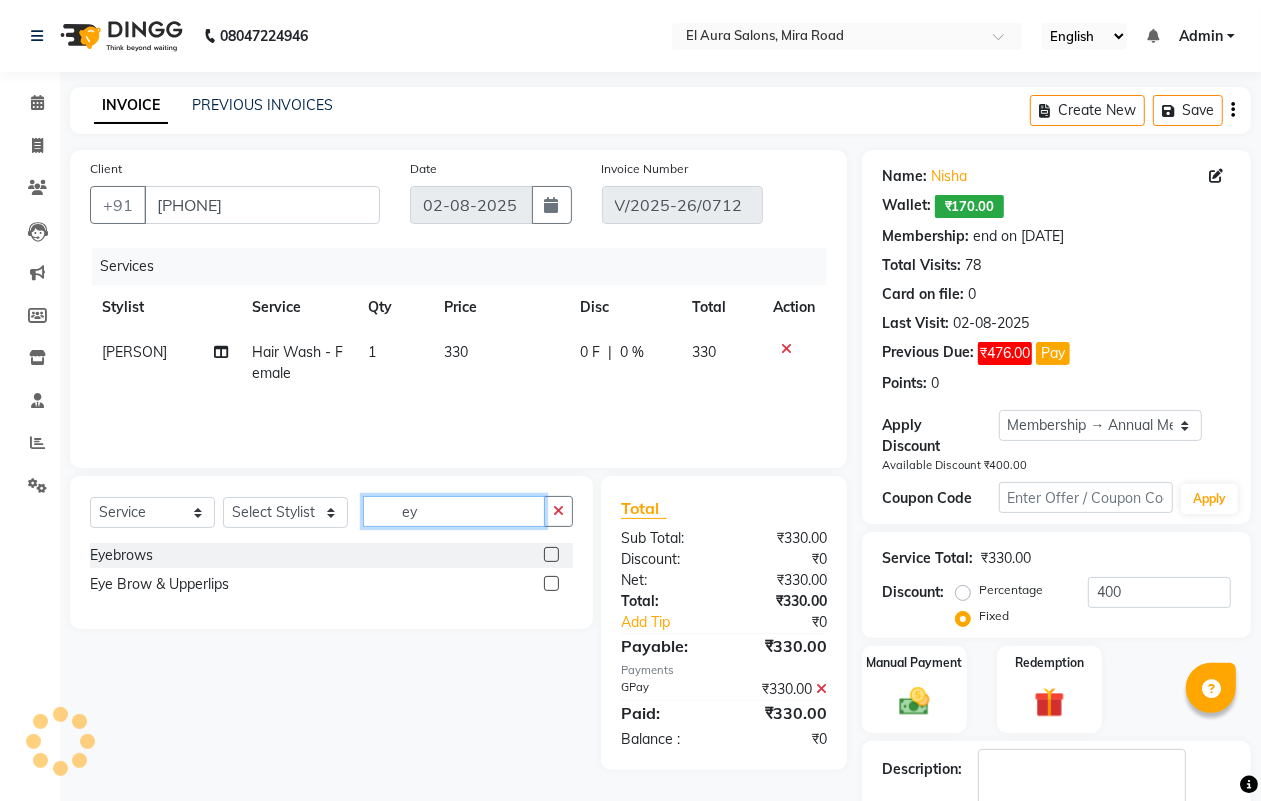 type on "e" 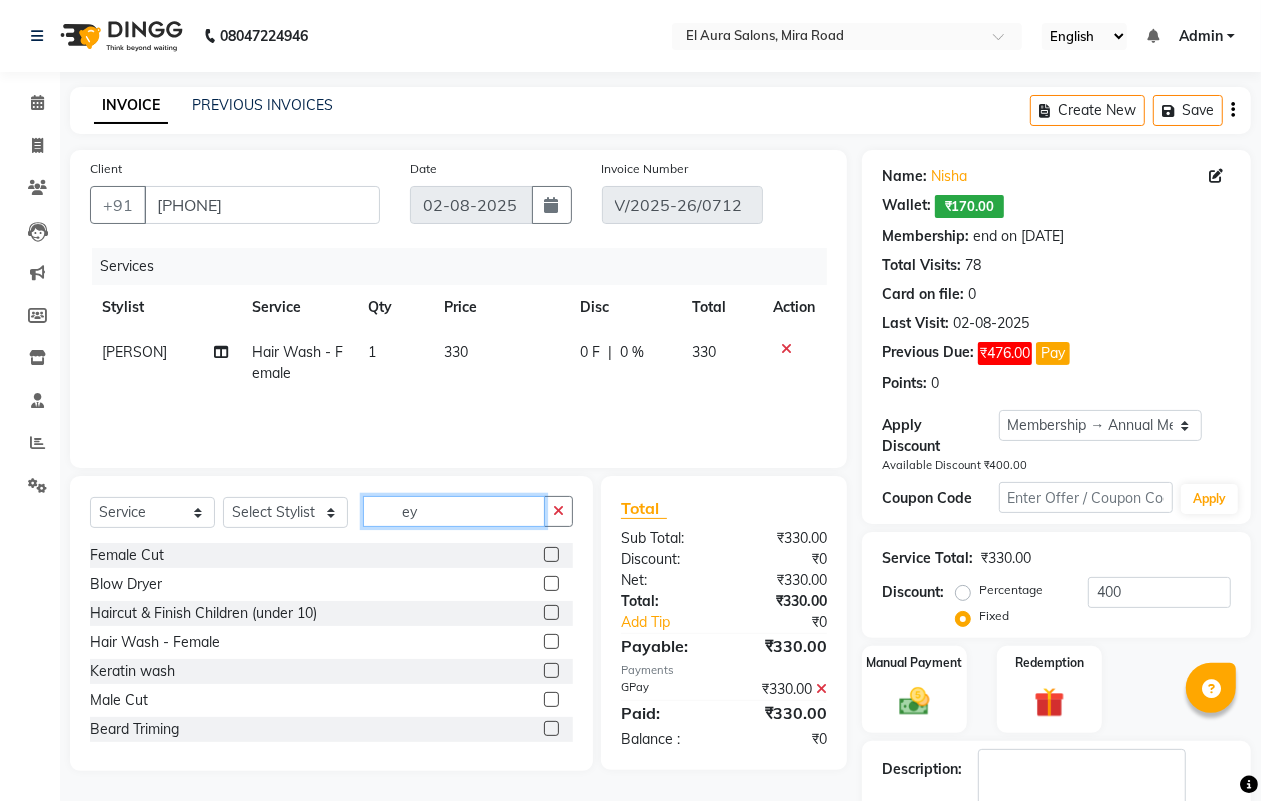 type on "eye" 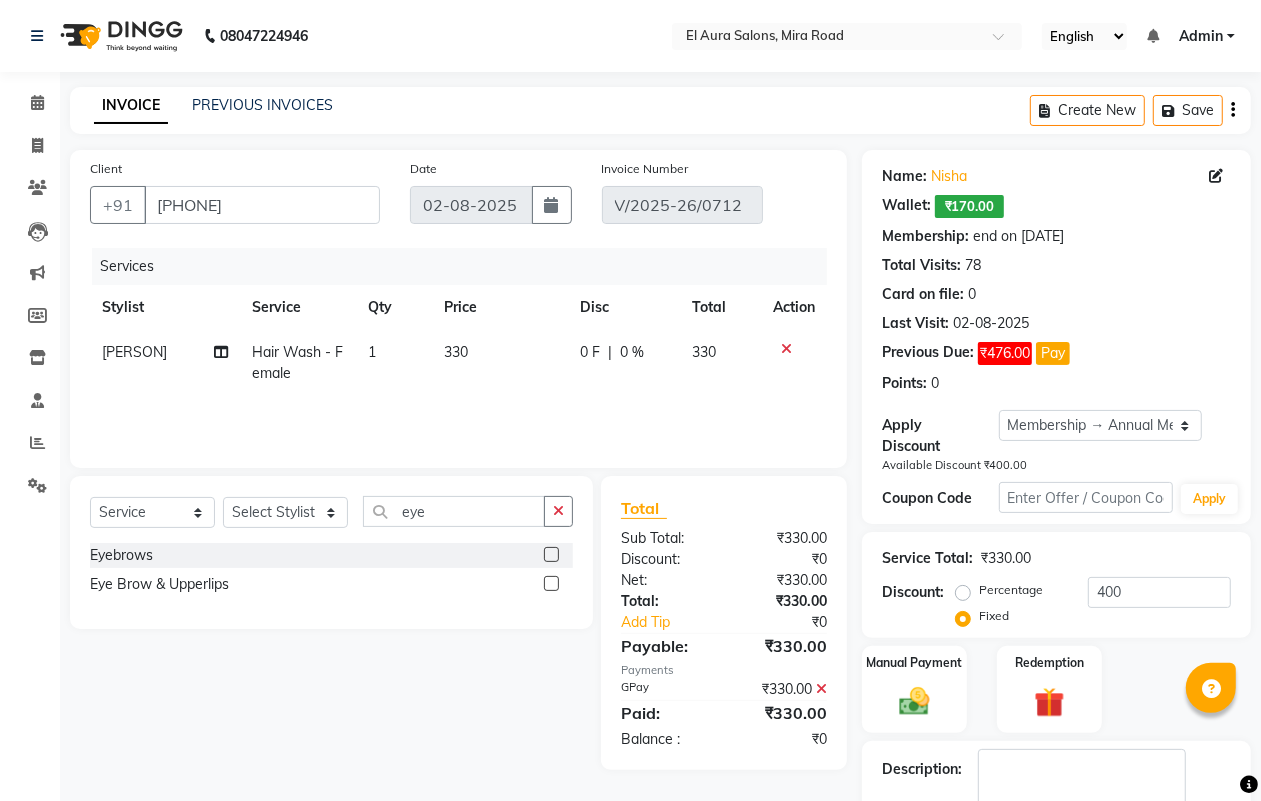click 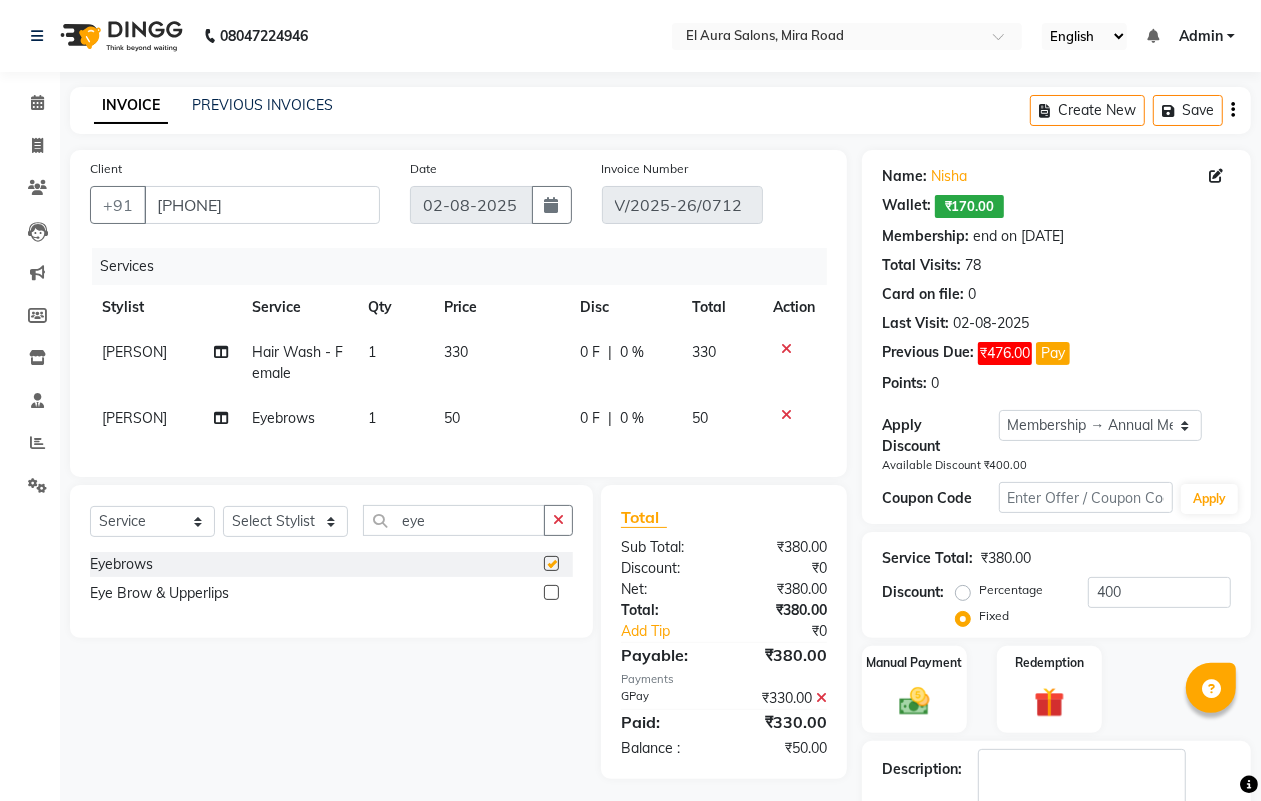 checkbox on "false" 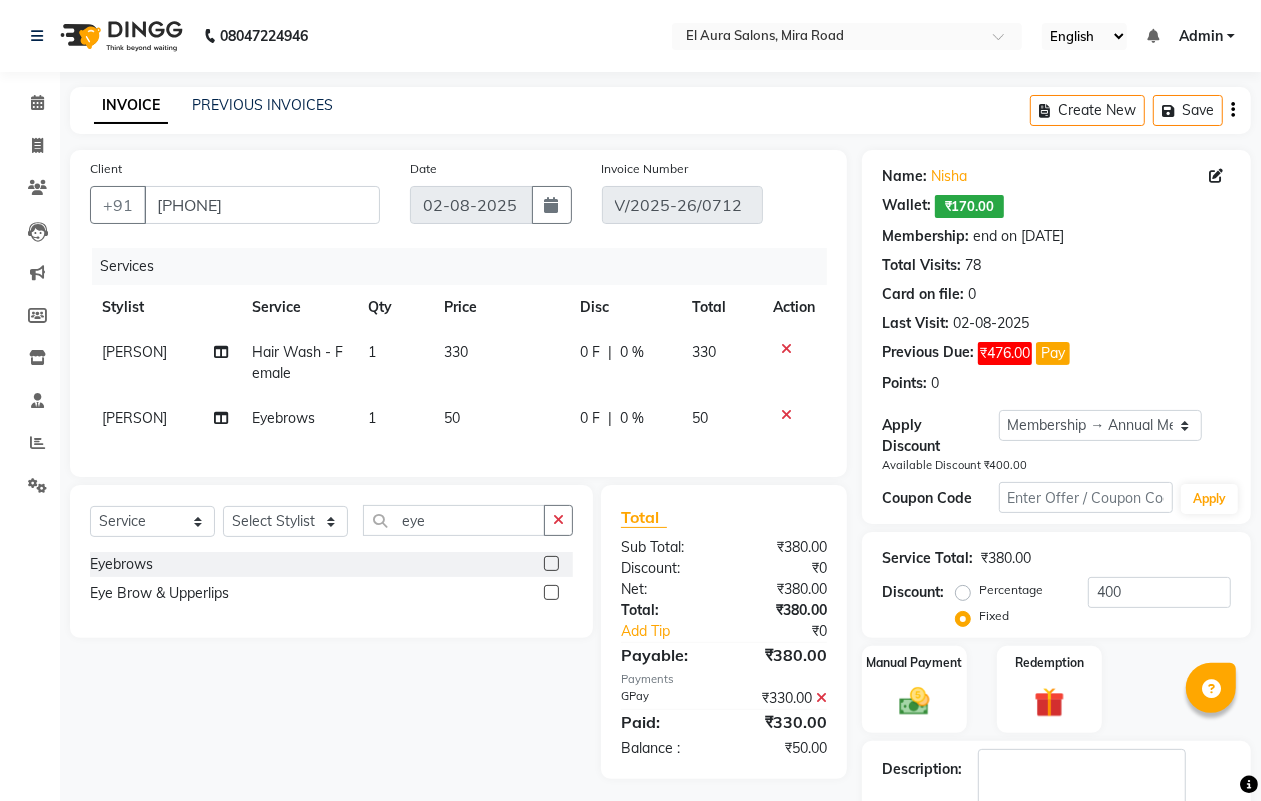 click on "50" 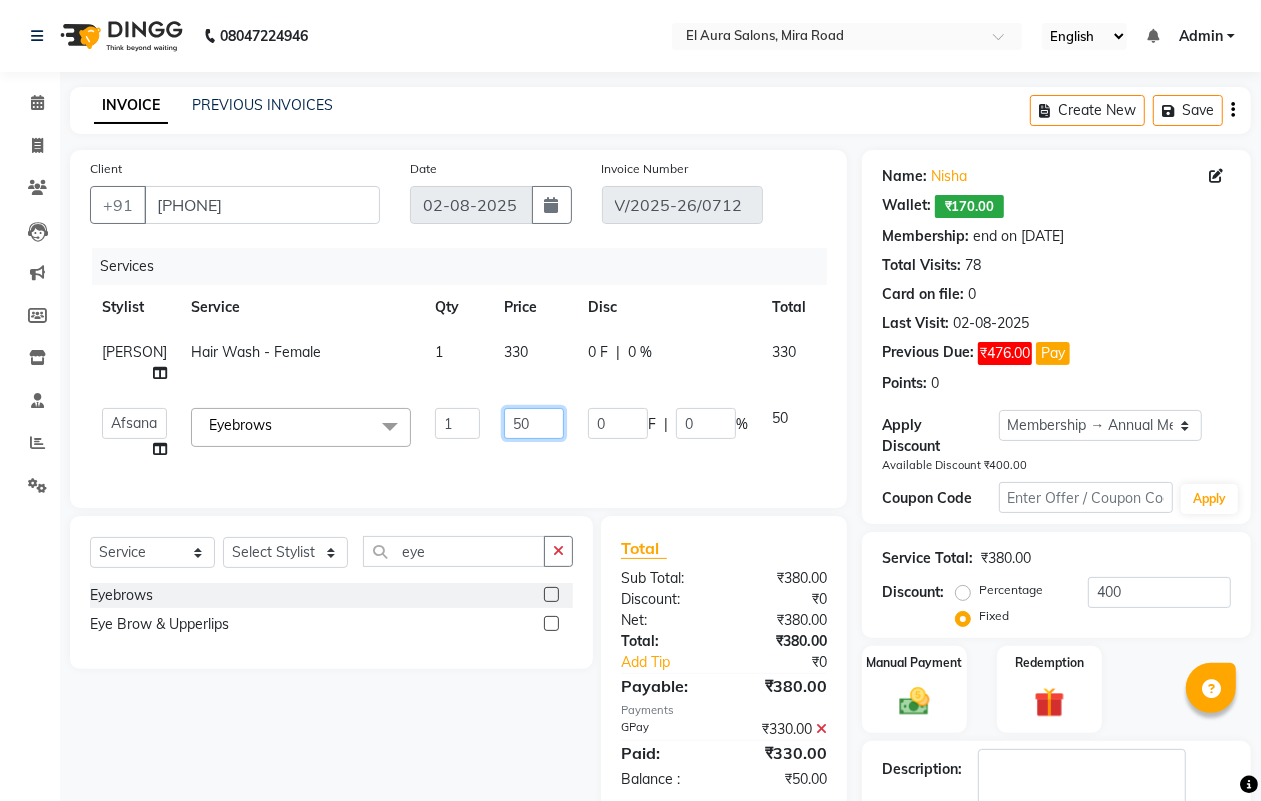 drag, startPoint x: 520, startPoint y: 415, endPoint x: 360, endPoint y: 371, distance: 165.93974 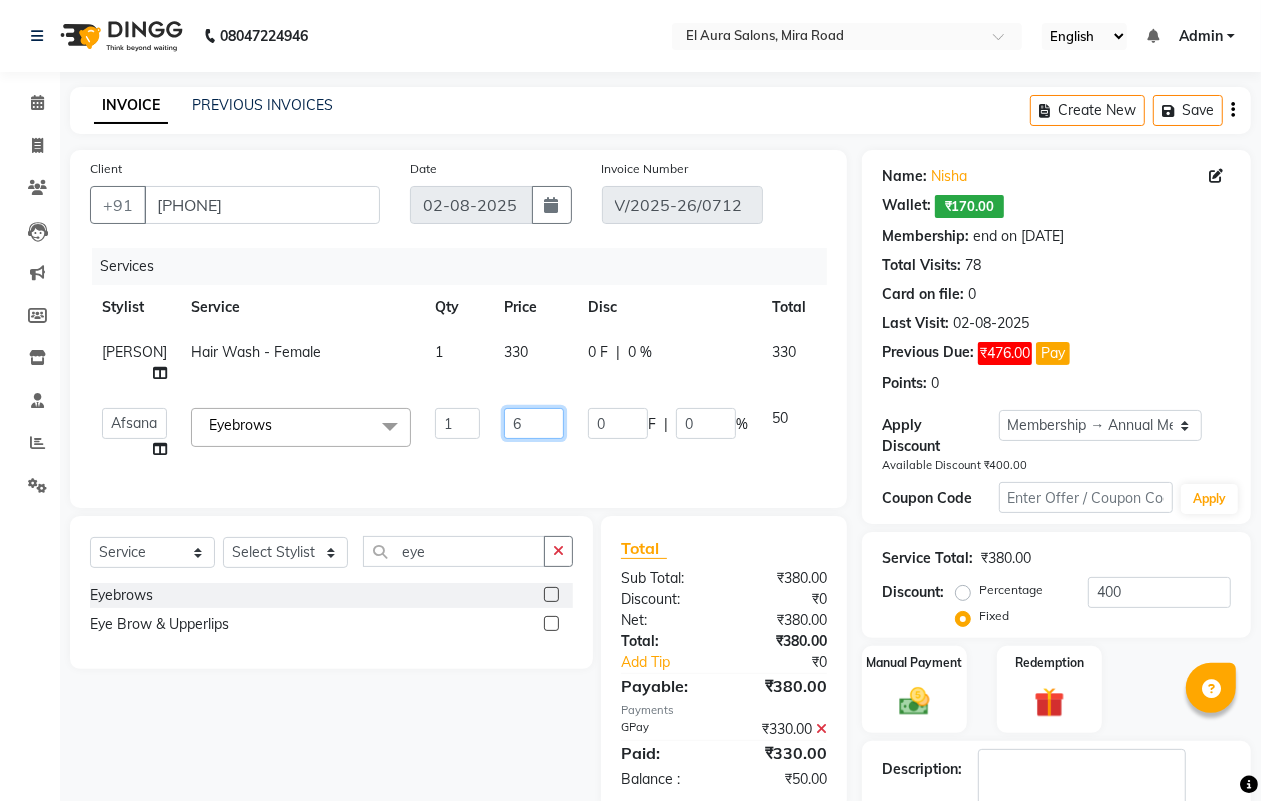 type on "60" 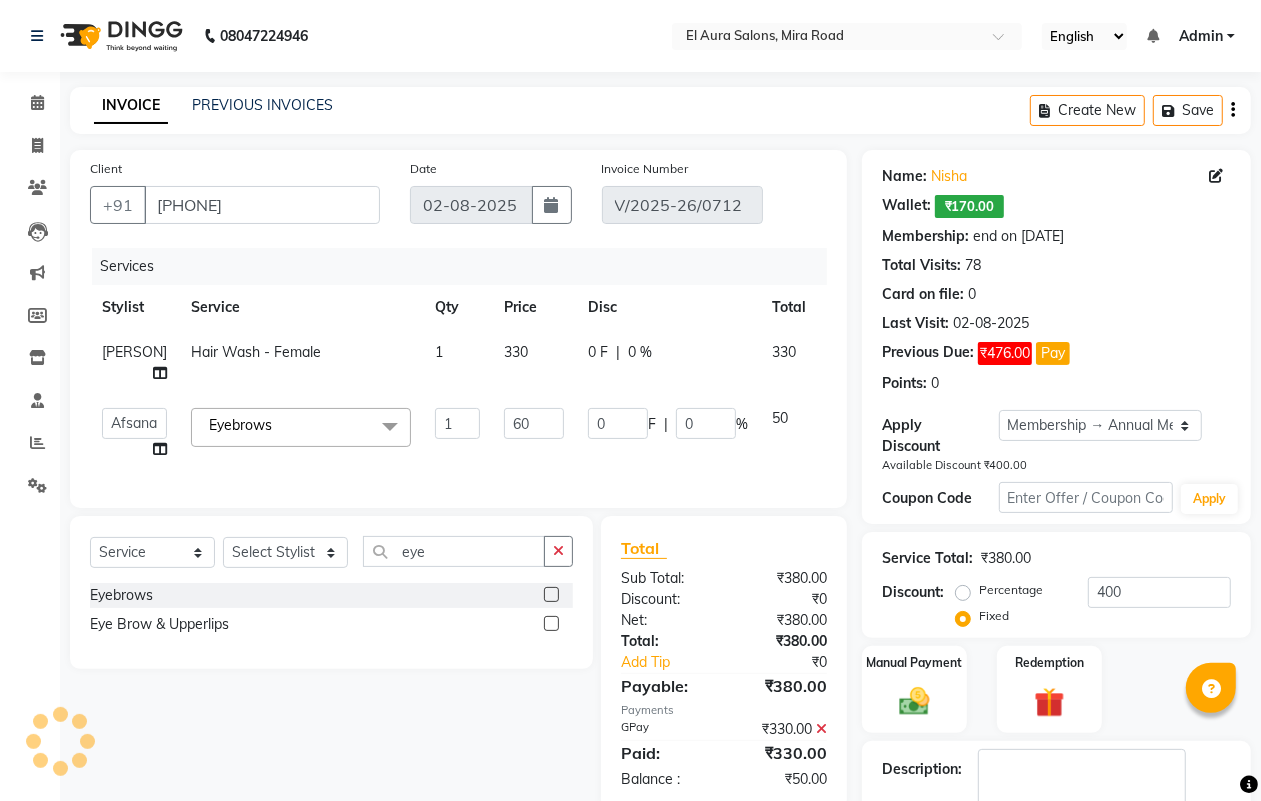 click on "[PERSON] Hair Wash - Female 1 330 0 F | 0 % 330" 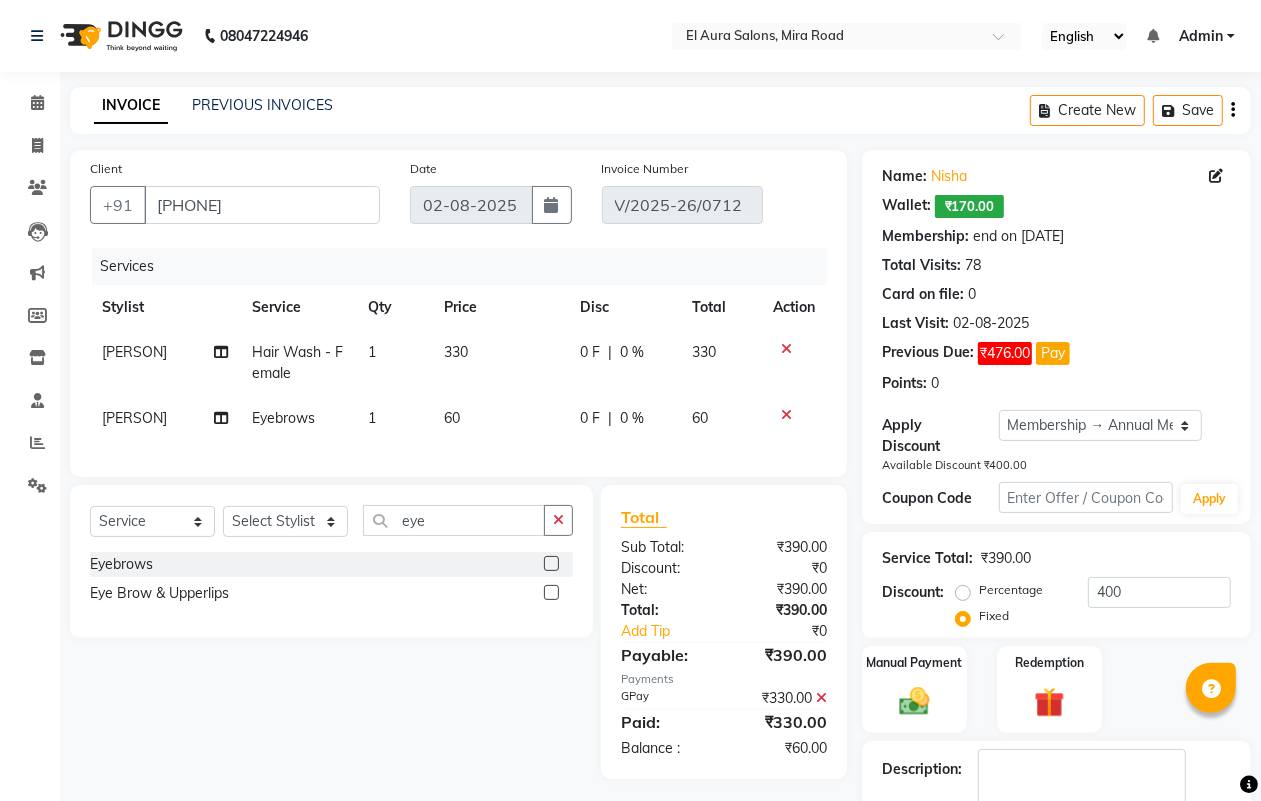 click on "60" 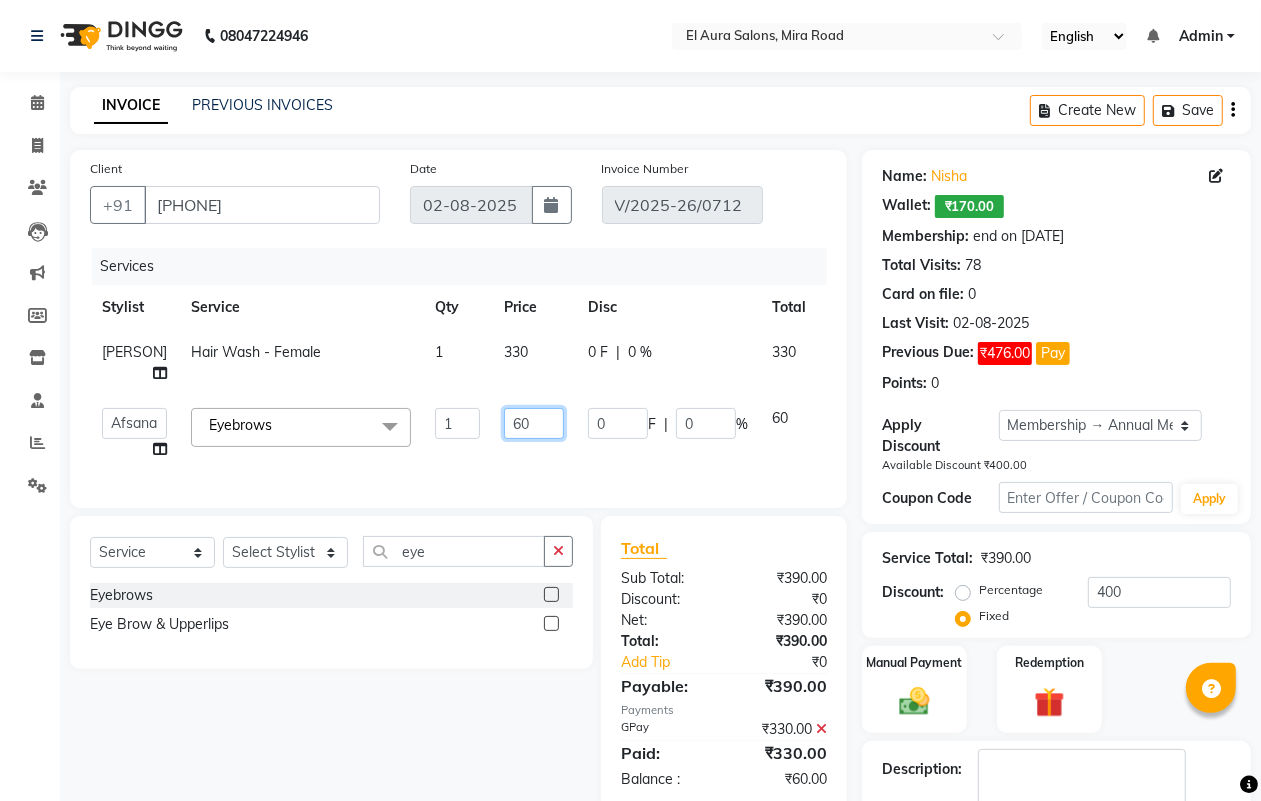 drag, startPoint x: 520, startPoint y: 428, endPoint x: 346, endPoint y: 376, distance: 181.60396 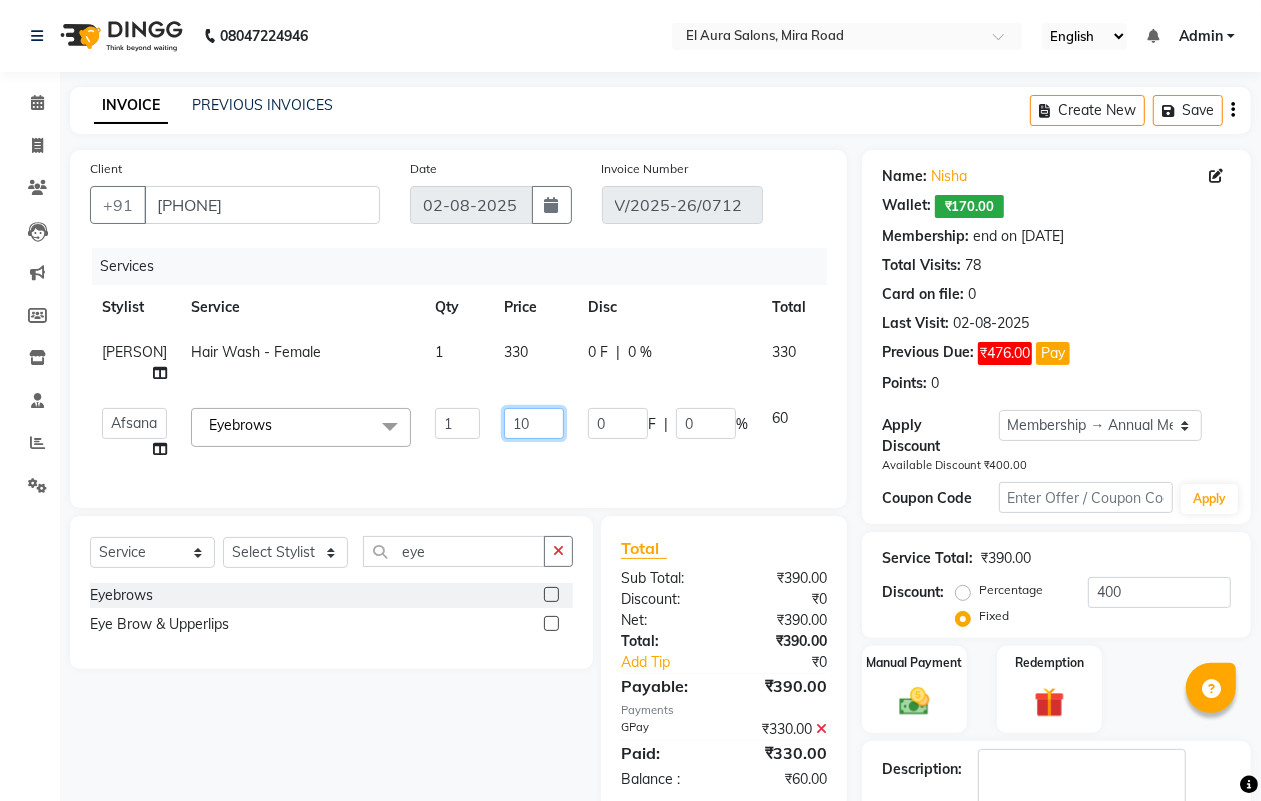 type on "100" 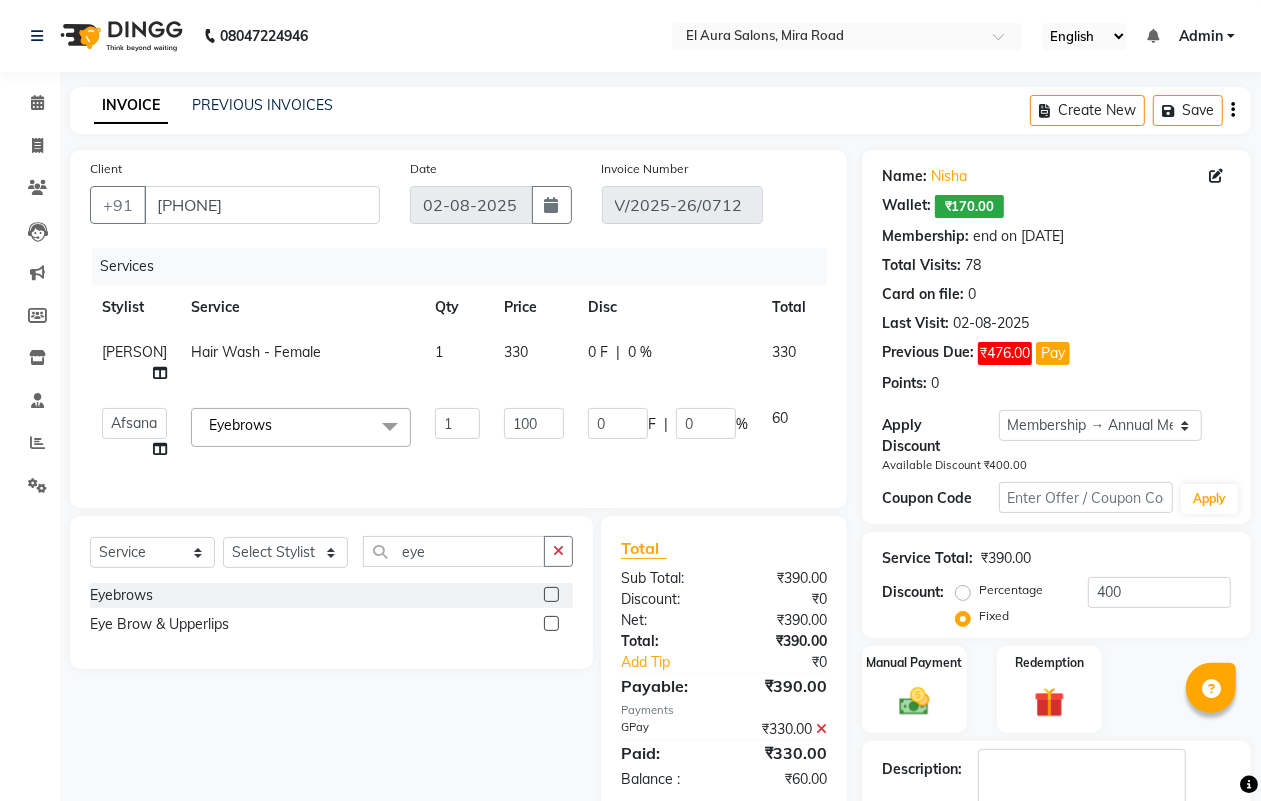 click on "Hair Wash - Female" 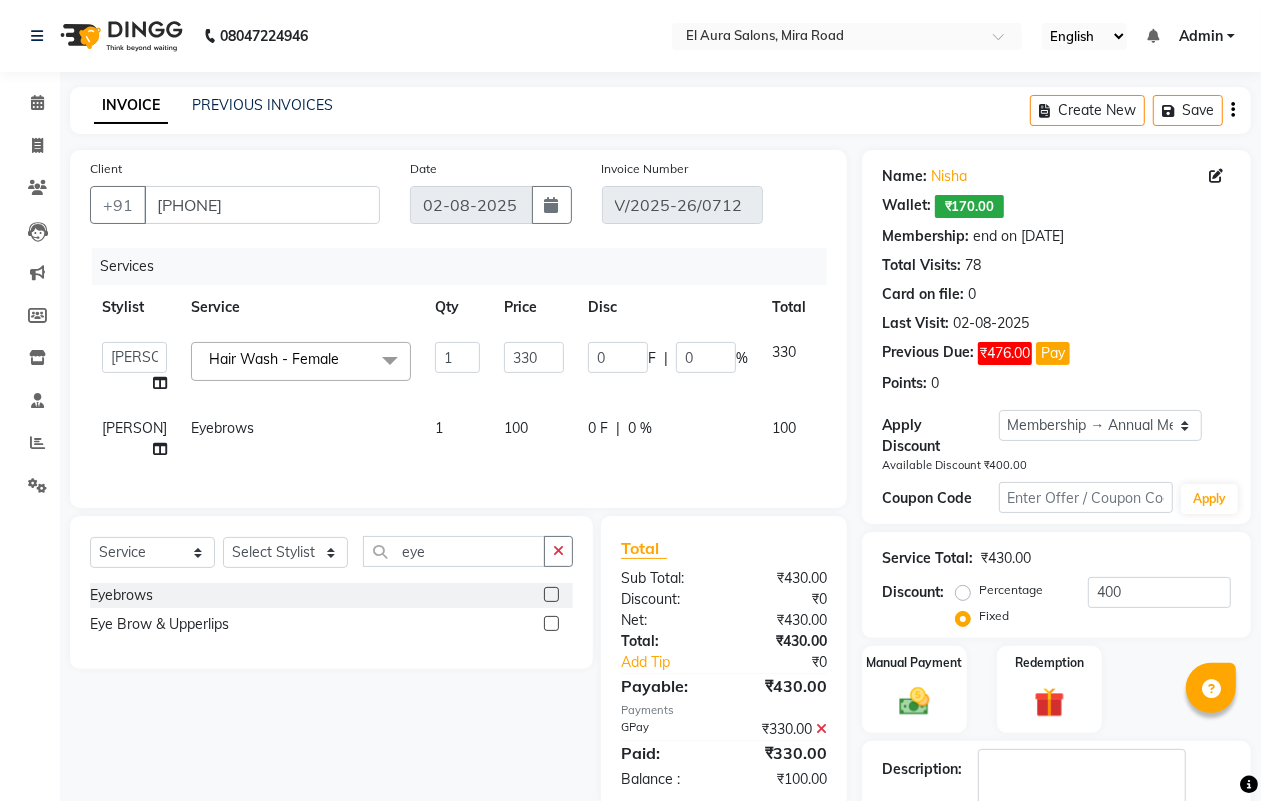 click on "100" 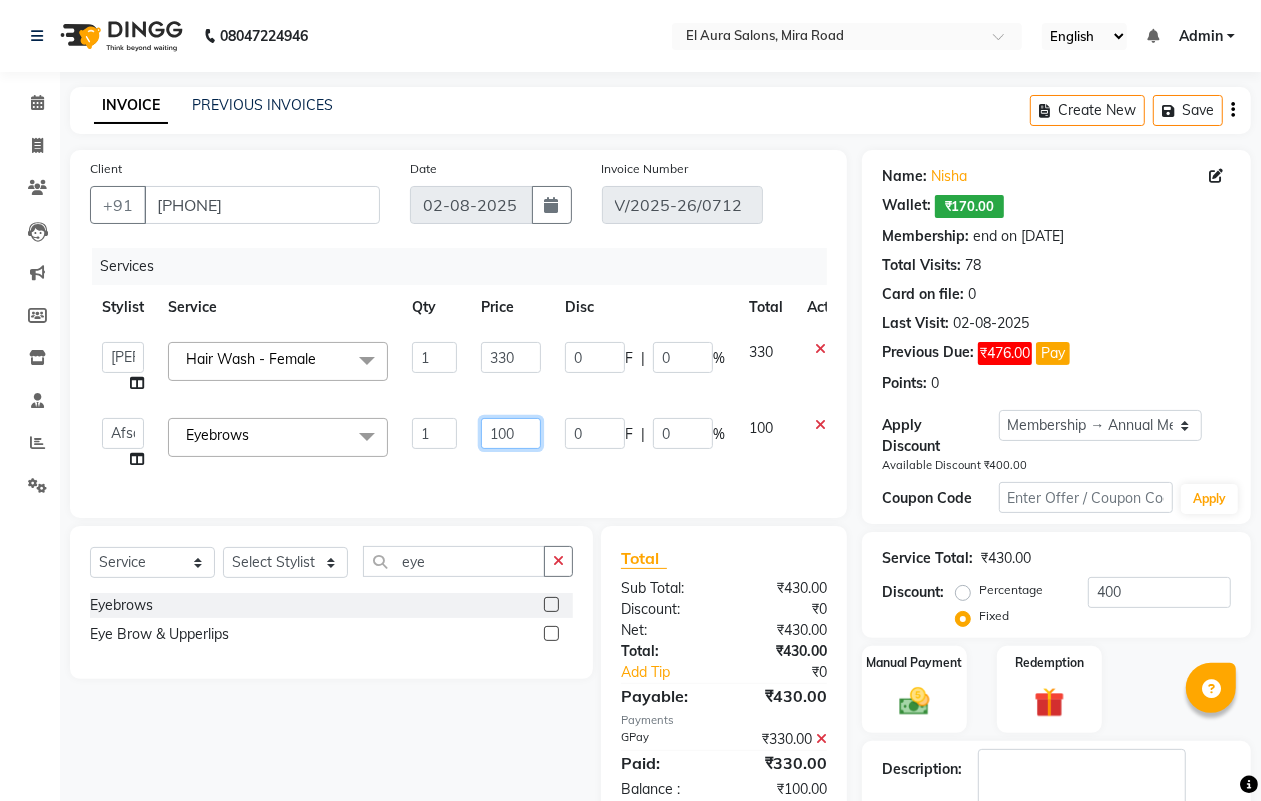 drag, startPoint x: 528, startPoint y: 432, endPoint x: 360, endPoint y: 377, distance: 176.77386 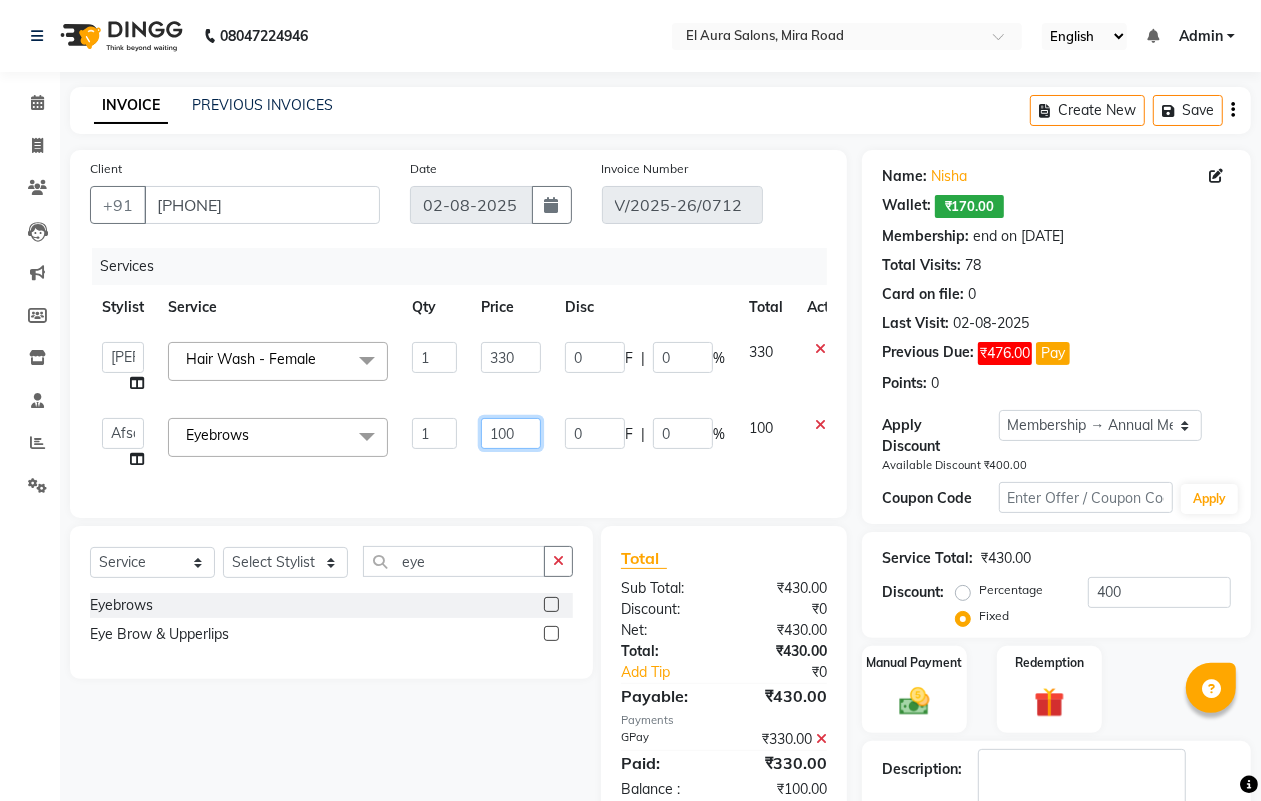 click on "[FIRST]   [LAST]   [FIRST] [LAST]   [FIRST] [LAST]   [FIRST]   [FIRST]   [LAST] [LAST]   [FIRST]   [FIRST] [LAST]   [FIRST]   [FIRST]   [FIRST] [LAST]   [FIRST] [LAST] [LAST]   [FIRST]   [FIRST]   [LAST] [FIRST] [LAST]   [FIRST]  Forehead/Chin  x Female Cut Blow Dryer Haircut & Finish Children (under 10) Hair Wash - Female Keratin wash Male Cut Beard Triming Shaving Childdren Cut Styling Shave Hair Wash - Male Hair Setting - Male Head Massage Hair Setting - Female Female Hair Trimming Male Package Smoothening Keratin KeraSmooth WellaPlex Tanino Biotin Nanoplastia Botox Root Touch up - Female Root Touch up - Male Beard Color Global Color Highlights Highlights - Loreal Single Streak Creative Color Color Change Highlights Half Head Pre-Lightning Balayage Hair Spa - Female Keratin Spa - Female Ampule - Female Hair Spa - Male Treatment/ Ritual - Male Ampule - Male Full Arms (C ) Full Arms (D) Full Legs(C ) Full Legs  (D) Underarms(C ) Underarms(D ) Front Body / Back Body(C ) Front Body / back Body (D ) Full Arms+Full legs+ Unerarms(C) 1" 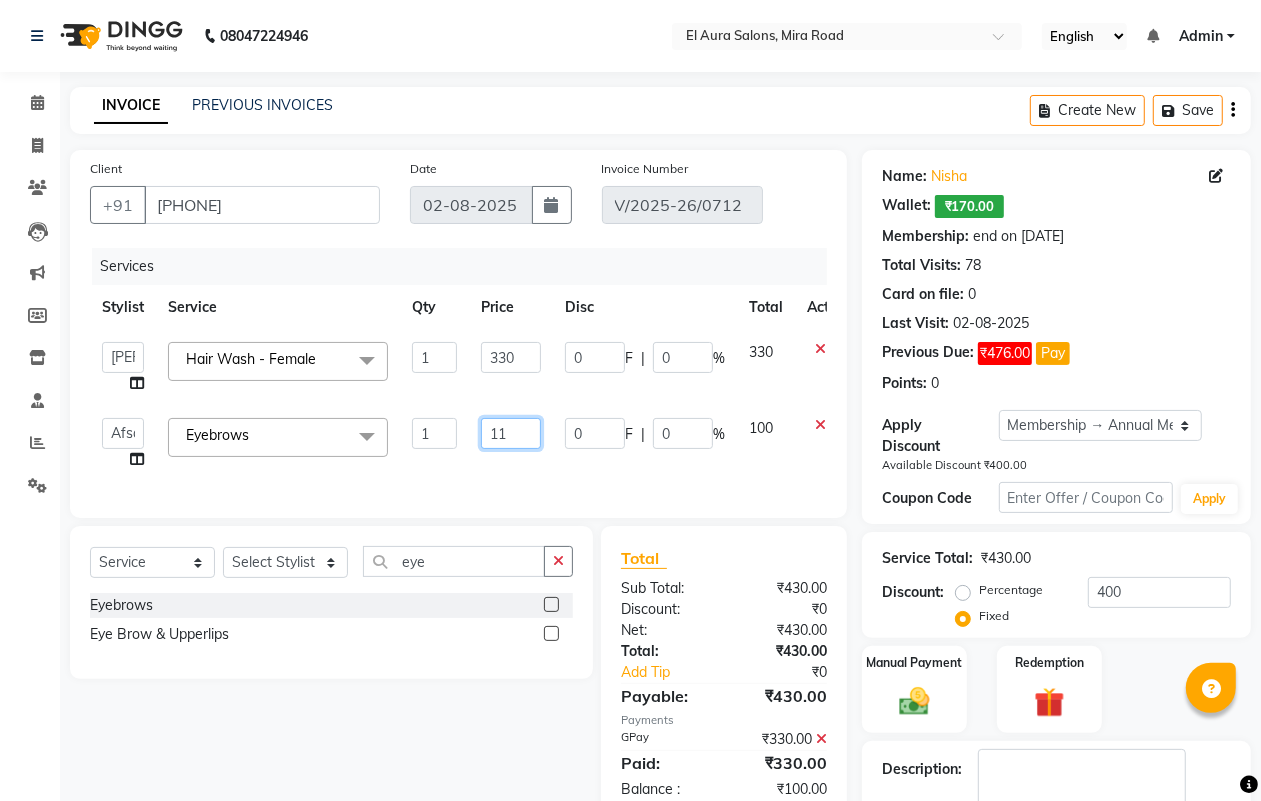 type on "110" 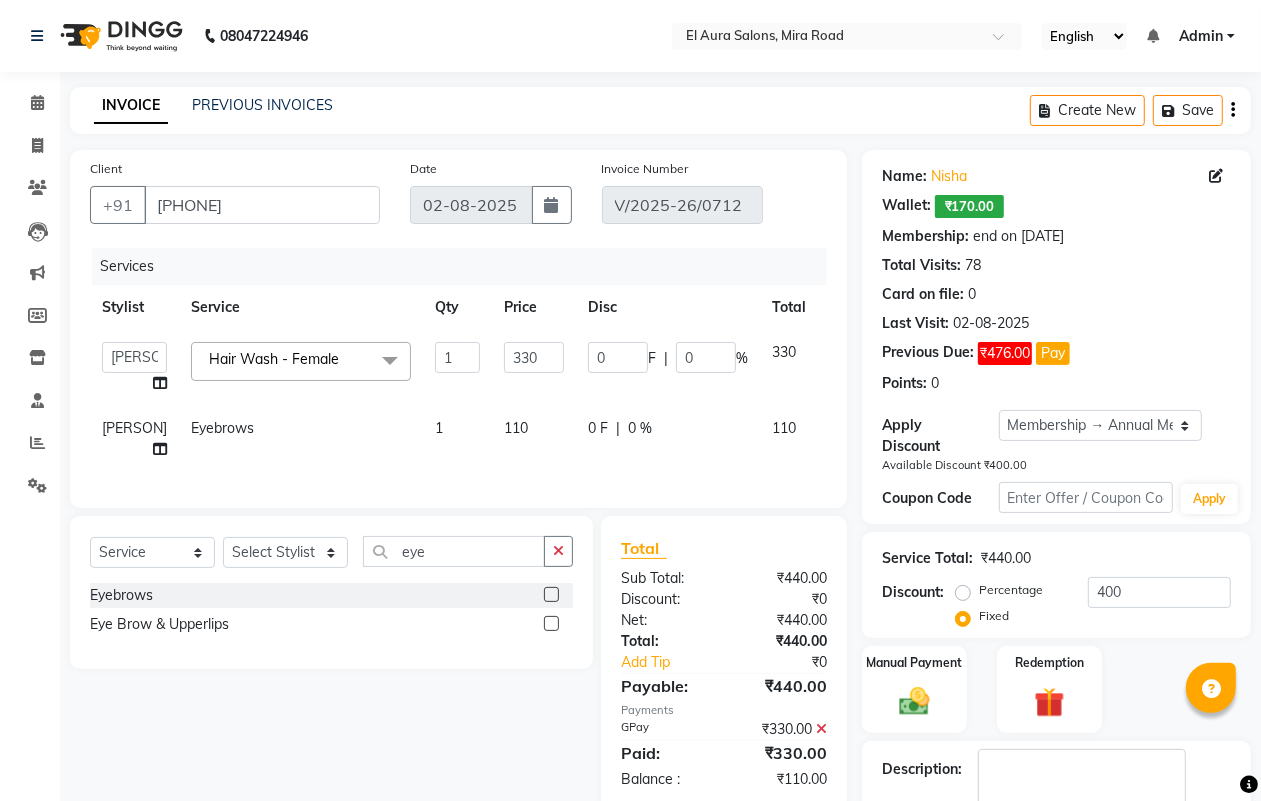 click 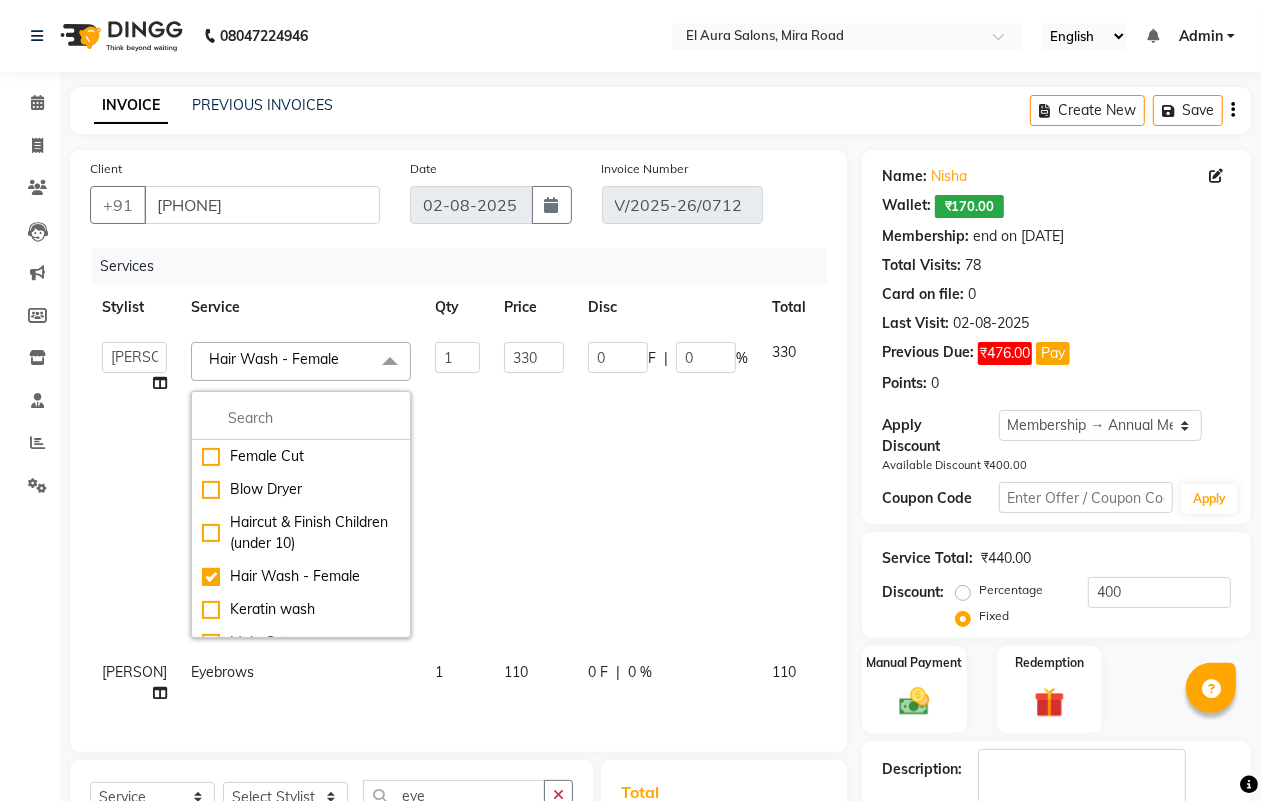 click on "0 F | 0 %" 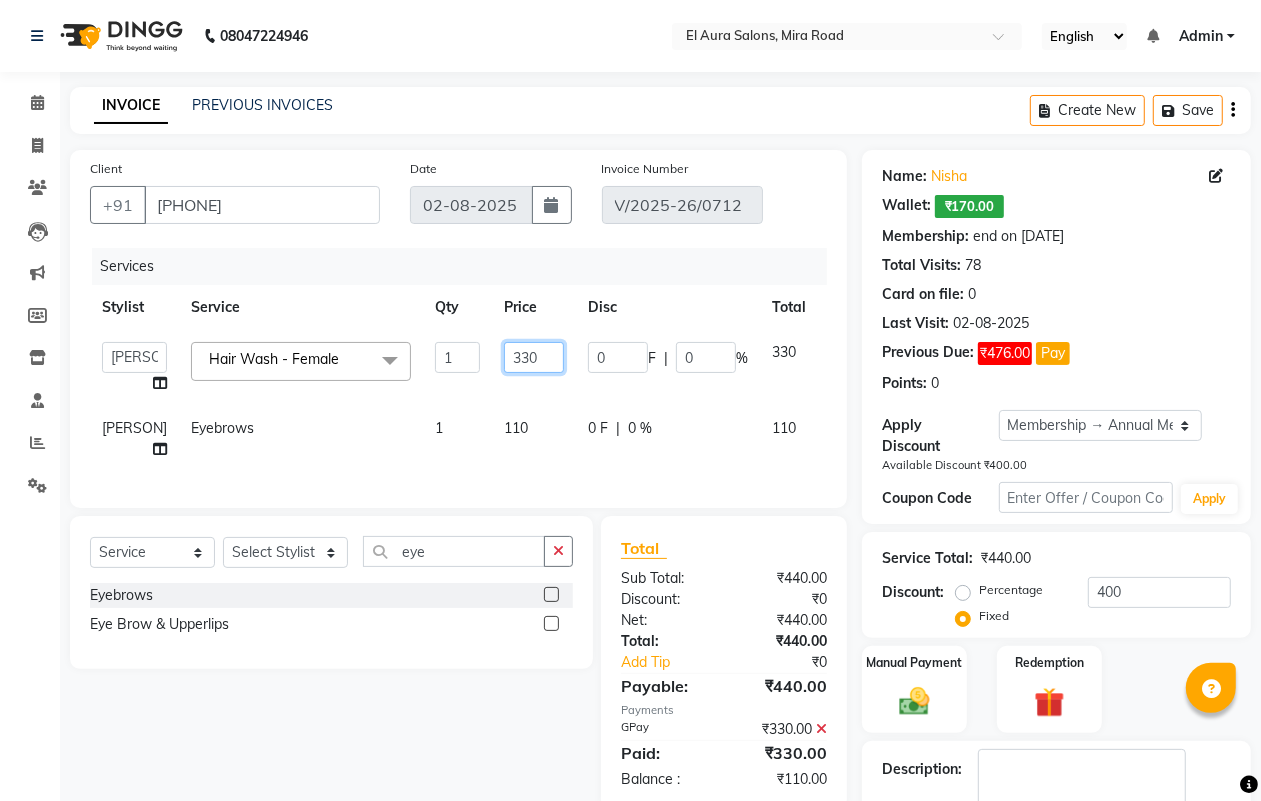 drag, startPoint x: 531, startPoint y: 343, endPoint x: 333, endPoint y: 330, distance: 198.42632 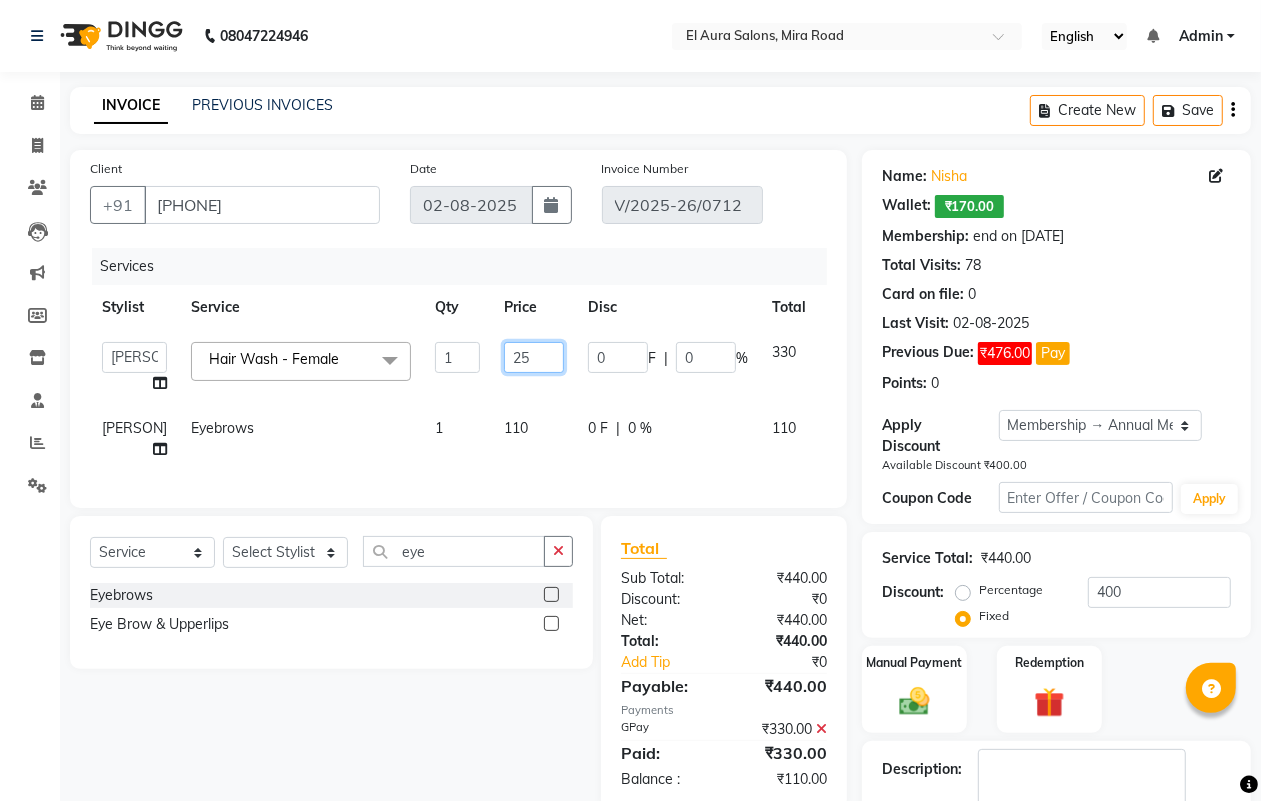 type on "250" 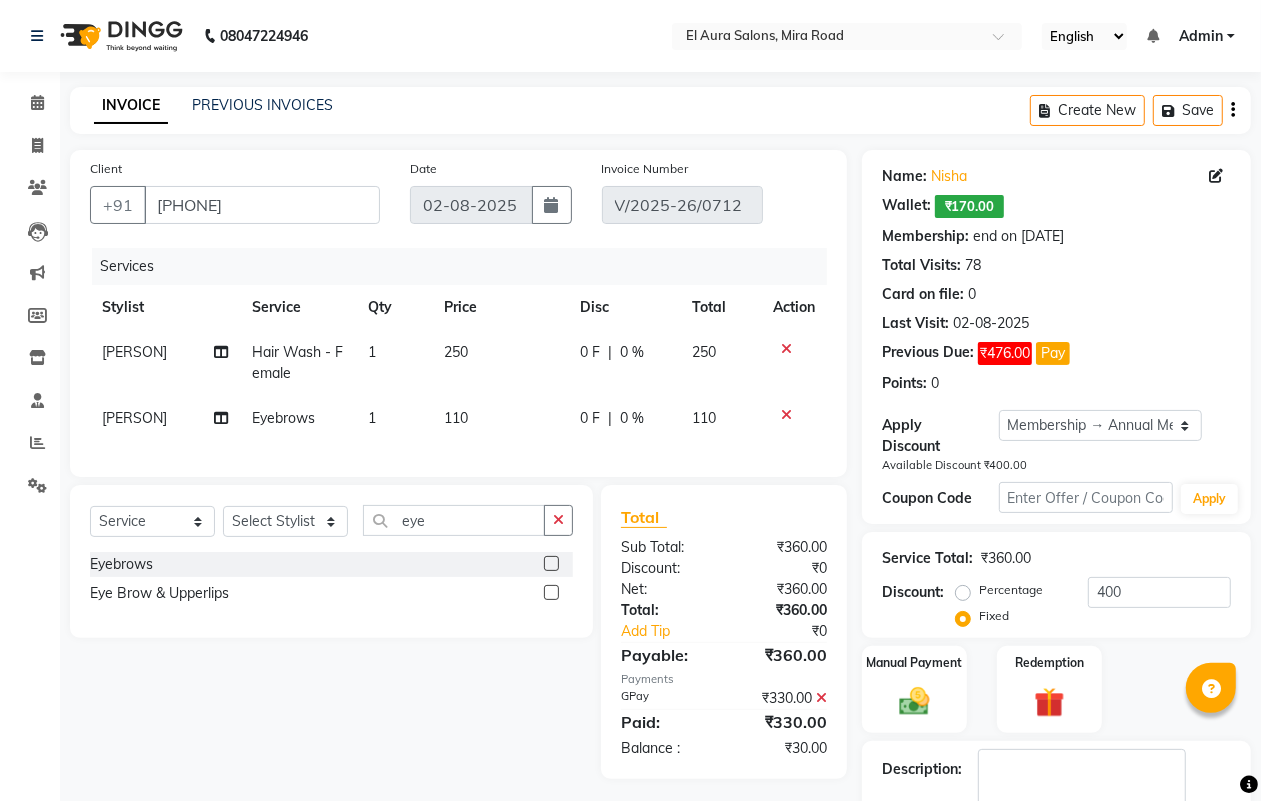 click on "Hair Wash - Female" 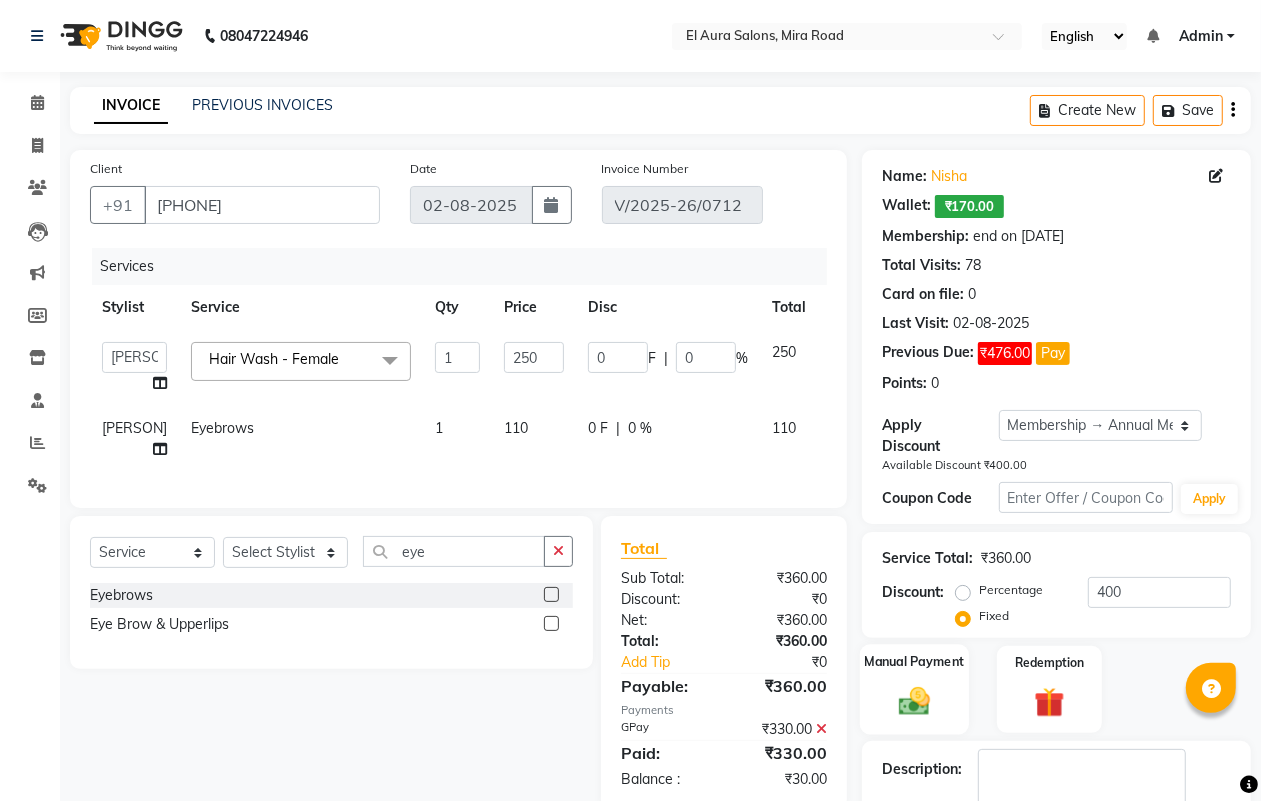 click 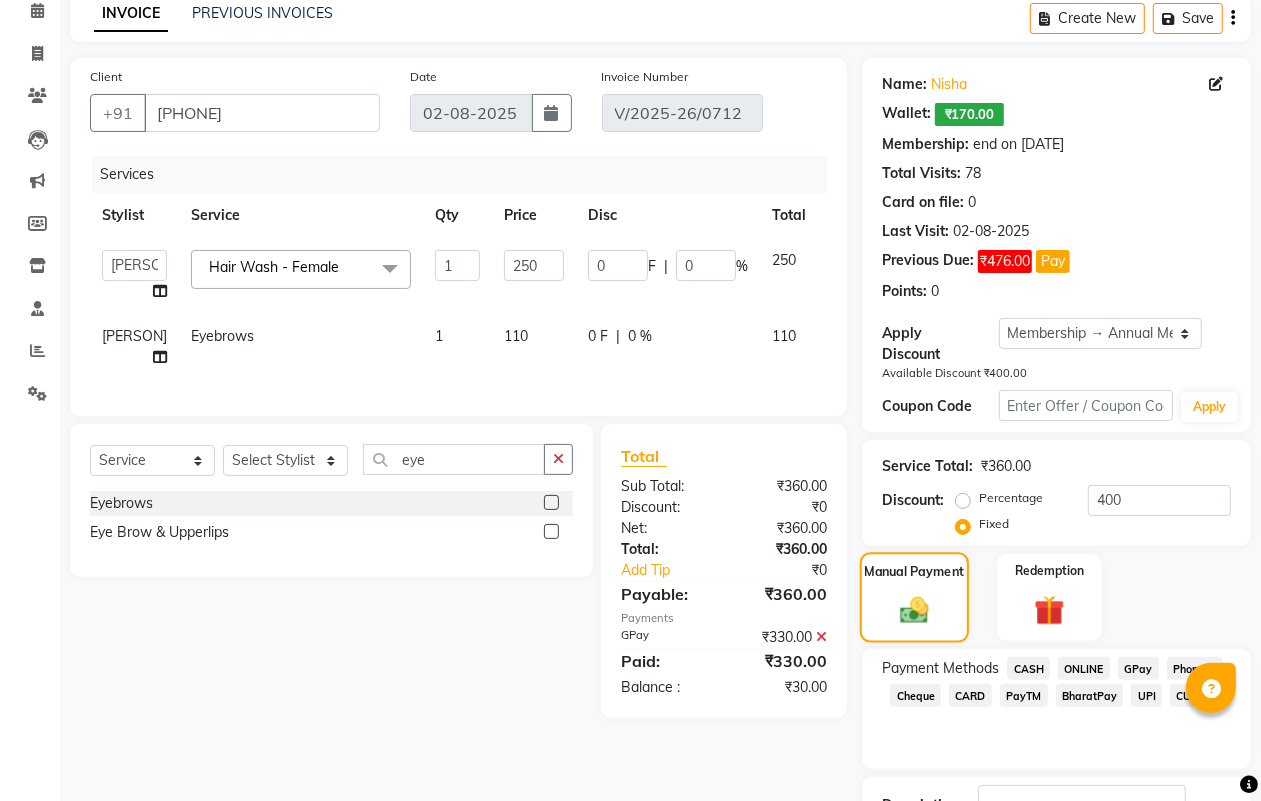 scroll, scrollTop: 216, scrollLeft: 0, axis: vertical 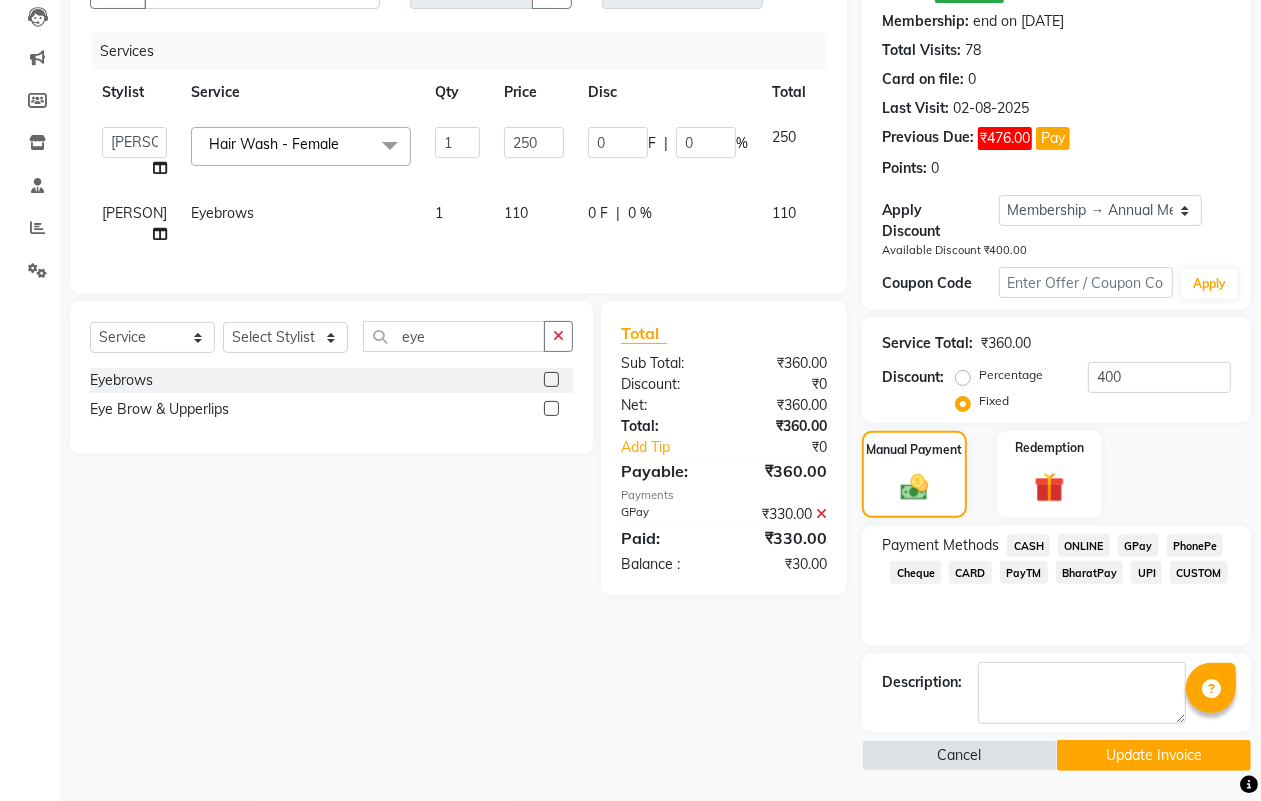 click on "GPay" 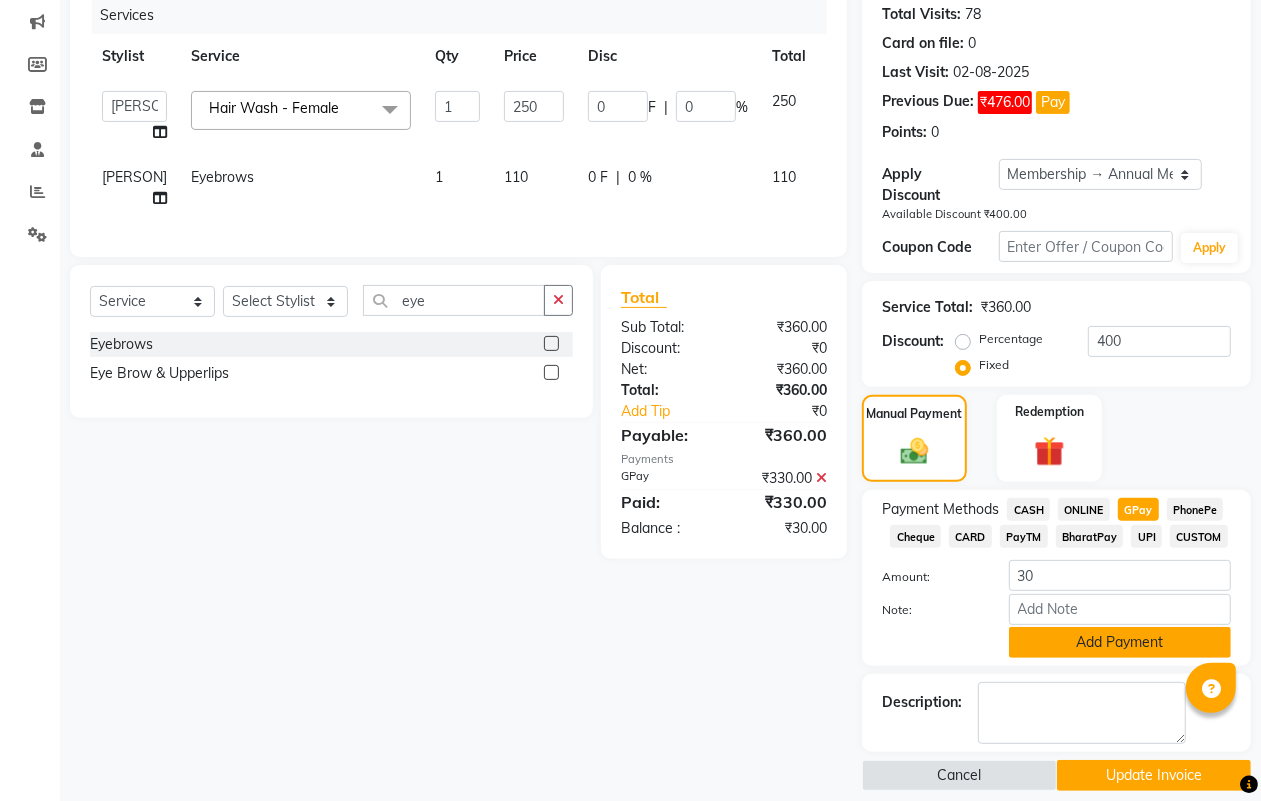 scroll, scrollTop: 271, scrollLeft: 0, axis: vertical 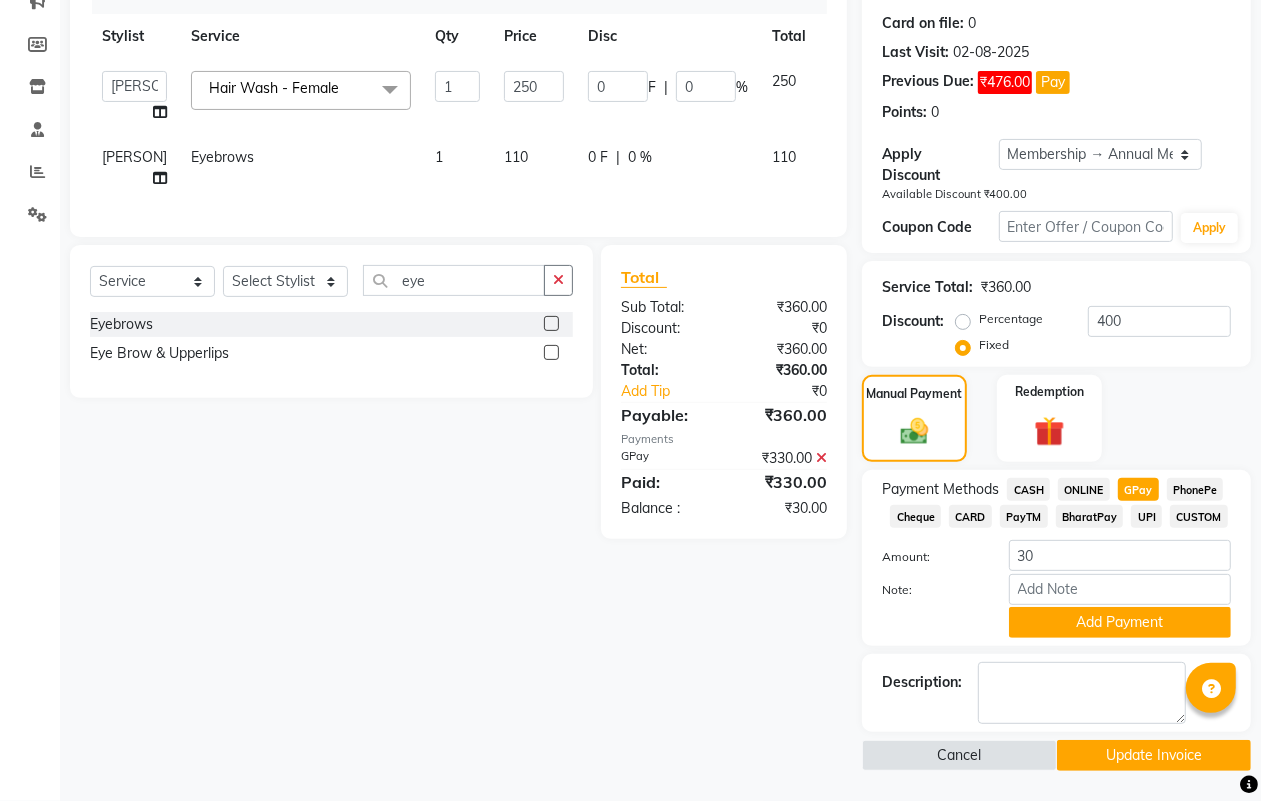 click on "Update Invoice" 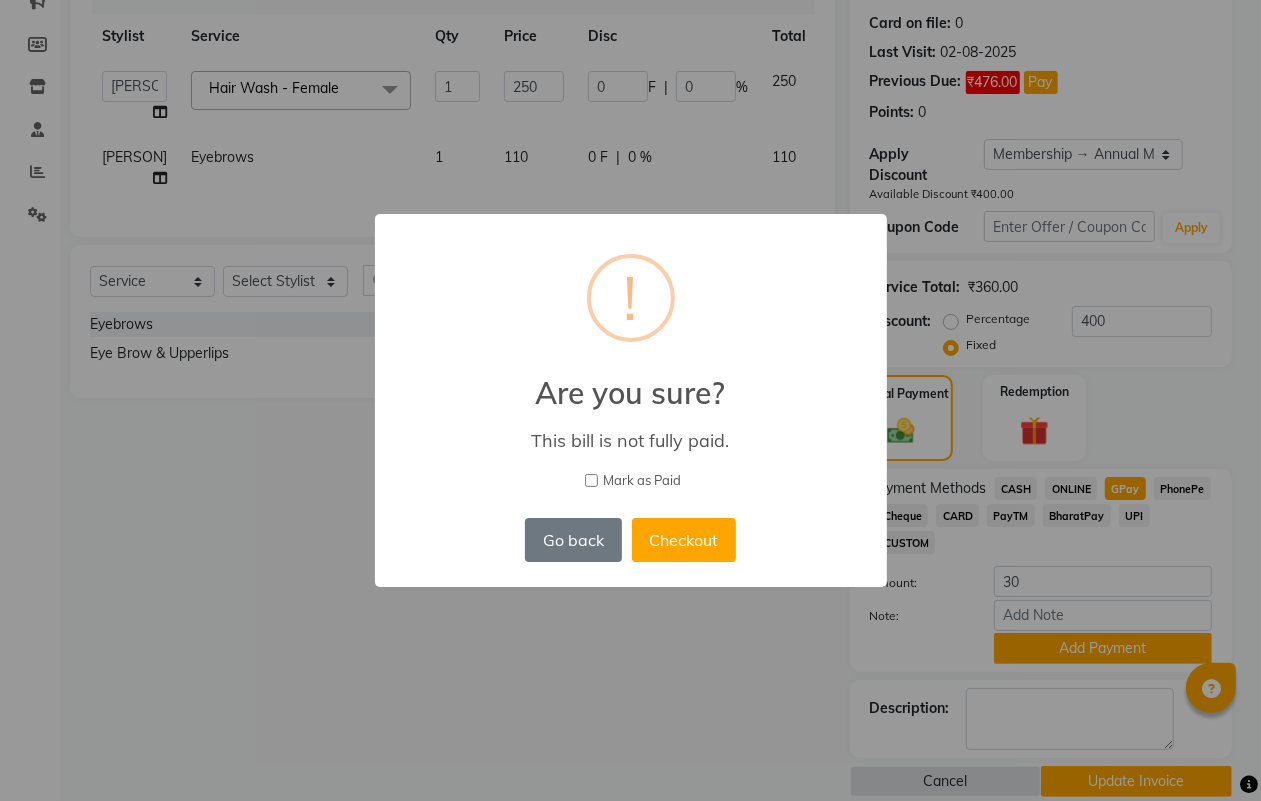 scroll, scrollTop: 256, scrollLeft: 0, axis: vertical 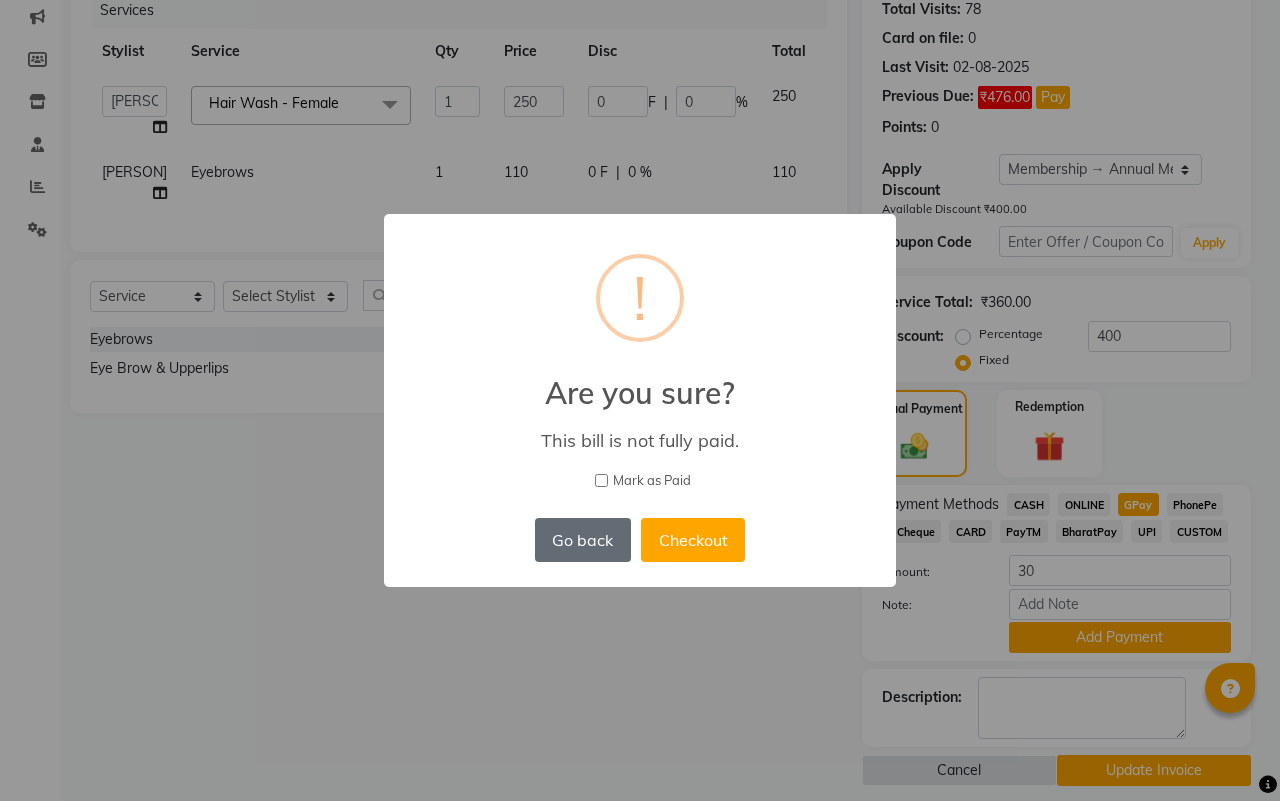 click on "Go back" at bounding box center [583, 540] 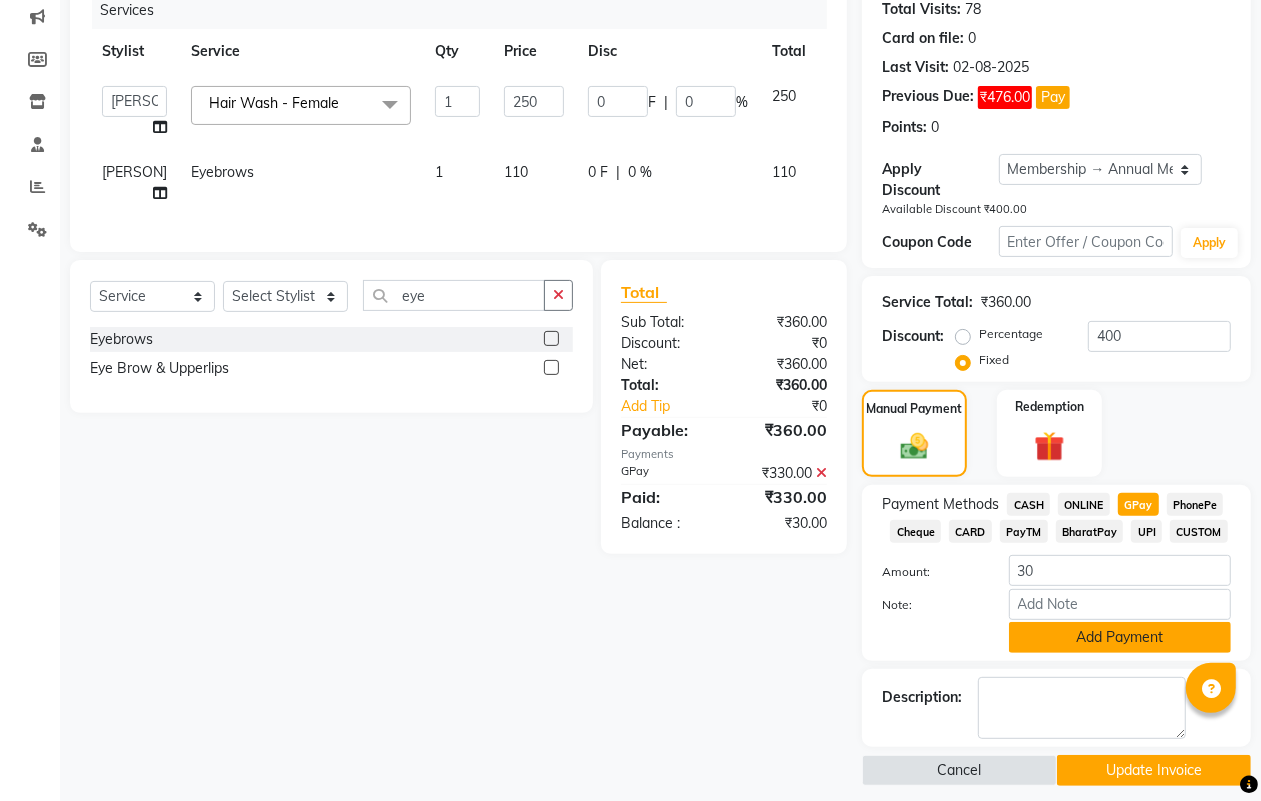click on "Add Payment" 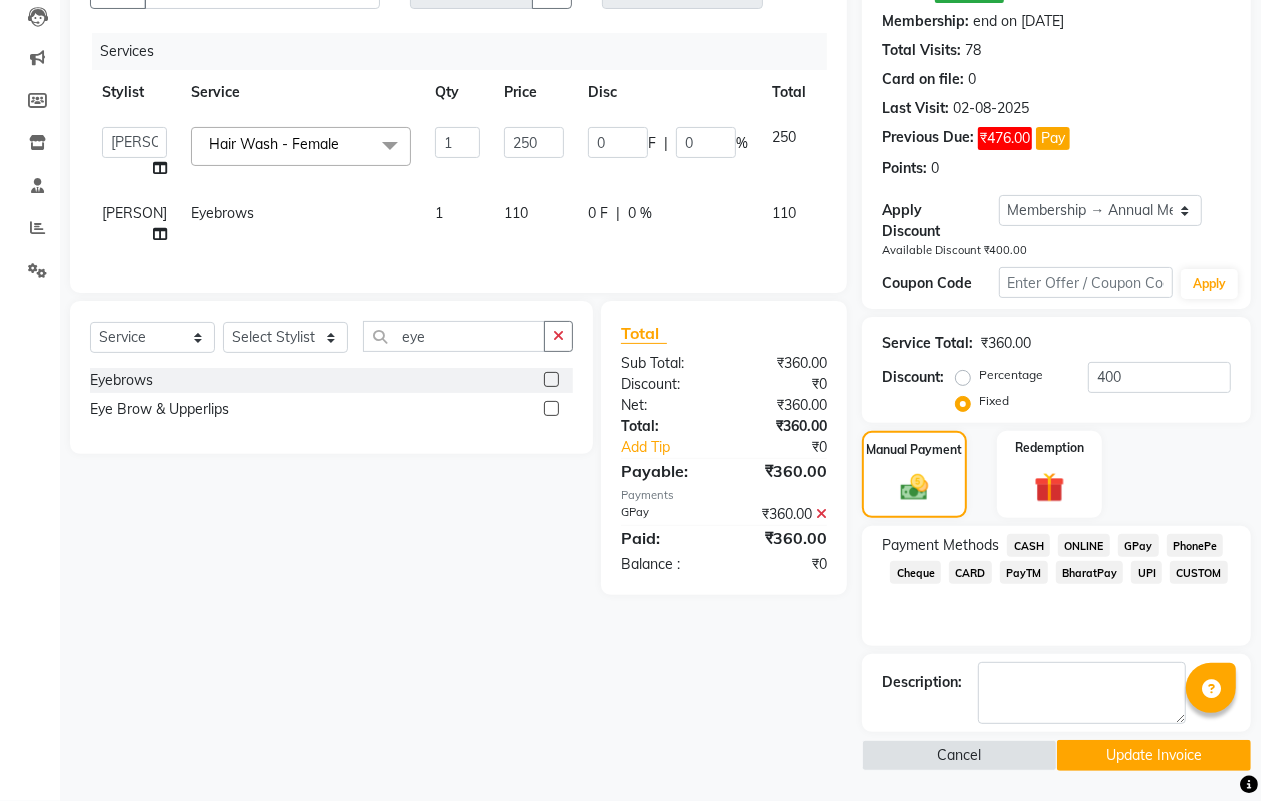 scroll, scrollTop: 216, scrollLeft: 0, axis: vertical 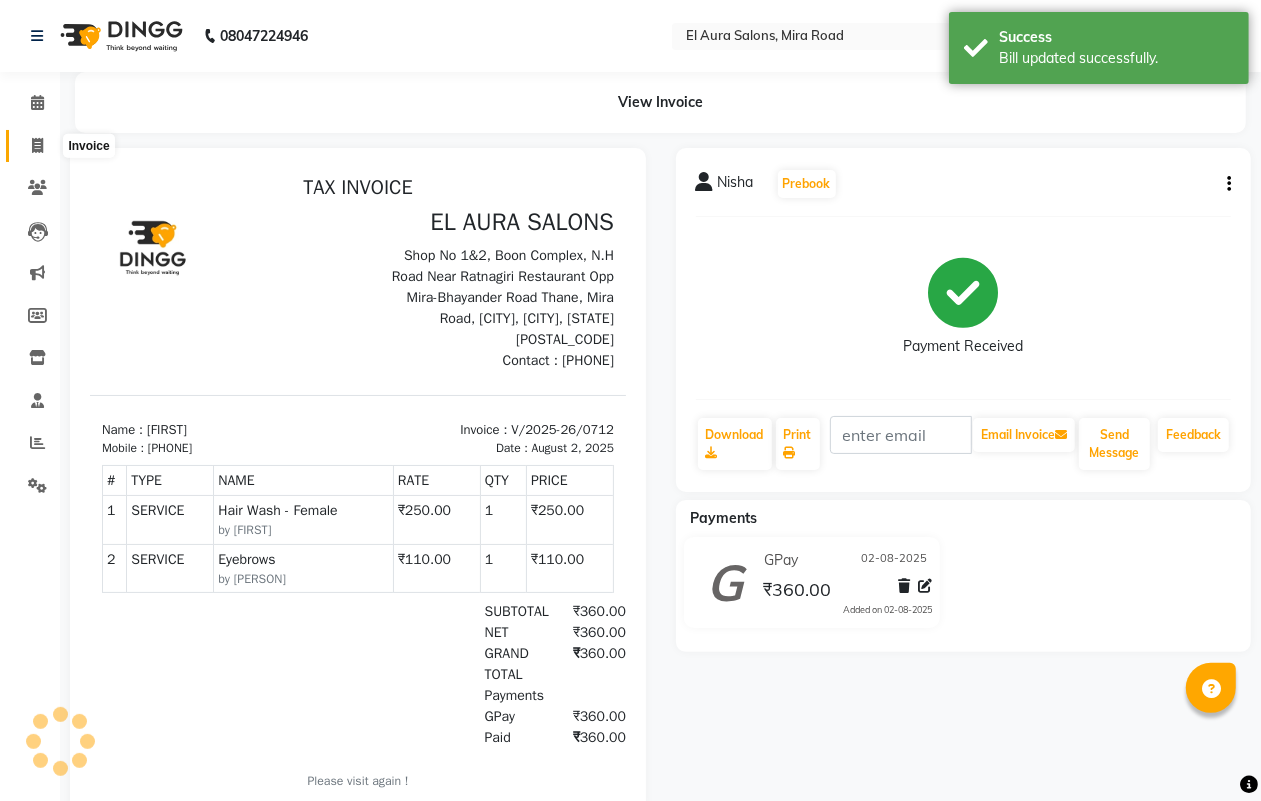 click 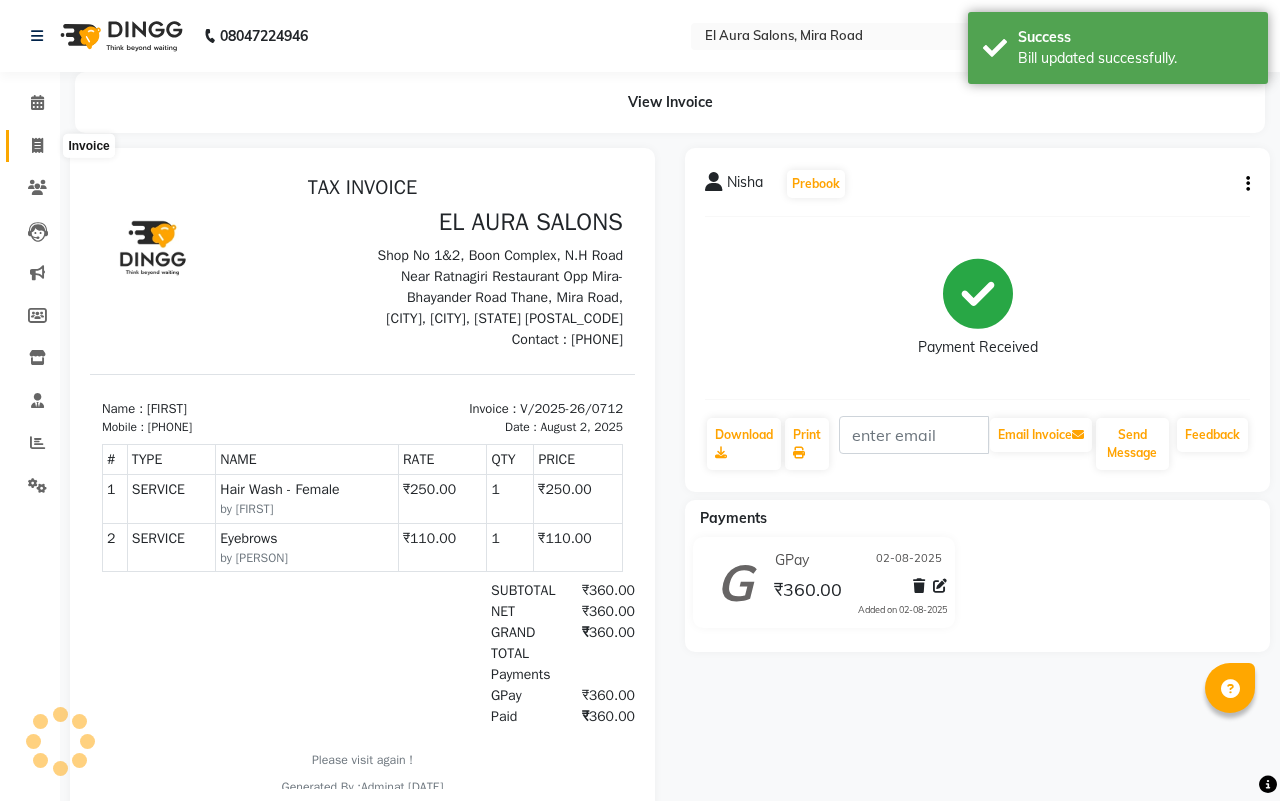 select on "service" 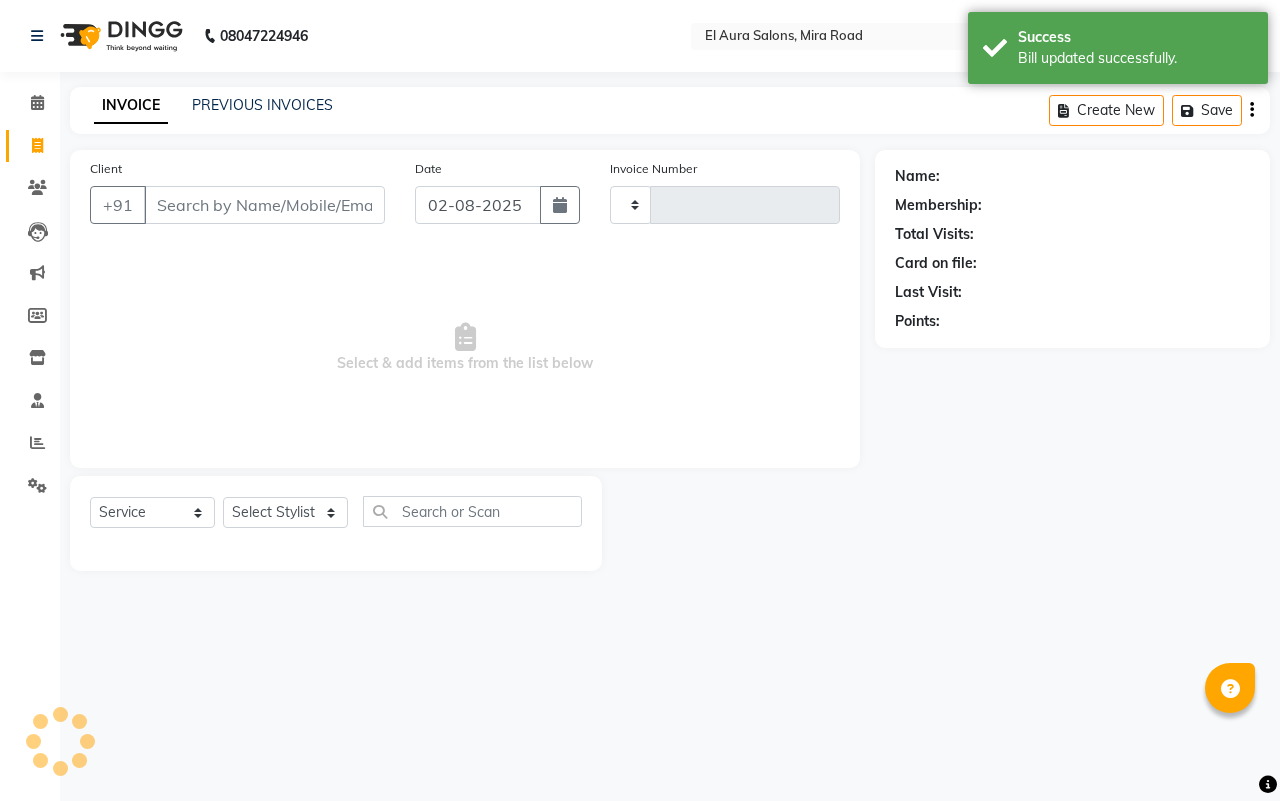 type on "0713" 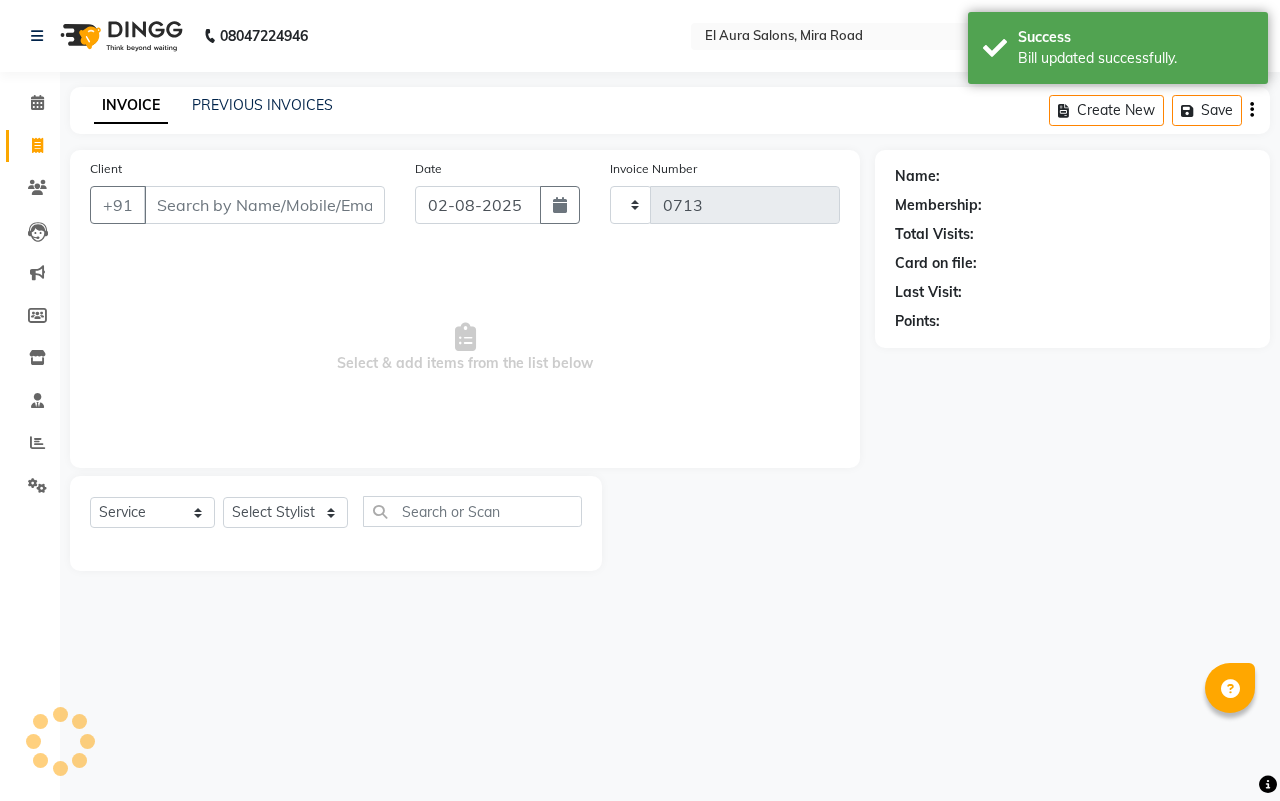 select on "94" 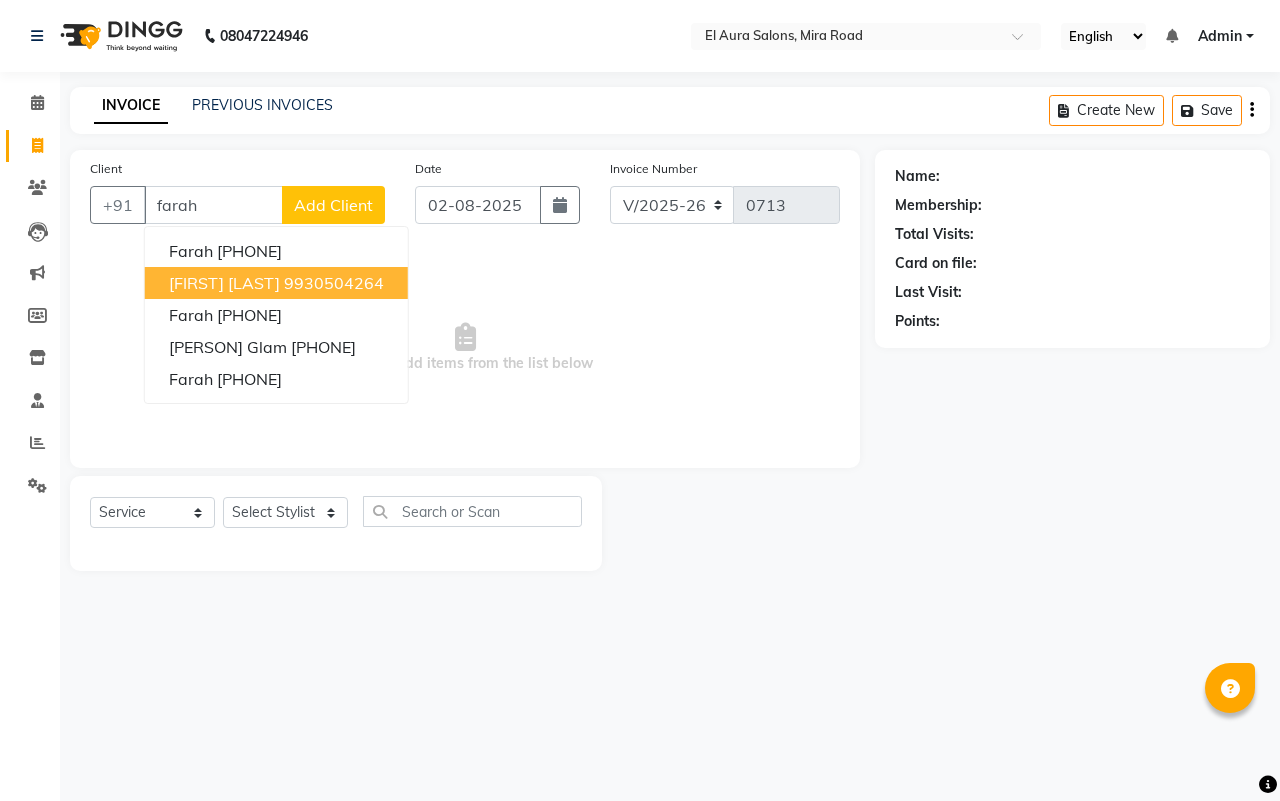click on "9930504264" at bounding box center [334, 283] 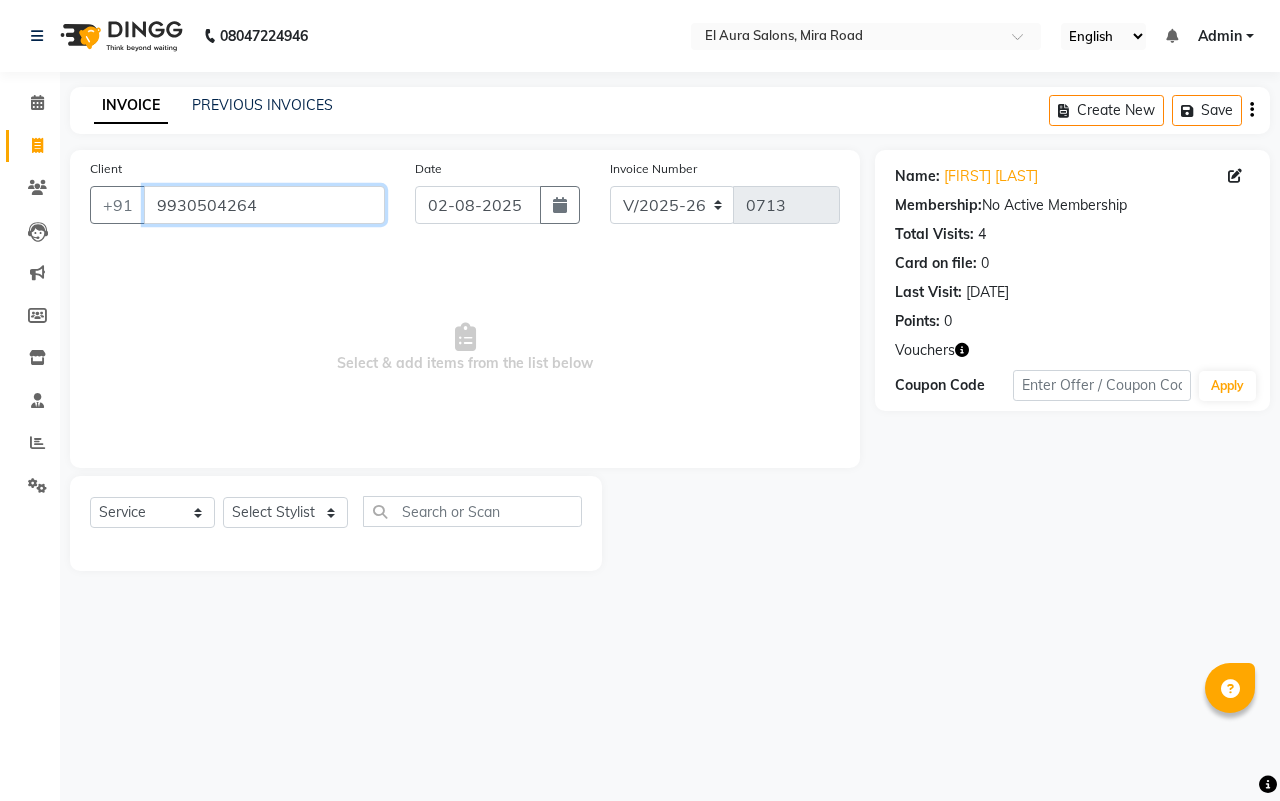 click on "9930504264" at bounding box center (264, 205) 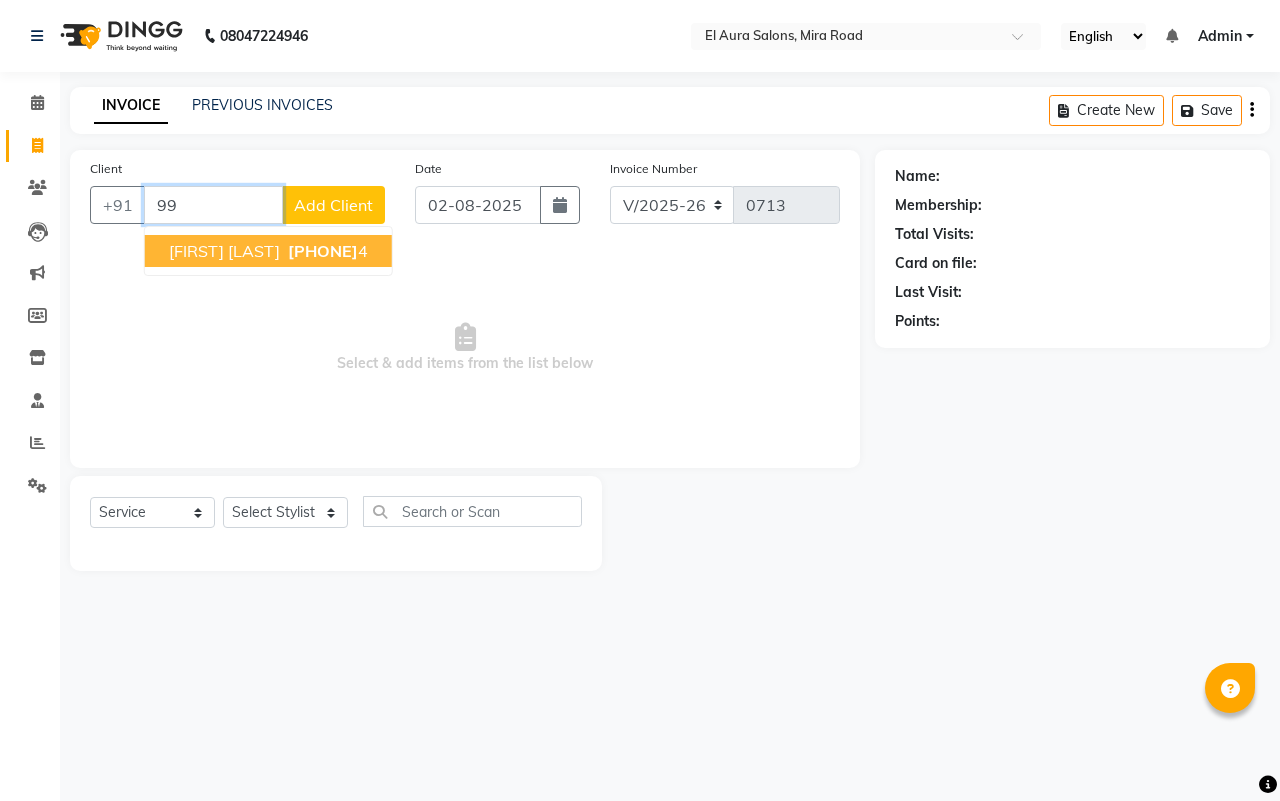type on "9" 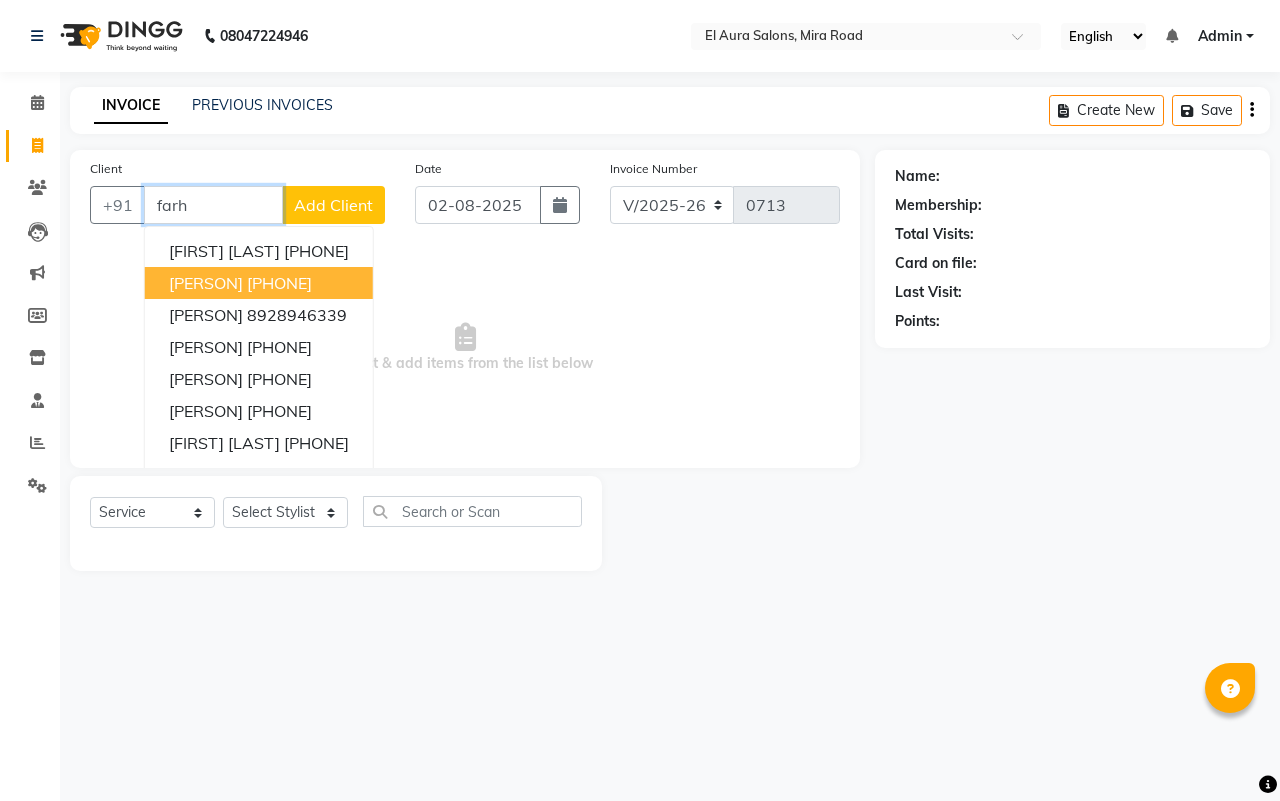 click on "[PHONE]" at bounding box center (279, 283) 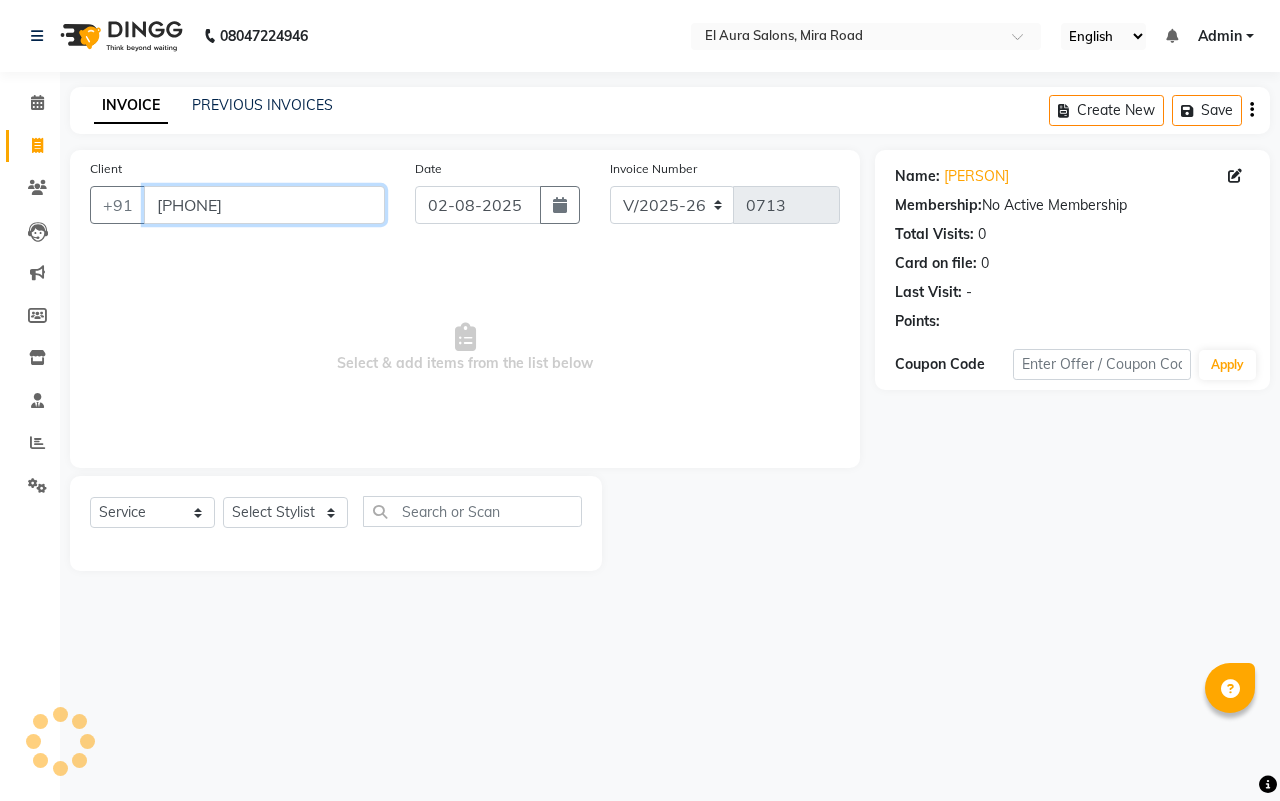 click on "[PHONE]" at bounding box center [264, 205] 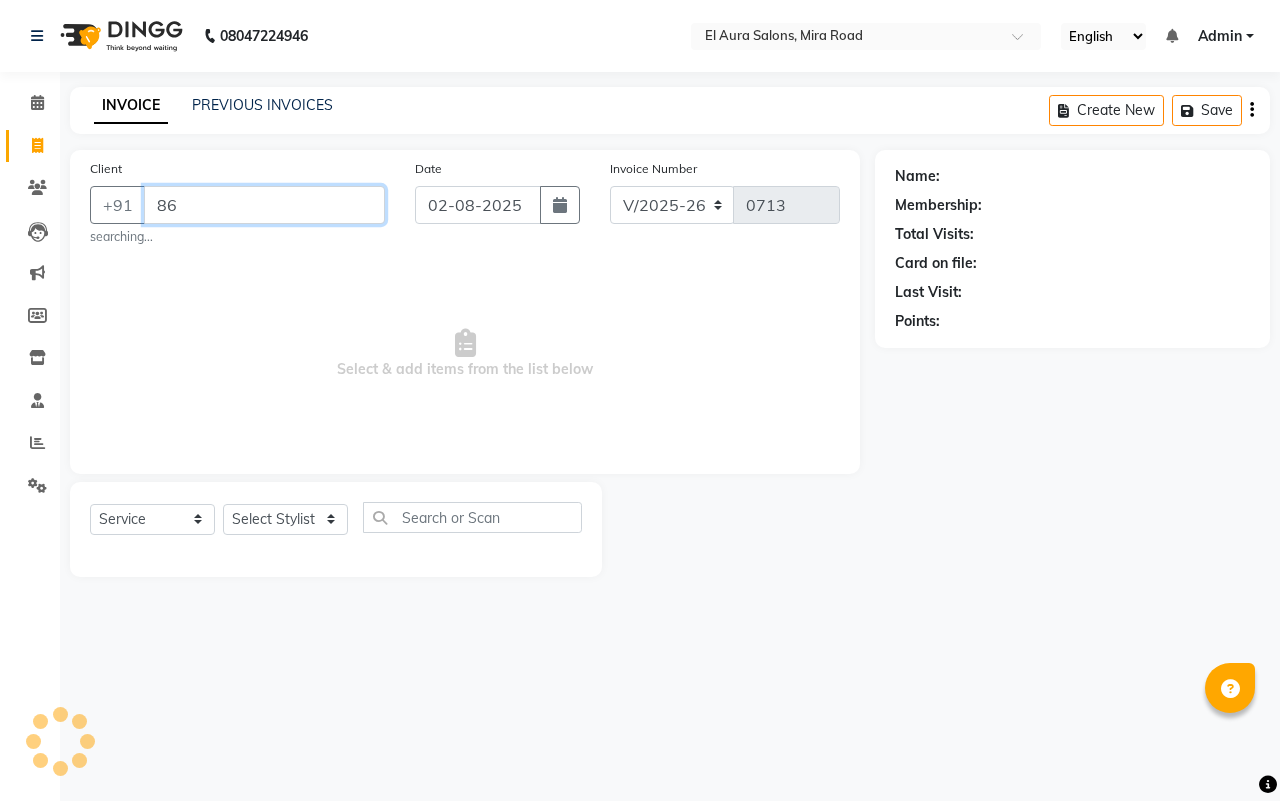 type on "8" 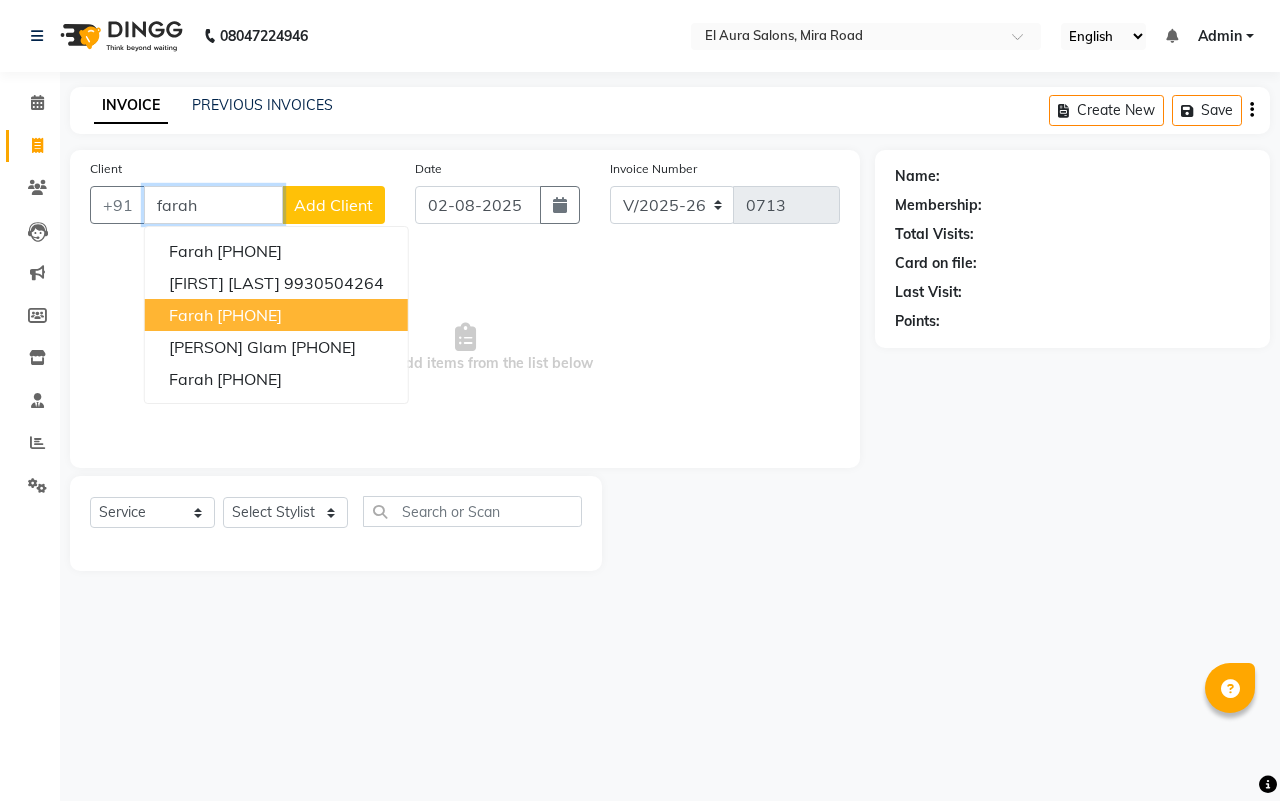 click on "[FIRST] [PHONE]" at bounding box center [276, 315] 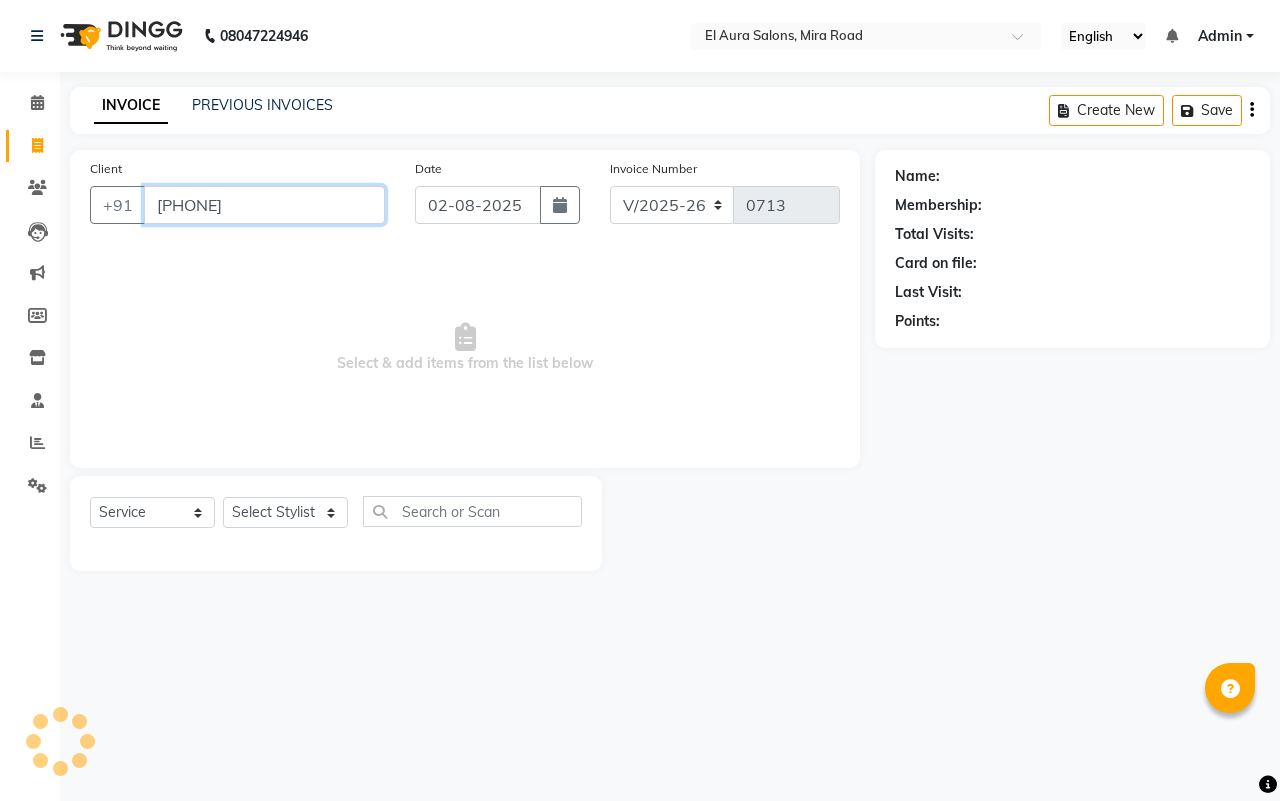 type on "[PHONE]" 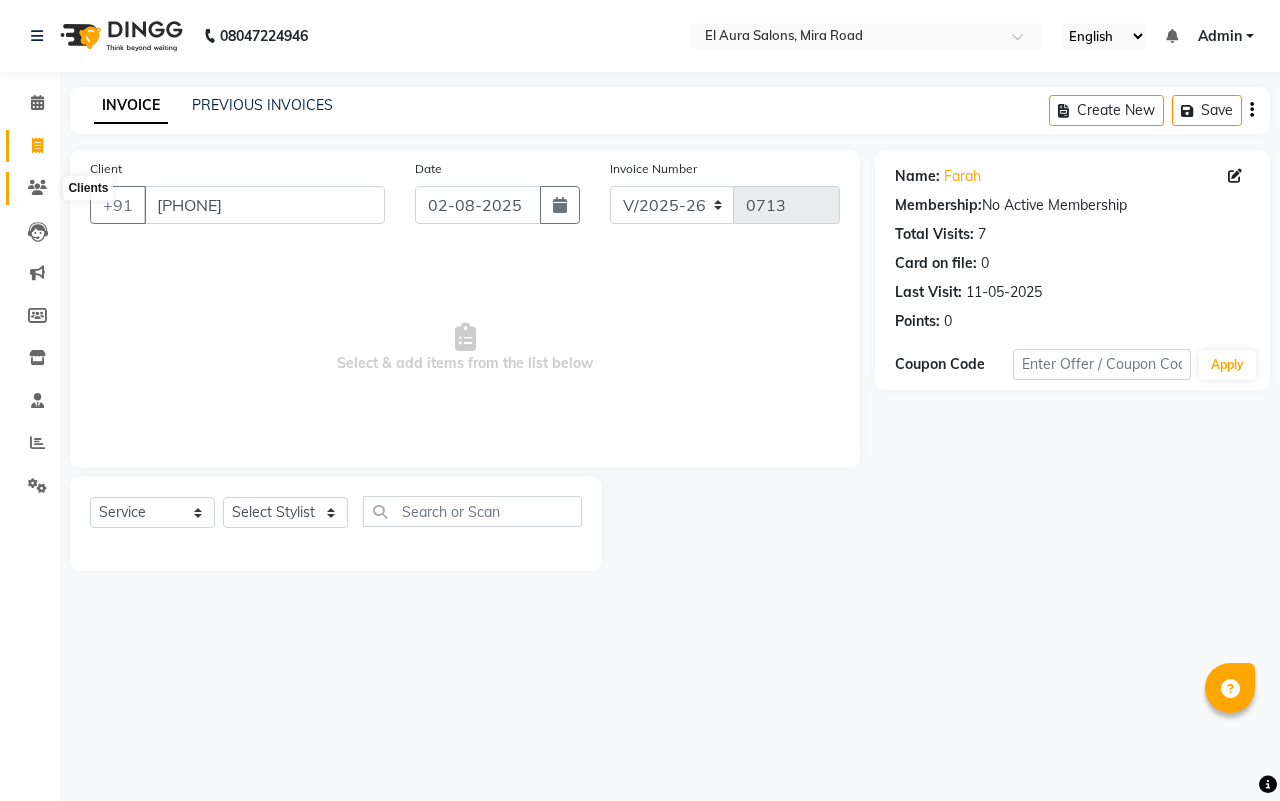 click 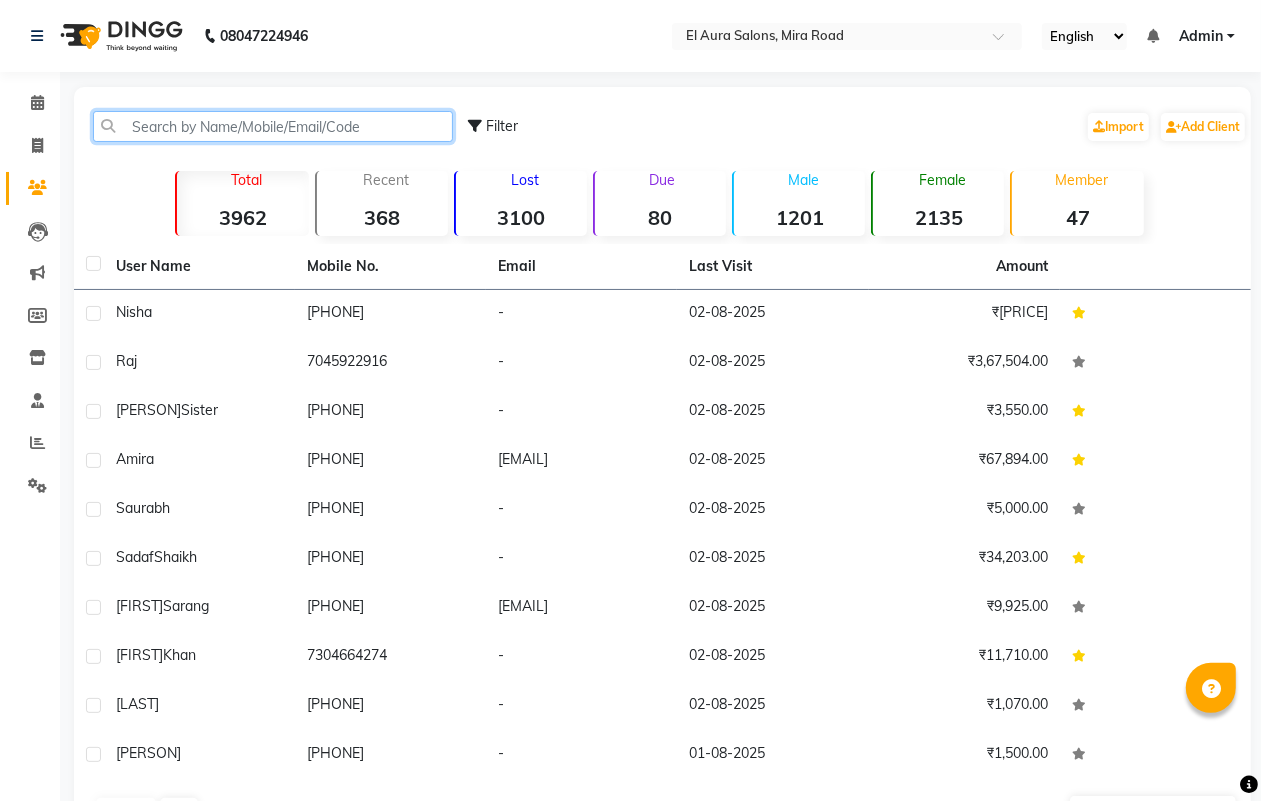 click 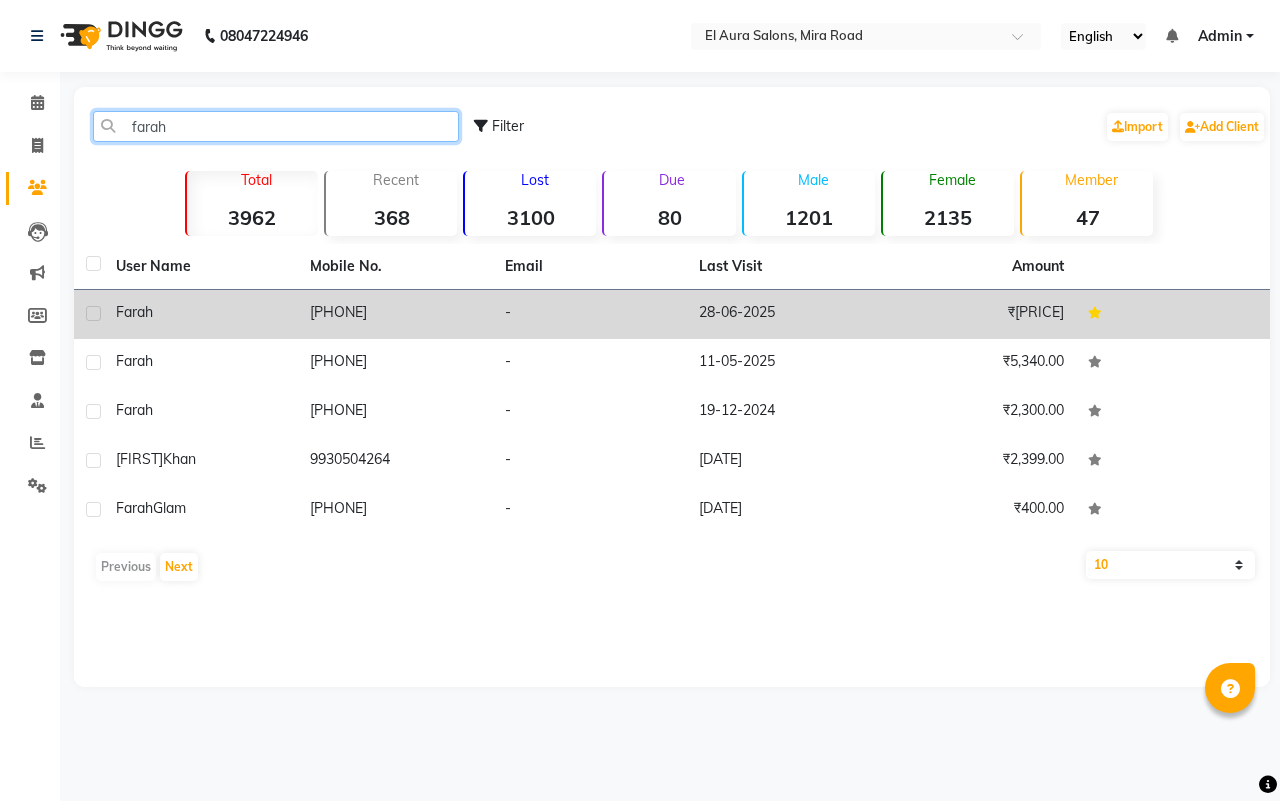 type on "farah" 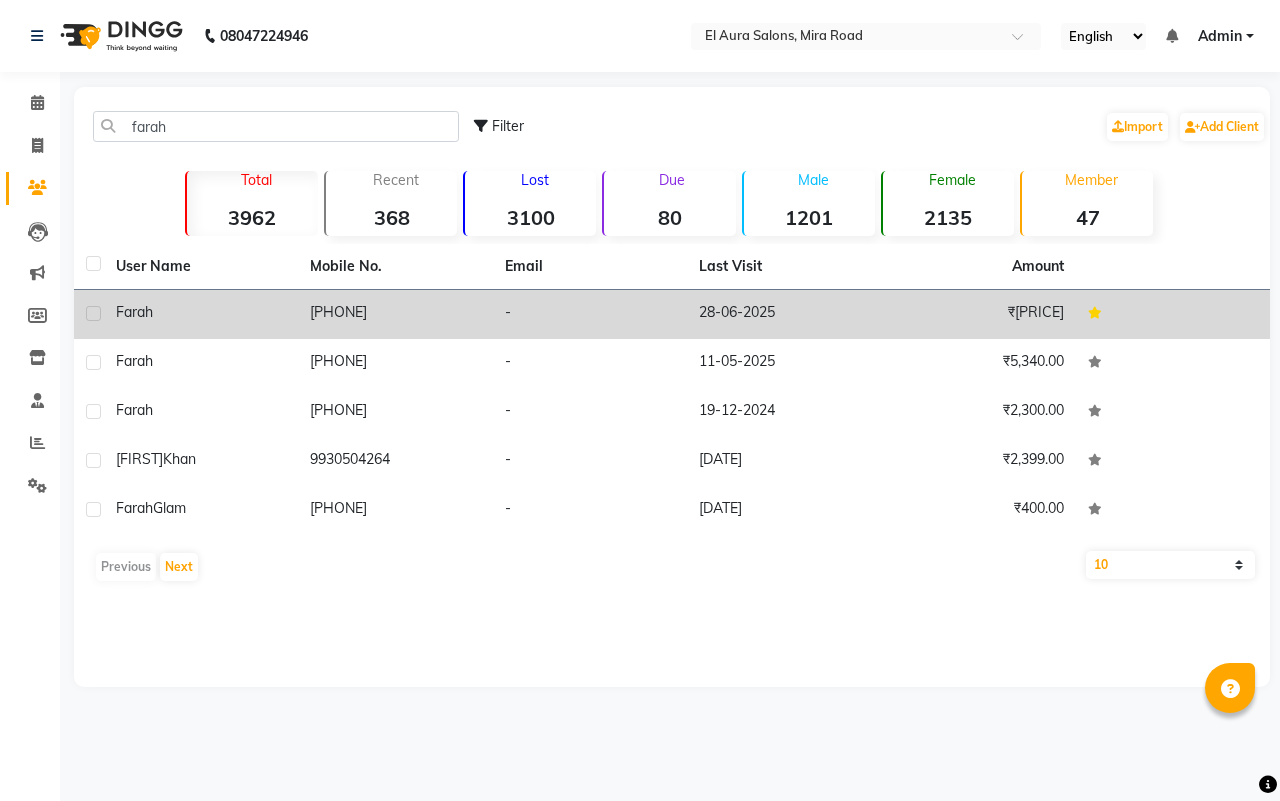 click on "28-06-2025" 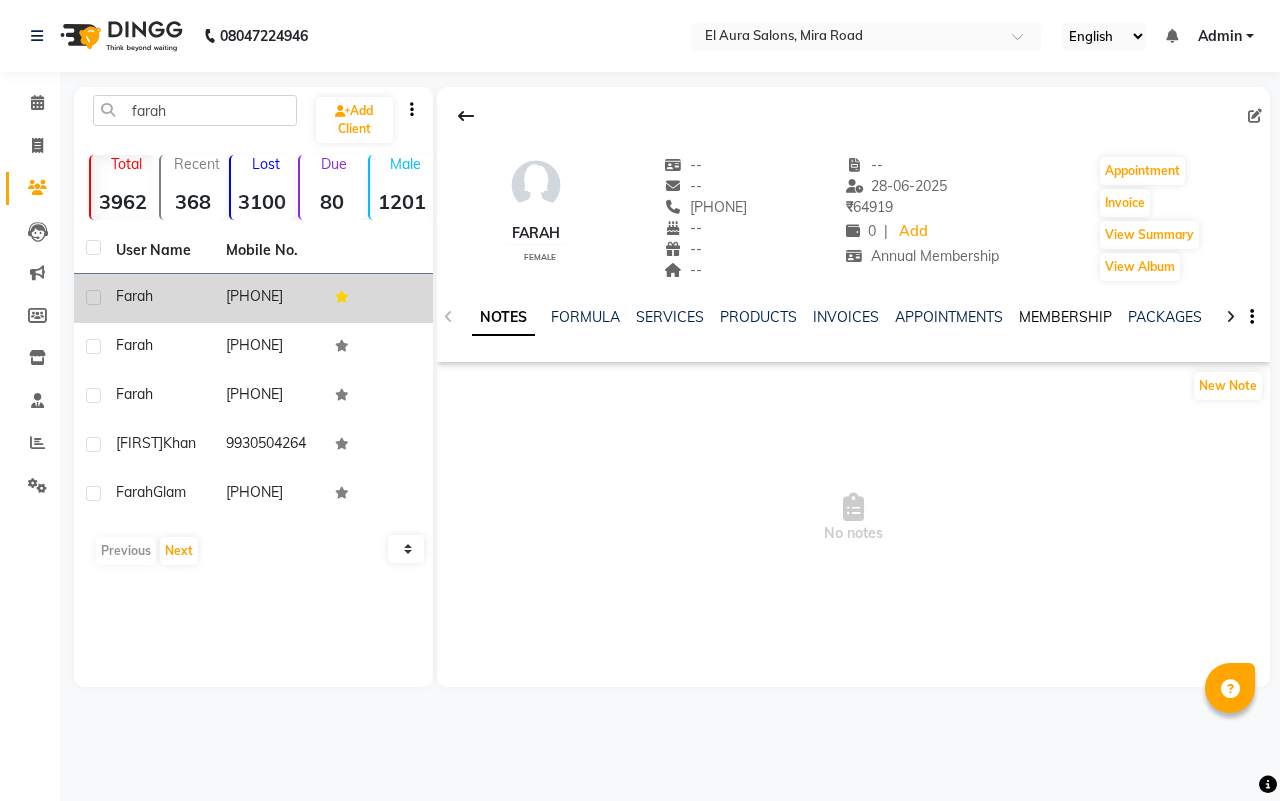 click on "MEMBERSHIP" 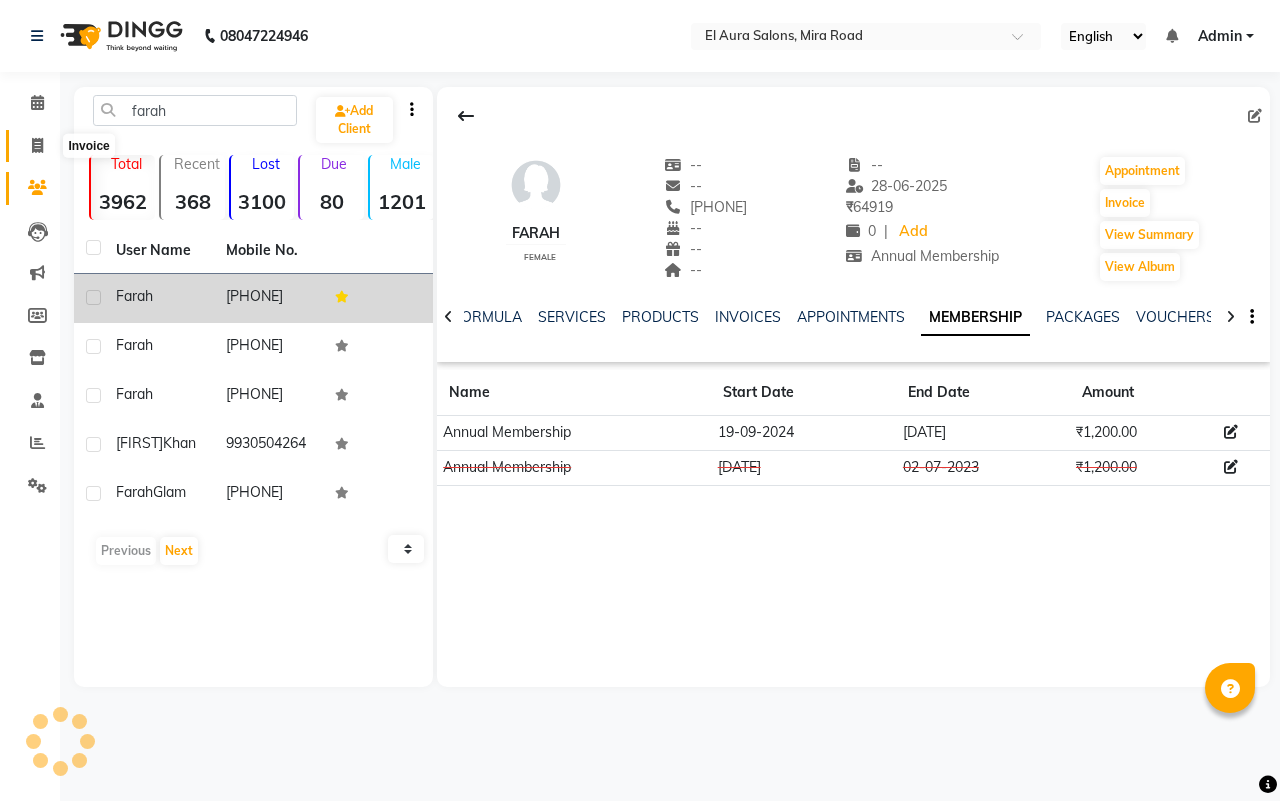 click 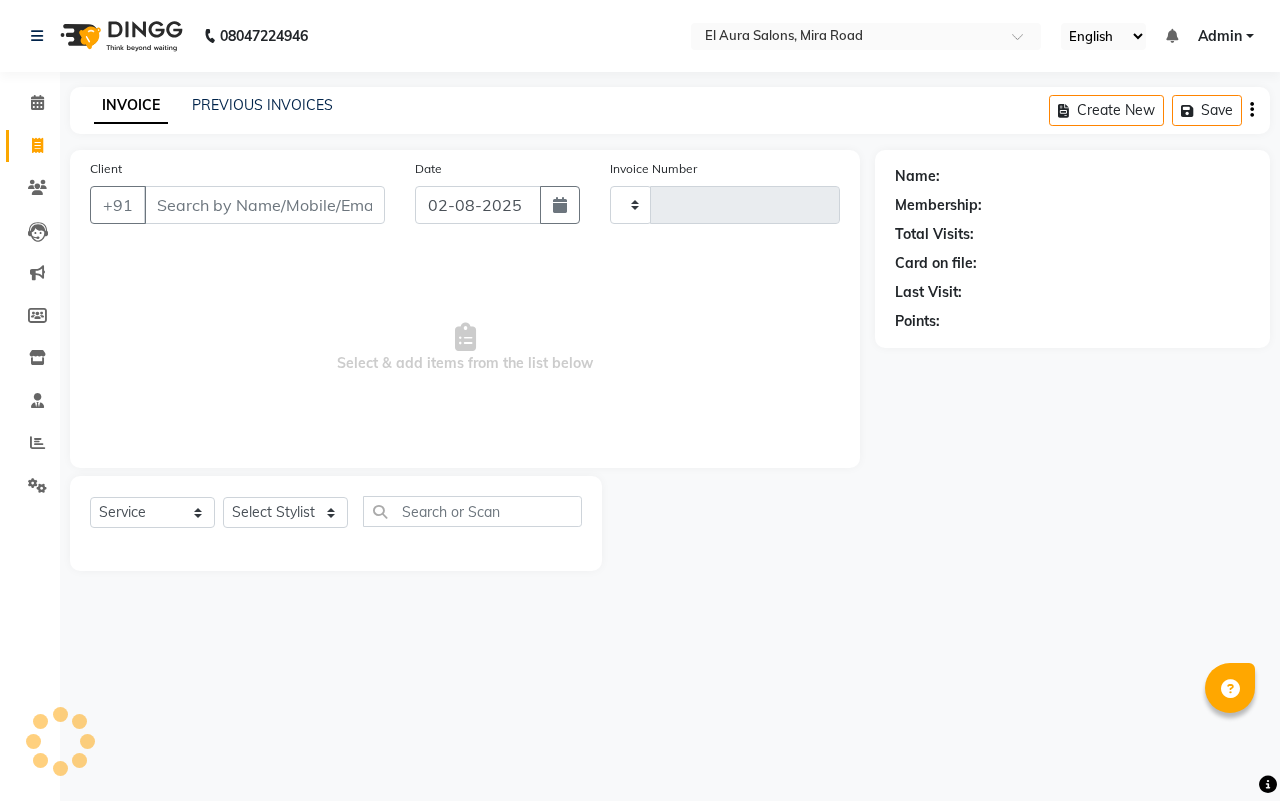 type on "0713" 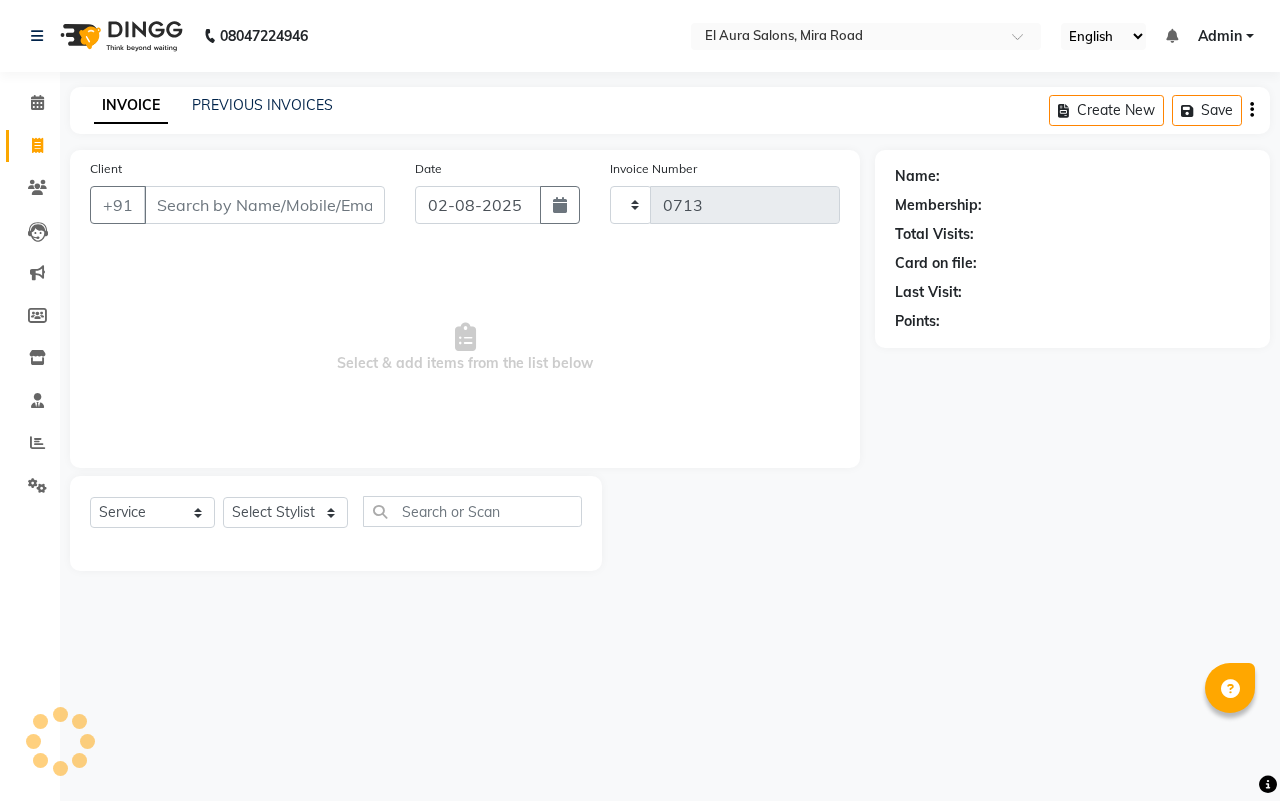 select on "94" 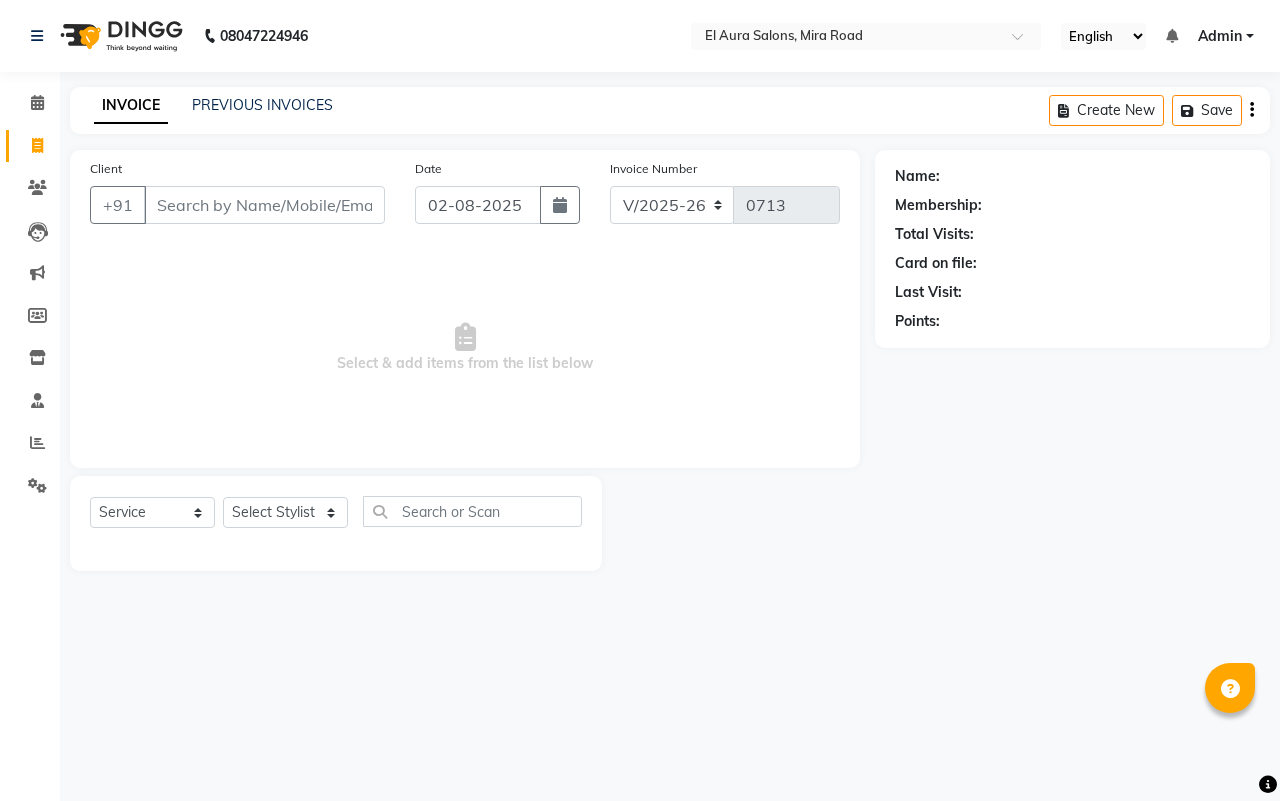 click on "Client" at bounding box center [264, 205] 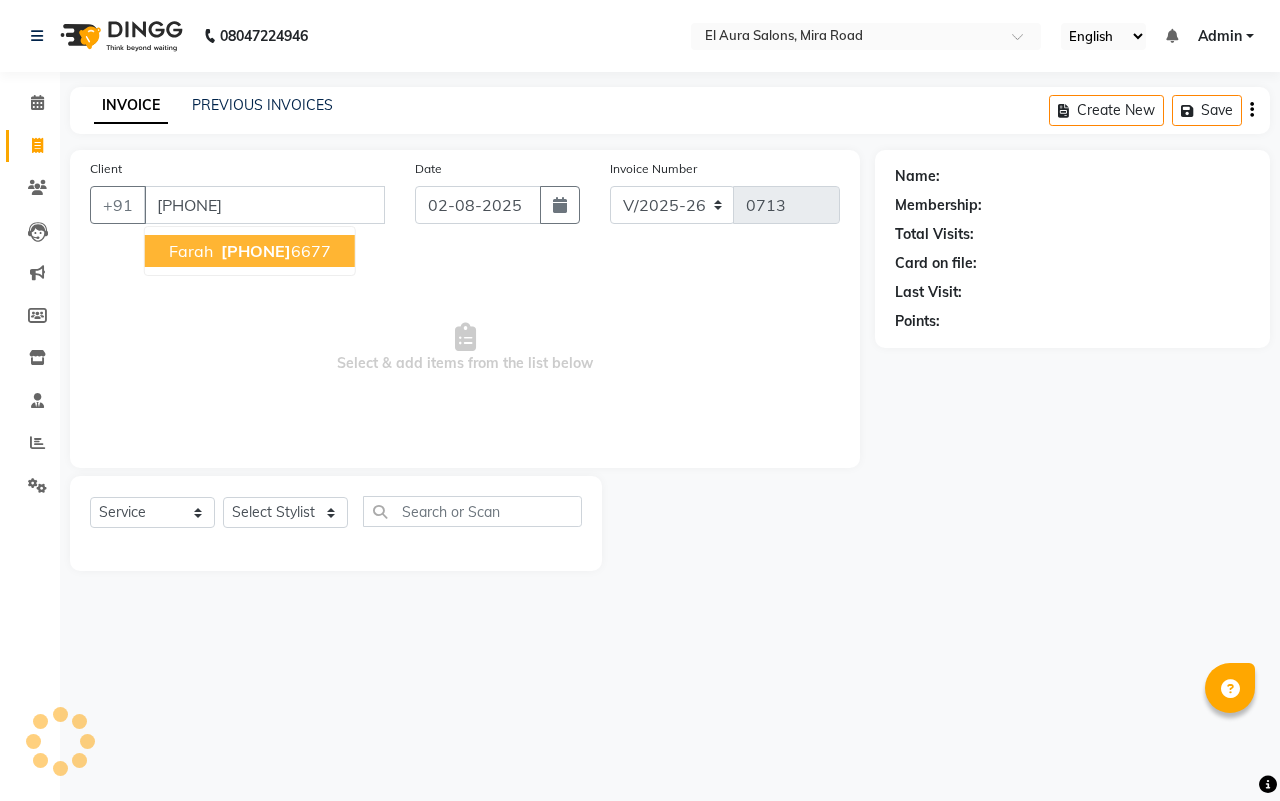 type on "[PHONE]" 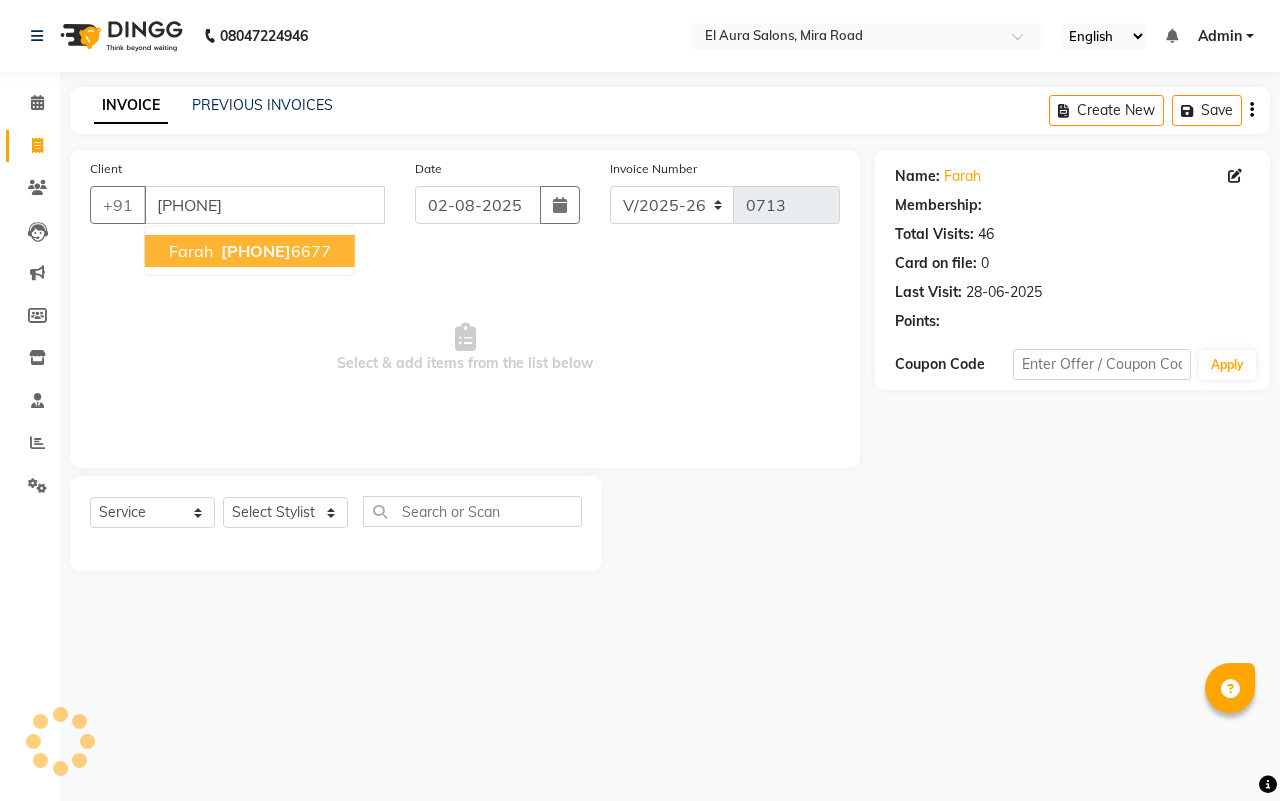 select on "1: Object" 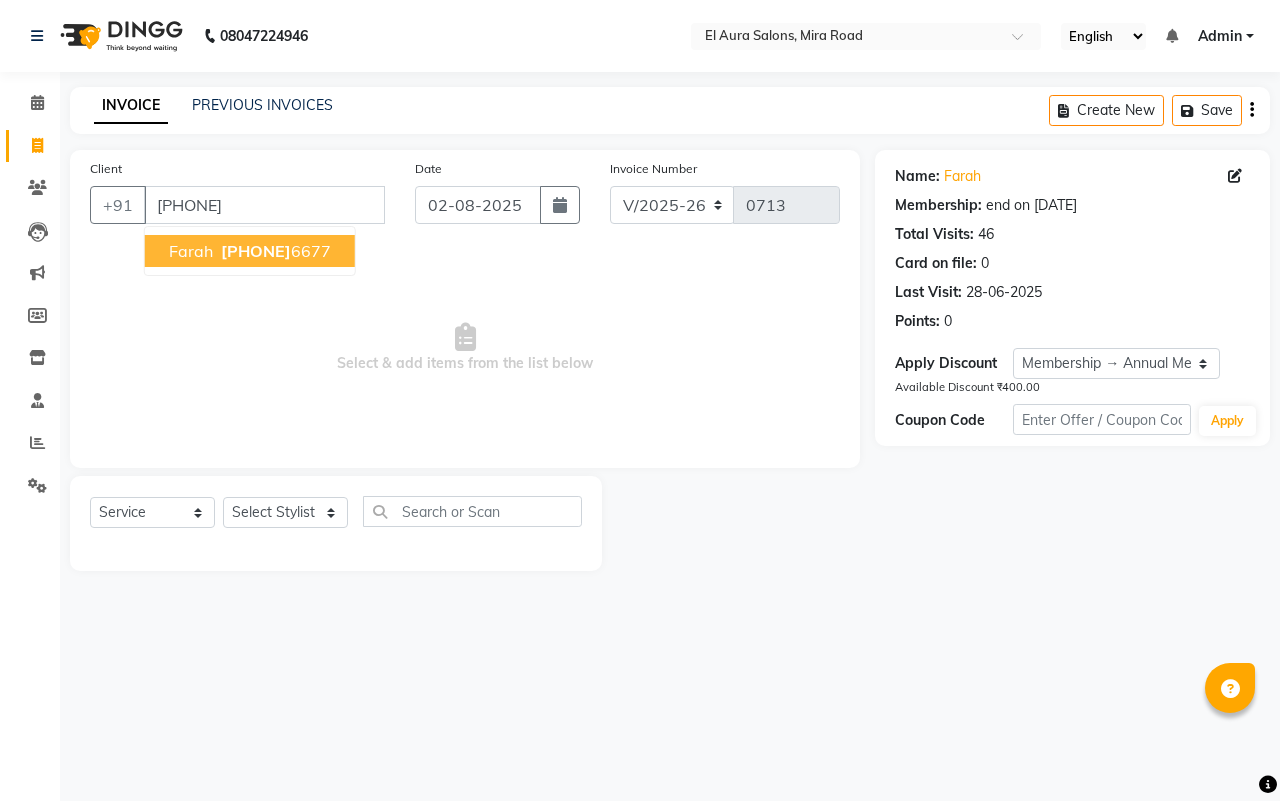 click on "[PHONE]" at bounding box center [256, 251] 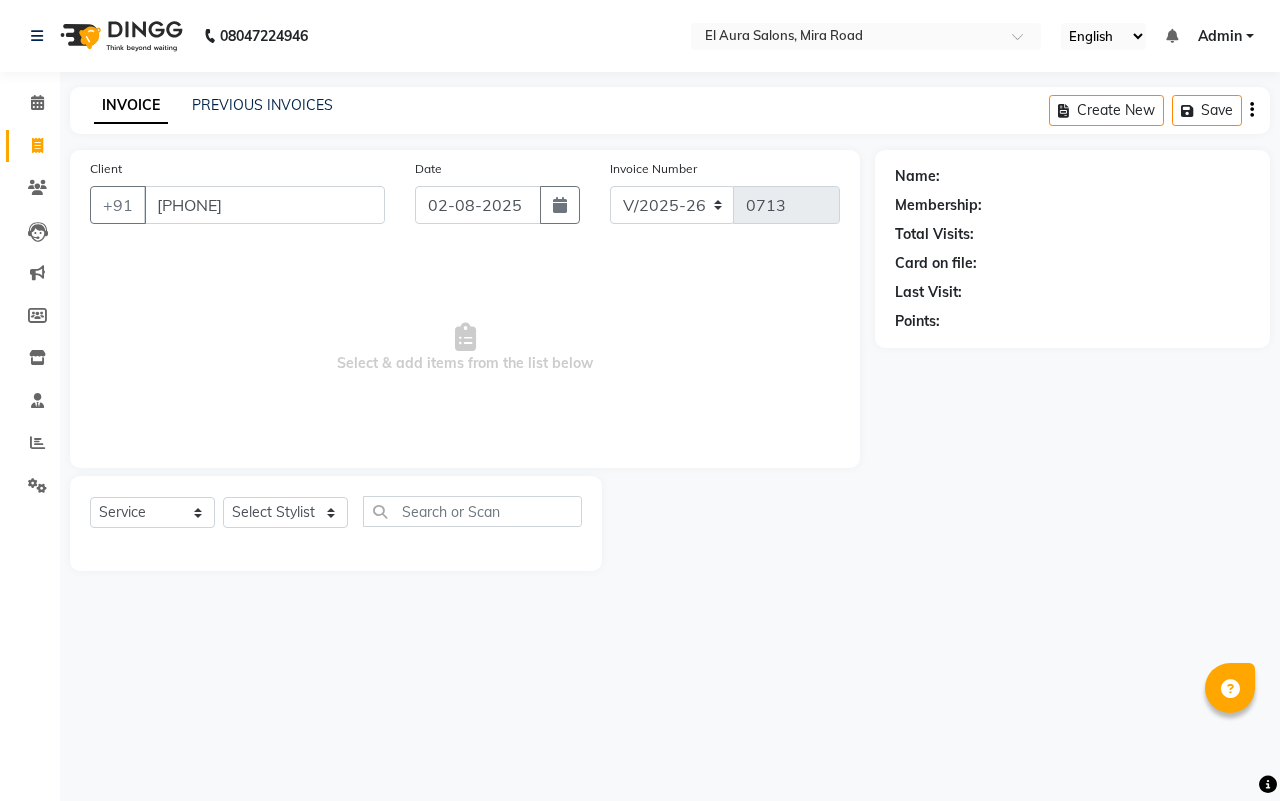 select on "1: Object" 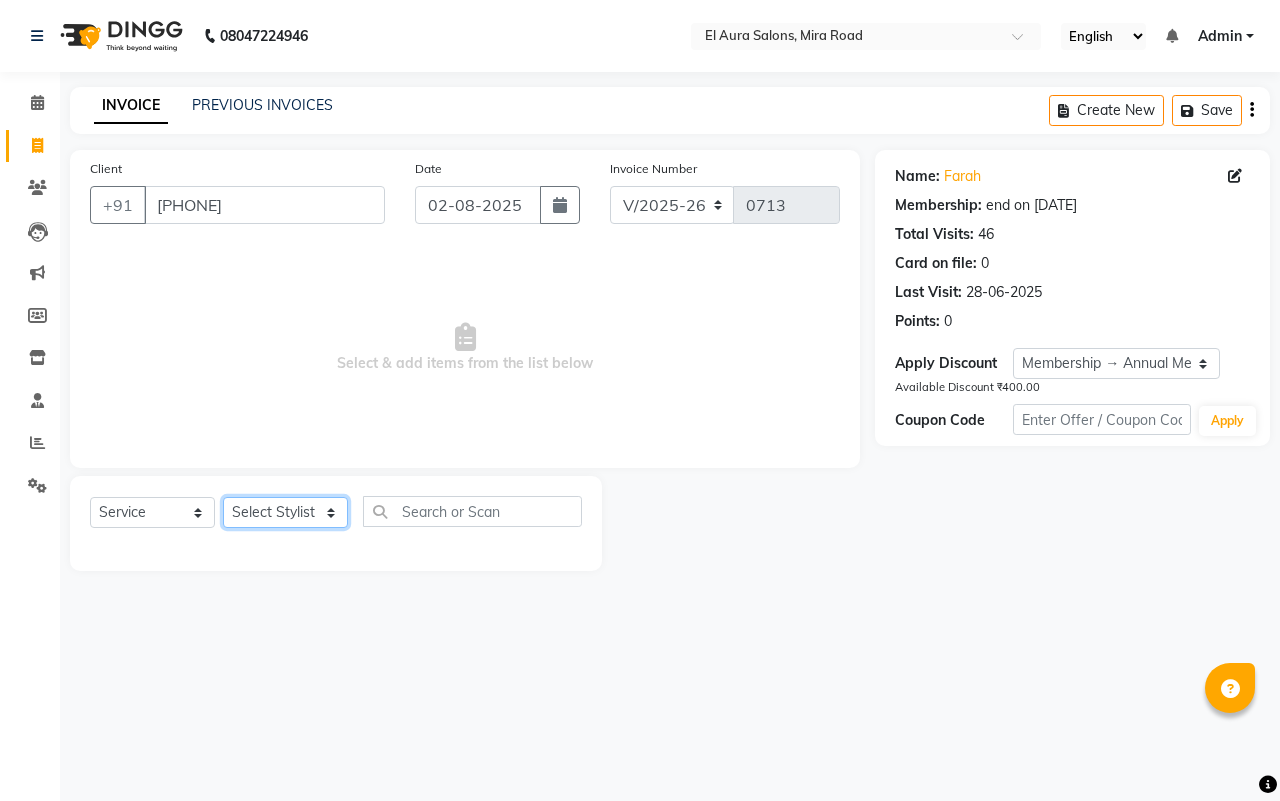 click on "Select Stylist [FIRST] [FIRST] [LAST] [FIRST] [LAST] [FIRST] [LAST] [FIRST] [FIRST] [FIRST] [LAST] [FIRST] [FIRST] [FIRST] [LAST] [FIRST] [FIRST] [FIRST] [LAST] [FIRST]" 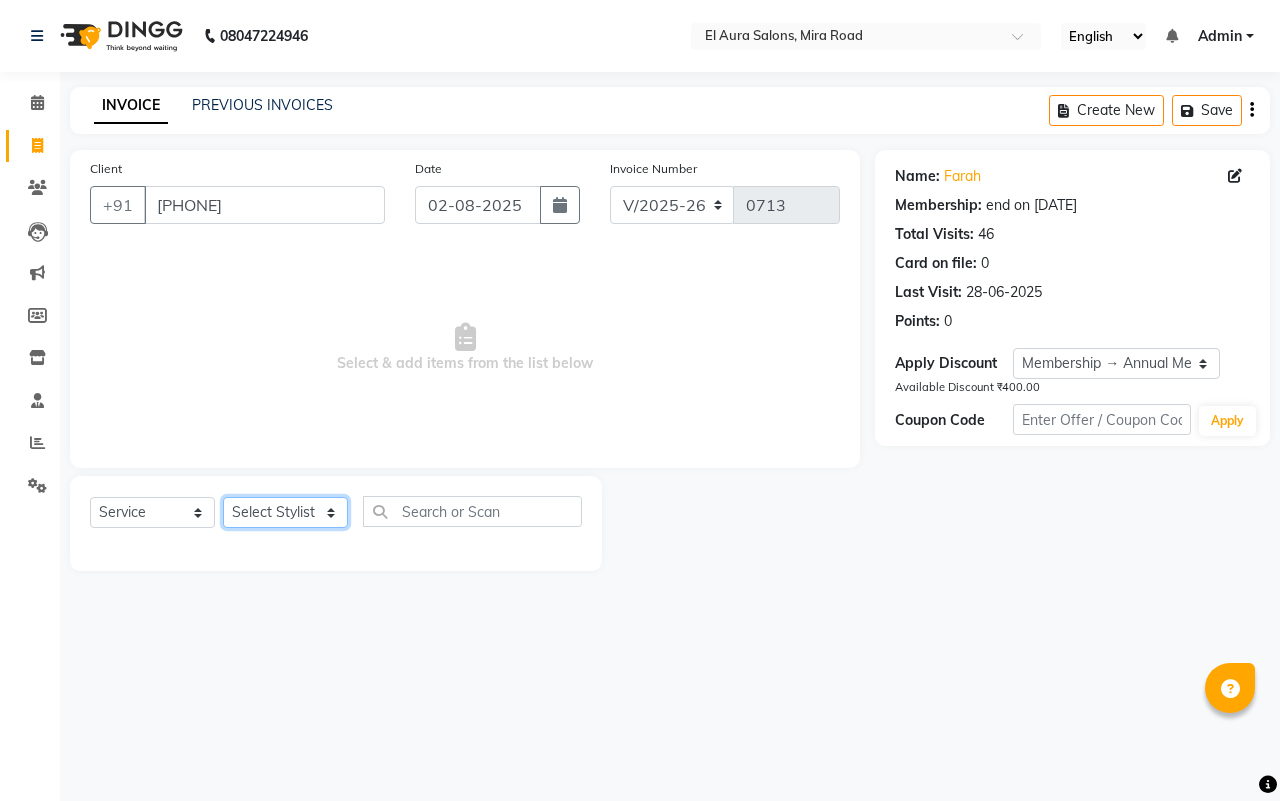 select on "[PHONE]" 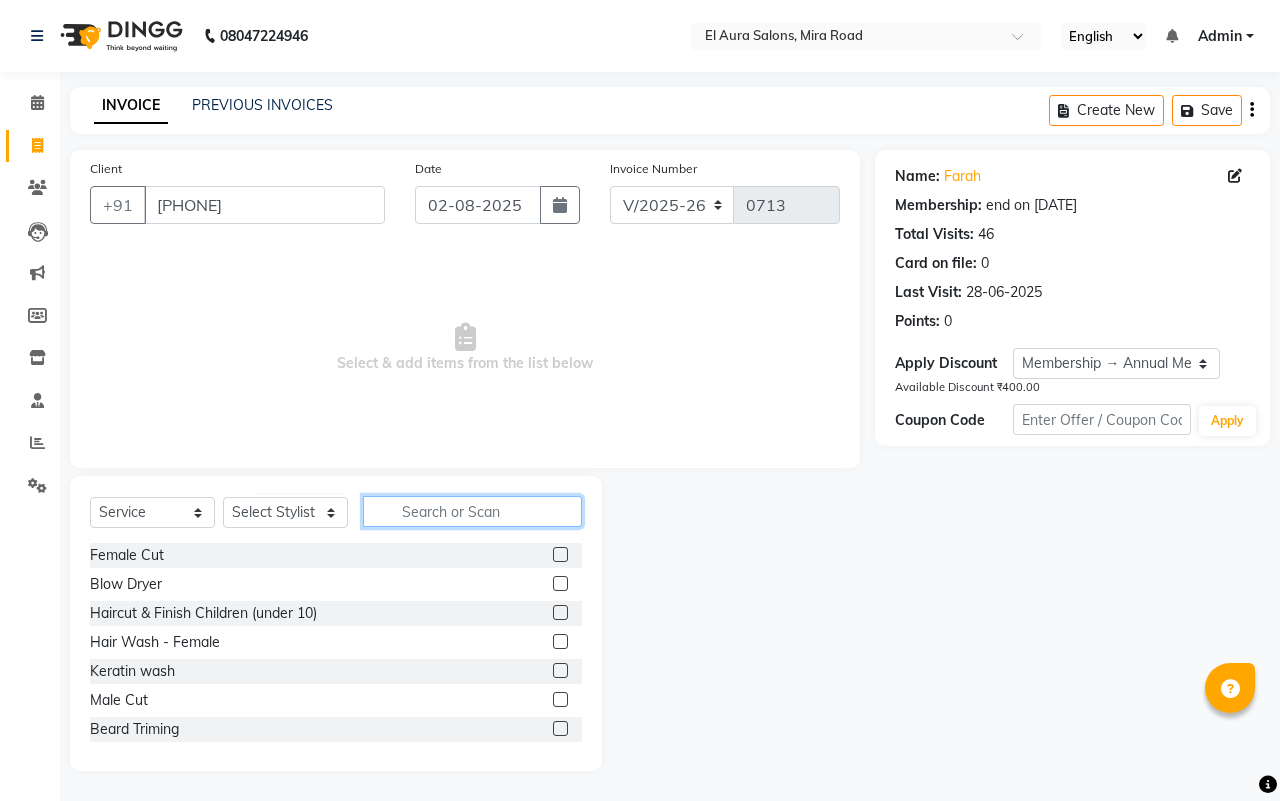 click 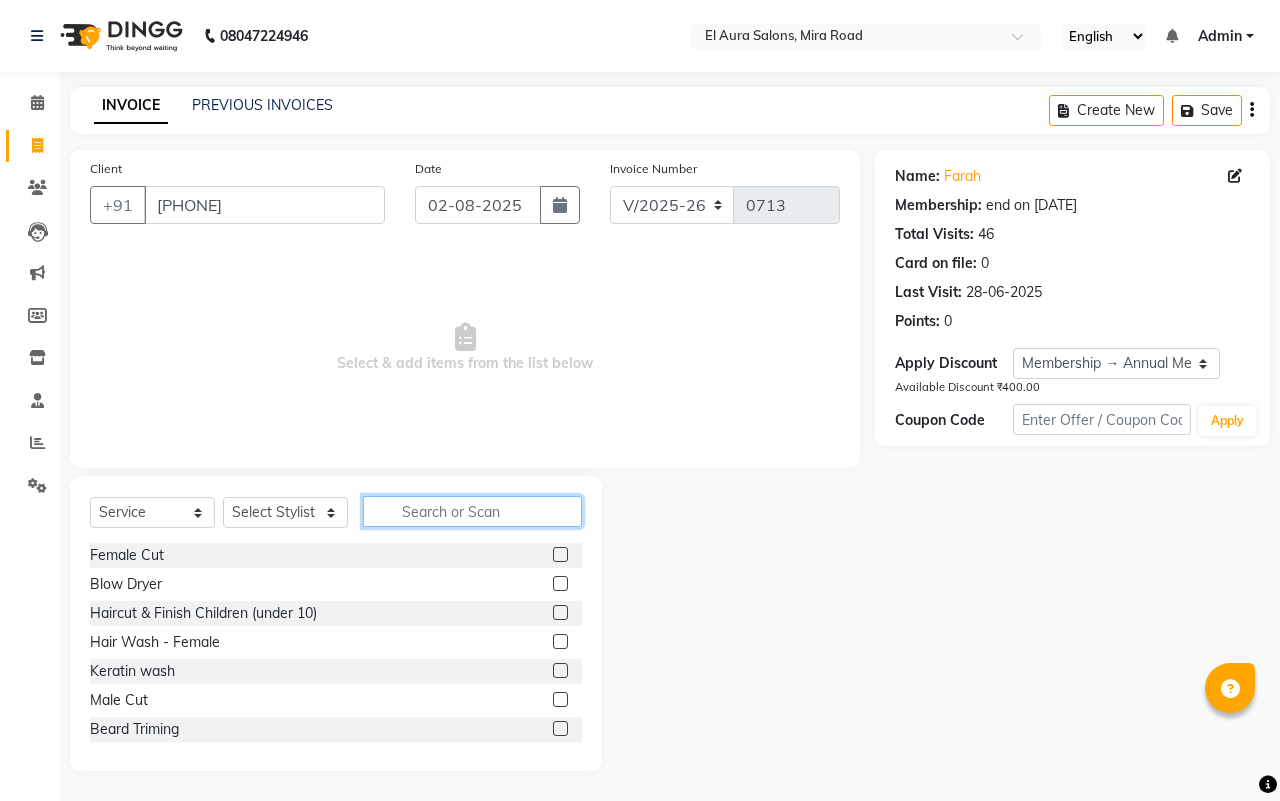 type on "n" 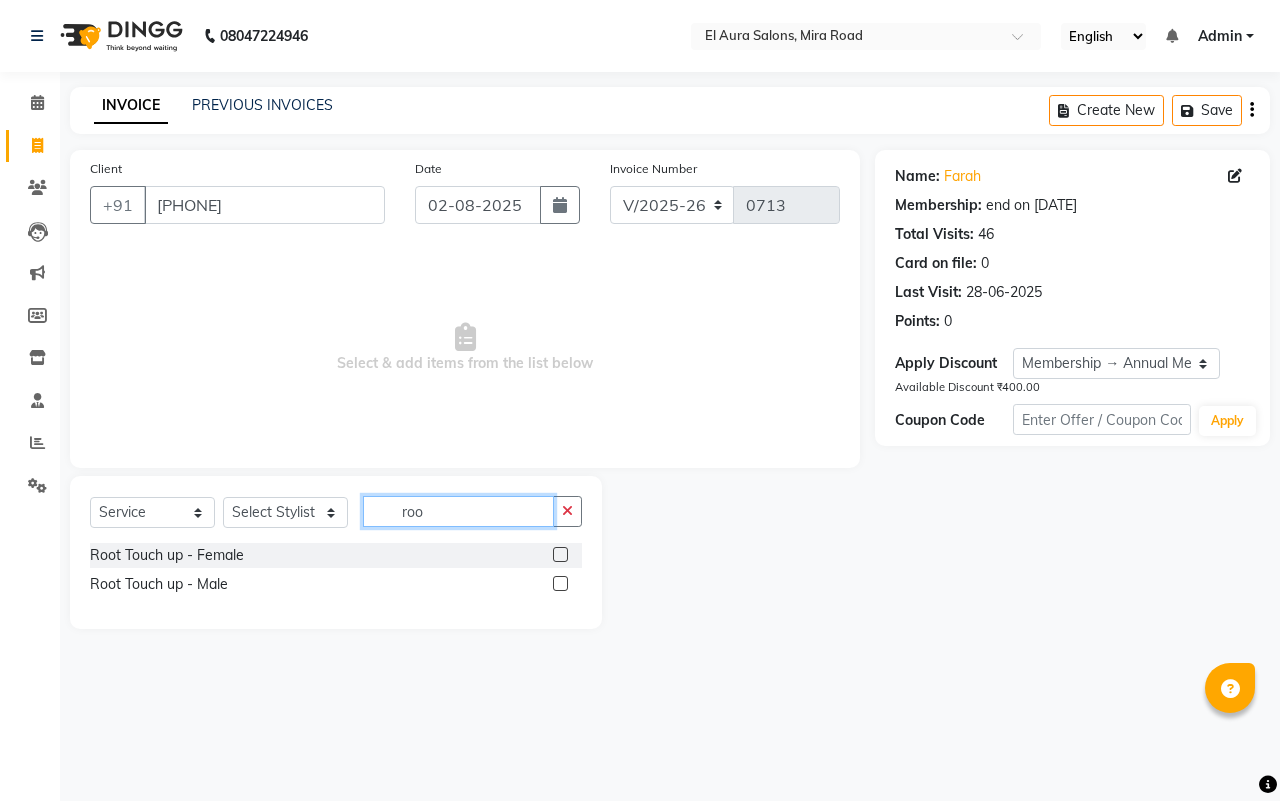 type on "roo" 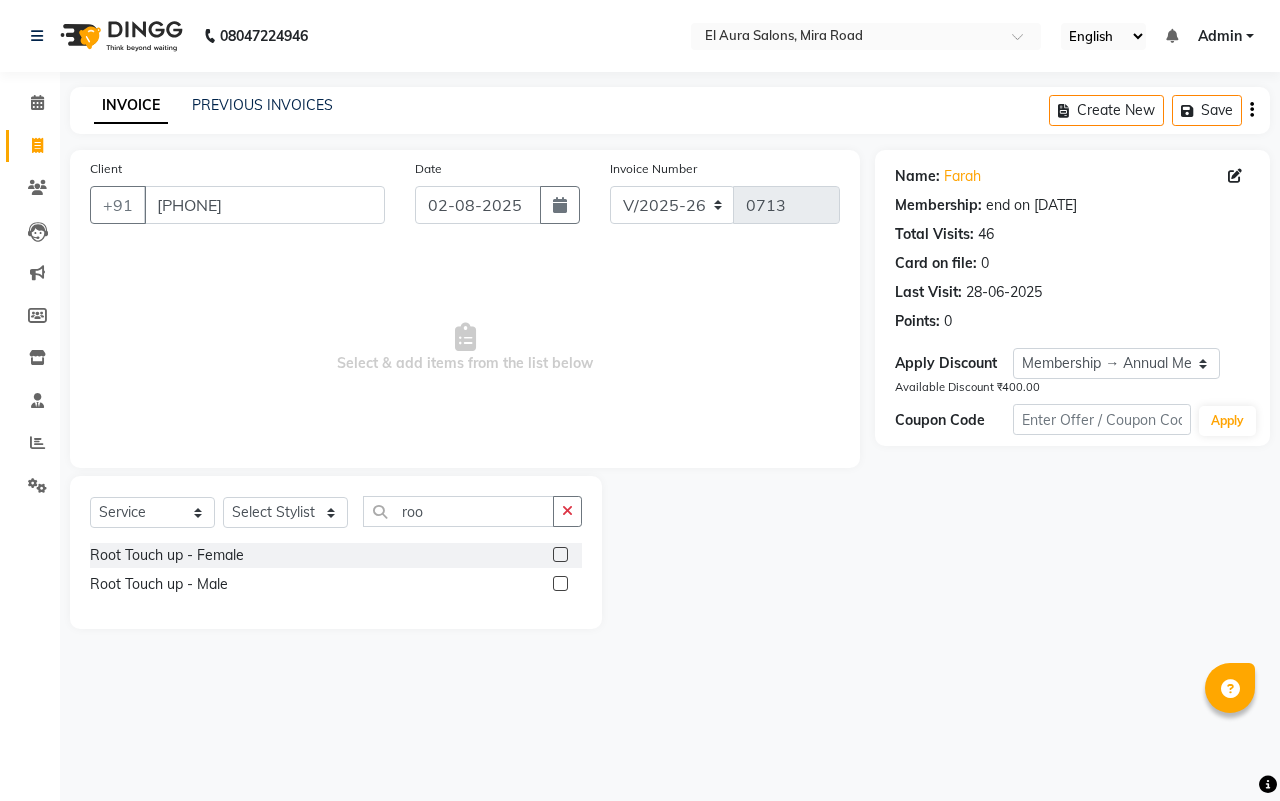 click on "Root Touch up - Female" 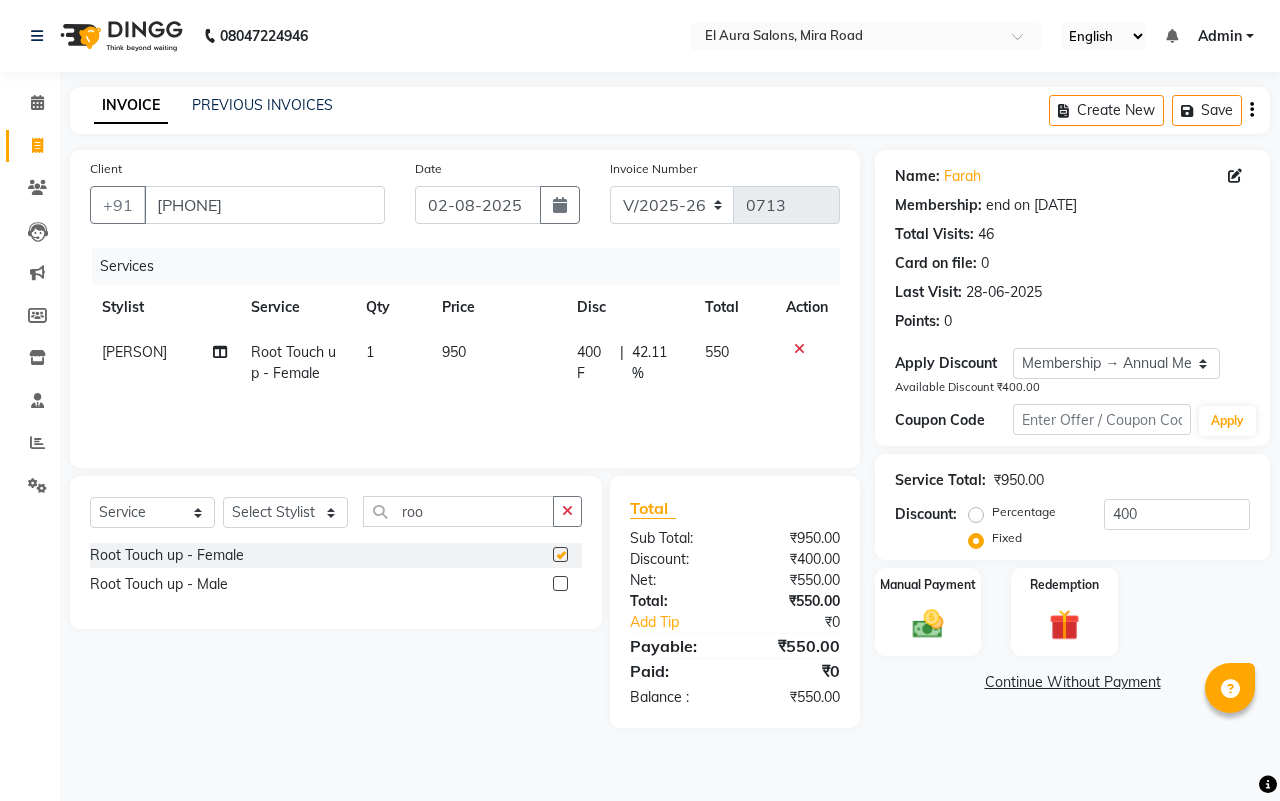 checkbox on "false" 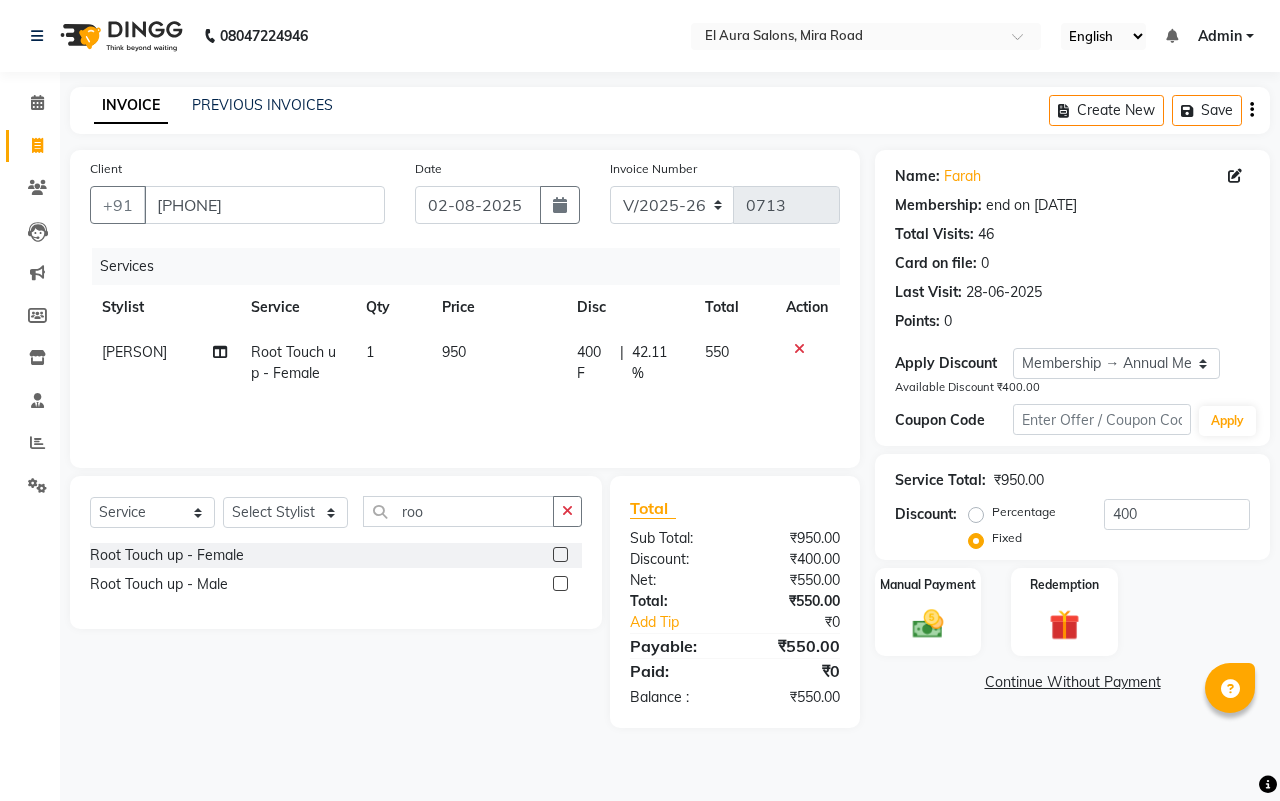 click on "950" 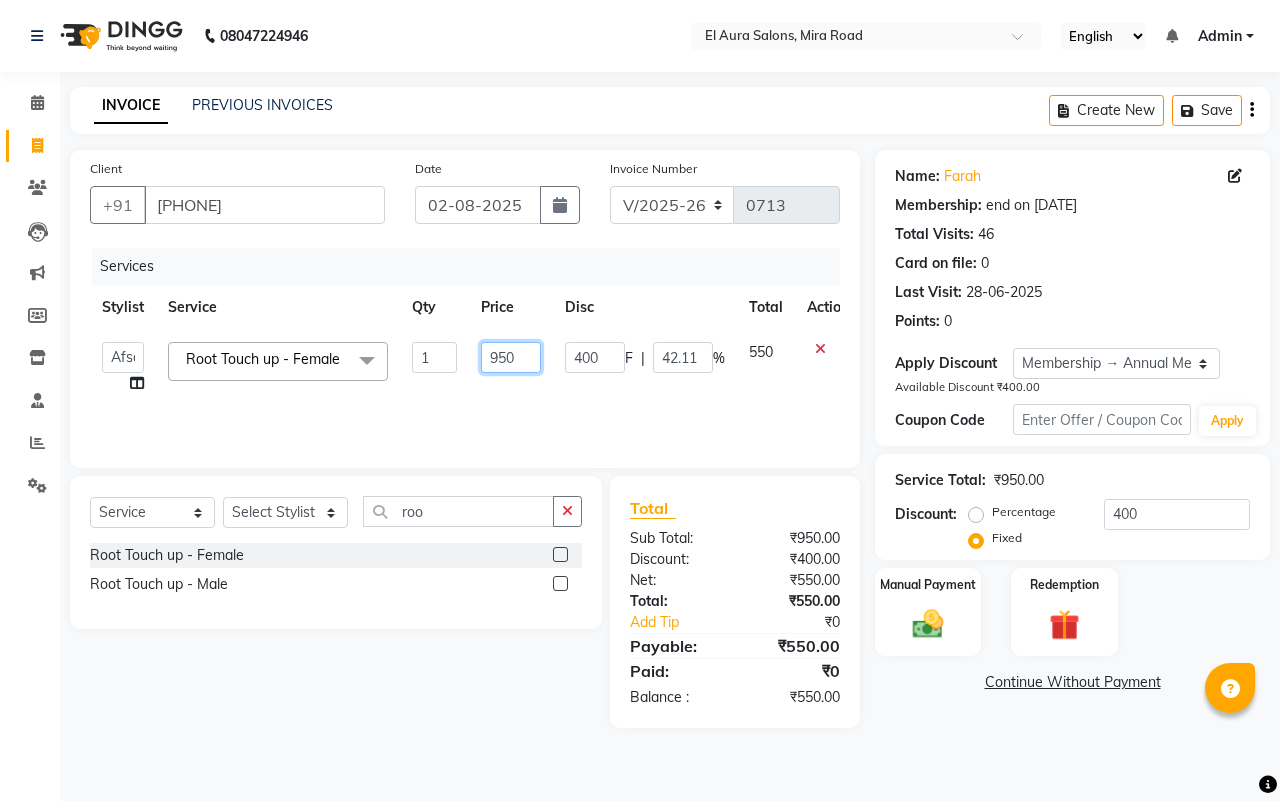 drag, startPoint x: 518, startPoint y: 356, endPoint x: 356, endPoint y: 327, distance: 164.57521 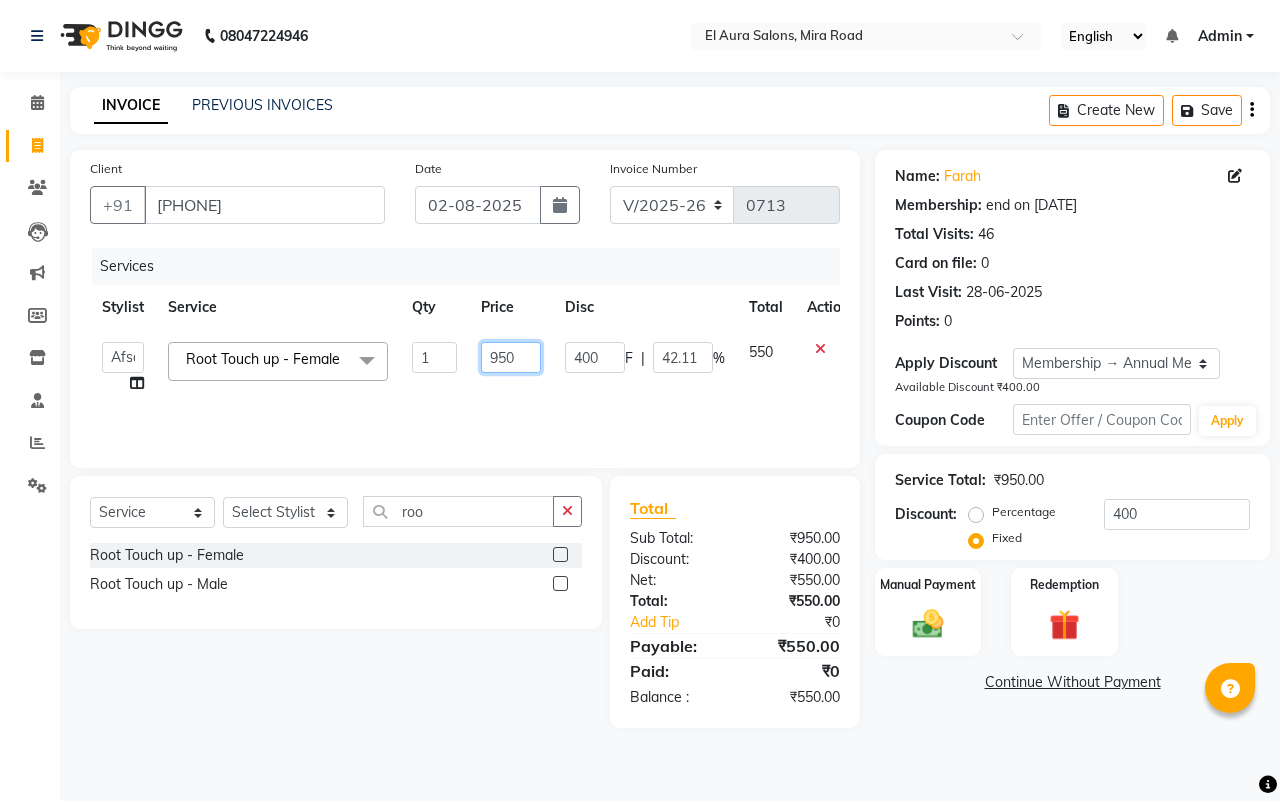 click on "Stylist Service Qty Price Disc Total Action  [FIRST] [LAST]   [FIRST] [LAST]   [FIRST] [LAST]   [FIRST] [LAST]   [FIRST]   [FIRST]   [FIRST] [LAST]   [FIRST]   [FIRST] [LAST]   [FIRST]   [FIRST]   [FIRST] [LAST]   [FIRST] [LAST]   [FIRST]   [FIRST]   [FIRST] [LAST]   [FIRST]  Root Touch up - Female  x Female Cut Blow Dryer Haircut & Finish Children (under 10) Hair Wash - Female Keratin wash Male Cut Beard Triming Shaving Childdren Cut Styling Shave Hair Wash - Male Hair Setting - Male Head Massage Hair Setting - Female Female Hair Trimming Male Package Smoothening Keratin KeraSmooth WellaPlex Tanino Biotin Nanoplastia Botox Root Touch up - Female Root Touch up - Male Beard Color Global Color Highlights Highlights - Loreal Single Streak Creative Color Color Change Highlights Half Head Pre-Lightning Balayage Hair Spa - Female Keratin Spa - Female Ampule - Female Hair Spa - Male Treatment/ Ritual - Male Ampule - Male Full Arms (C ) Full Arms (D) Full Legs(C ) Full Legs  (D) Underarms(C ) Underarms(D ) Front Body / Back Body(C ) Bikini(C )" 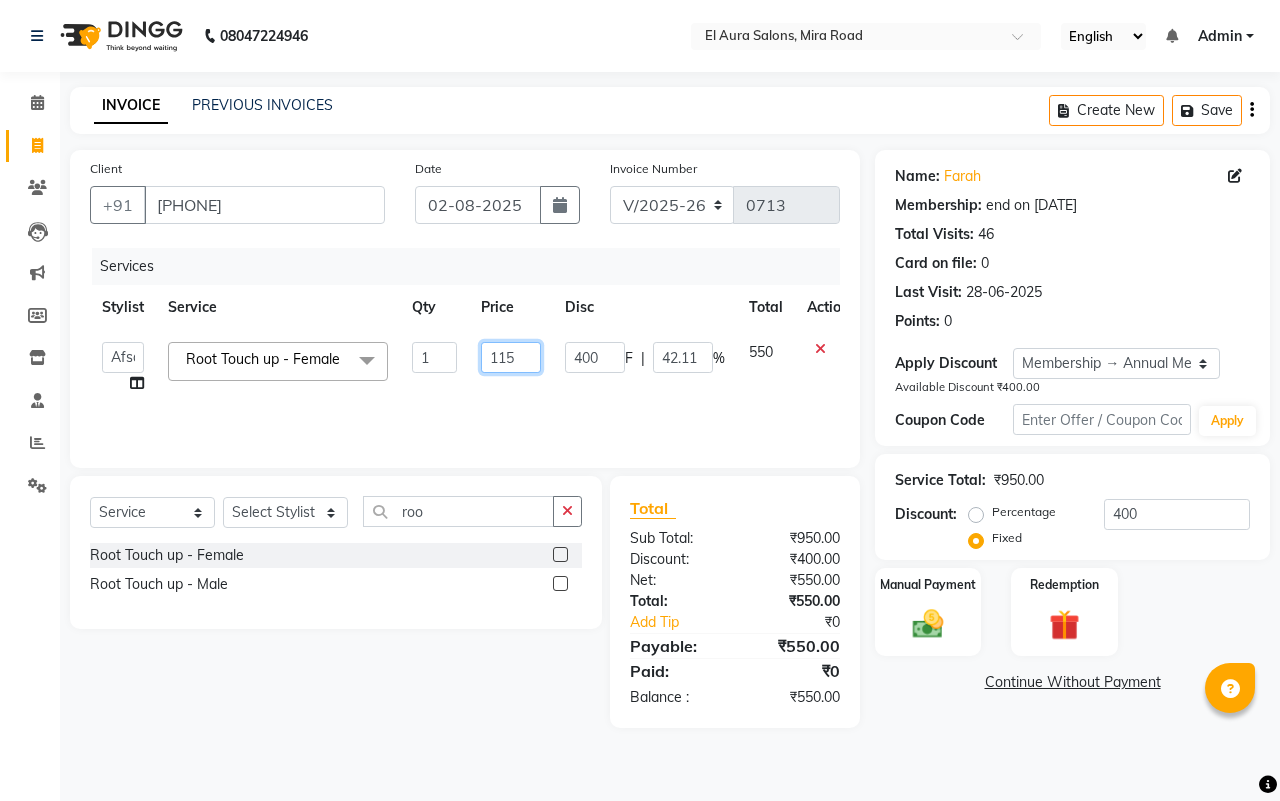 type on "1150" 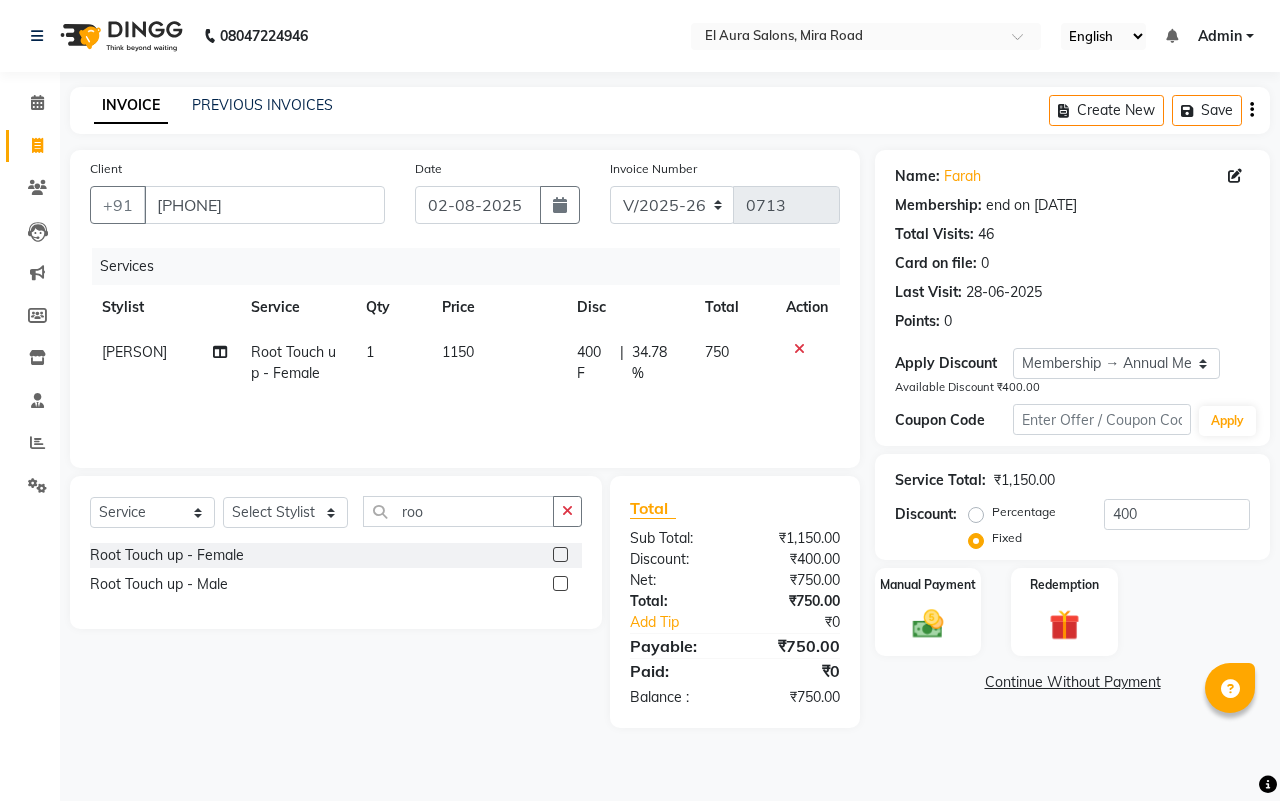 click on "Stylist Service Qty Price Disc Total Action" 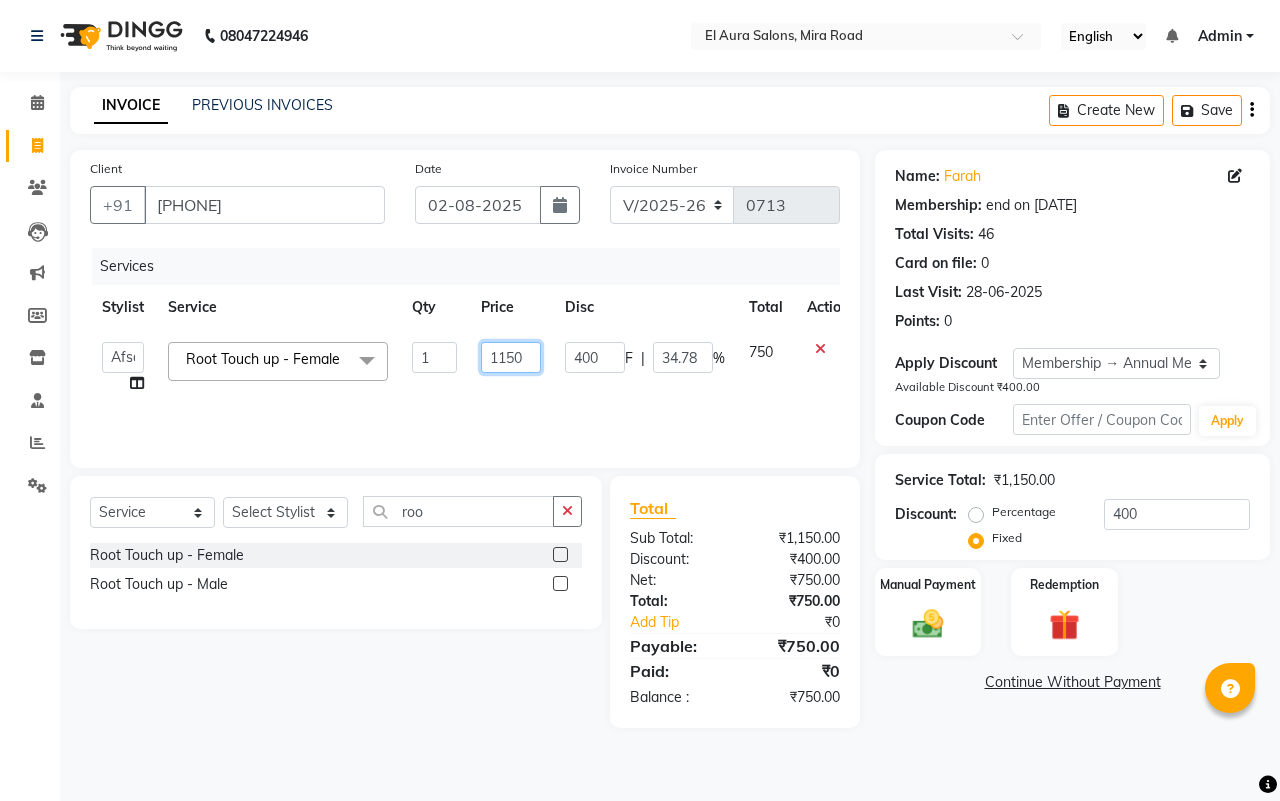 drag, startPoint x: 487, startPoint y: 353, endPoint x: 430, endPoint y: 351, distance: 57.035076 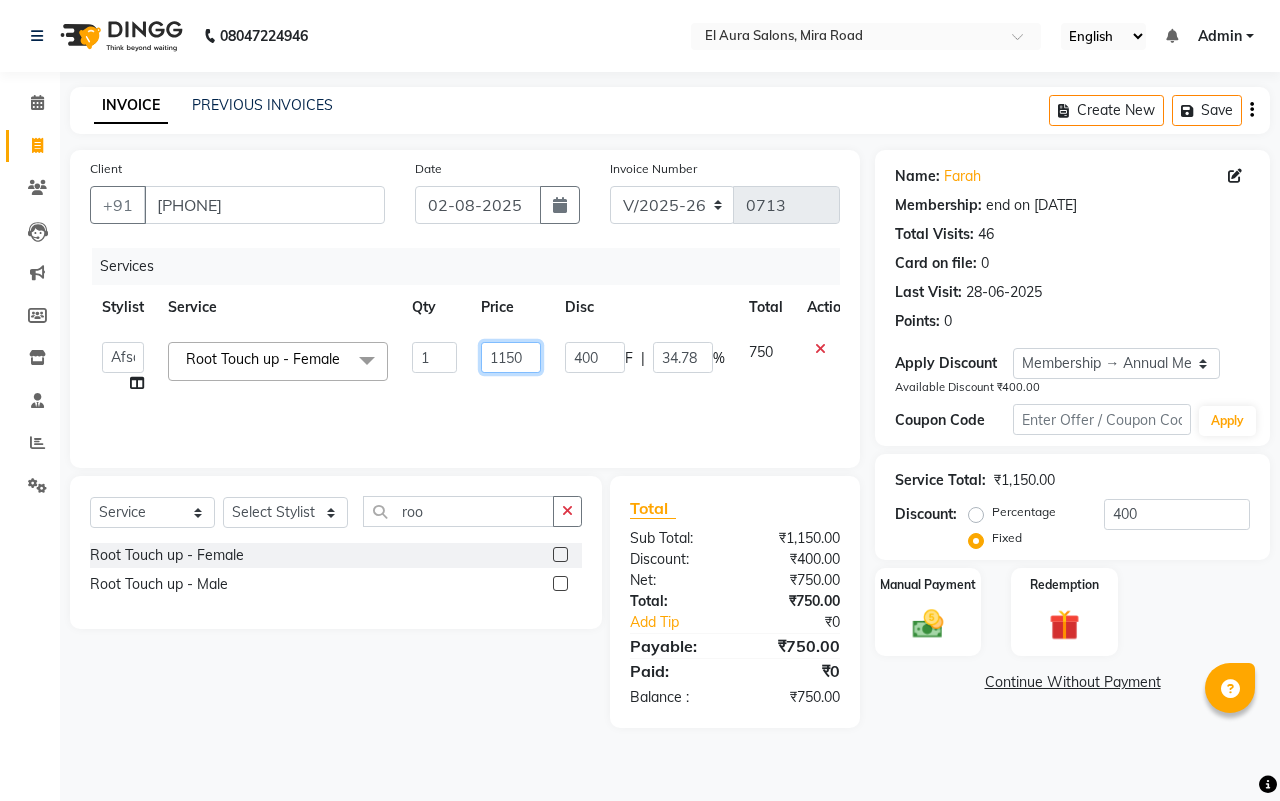 click on "[FIRST]   [FIRST] [LAST]   [FIRST] [LAST]   [FIRST] [LAST]   [FIRST]   [FIRST]   [FIRST] [LAST]   [FIRST]   [FIRST] [LAST]   [FIRST]   [FIRST]   [FIRST] [LAST]   [FIRST] [LAST]   [FIRST]   [FIRST]   [FIRST] [LAST]   [FIRST]  Root Touch up - Female  x Female Cut Blow Dryer Haircut & Finish Children (under 10) Hair Wash - Female Keratin wash Male Cut Beard Triming Shaving Childdren Cut Styling Shave Hair Wash - Male Hair Setting - Male Head Massage Hair Setting - Female Female Hair Trimming Male Package Smoothening Keratin KeraSmooth WellaPlex Tanino Biotin Nanoplastia Botox Root Touch up - Female Root Touch up - Male Beard Color Global Color Highlights Highlights - Loreal Single Streak Creative Color Color Change Highlights Half Head Pre-Lightning Balayage Hair Spa - Female Keratin Spa - Female Ampule - Female Hair Spa - Male Treatment/ Ritual - Male Ampule - Male Full Arms (C ) Full Arms (D) Full Legs(C ) Full Legs  (D) Underarms(C ) Underarms(D ) Front Body / Back Body(C ) Front Body / back Body (D ) Bikini(C ) Bikini(D ) Arms" 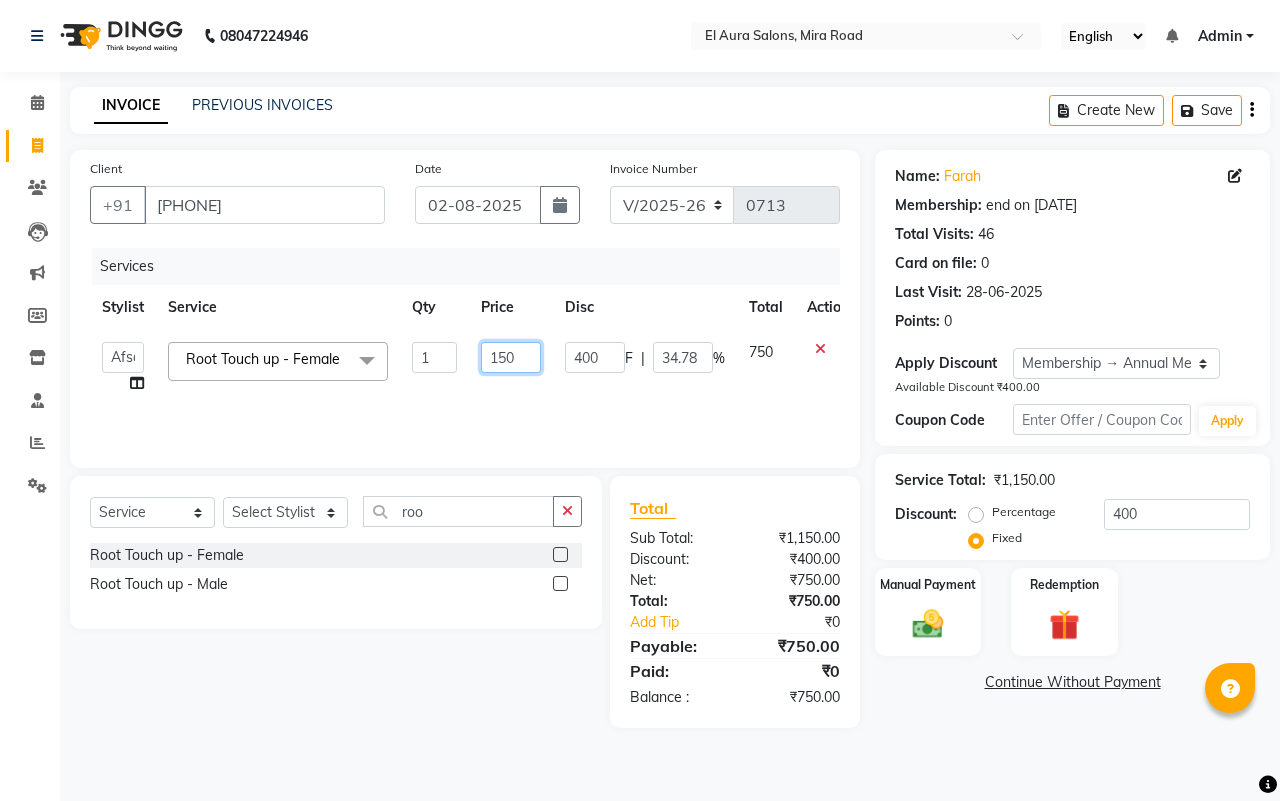type on "1500" 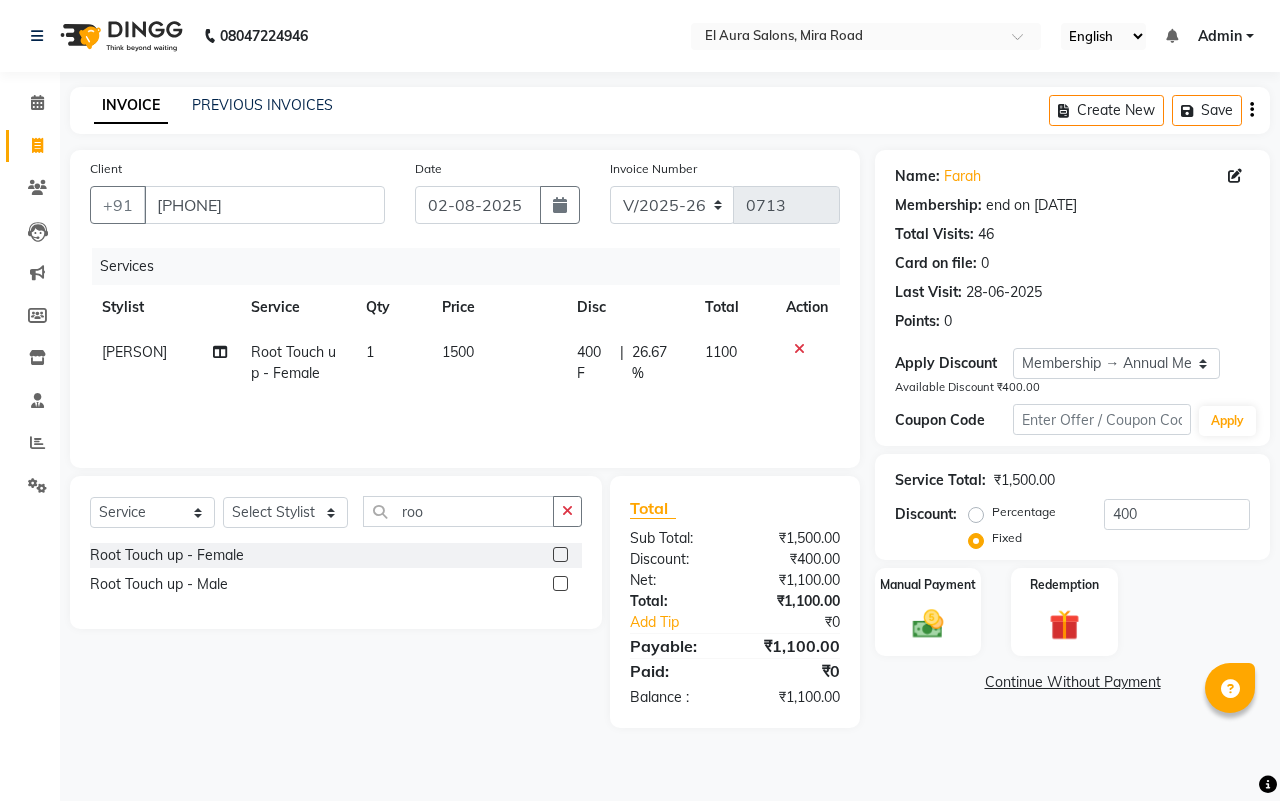 click on "1500" 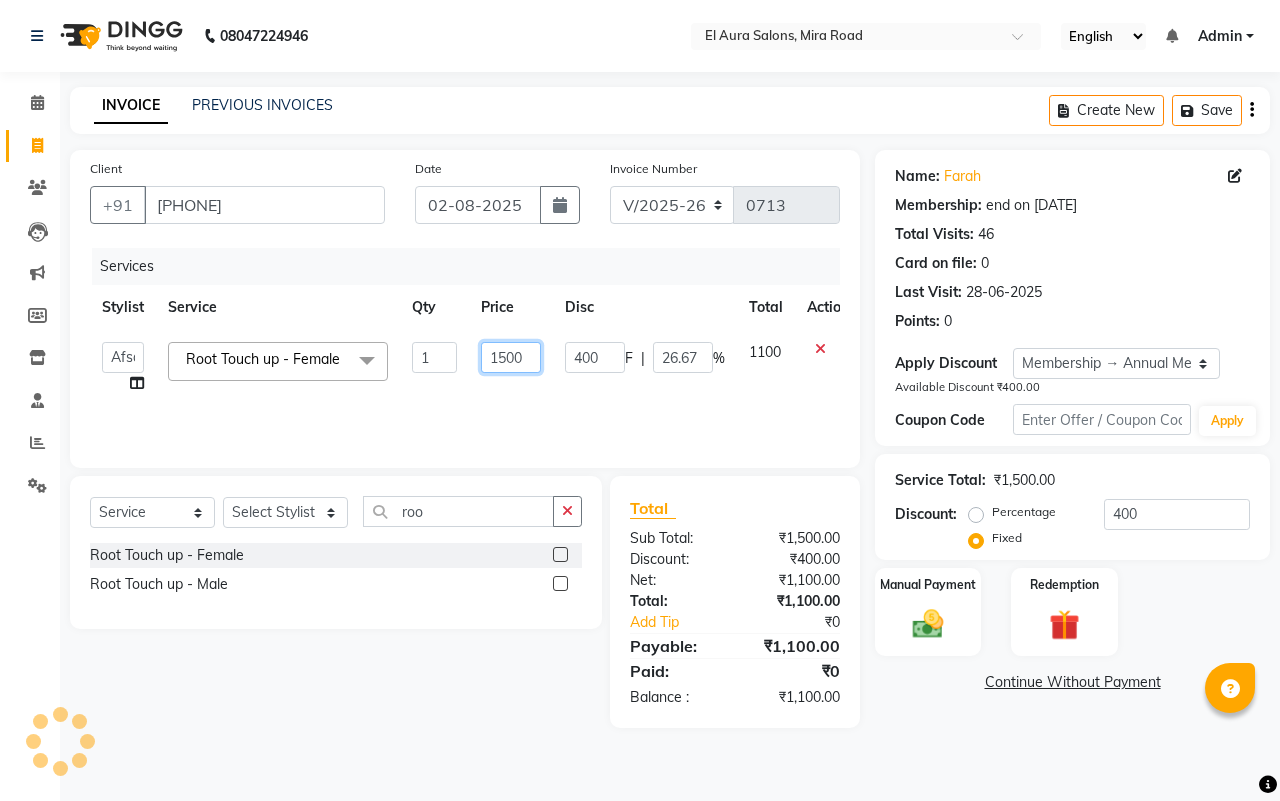 drag, startPoint x: 535, startPoint y: 365, endPoint x: 455, endPoint y: 362, distance: 80.05623 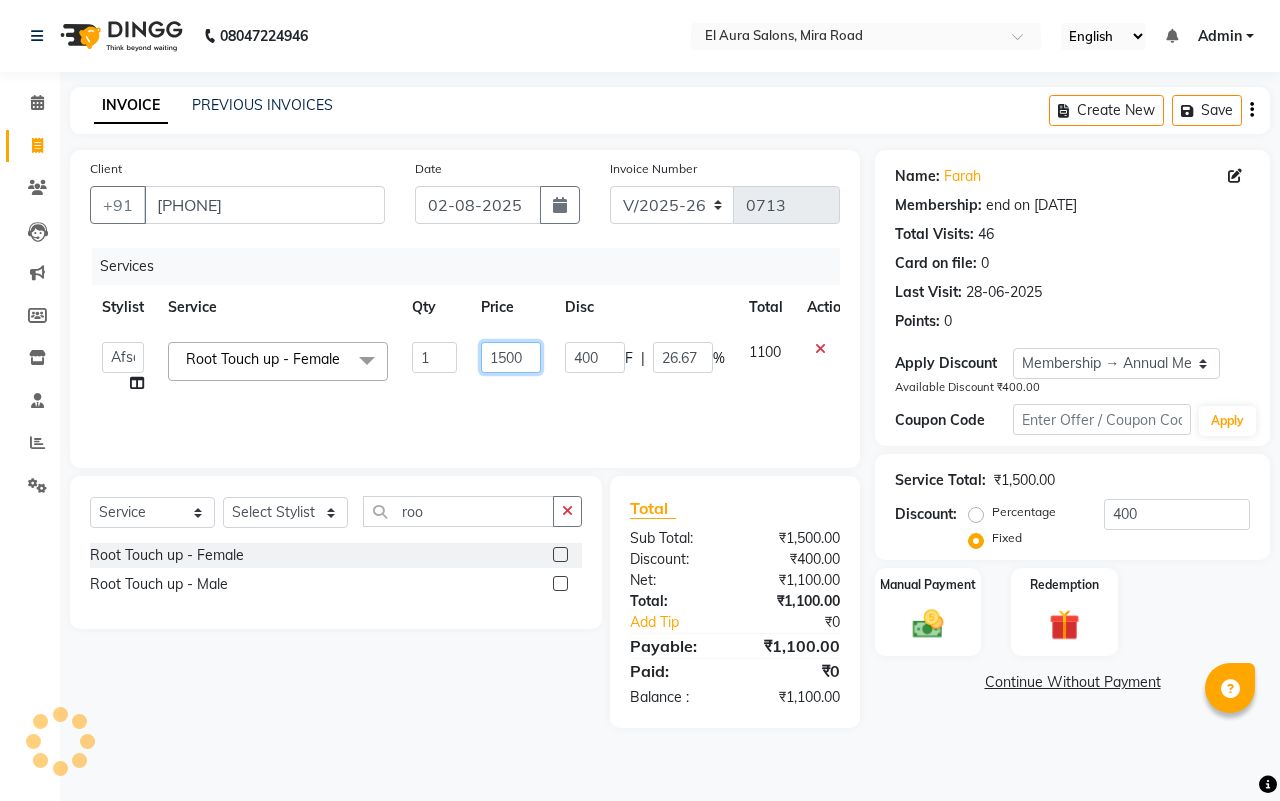 click on "[FIRST]   [FIRST] [LAST]   [FIRST] [LAST]   [FIRST] [LAST]   [FIRST]   [FIRST]   [FIRST] [LAST]   [FIRST]   [FIRST] [LAST]   [FIRST]   [FIRST]   [FIRST] [LAST]   [FIRST] [LAST]   [FIRST]   [FIRST]   [FIRST] [LAST]   [FIRST]  Root Touch up - Female  x Female Cut Blow Dryer Haircut & Finish Children (under 10) Hair Wash - Female Keratin wash Male Cut Beard Triming Shaving Childdren Cut Styling Shave Hair Wash - Male Hair Setting - Male Head Massage Hair Setting - Female Female Hair Trimming Male Package Smoothening Keratin KeraSmooth WellaPlex Tanino Biotin Nanoplastia Botox Root Touch up - Female Root Touch up - Male Beard Color Global Color Highlights Highlights - Loreal Single Streak Creative Color Color Change Highlights Half Head Pre-Lightning Balayage Hair Spa - Female Keratin Spa - Female Ampule - Female Hair Spa - Male Treatment/ Ritual - Male Ampule - Male Full Arms (C ) Full Arms (D) Full Legs(C ) Full Legs  (D) Underarms(C ) Underarms(D ) Front Body / Back Body(C ) Front Body / back Body (D ) Bikini(C ) Bikini(D ) Arms" 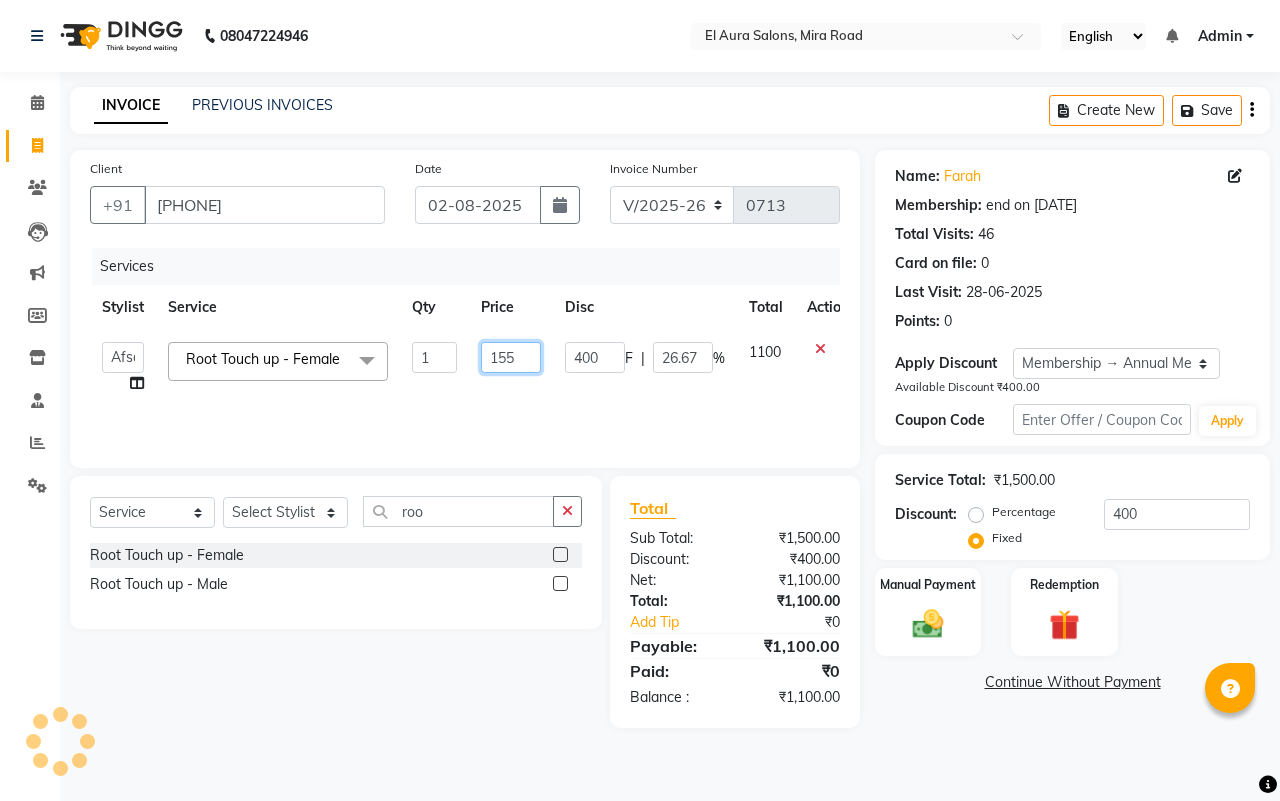 type on "1550" 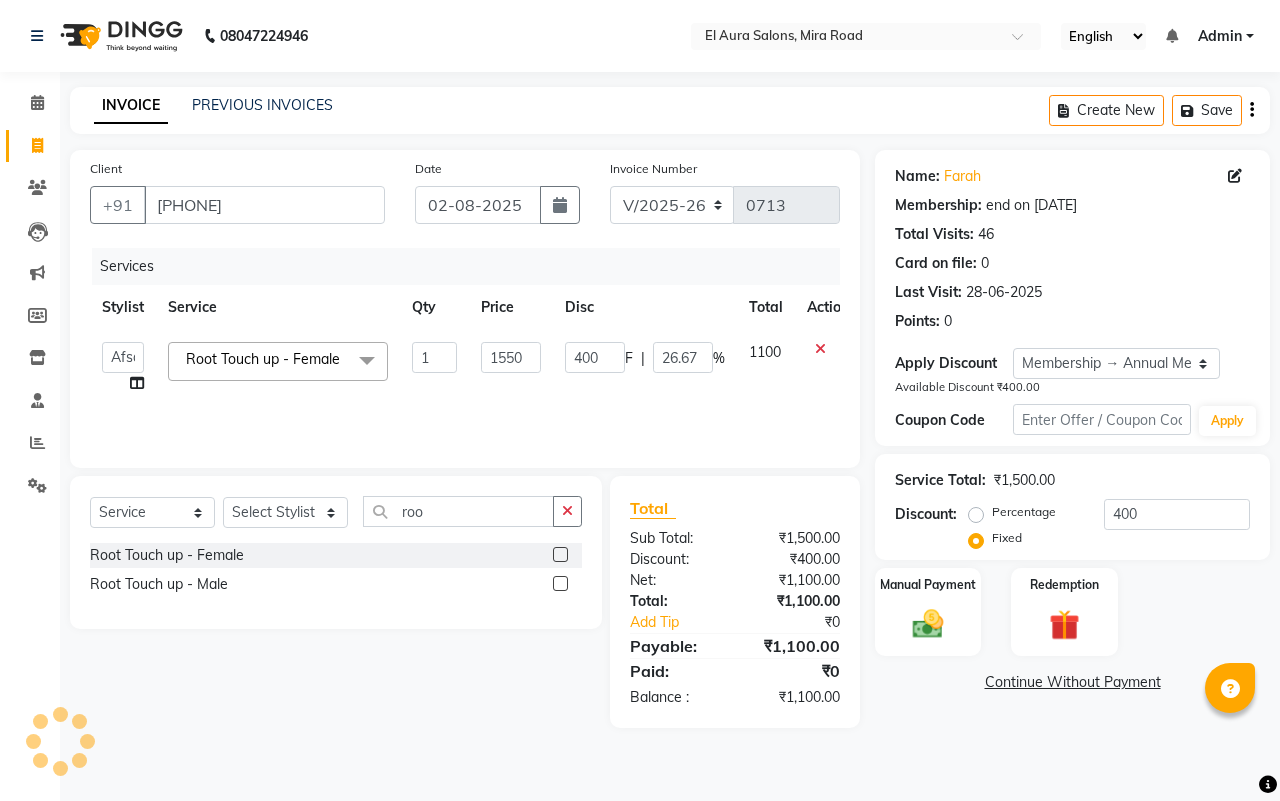 click on "[FIRST]   [FIRST] [LAST]   [FIRST] [LAST]   [FIRST] [LAST]   [FIRST]   [FIRST]   [FIRST] [LAST]   [FIRST]   [FIRST] [LAST]   [FIRST]   [FIRST]   [FIRST] [LAST]   [FIRST] [LAST]   [FIRST]   [FIRST]   [FIRST] [LAST]   [FIRST]  Root Touch up - Female  x Female Cut Blow Dryer Haircut & Finish Children (under 10) Hair Wash - Female Keratin wash Male Cut Beard Triming Shaving Childdren Cut Styling Shave Hair Wash - Male Hair Setting - Male Head Massage Hair Setting - Female Female Hair Trimming Male Package Smoothening Keratin KeraSmooth WellaPlex Tanino Biotin Nanoplastia Botox Root Touch up - Female Root Touch up - Male Beard Color Global Color Highlights Highlights - Loreal Single Streak Creative Color Color Change Highlights Half Head Pre-Lightning Balayage Hair Spa - Female Keratin Spa - Female Ampule - Female Hair Spa - Male Treatment/ Ritual - Male Ampule - Male Full Arms (C ) Full Arms (D) Full Legs(C ) Full Legs  (D) Underarms(C ) Underarms(D ) Front Body / Back Body(C ) Front Body / back Body (D ) Bikini(C ) Bikini(D ) Arms" 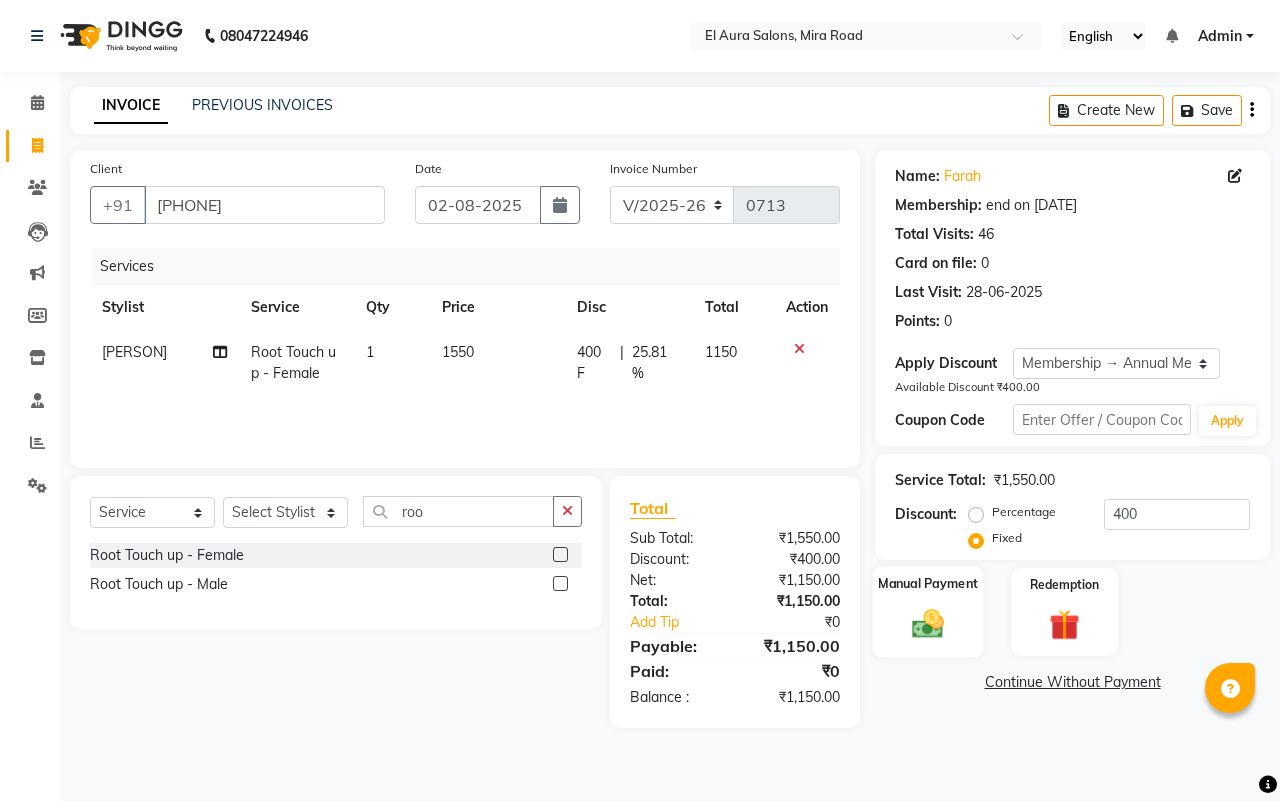 click 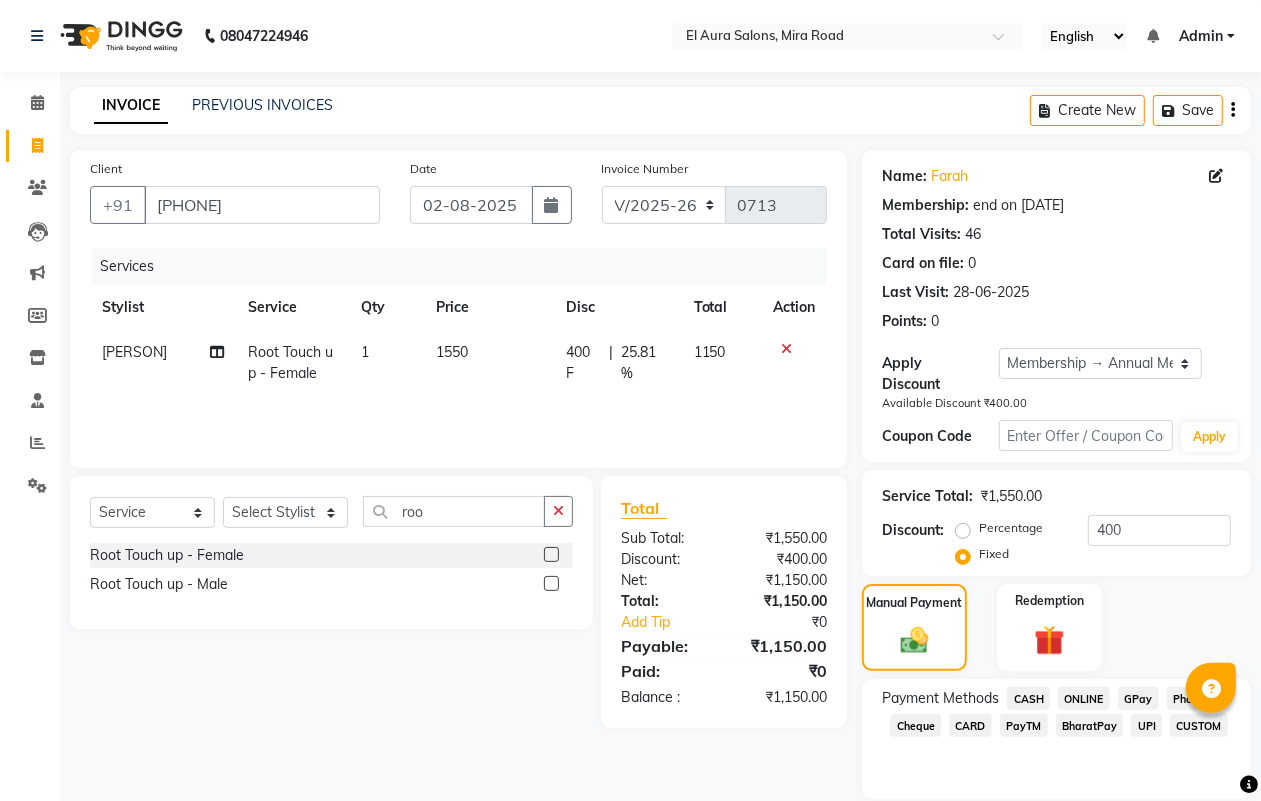 click on "GPay" 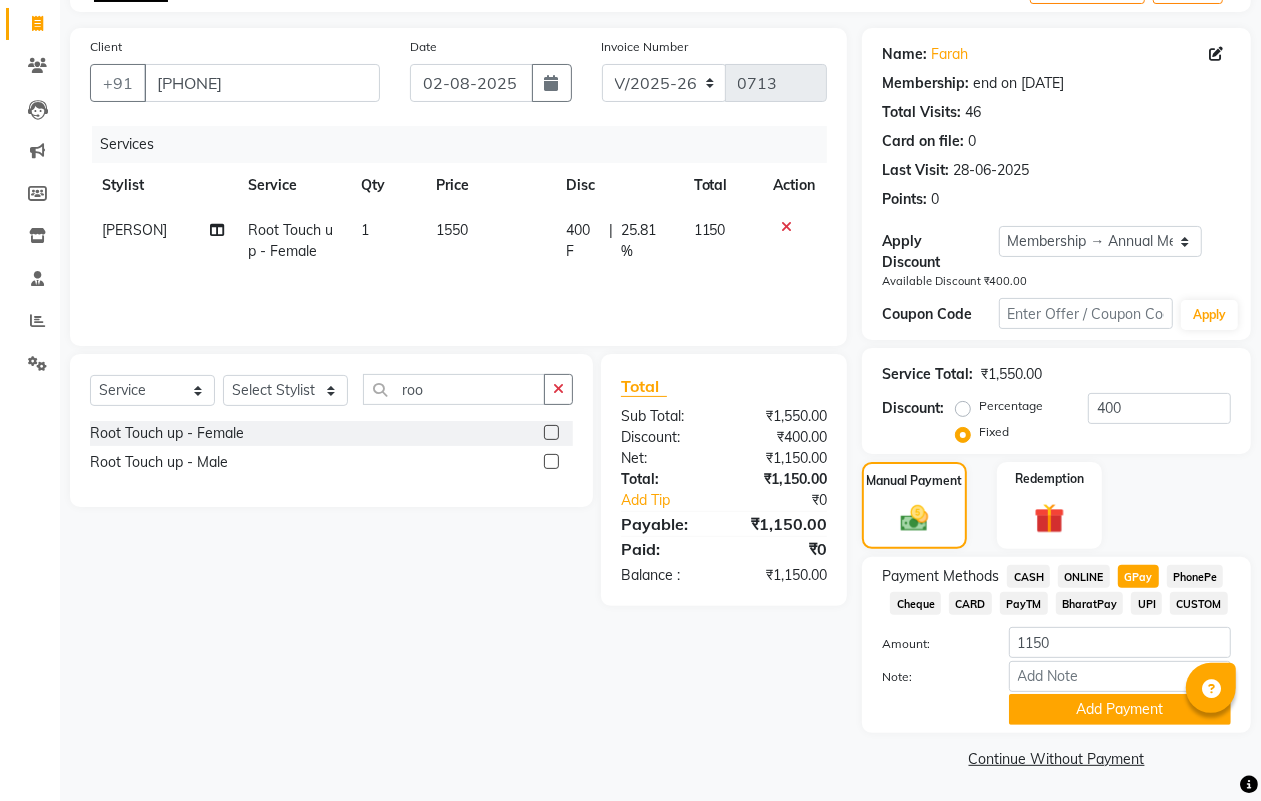 scroll, scrollTop: 123, scrollLeft: 0, axis: vertical 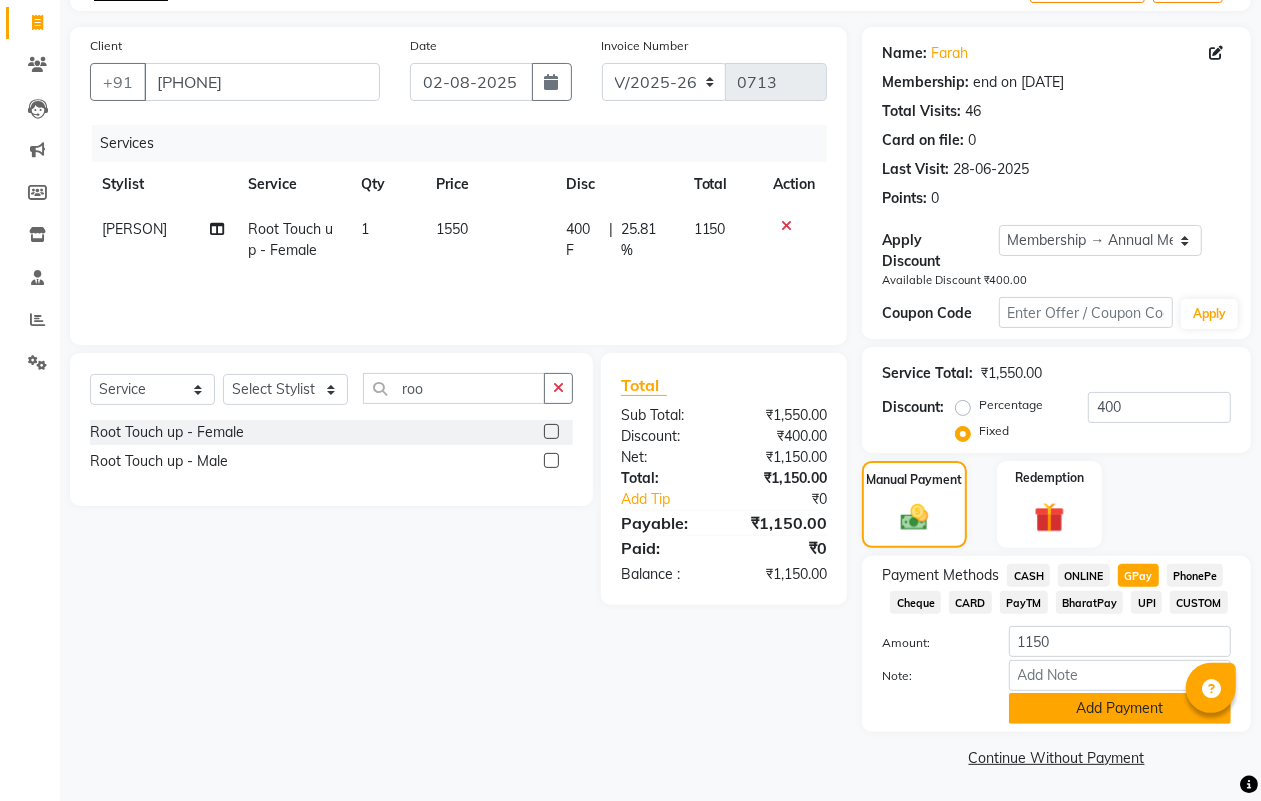 click on "Add Payment" 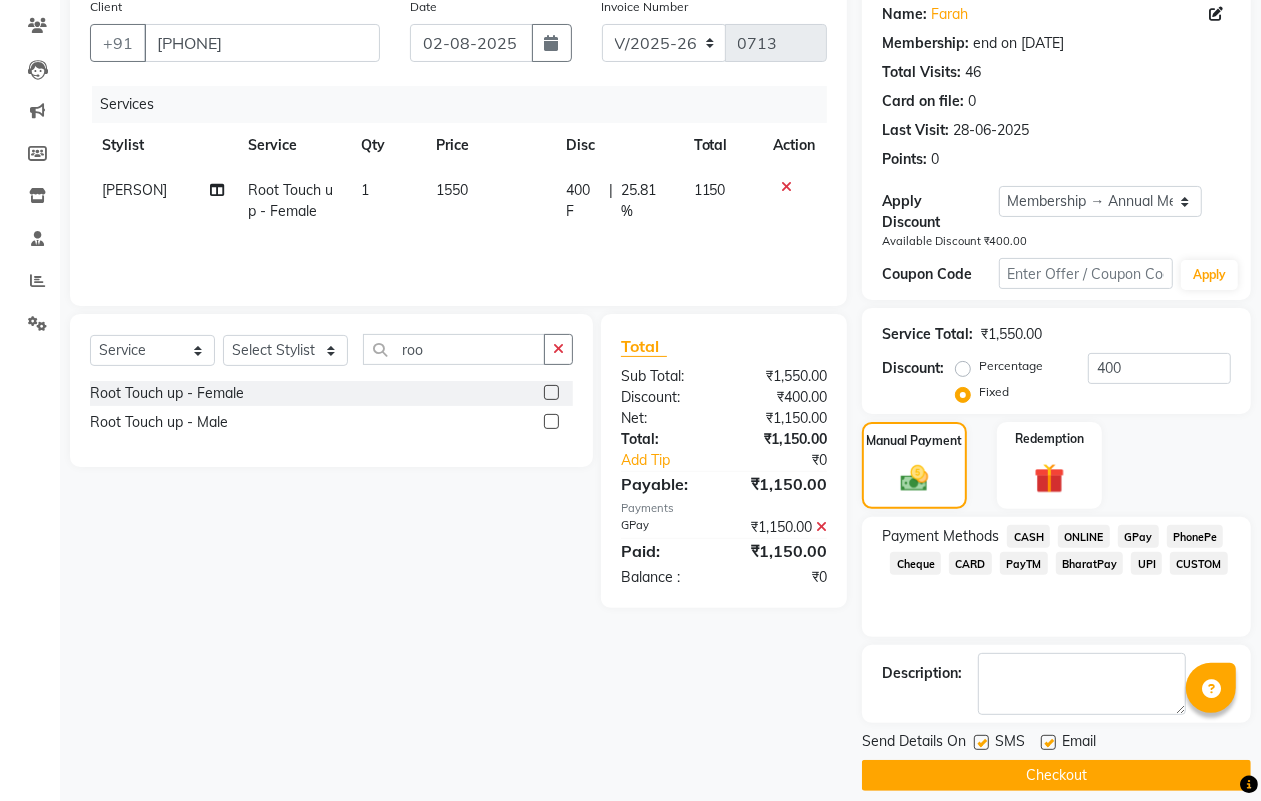 scroll, scrollTop: 183, scrollLeft: 0, axis: vertical 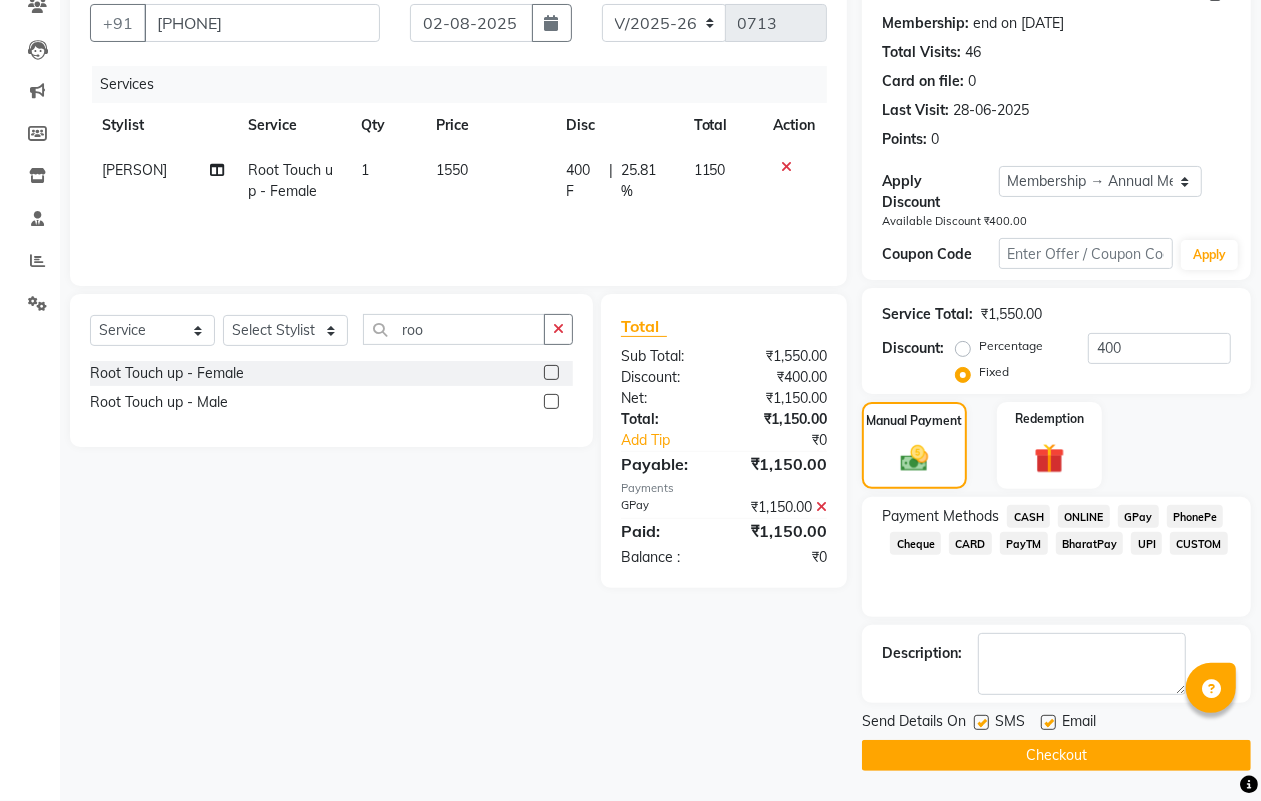 drag, startPoint x: 983, startPoint y: 712, endPoint x: 983, endPoint y: 725, distance: 13 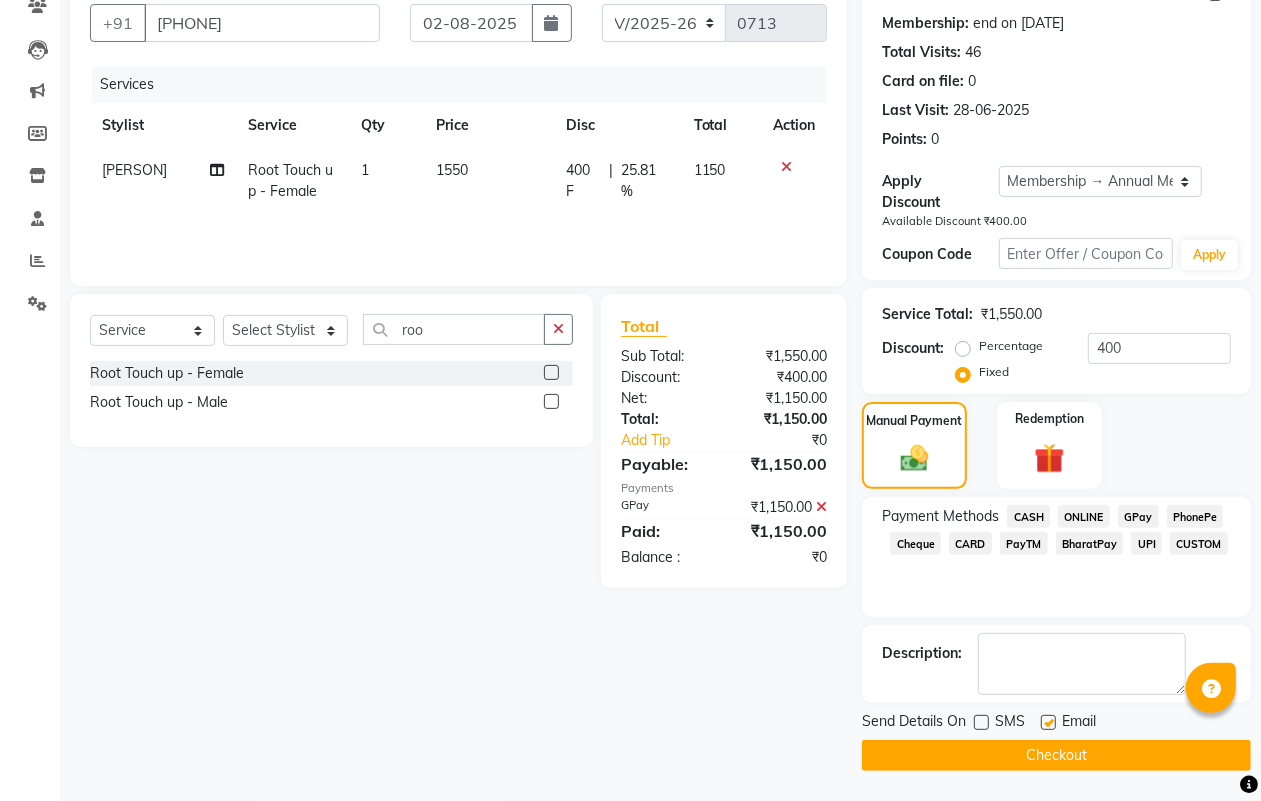 click on "Checkout" 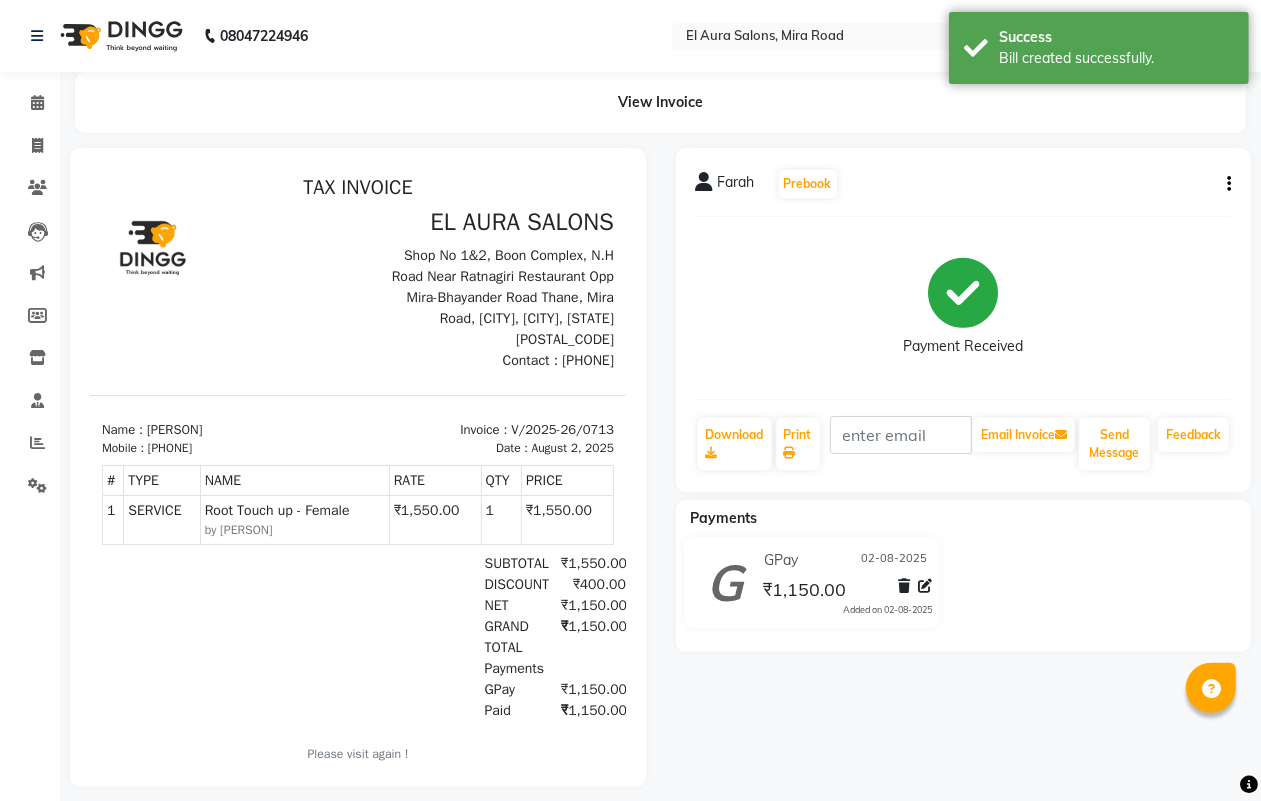 scroll, scrollTop: 0, scrollLeft: 0, axis: both 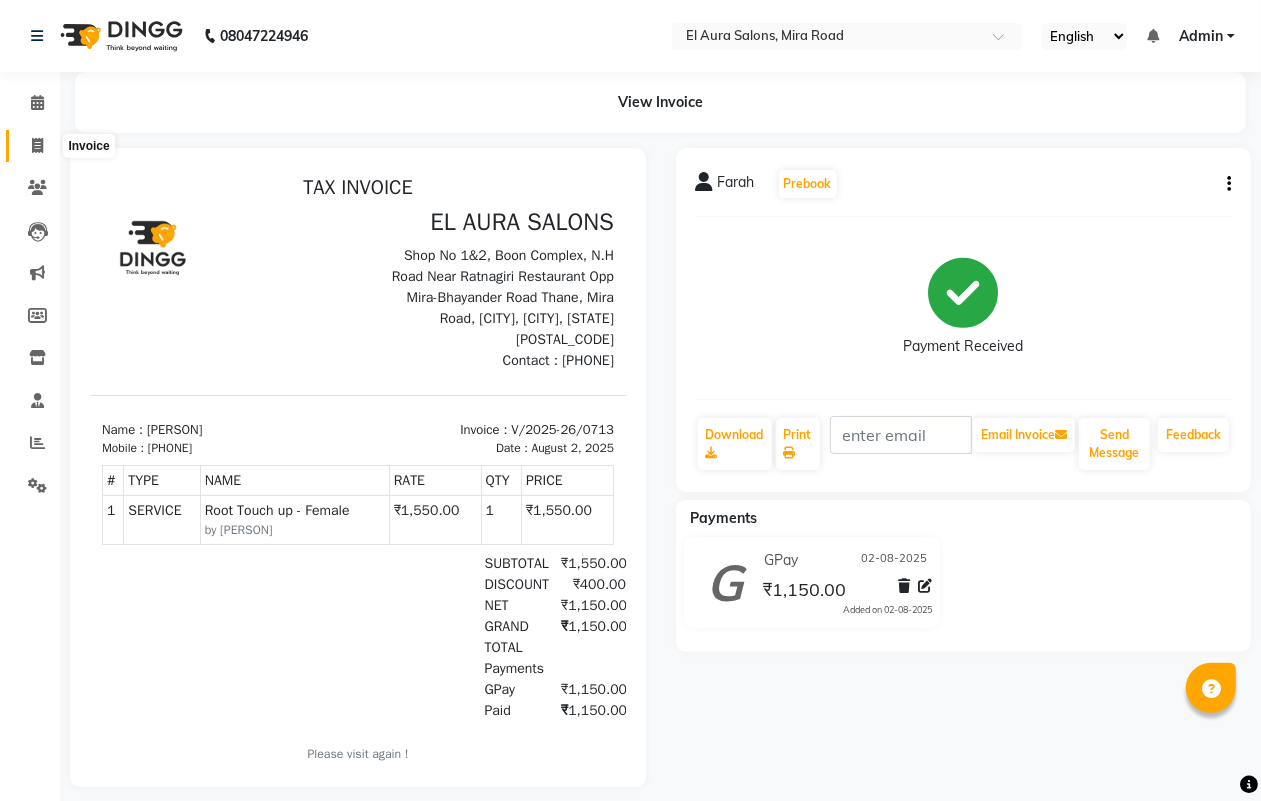 click 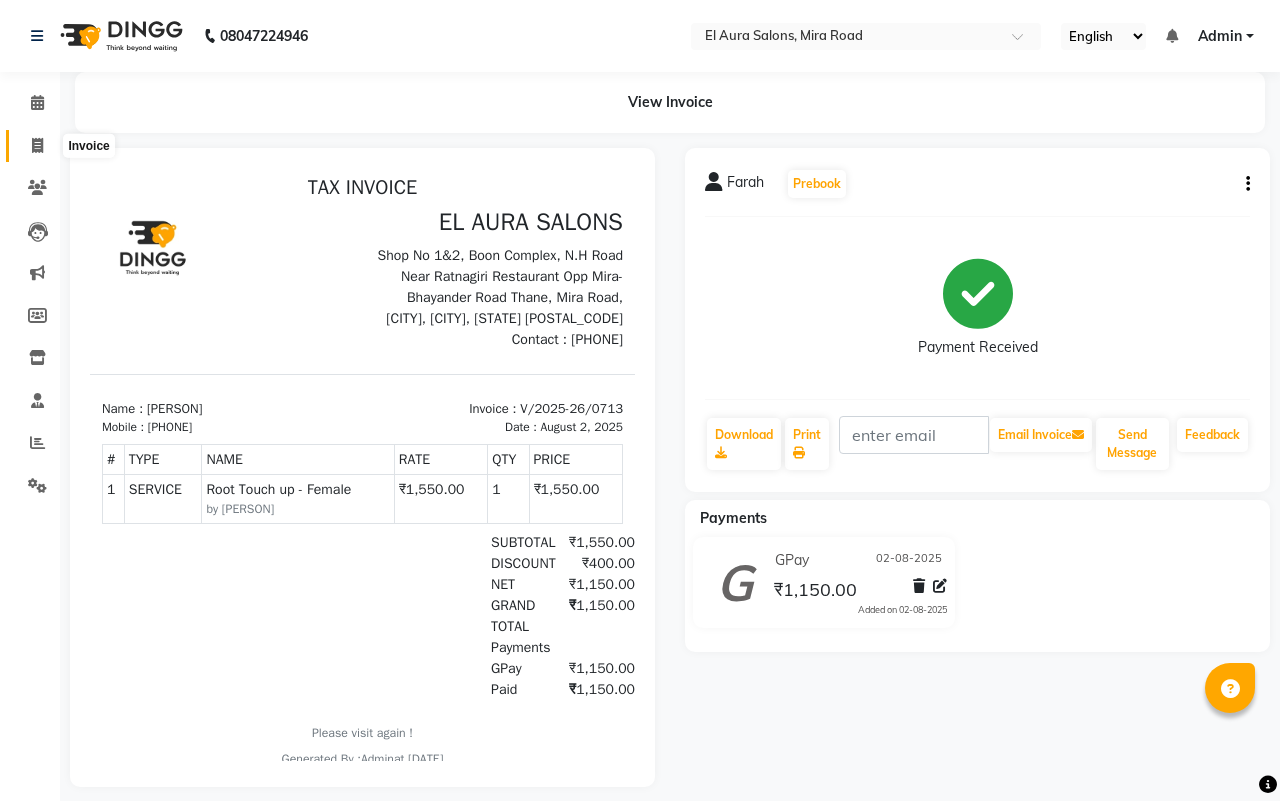 select on "service" 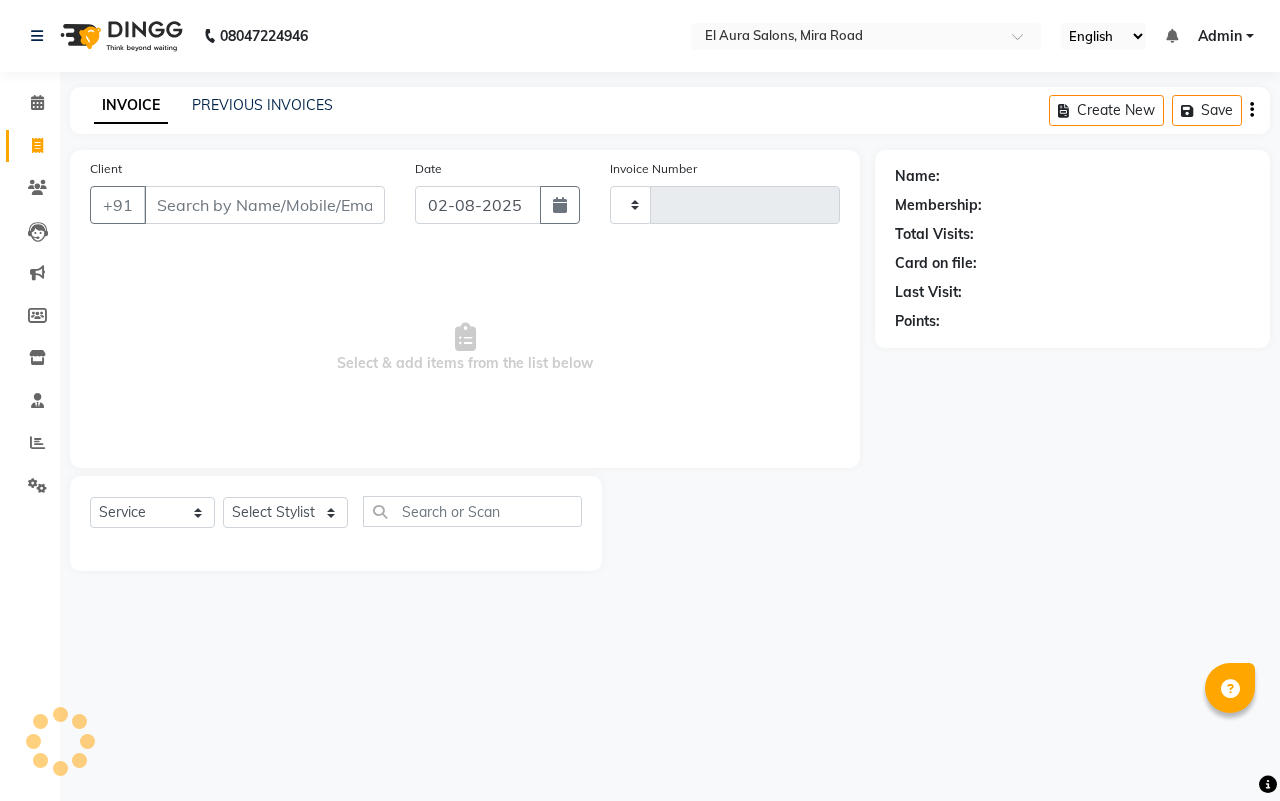 type on "0714" 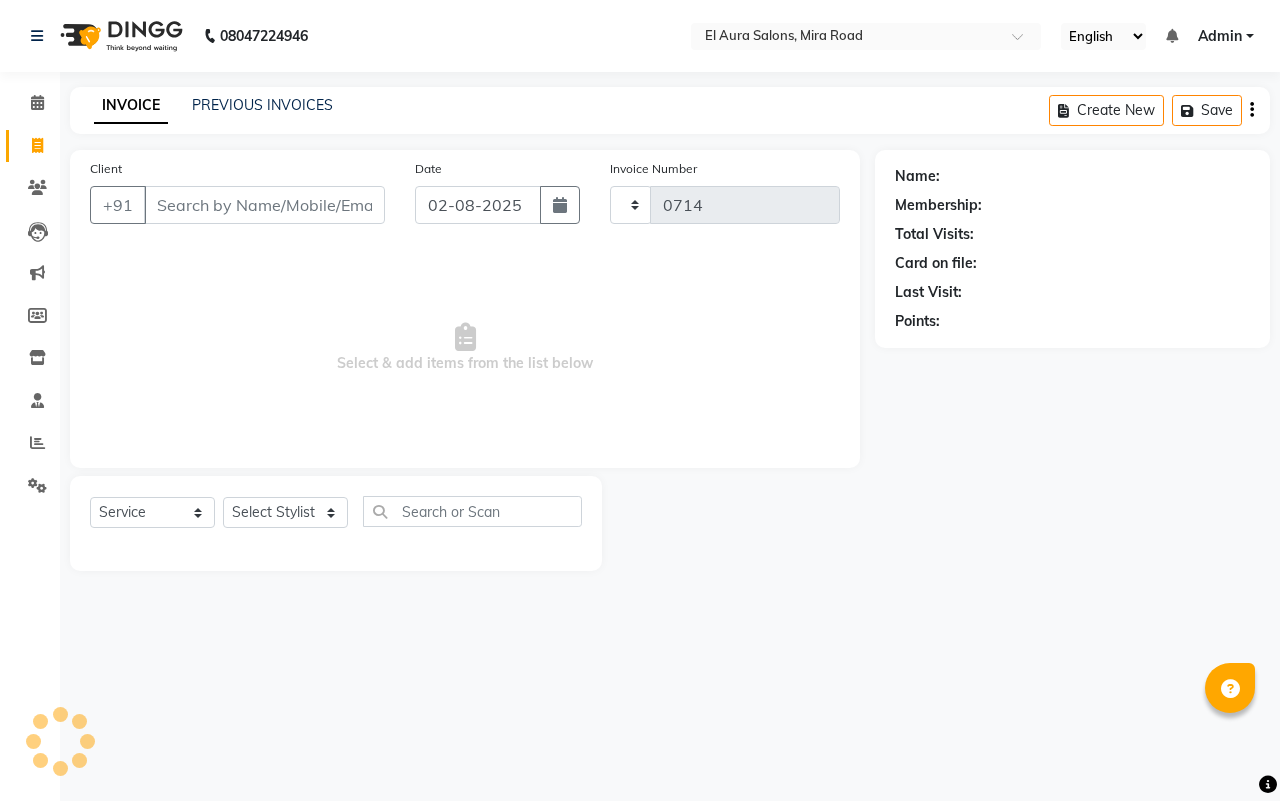 select on "94" 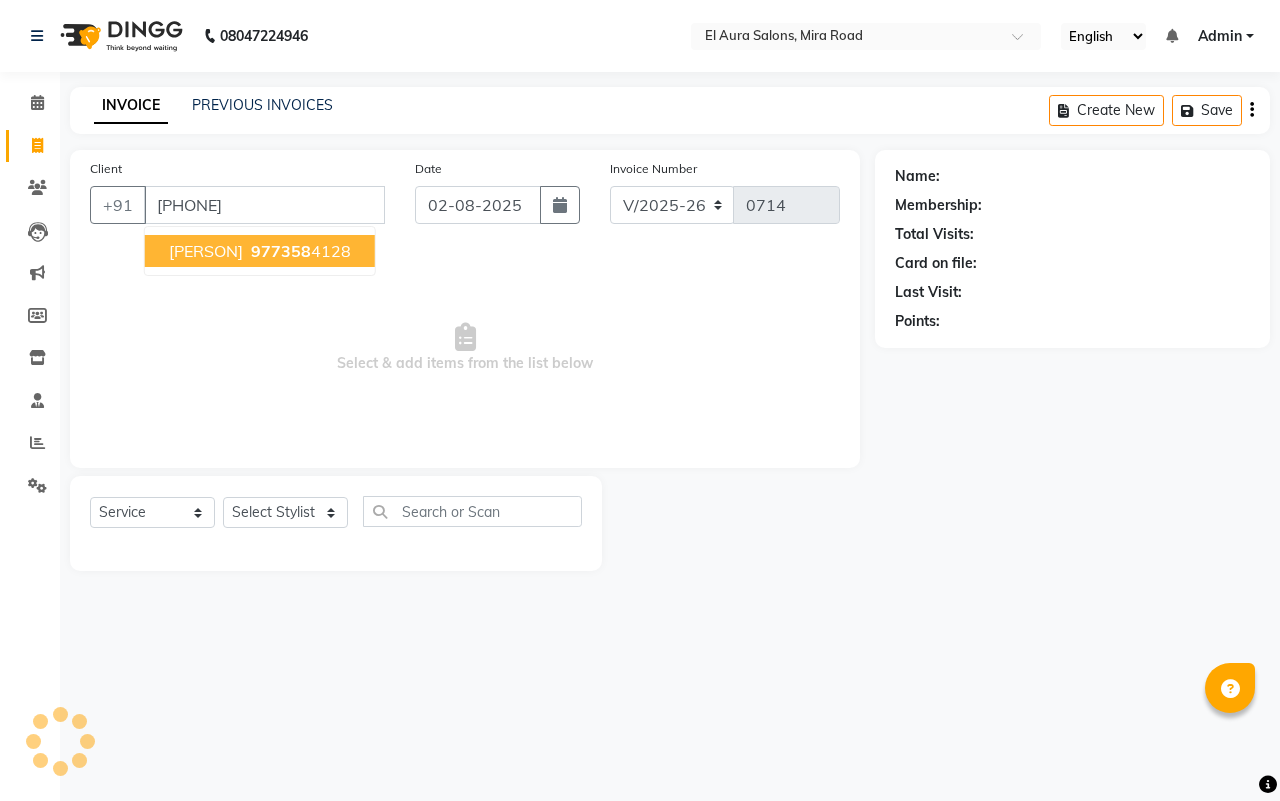 type on "[PHONE]" 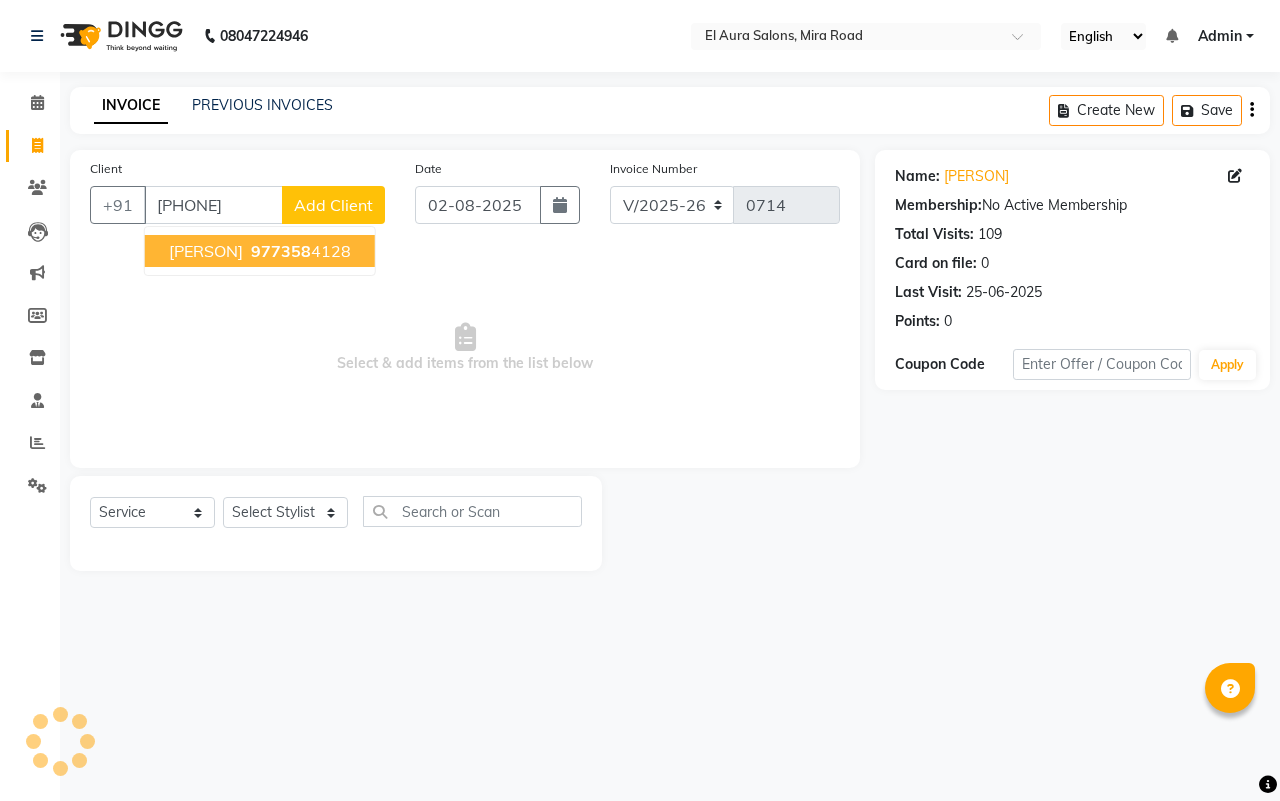click on "[PERSON]" at bounding box center [206, 251] 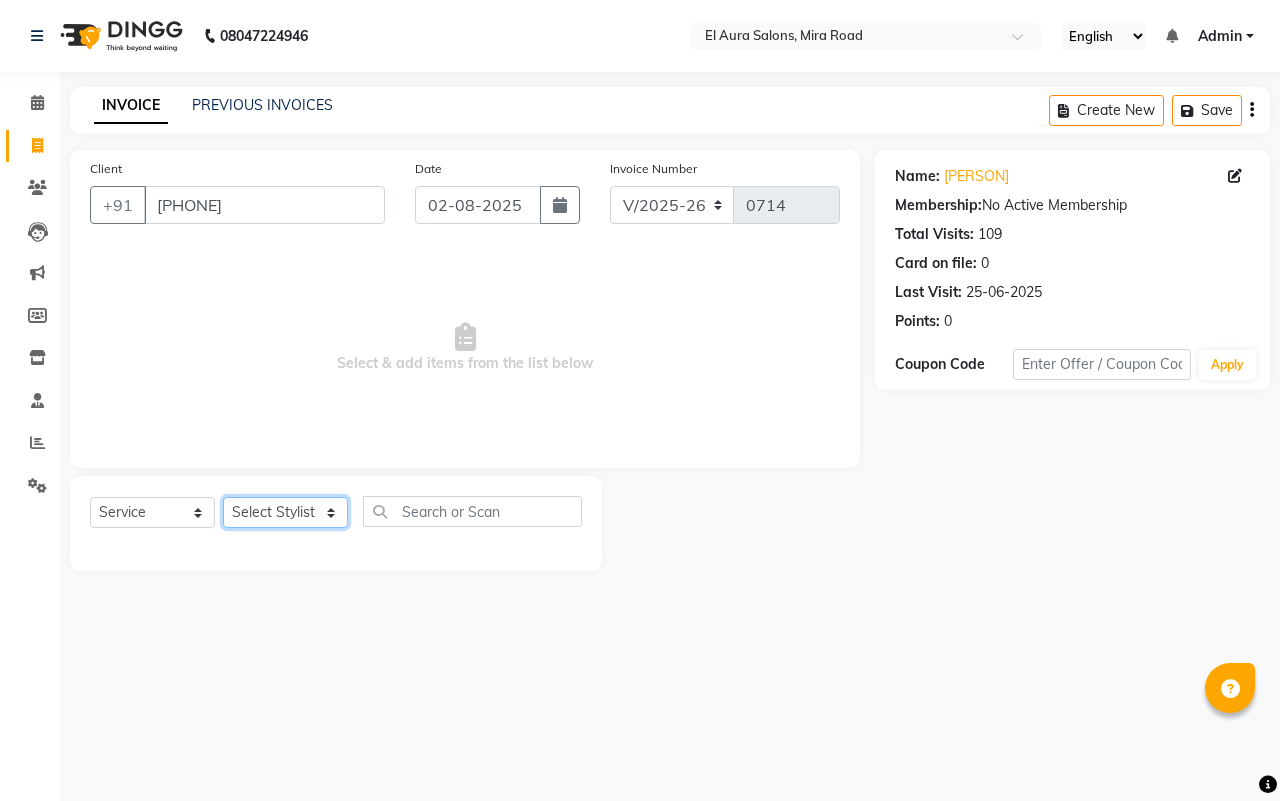 click on "Select Stylist [FIRST] [FIRST] [LAST] [FIRST] [LAST] [FIRST] [LAST] [FIRST] [FIRST] [FIRST] [LAST] [FIRST] [FIRST] [FIRST] [LAST] [FIRST] [FIRST] [FIRST] [LAST] [FIRST]" 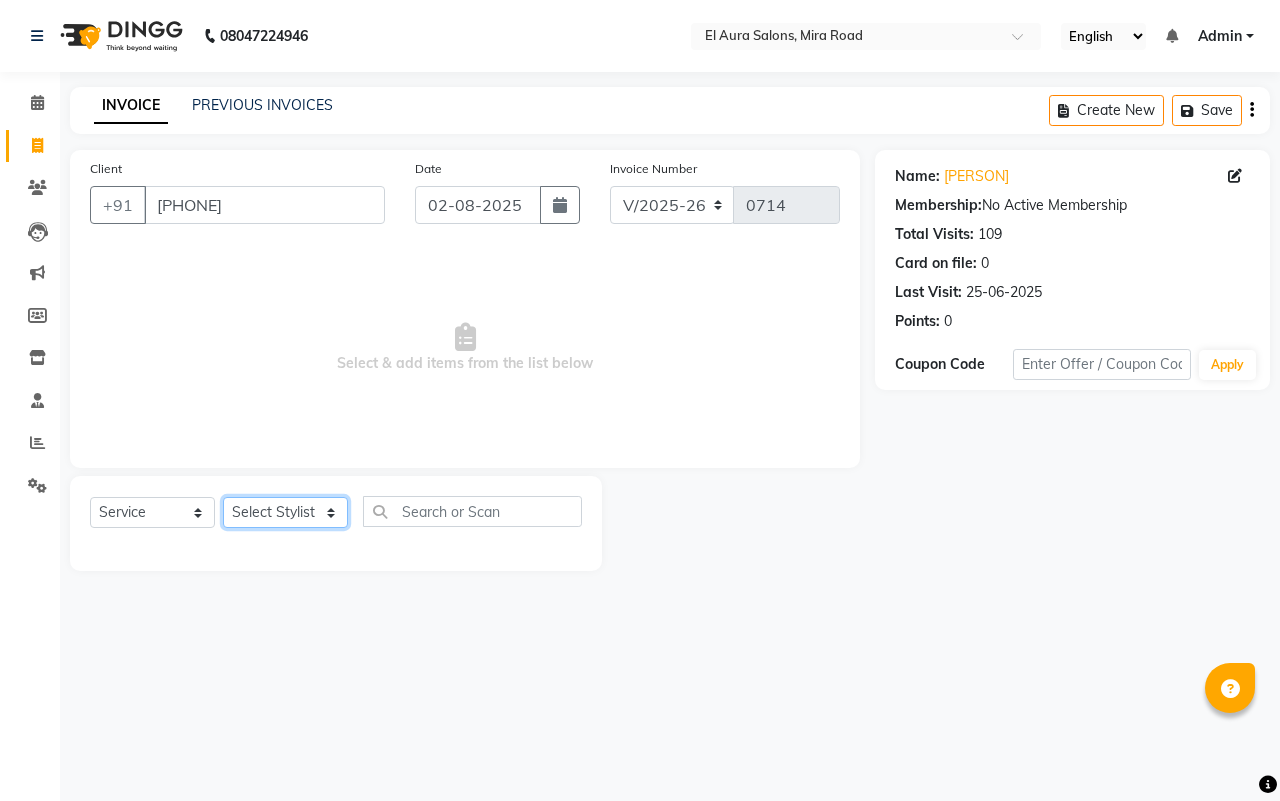 select on "8398" 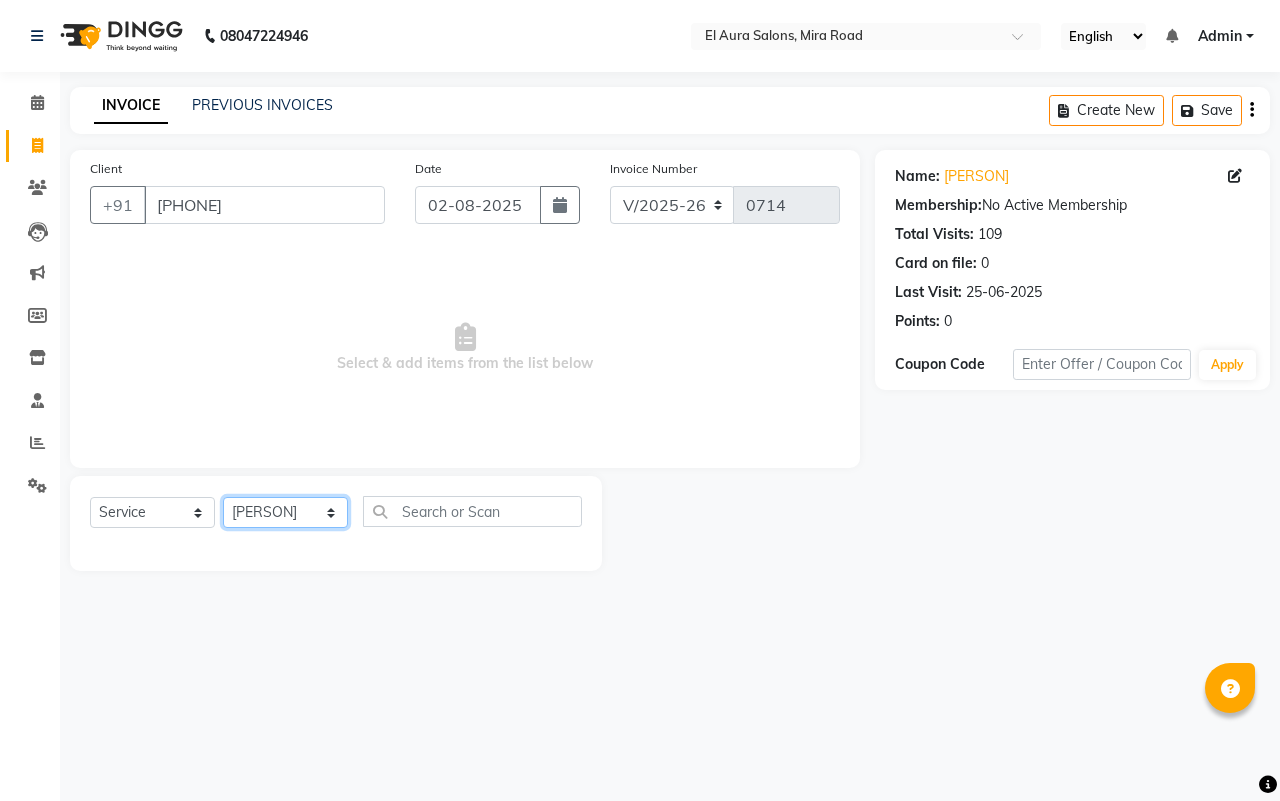 click on "Select Stylist [FIRST] [FIRST] [LAST] [FIRST] [LAST] [FIRST] [LAST] [FIRST] [FIRST] [FIRST] [LAST] [FIRST] [FIRST] [FIRST] [LAST] [FIRST] [FIRST] [FIRST] [LAST] [FIRST]" 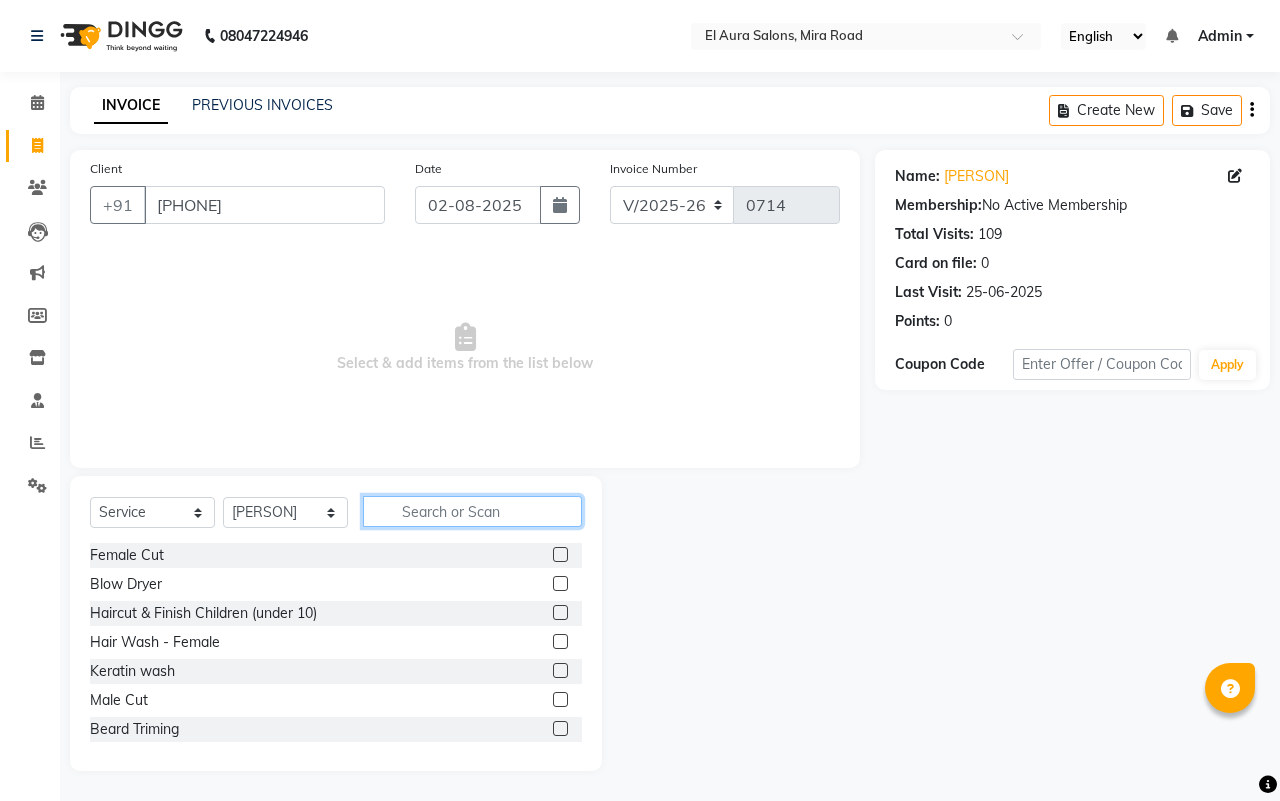 click 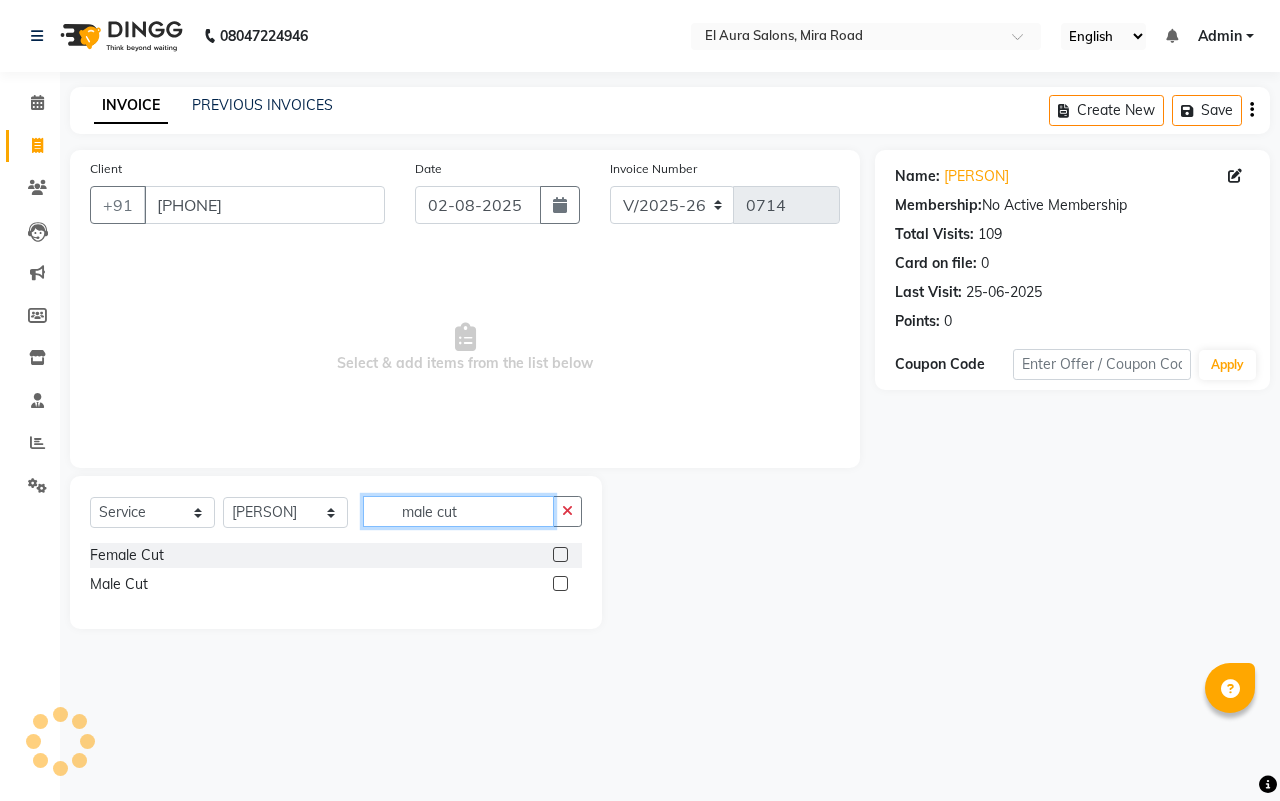 type on "male cut" 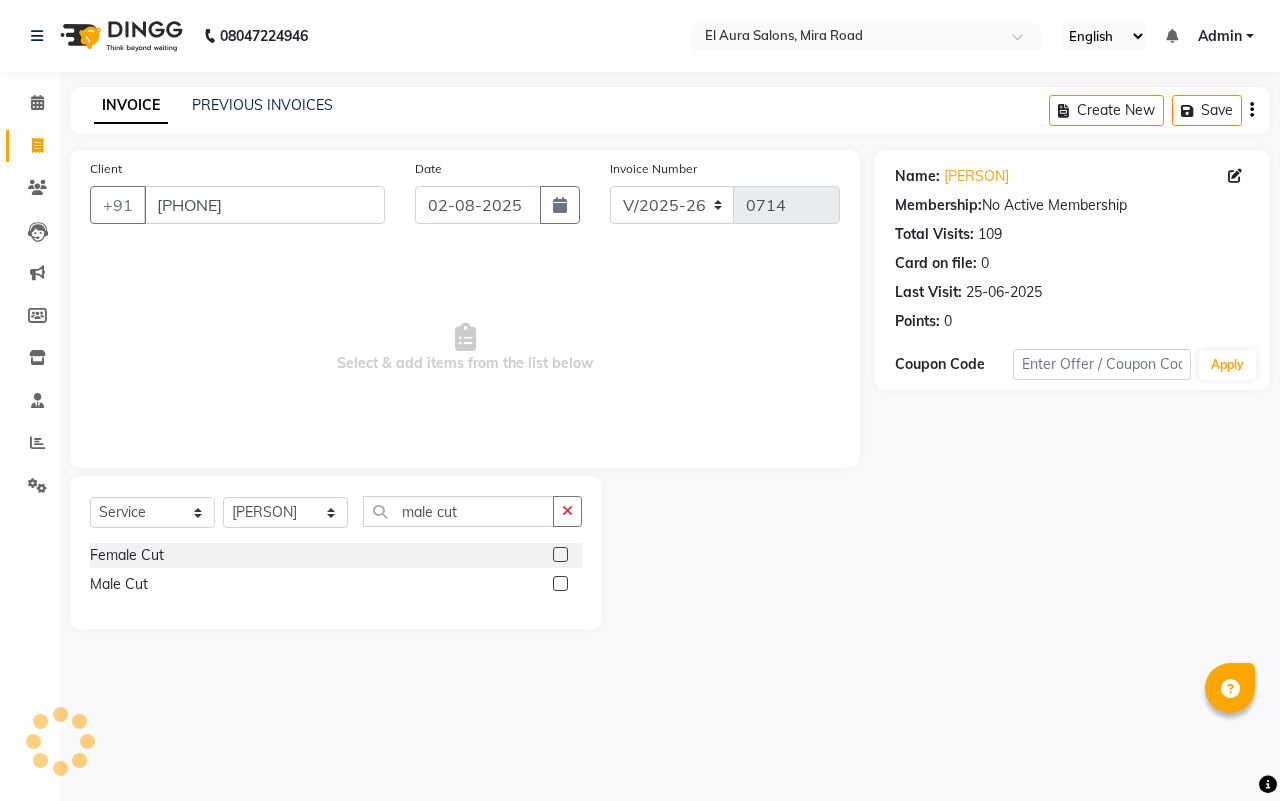 click 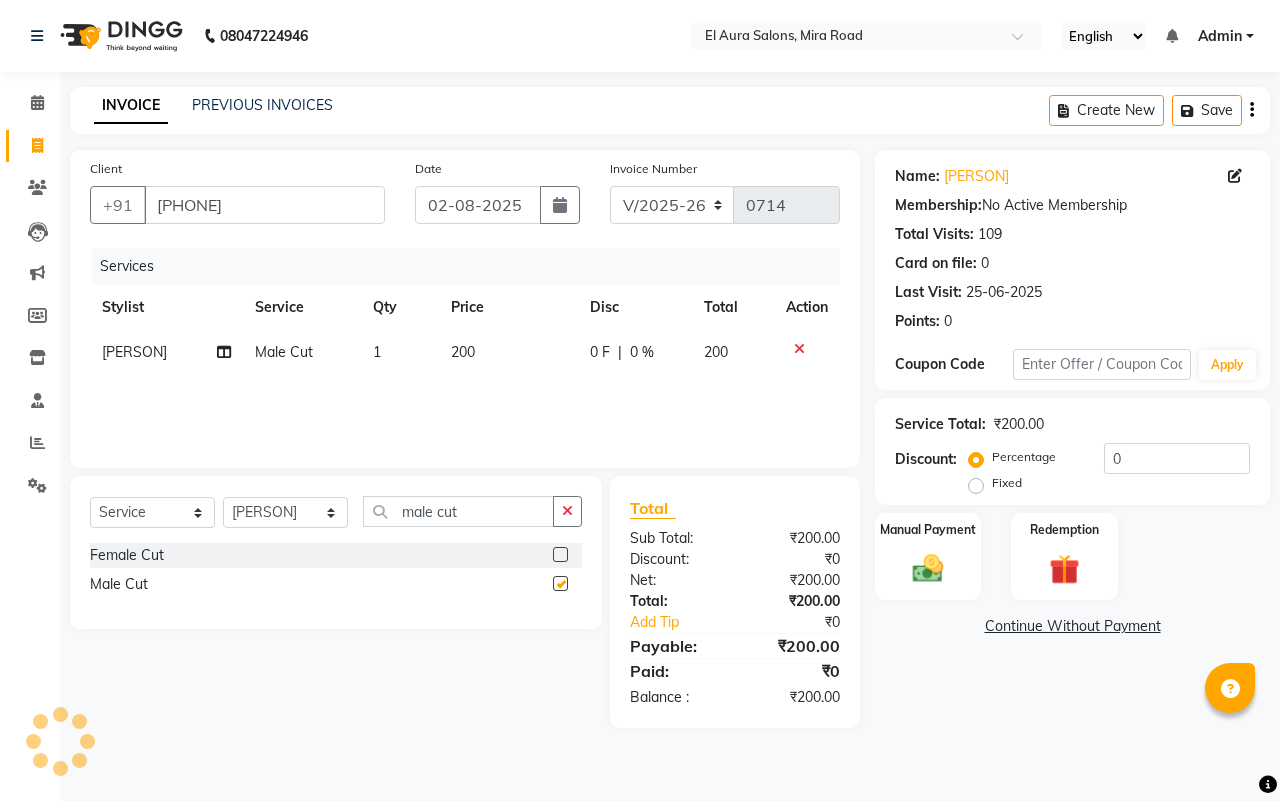 checkbox on "false" 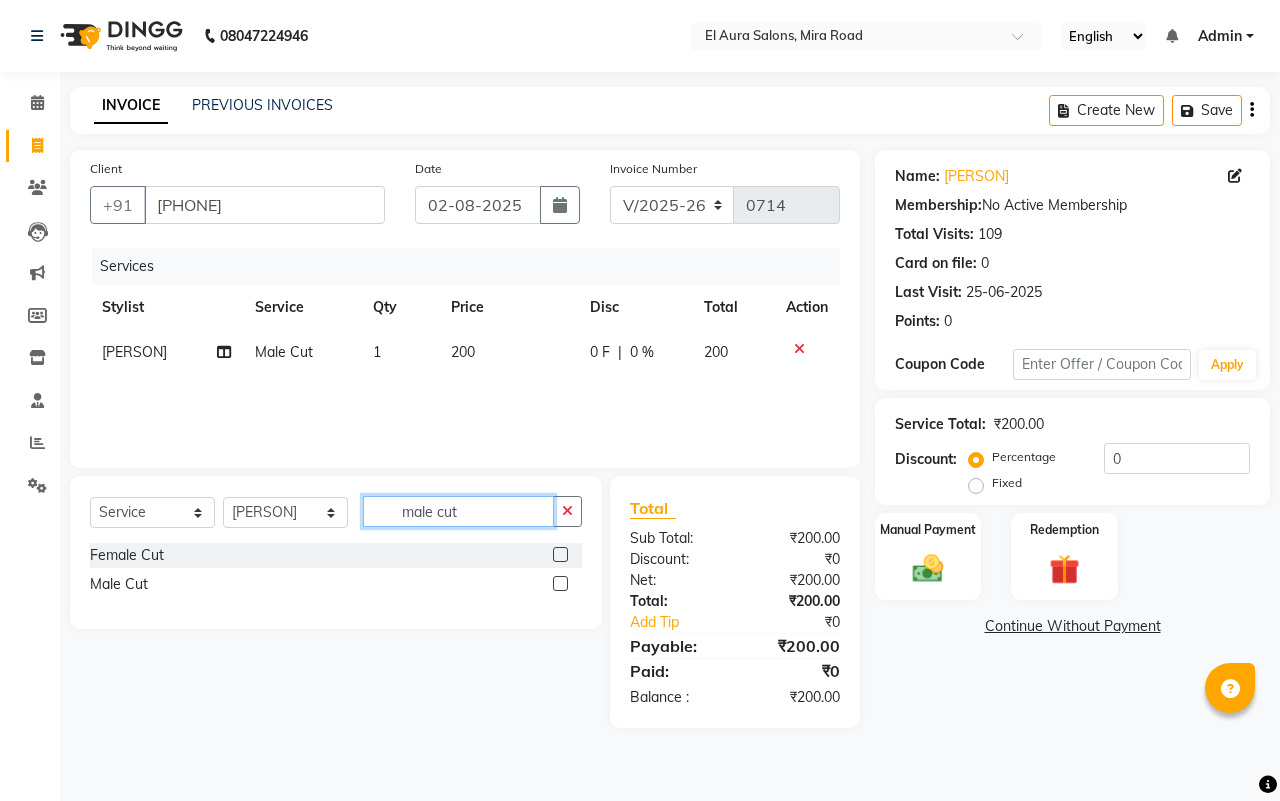 drag, startPoint x: 506, startPoint y: 506, endPoint x: 341, endPoint y: 517, distance: 165.36626 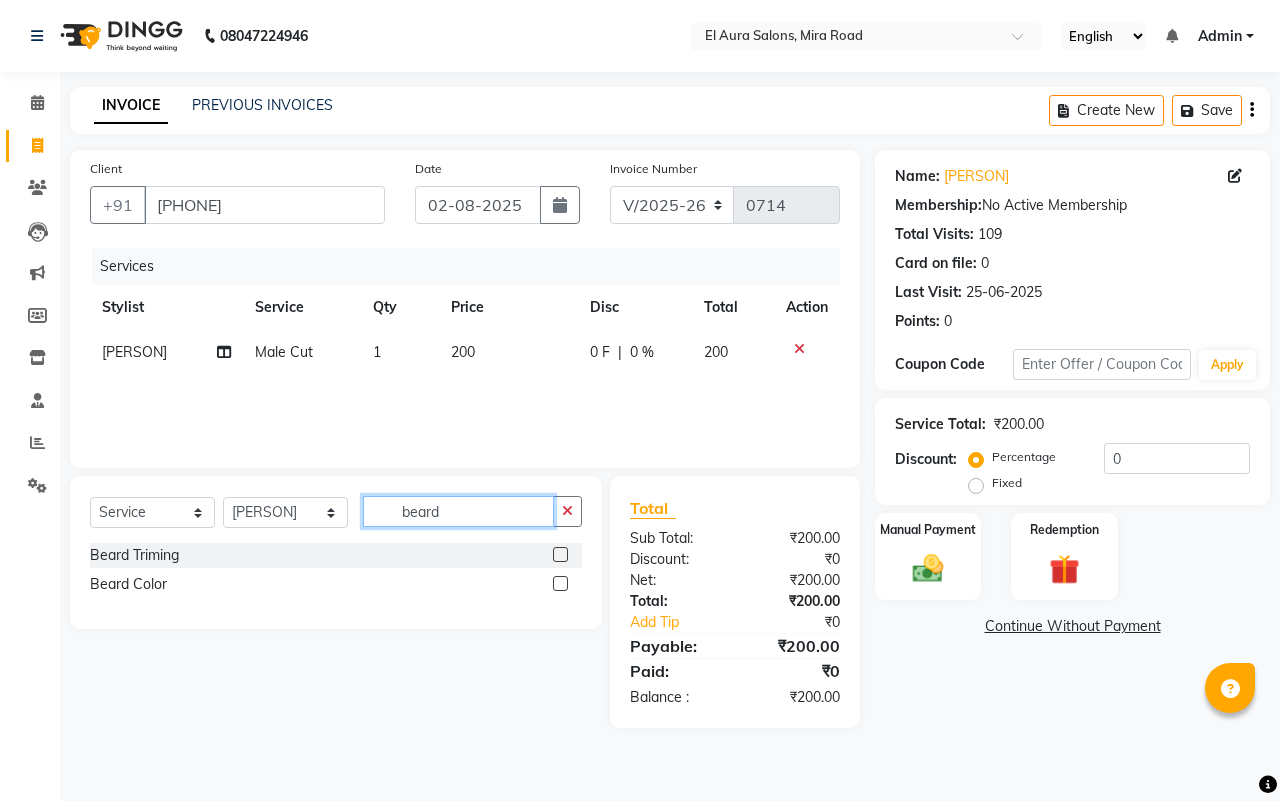 type on "beard" 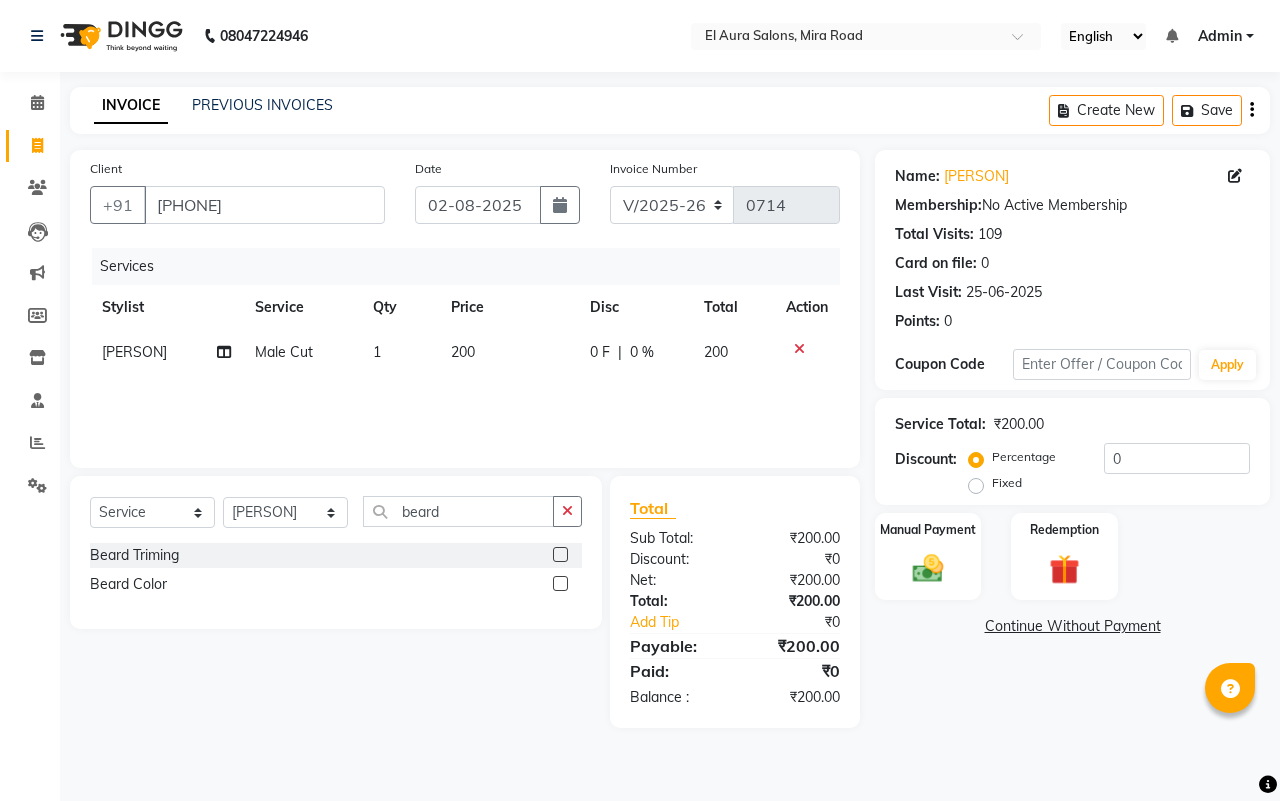 click 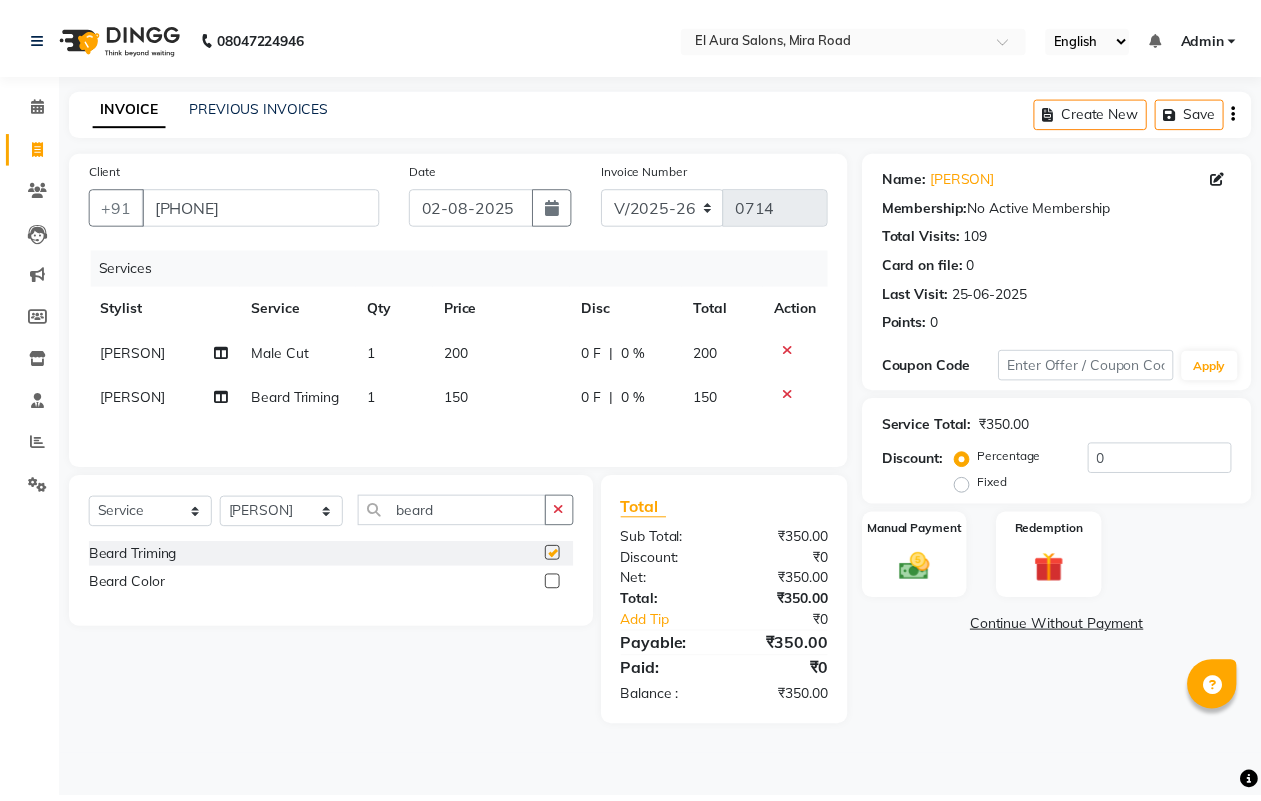 type 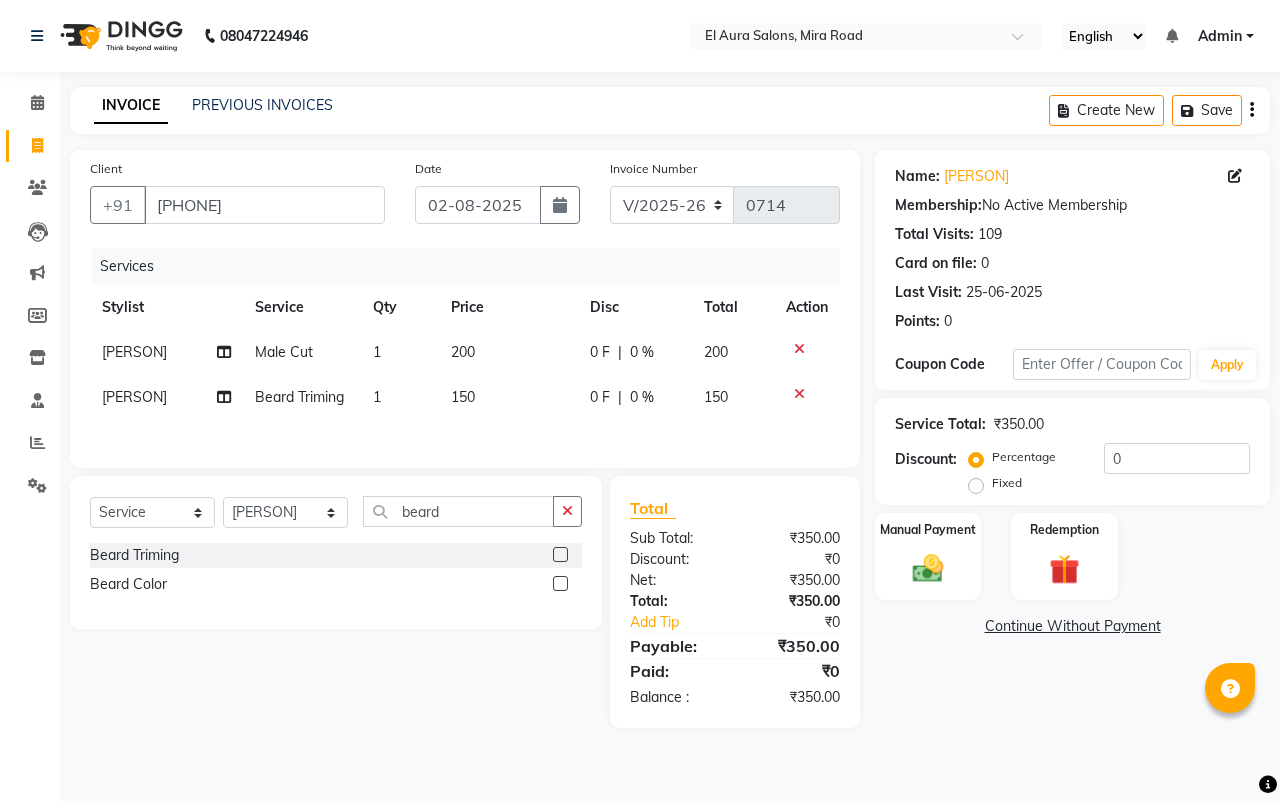 click on "200" 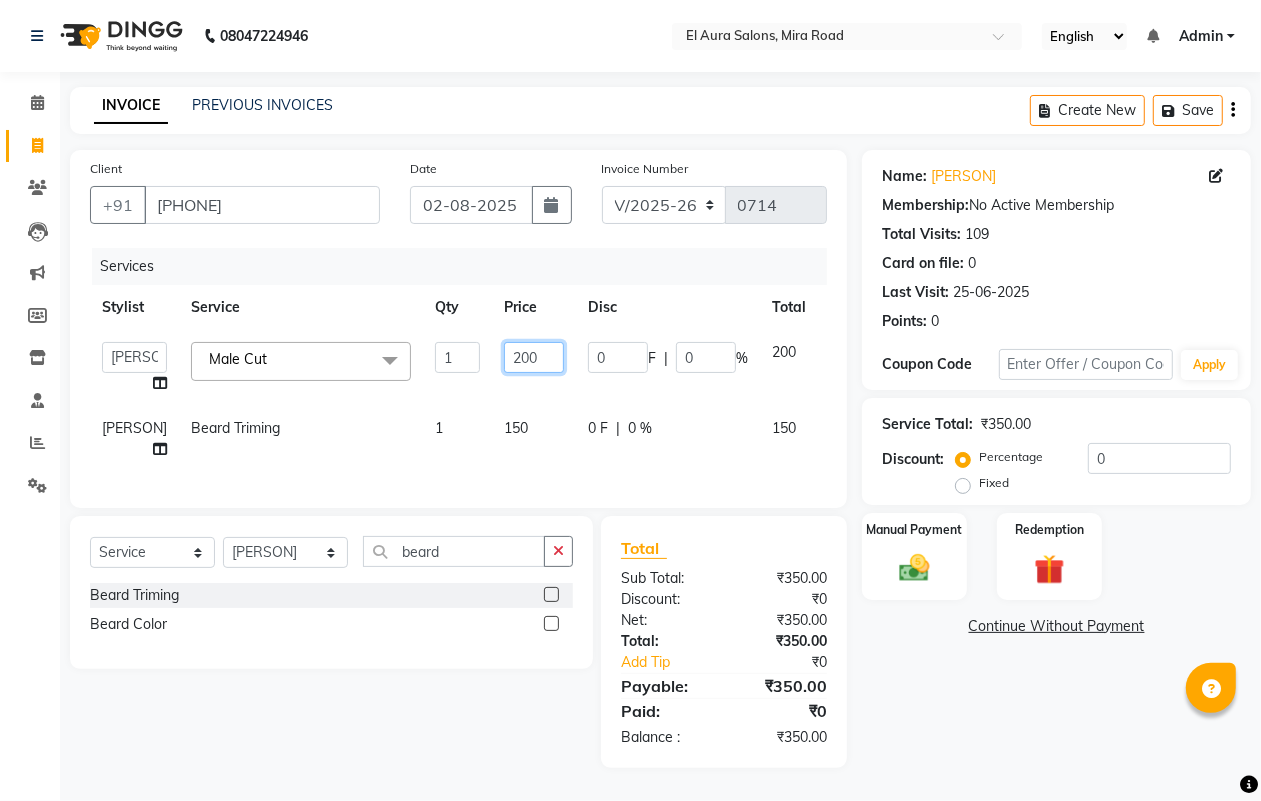 drag, startPoint x: 532, startPoint y: 362, endPoint x: 415, endPoint y: 375, distance: 117.72001 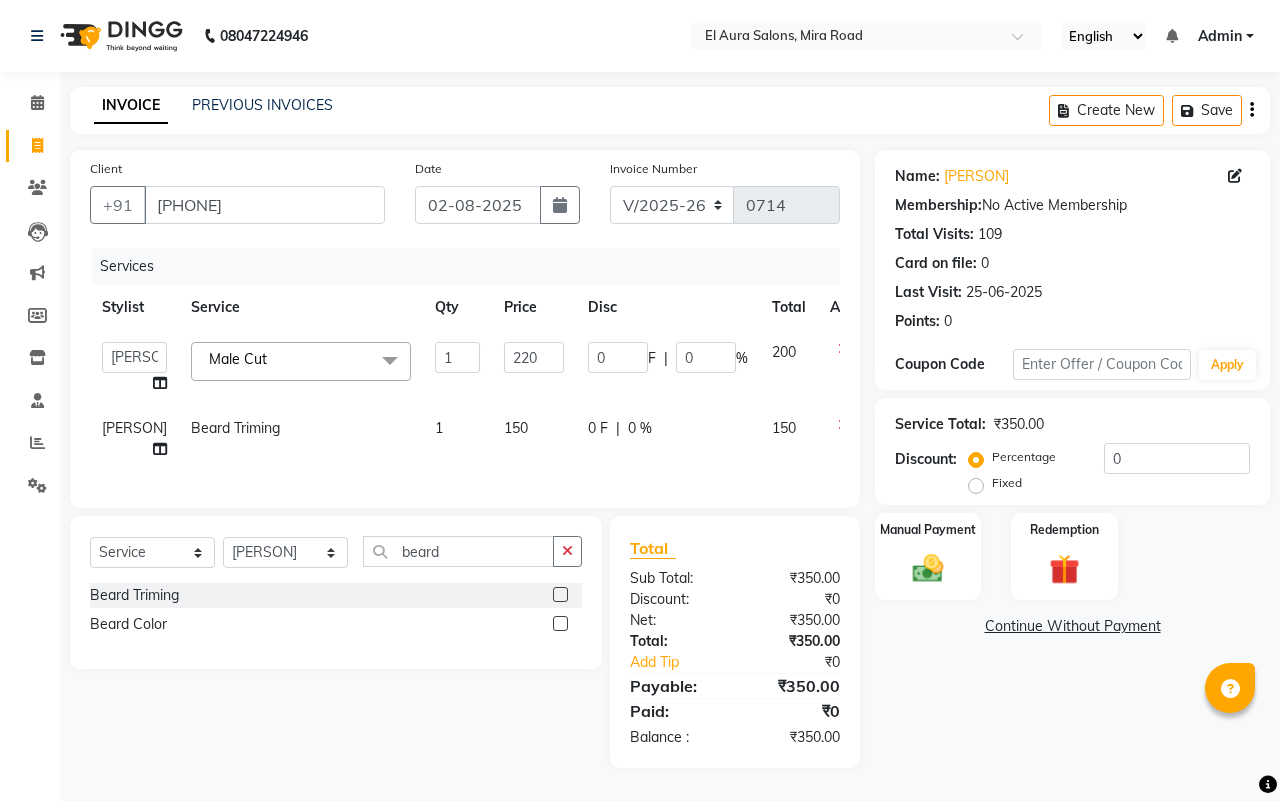 click on "150" 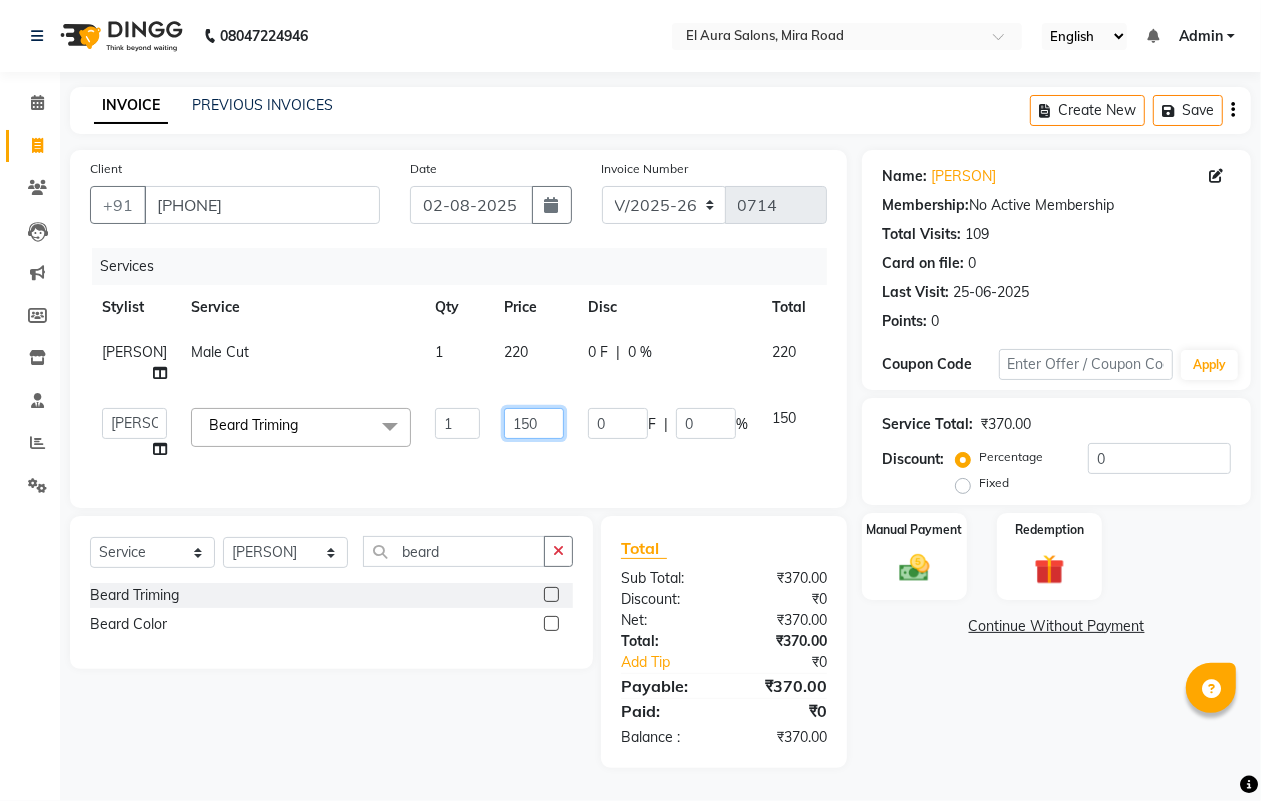drag, startPoint x: 523, startPoint y: 423, endPoint x: 385, endPoint y: 403, distance: 139.44174 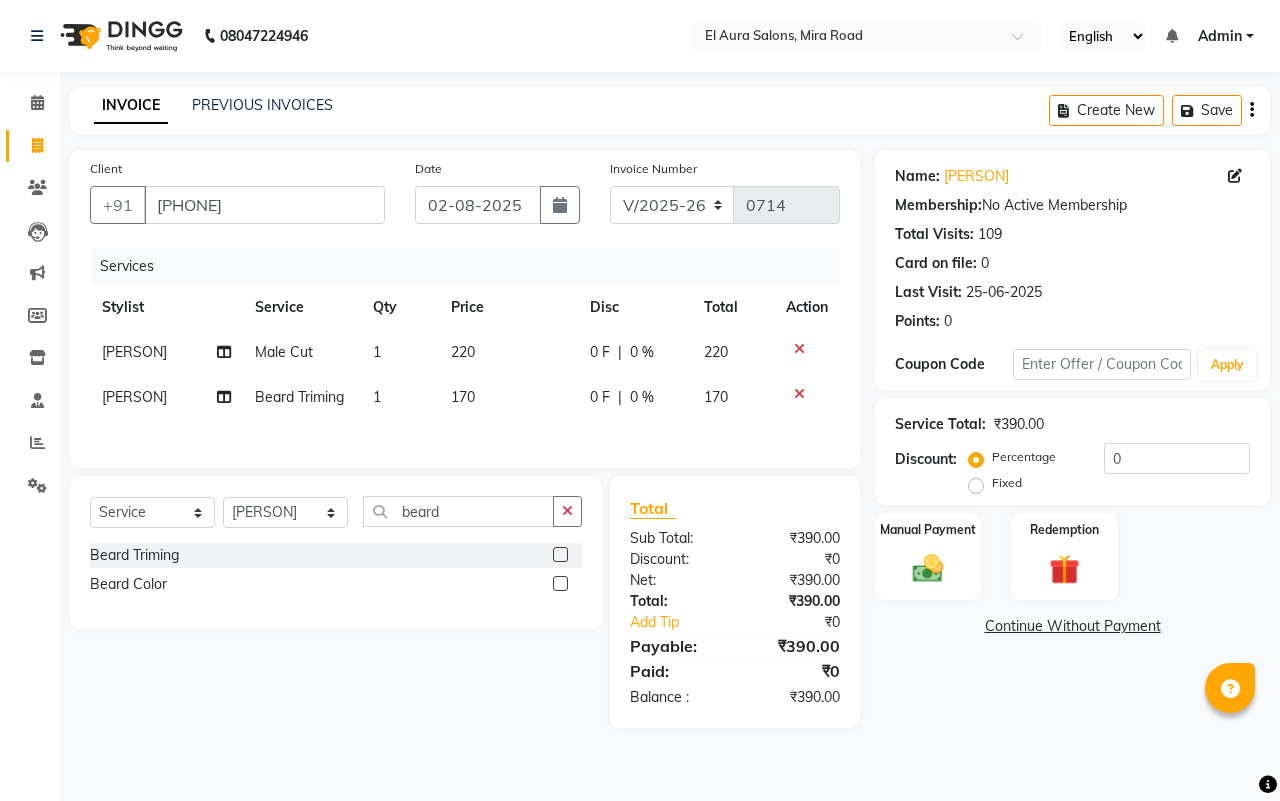 click on "[FIRST] [FIRST]  Afsana   Arif Ali   Ekta Singh   Faisal Salmani   Feroz   mithun   Nazma Shaikh   Owais   Raj Lokhande   Rinjan   Rishi   Rohit Talreja   Ruchi Gaurav Singh   ruksar   sana   Sandhya Pawan Sonar   uvesh  Eyebrows  x Female Cut Blow Dryer Haircut & Finish Children (under 10) Hair Wash - Female Keratin wash Male Cut Beard Triming Shaving Childdren Cut Styling Shave Hair Wash - Male Hair Setting - Male Head Massage Hair Setting - Female Female Hair Trimming Male Package Smoothening Keratin KeraSmooth WellaPlex Tanino Biotin Nanoplastia Botox Root Touch up - Female Root Touch up - Male Beard Color Global Color Highlights Highlights - Loreal Single Streak Creative Color Color Change Highlights Half Head Pre-Lightning Balayage Hair Spa - Female Keratin Spa - Female Ampule - Female Hair Spa - Male Treatment/ Ritual - Male Ampule - Male Full Arms (C ) Full Arms (D) Full Legs(C ) Full Legs  (D) Underarms(C ) Underarms(D ) Front Body / Back Body(C ) Bikini(C ) Bikini(D ) 1" 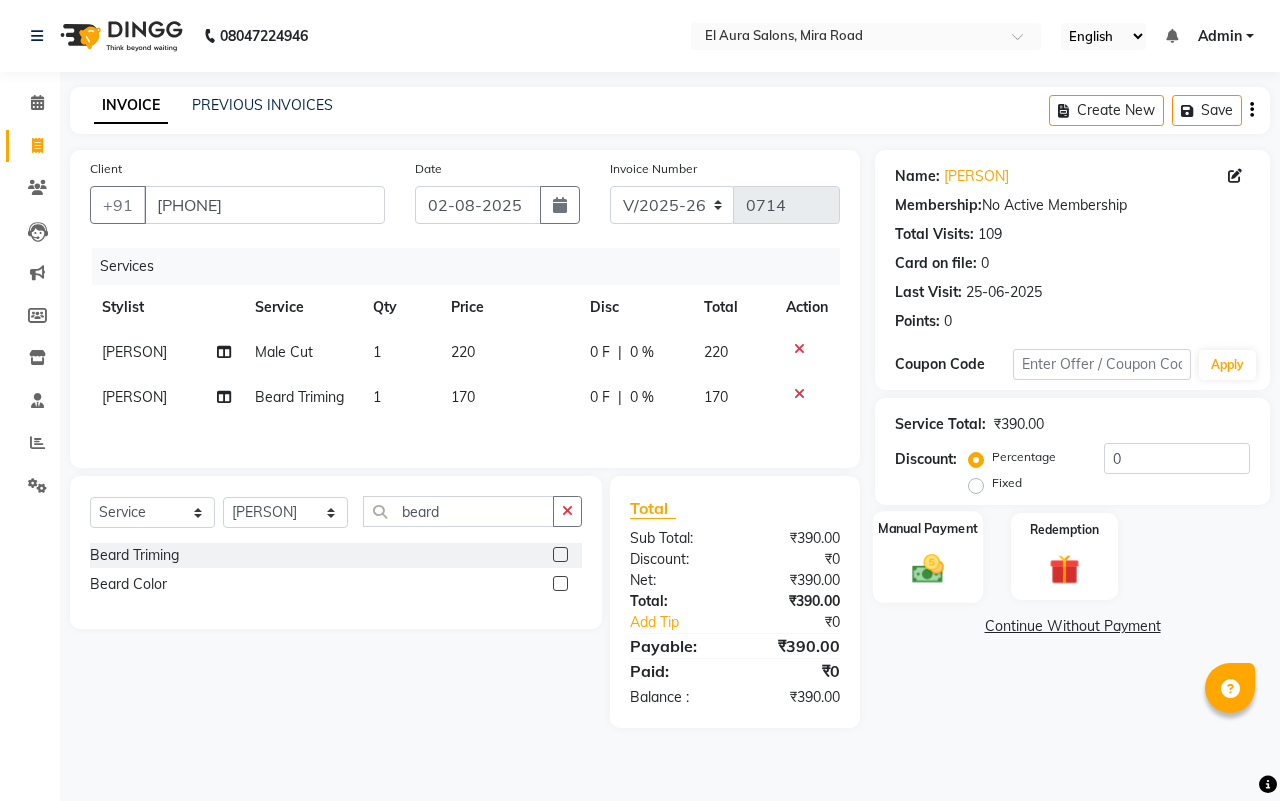 click 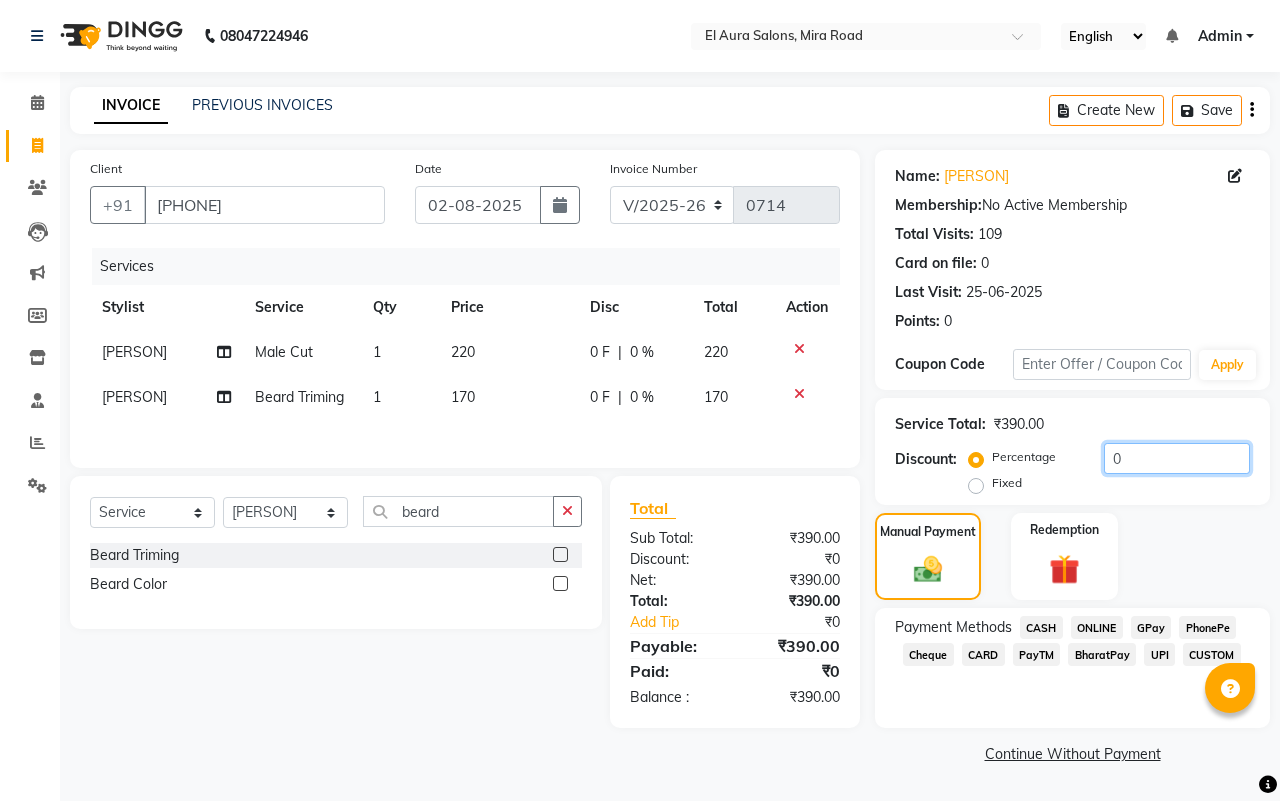 drag, startPoint x: 1130, startPoint y: 471, endPoint x: 1108, endPoint y: 471, distance: 22 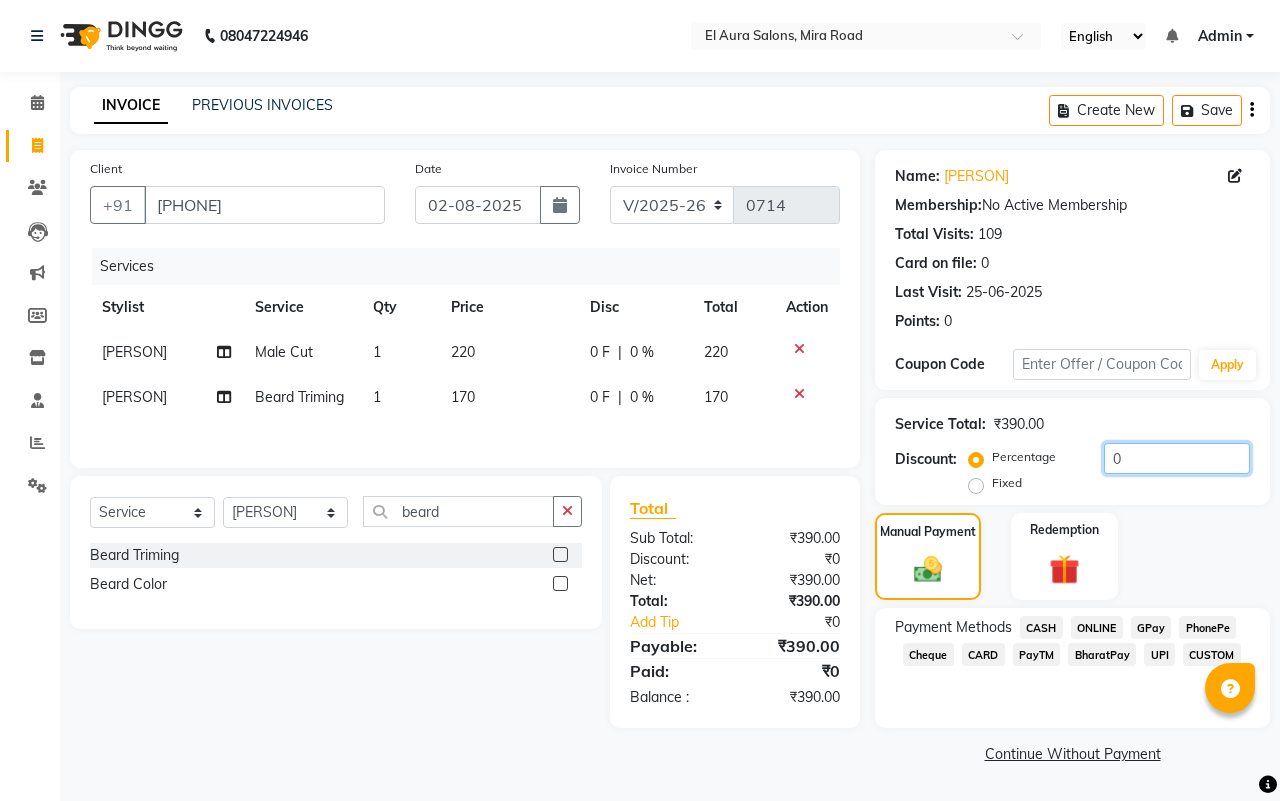 click on "0" 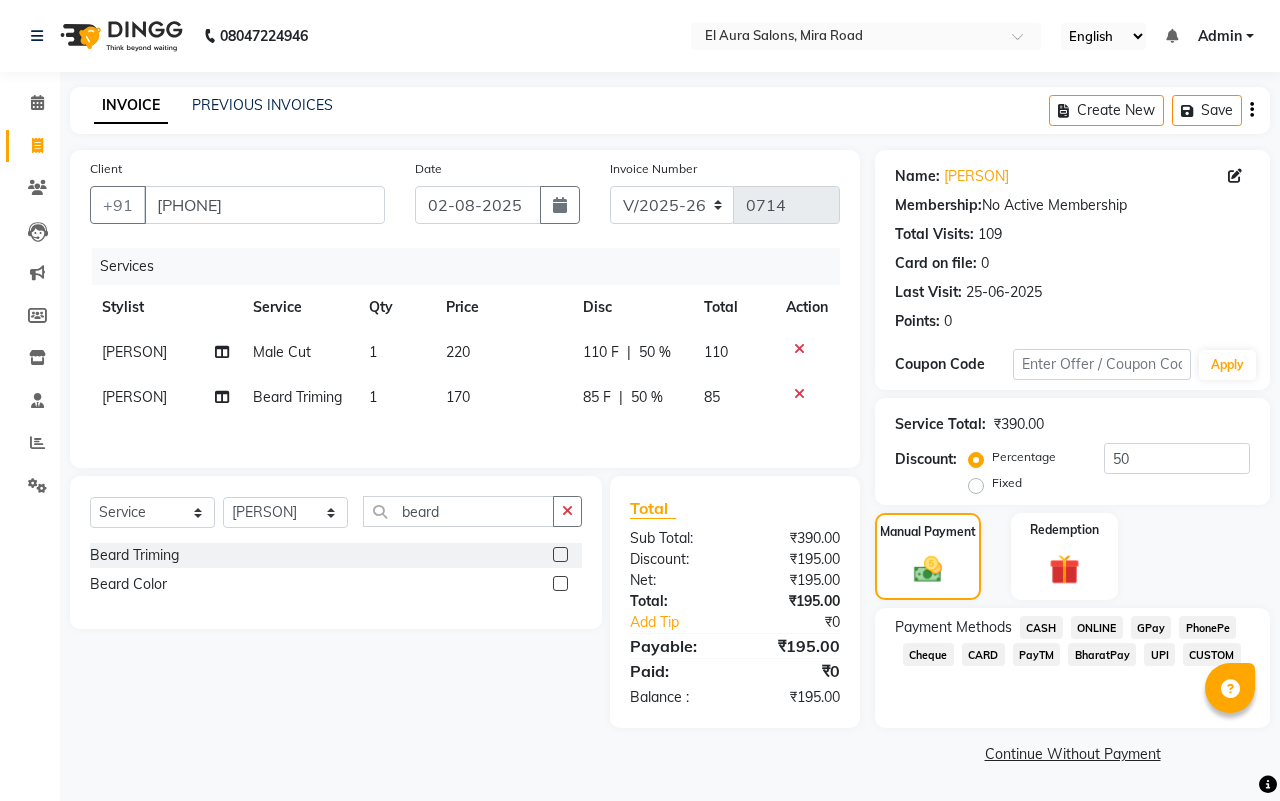 click on "GPay" 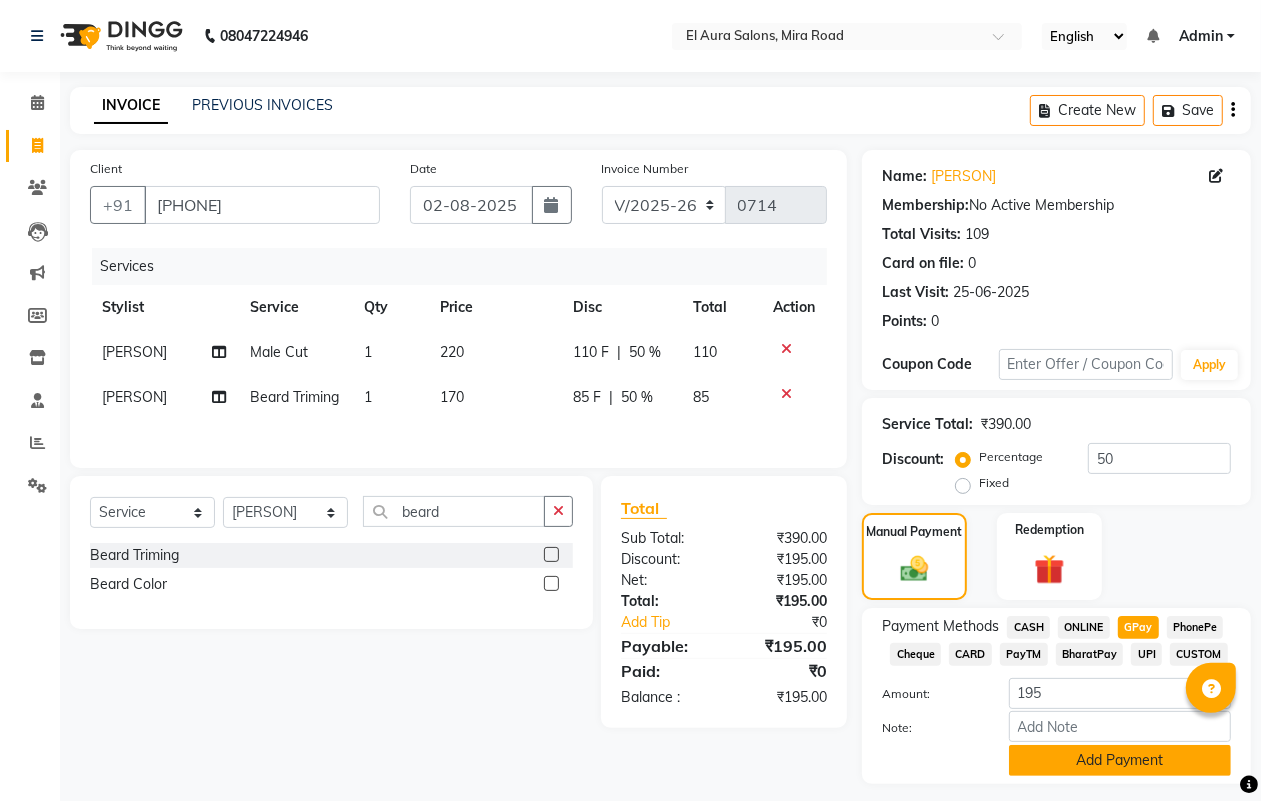click on "Add Payment" 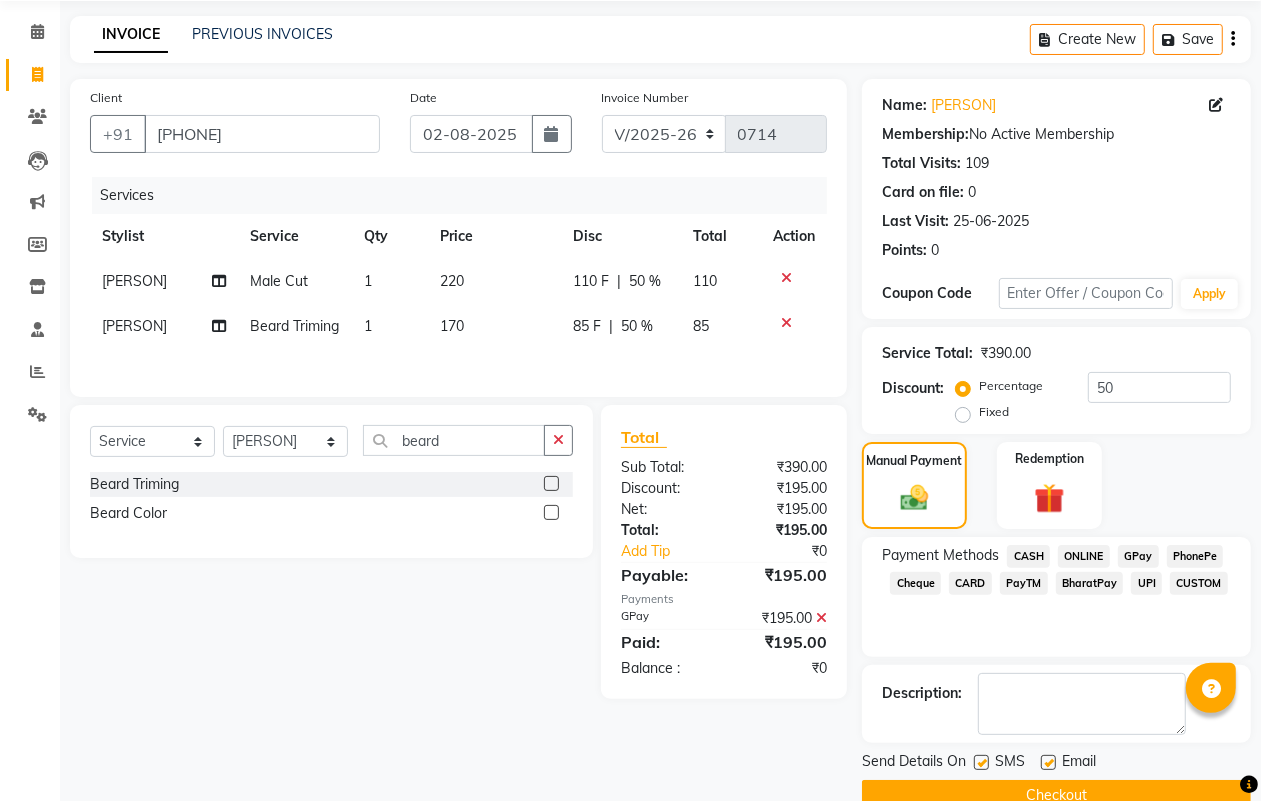 scroll, scrollTop: 111, scrollLeft: 0, axis: vertical 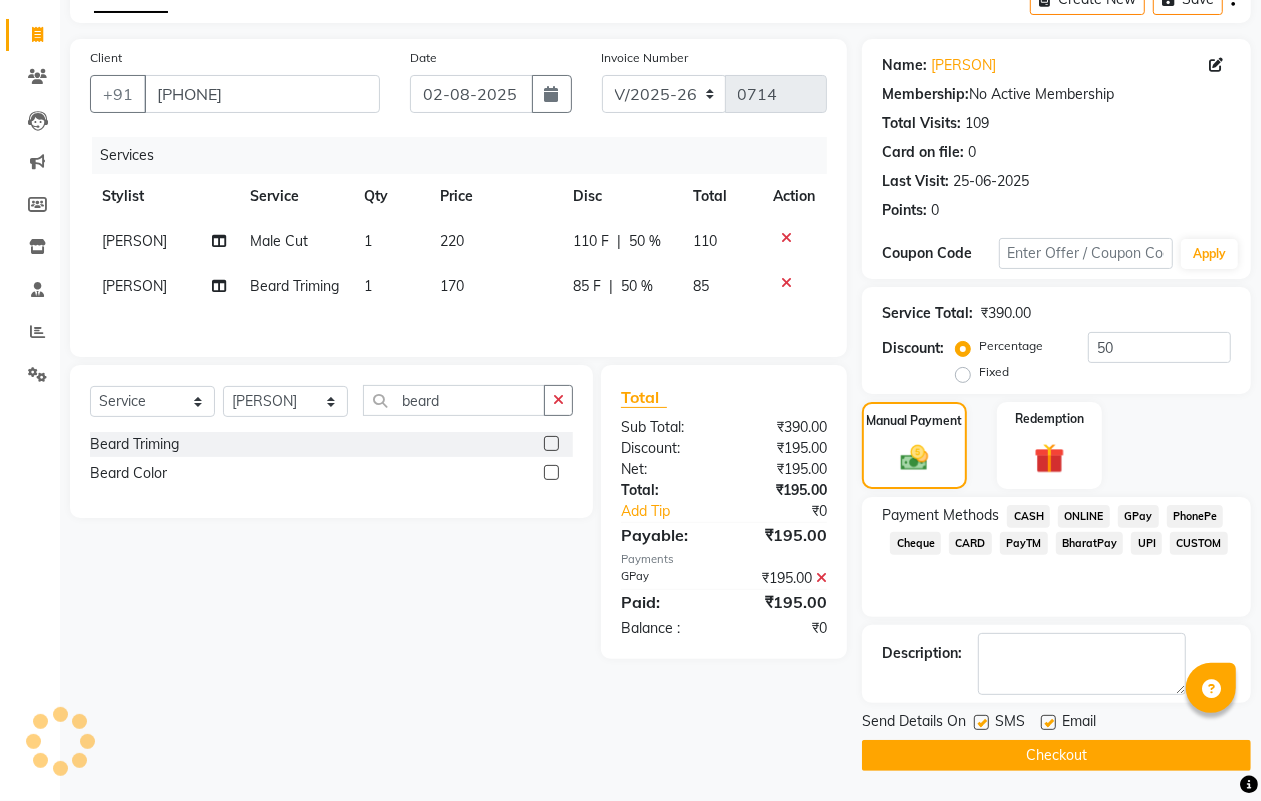 click 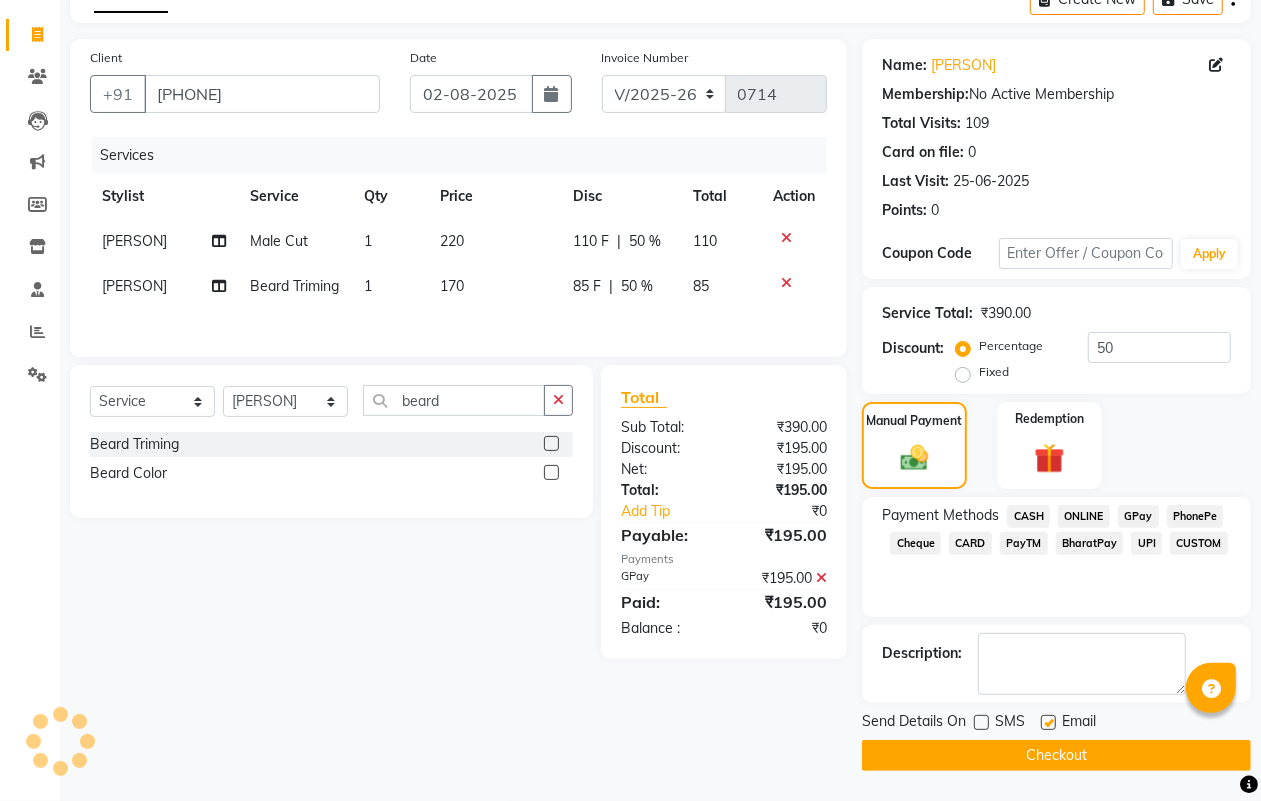 click on "Checkout" 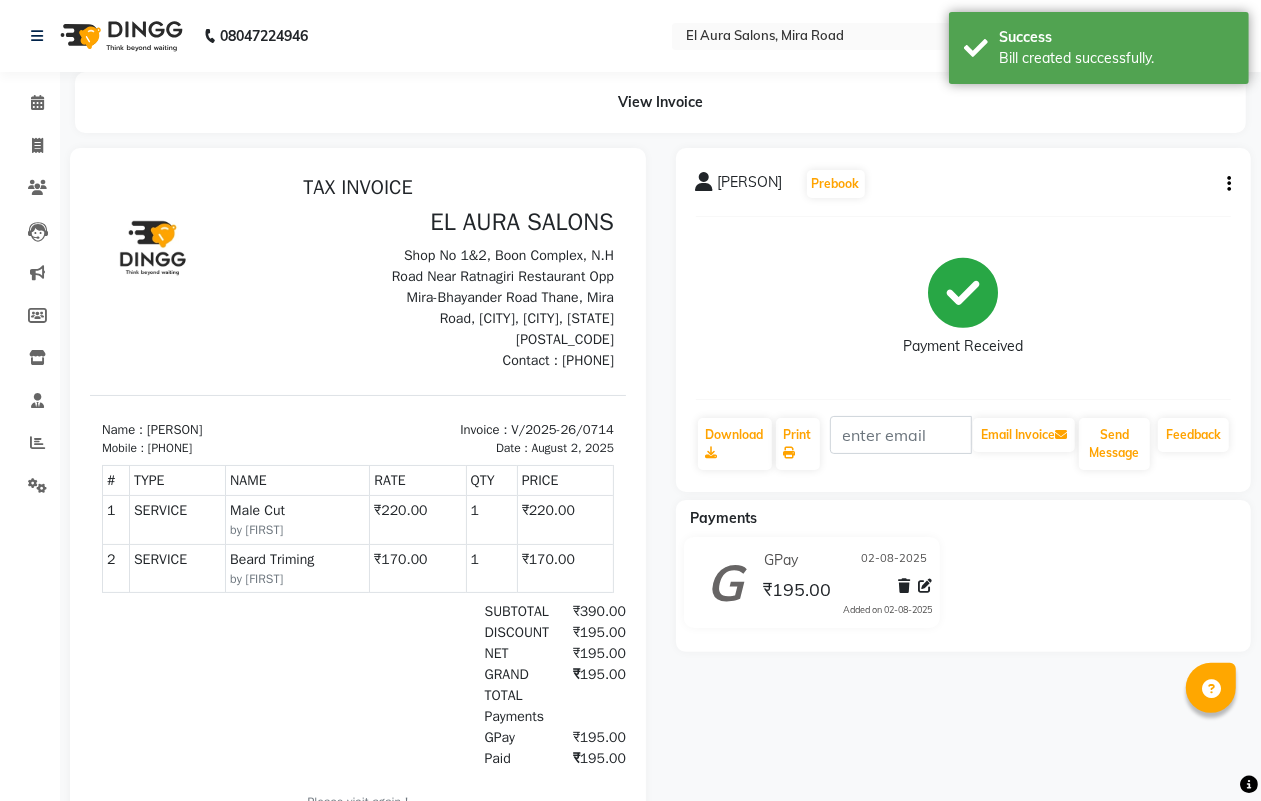 scroll, scrollTop: 0, scrollLeft: 0, axis: both 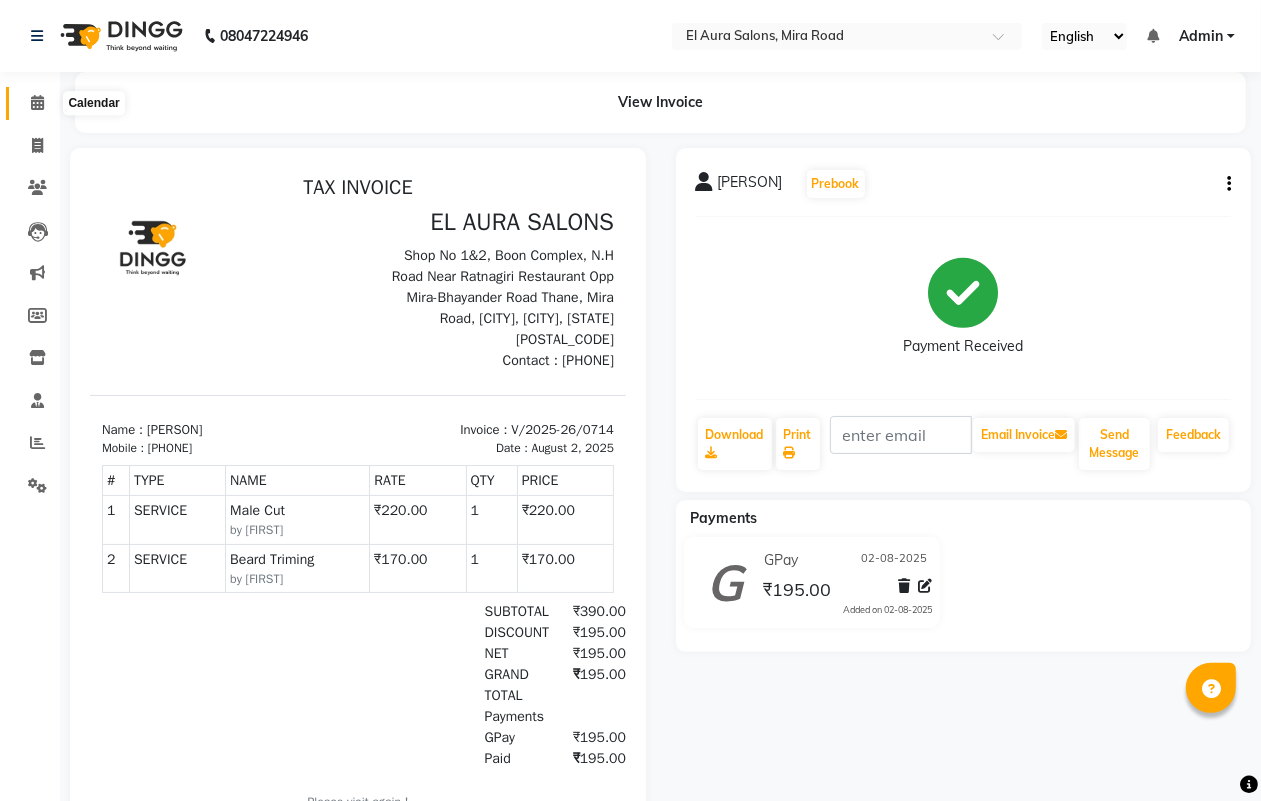 click 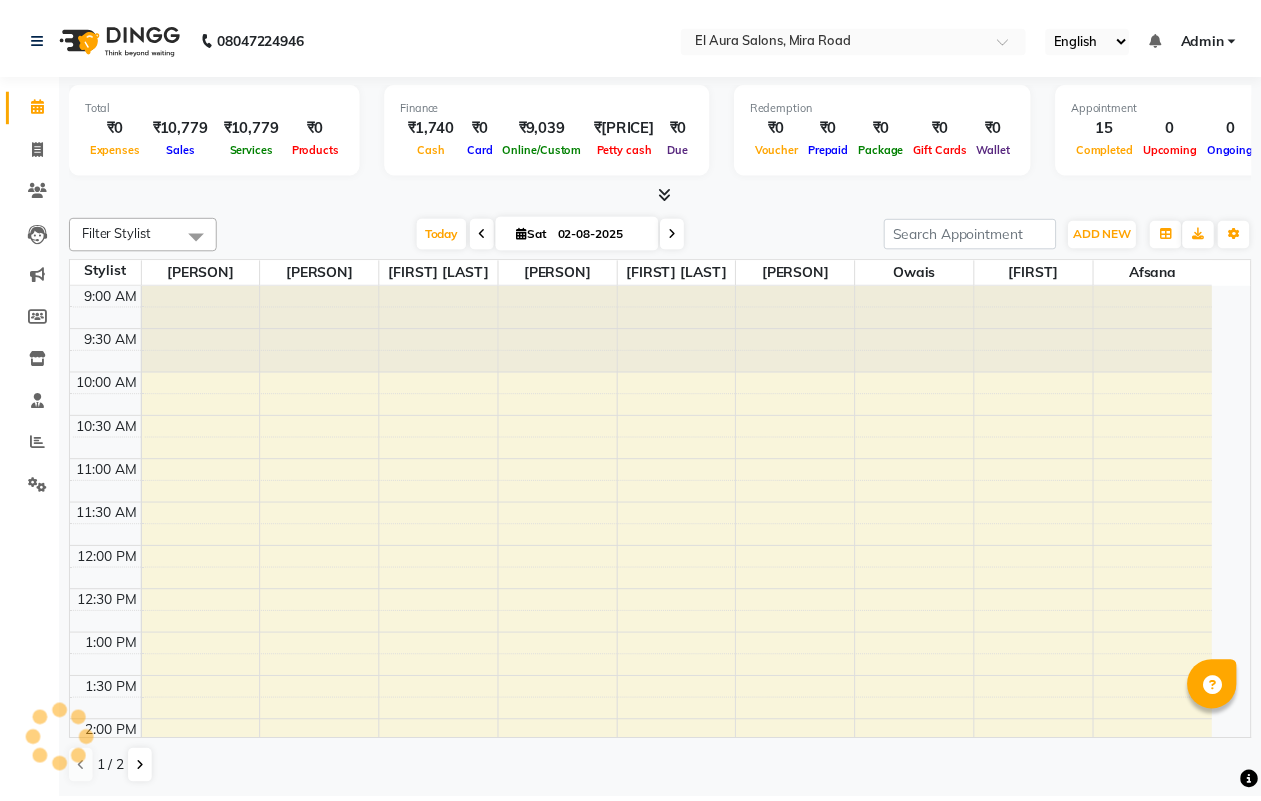 scroll, scrollTop: 0, scrollLeft: 0, axis: both 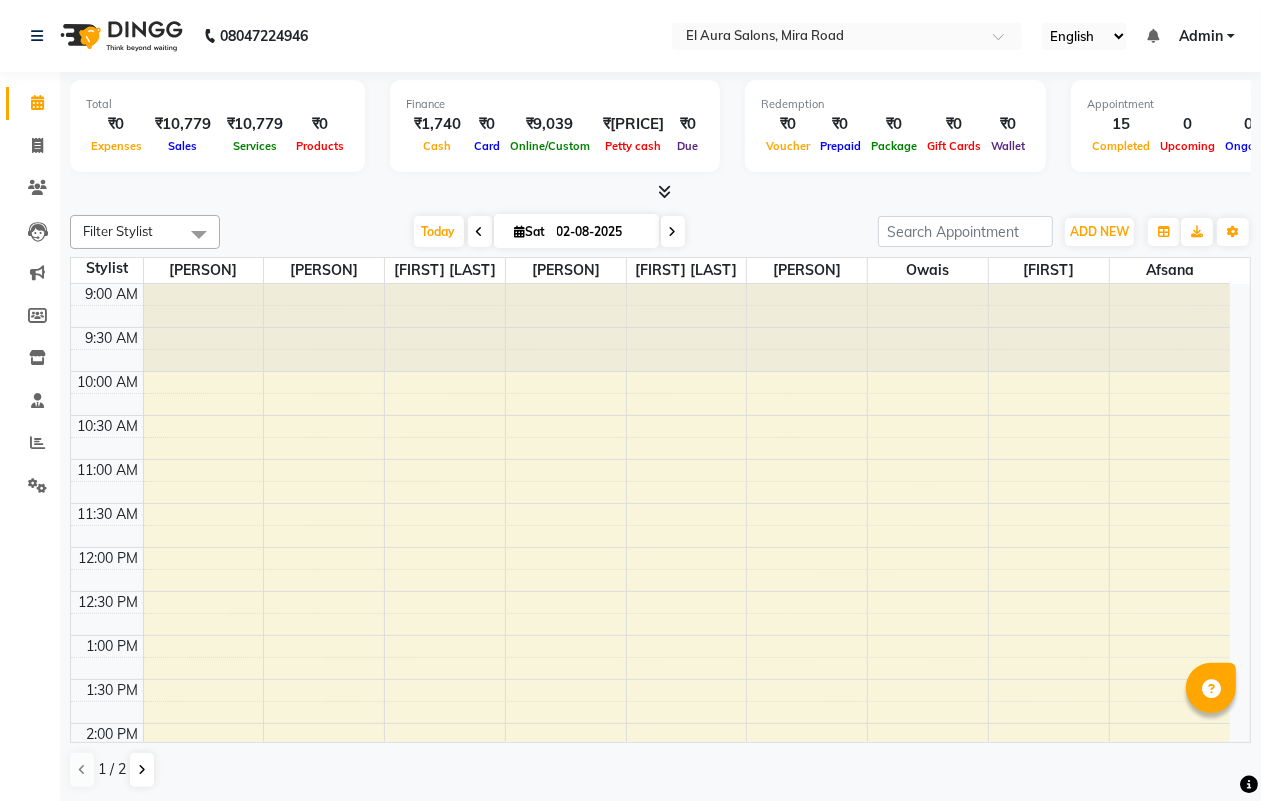 click at bounding box center [664, 191] 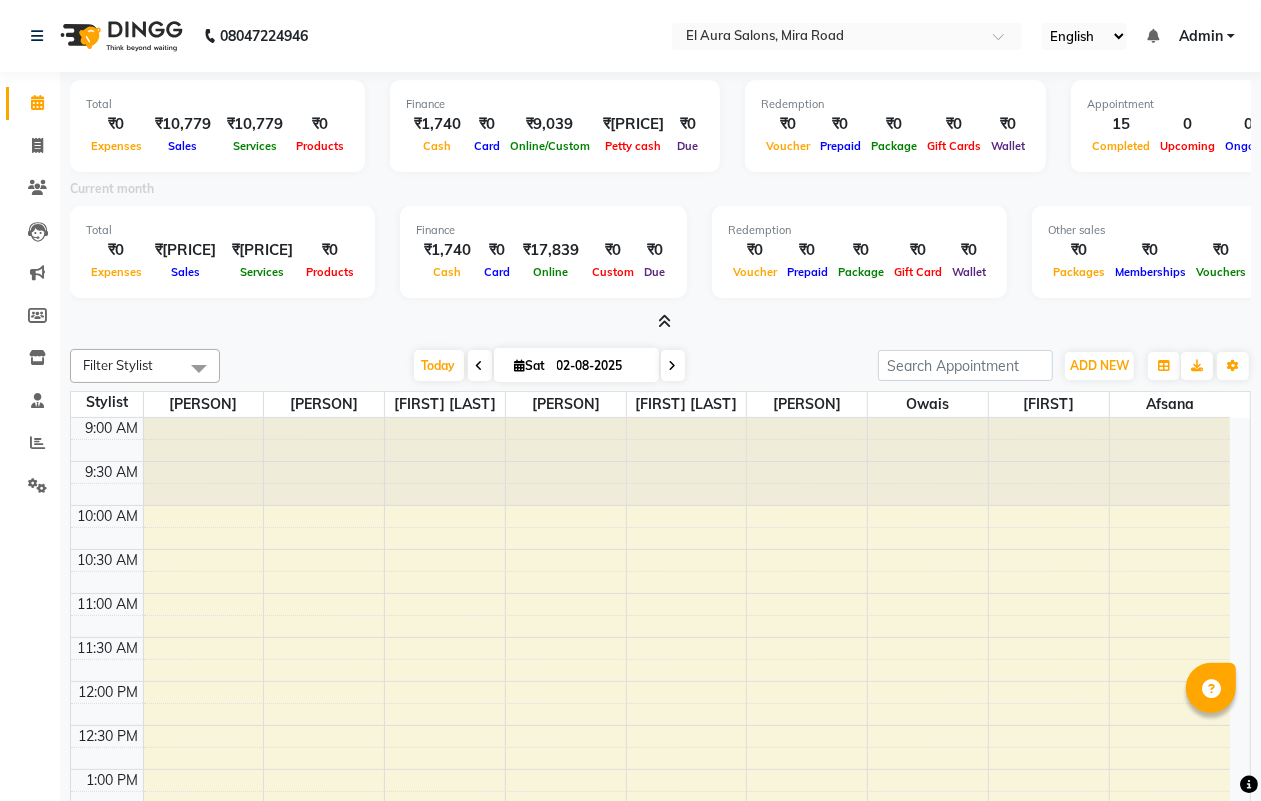 click at bounding box center (664, 321) 